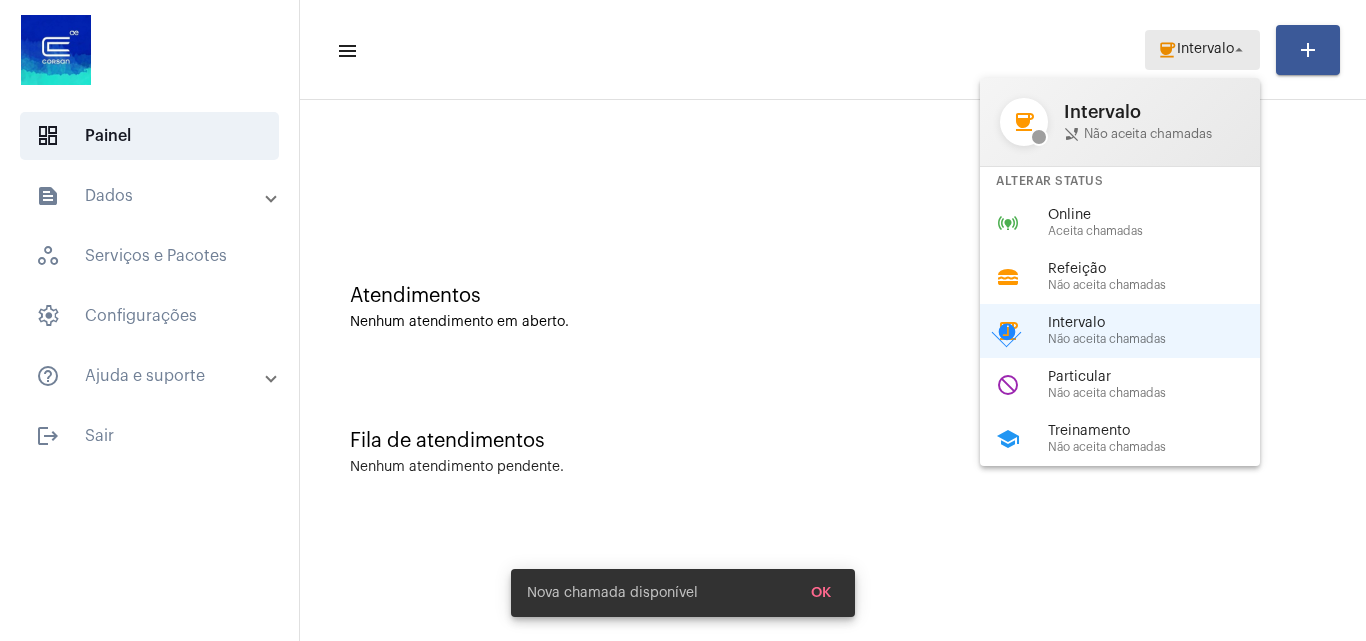 scroll, scrollTop: 0, scrollLeft: 0, axis: both 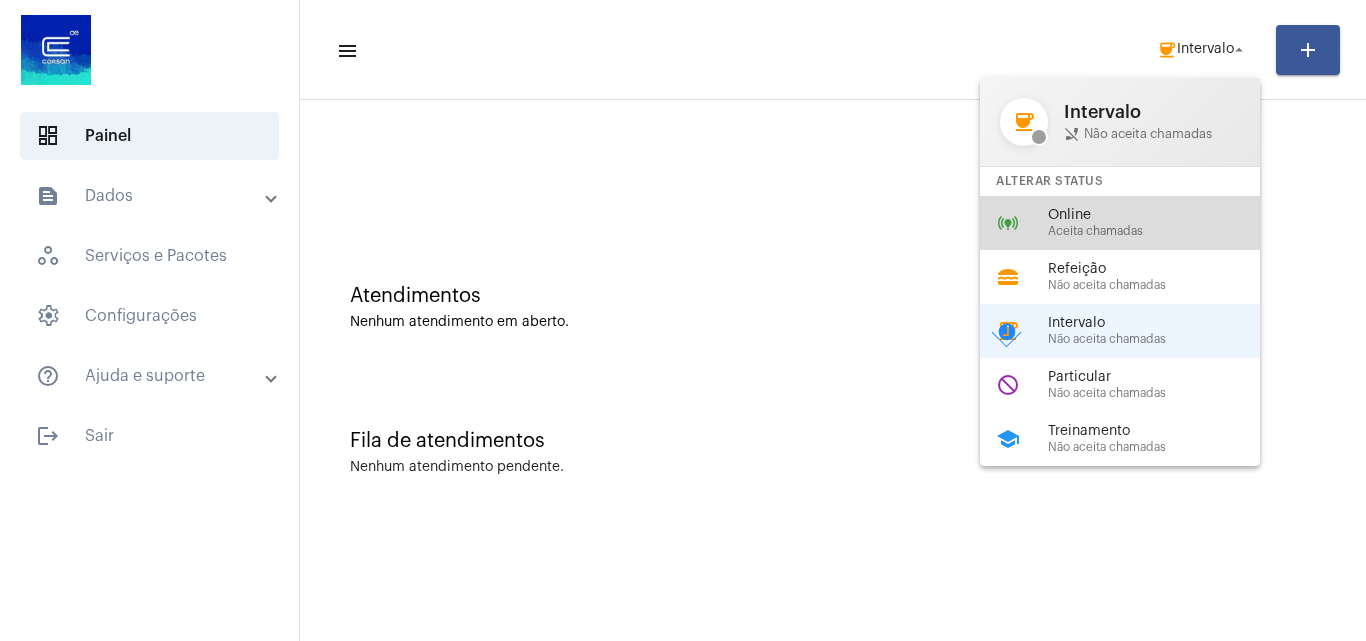 click on "Online" at bounding box center [1162, 215] 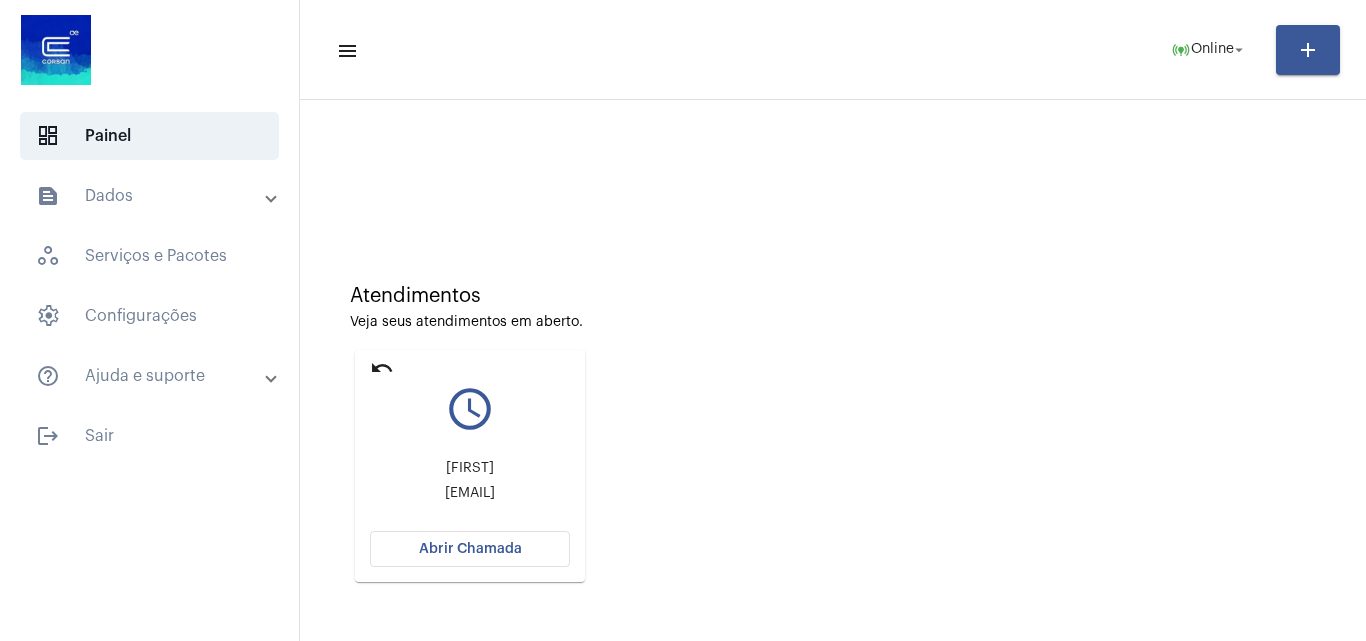 click on "Abrir Chamada" 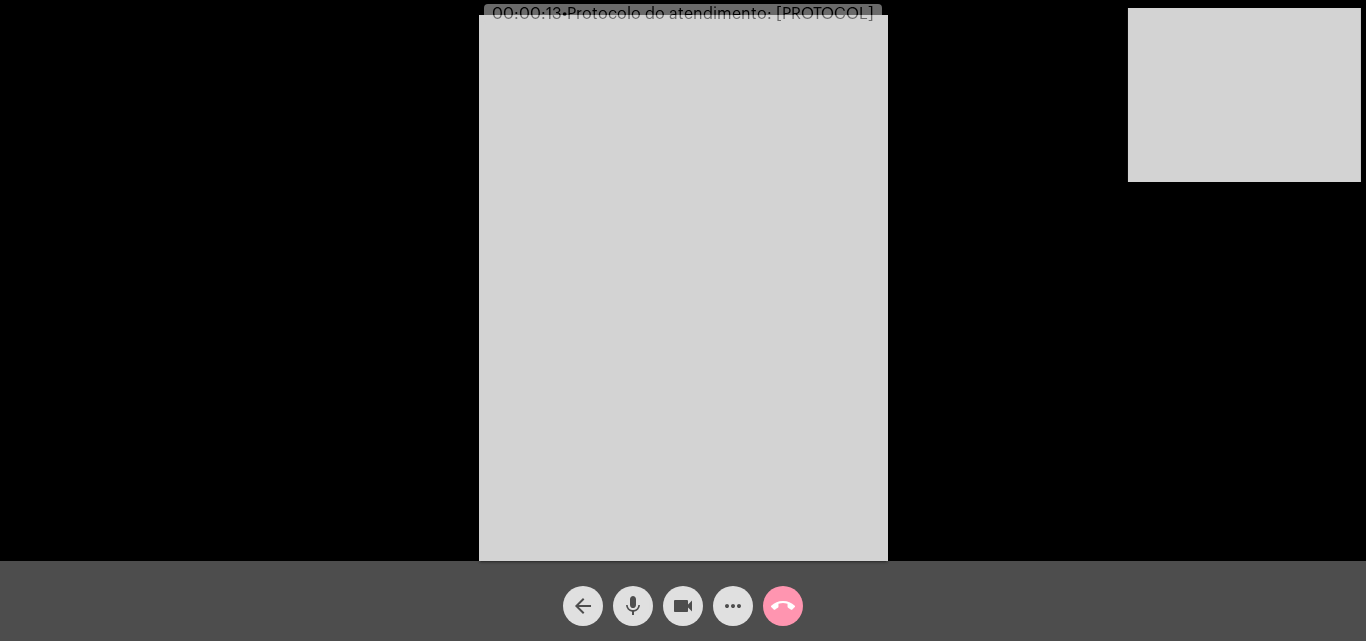 click on "Acessando Câmera e Microfone..." 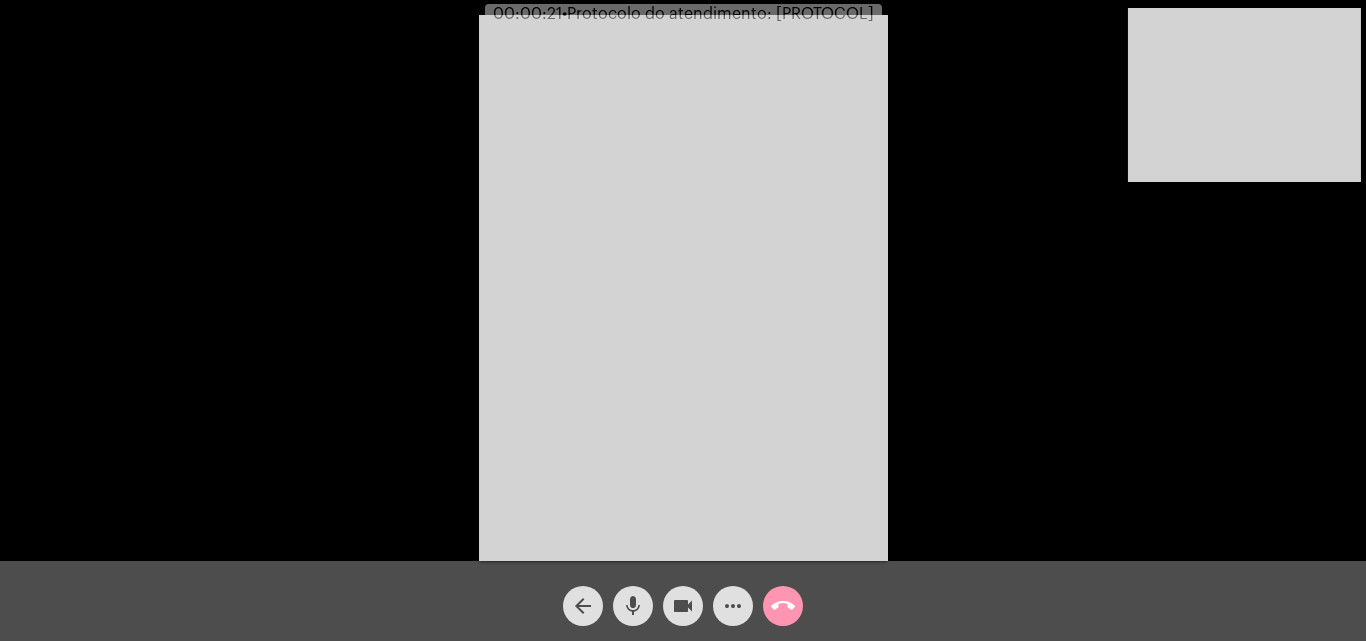 click on "Acessando Câmera e Microfone..." 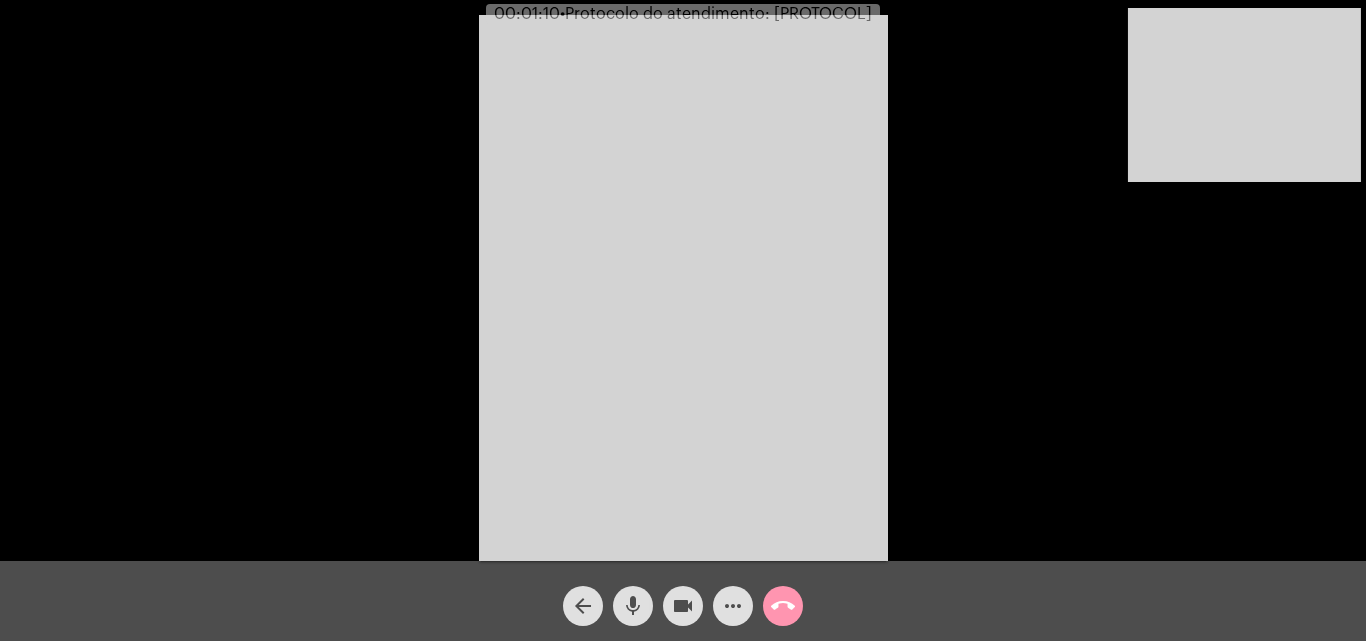 click on "mic" 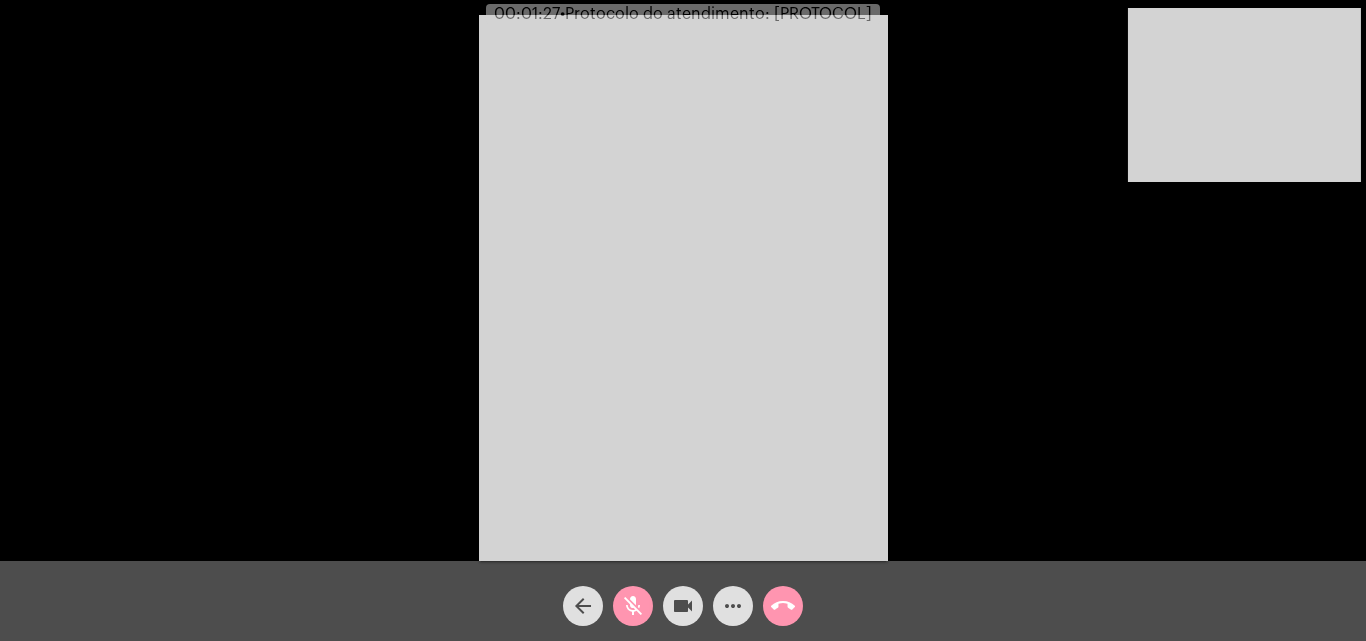 click on "mic_off" 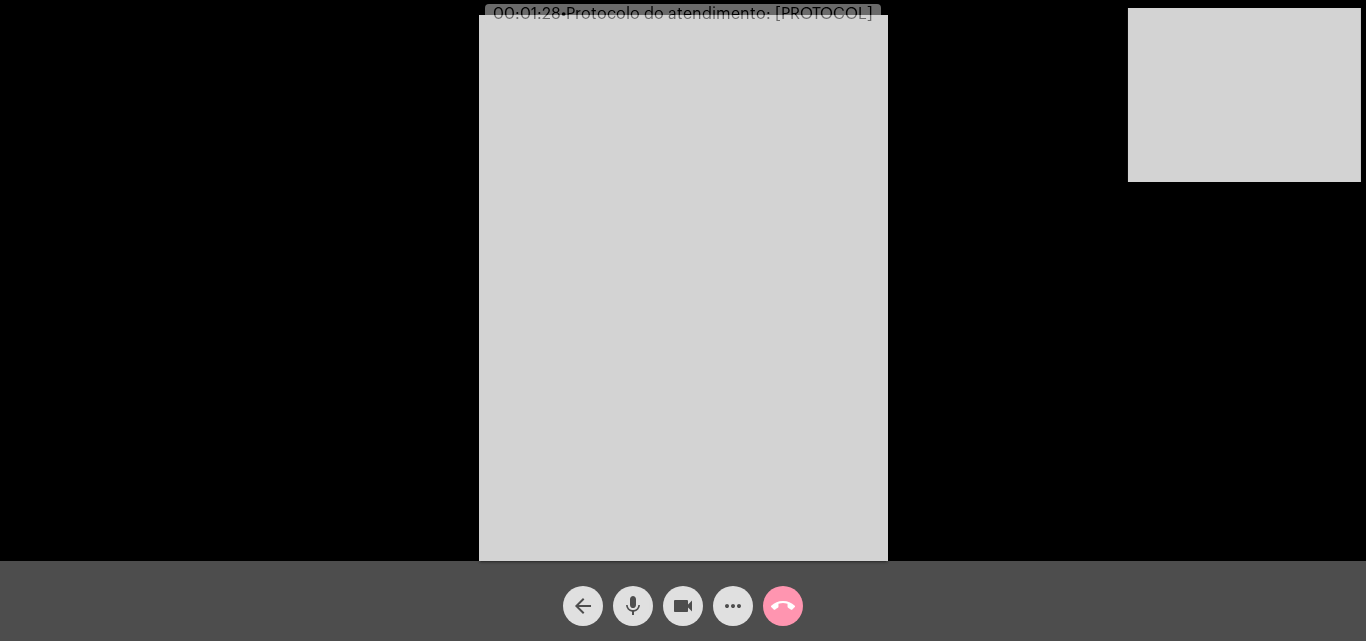 click on "mic" 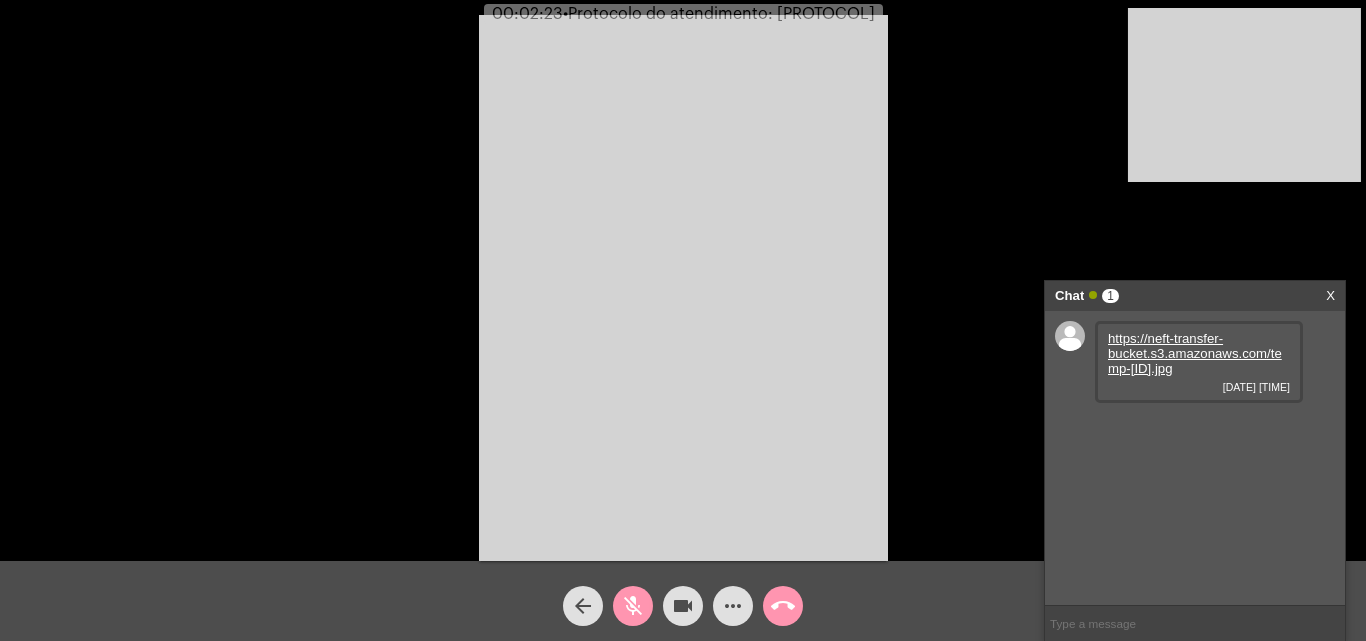click on "mic_off" 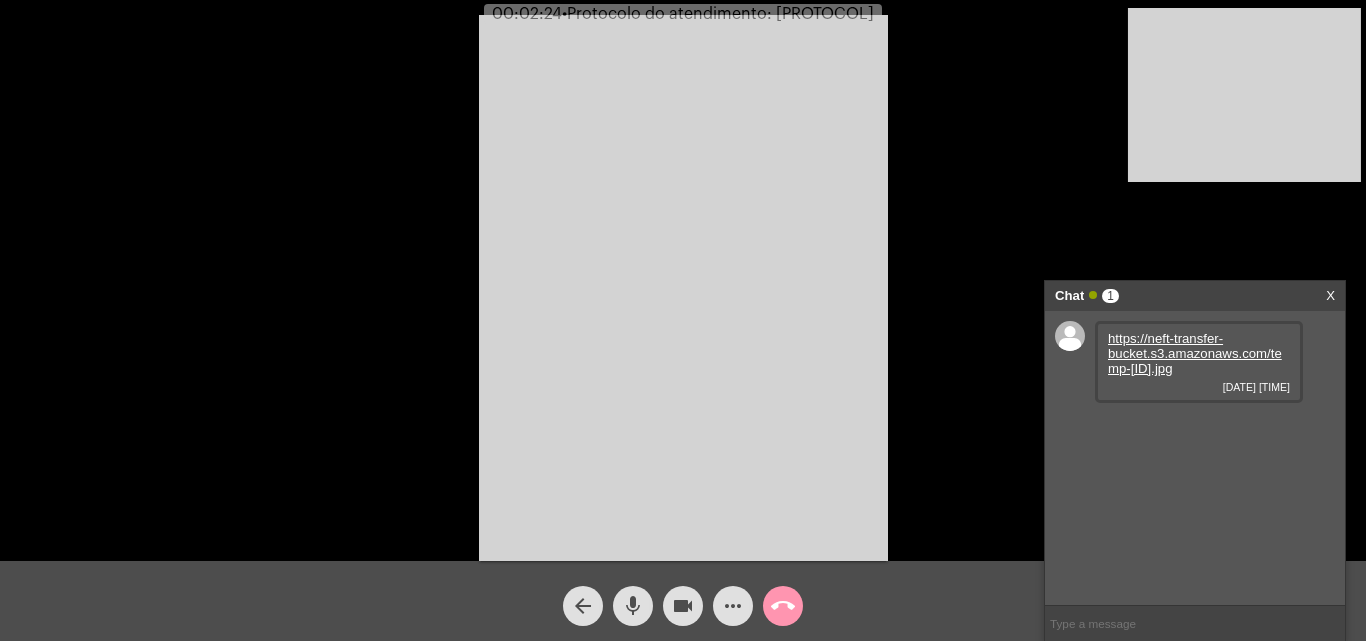 click on "https://neft-transfer-bucket.s3.amazonaws.com/temp-[ID].jpg" at bounding box center [1195, 353] 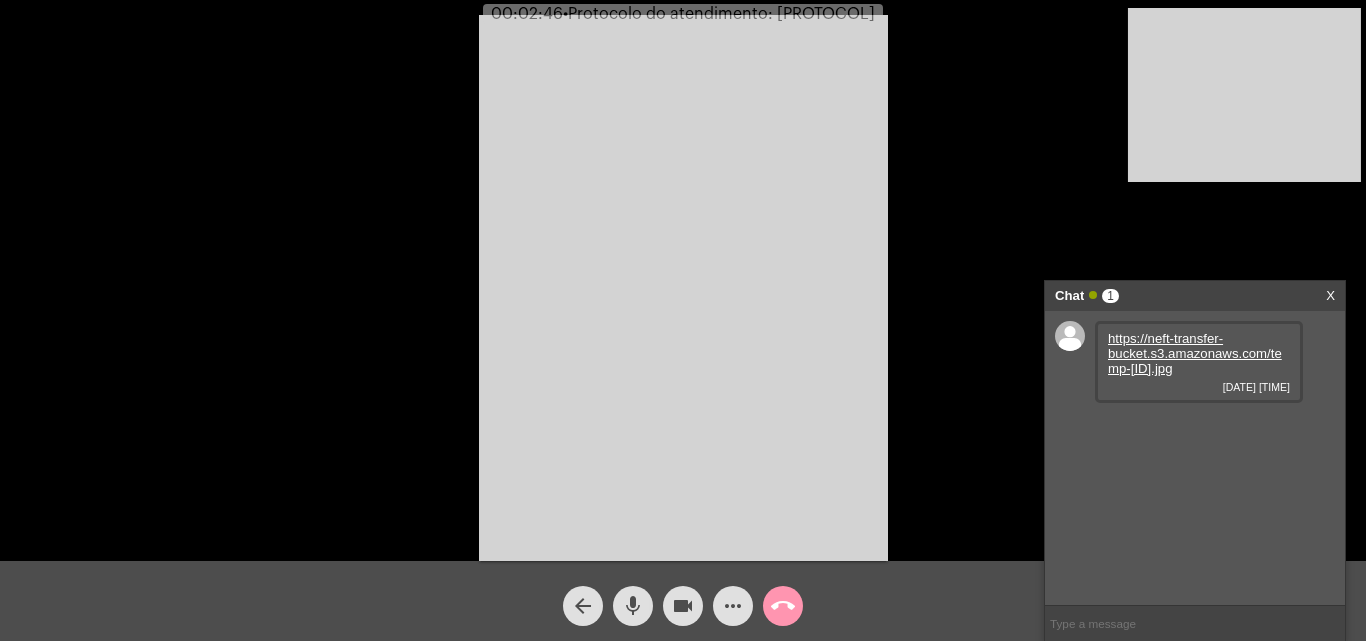 click on "mic" 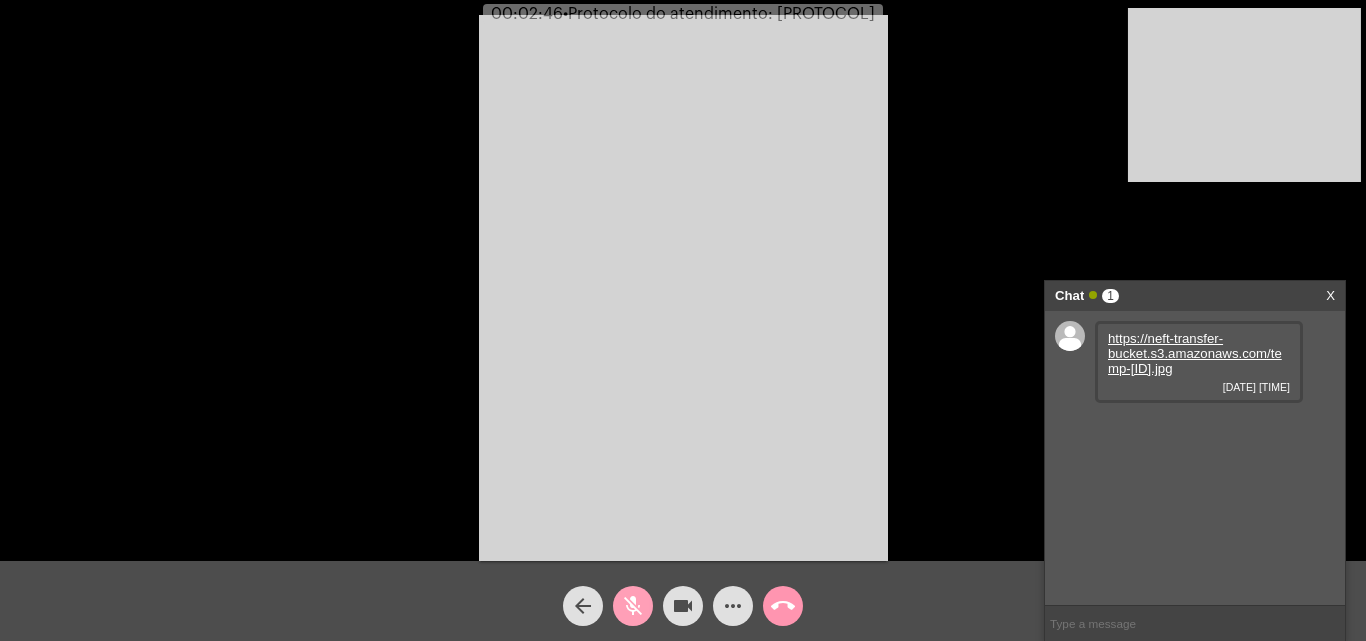 click on "videocam" 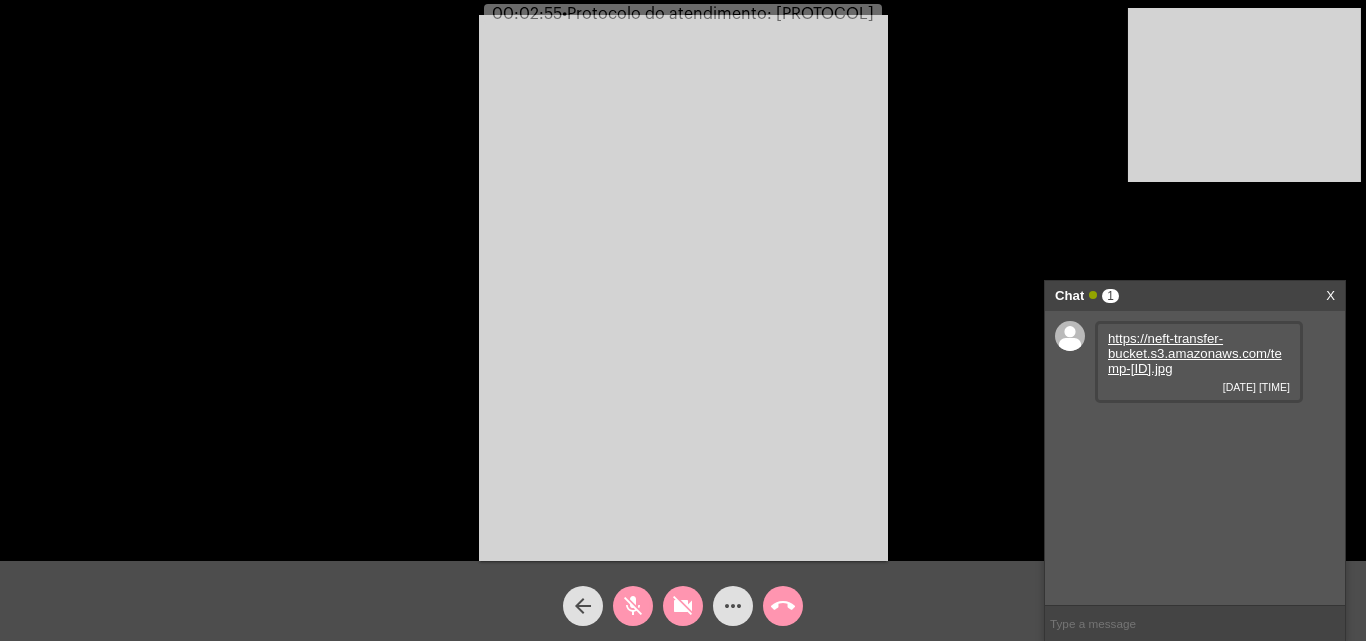 click on "videocam_off" 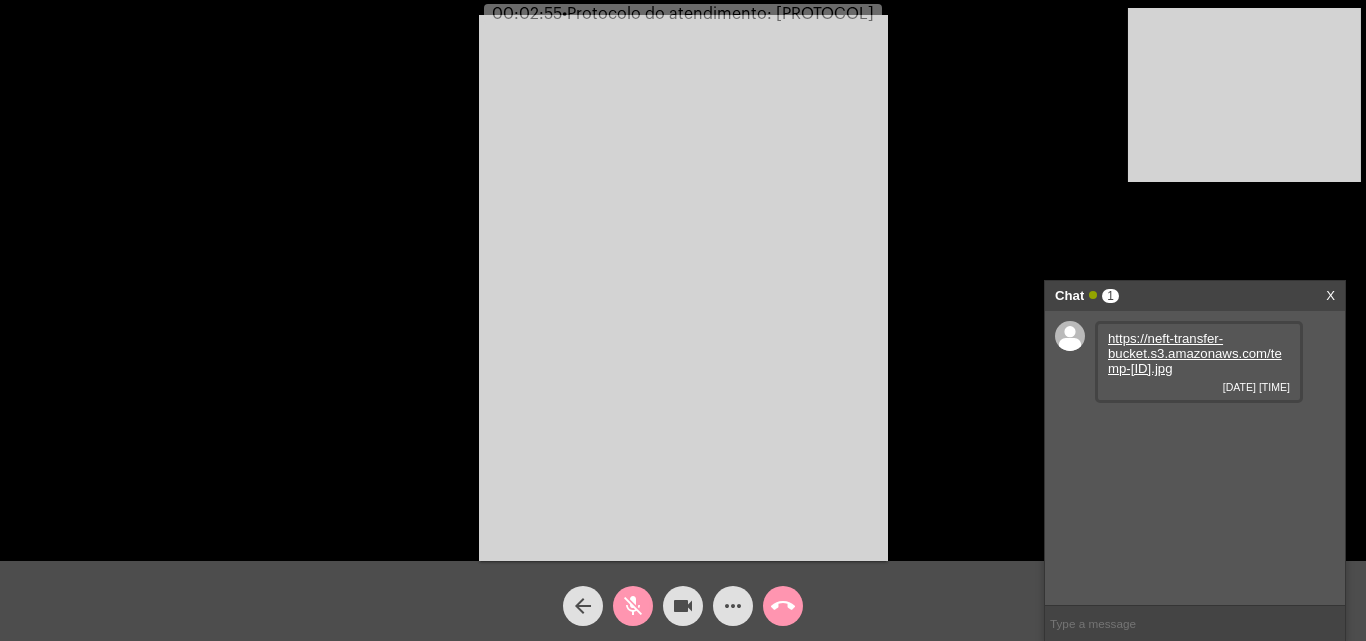 click on "mic_off" 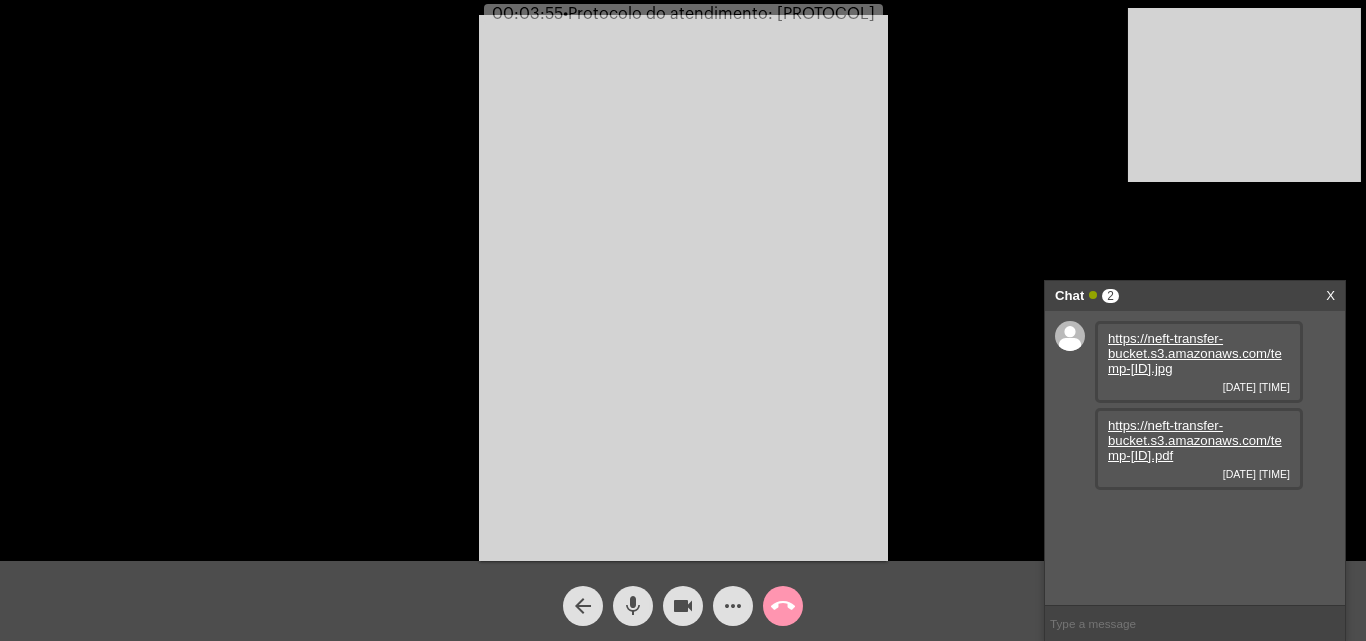 click on "https://neft-transfer-bucket.s3.amazonaws.com/temp-[ID].pdf" at bounding box center [1195, 440] 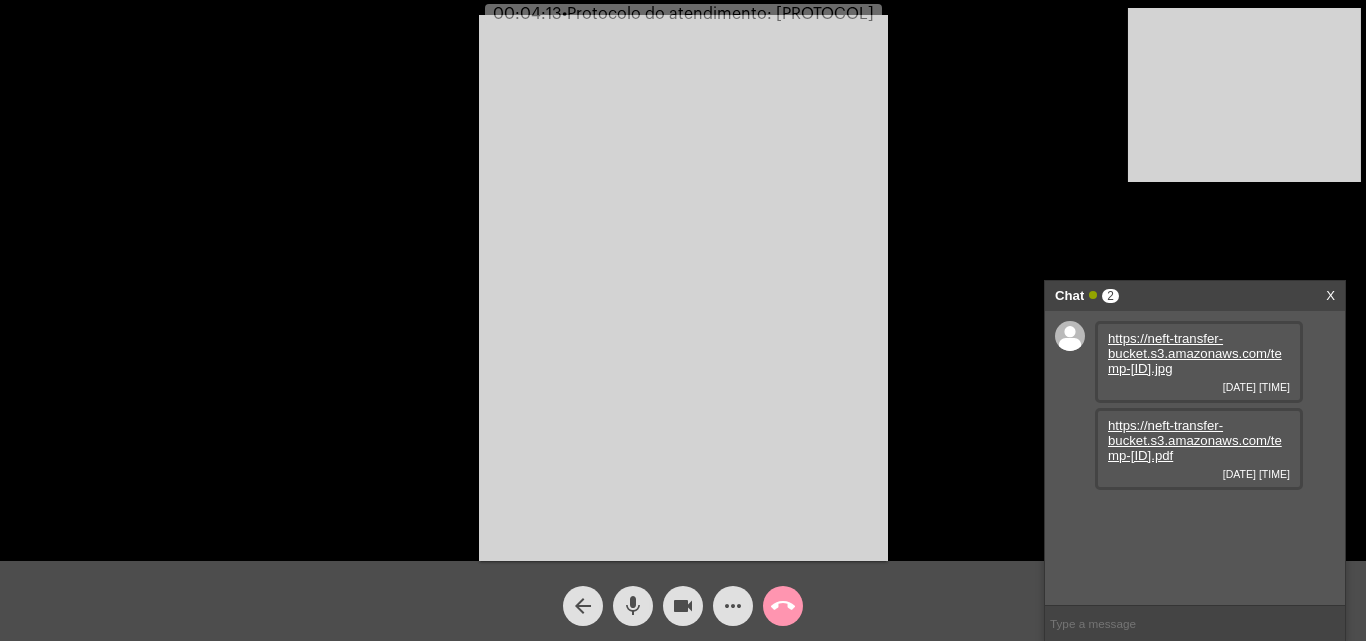 click on "mic" 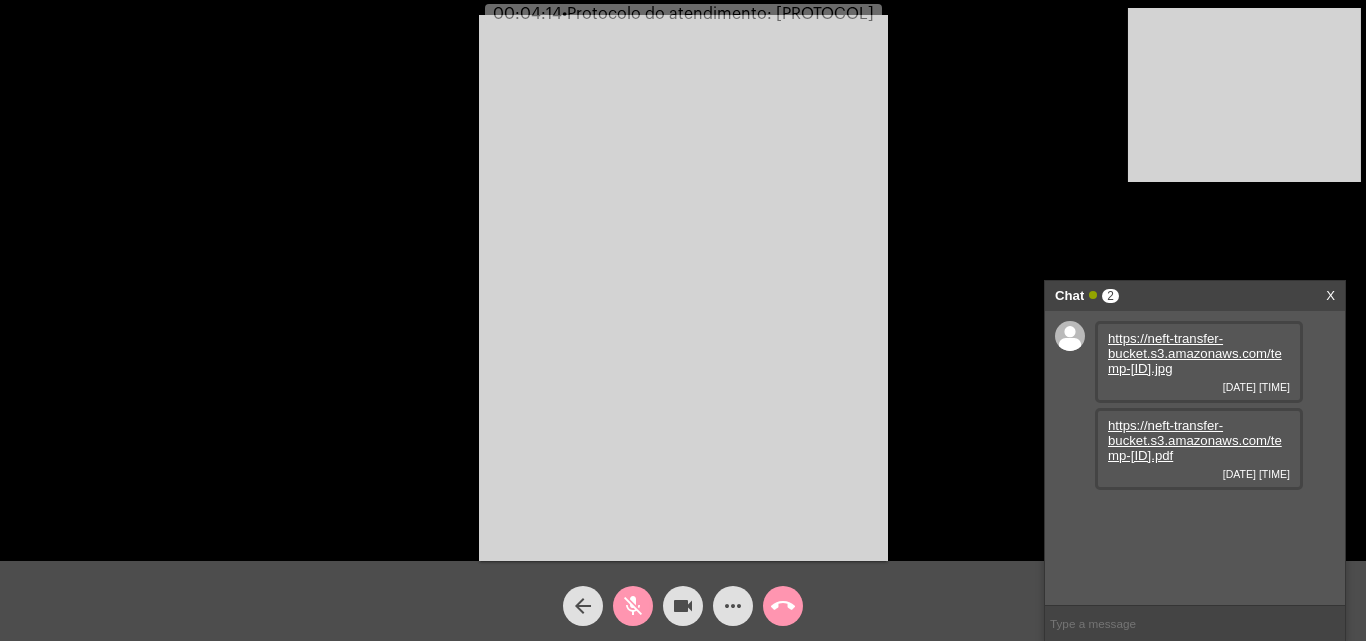 click on "videocam" 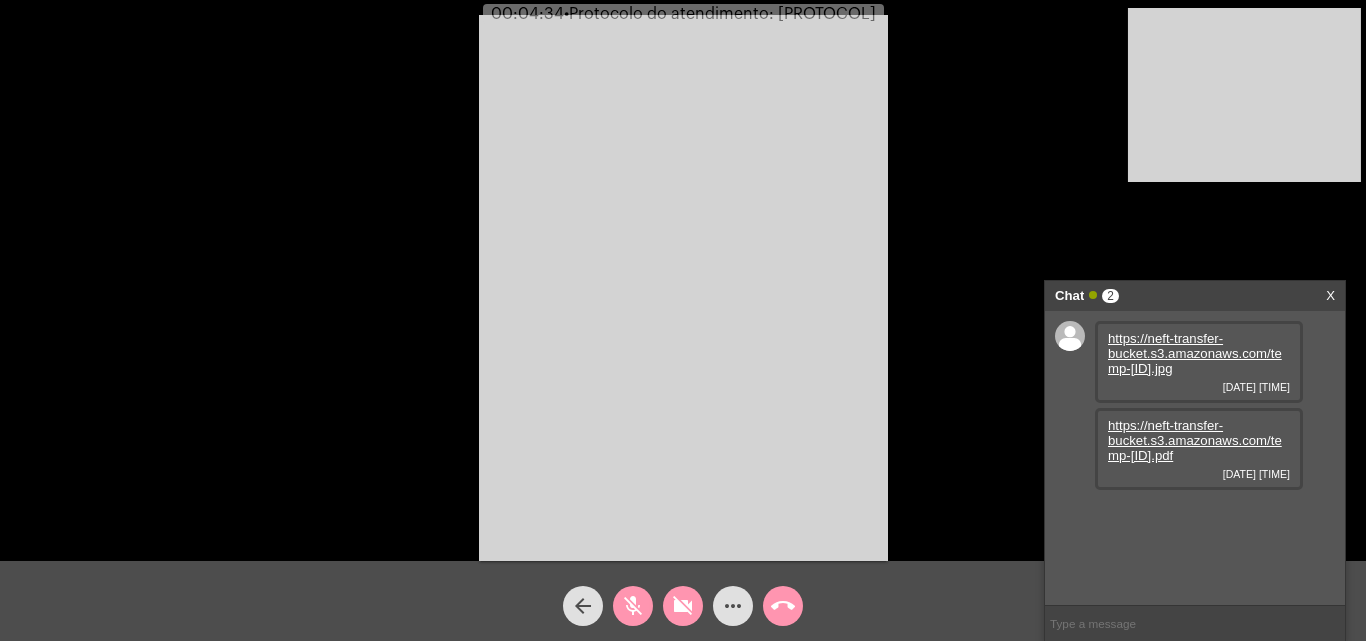 click on "videocam_off" 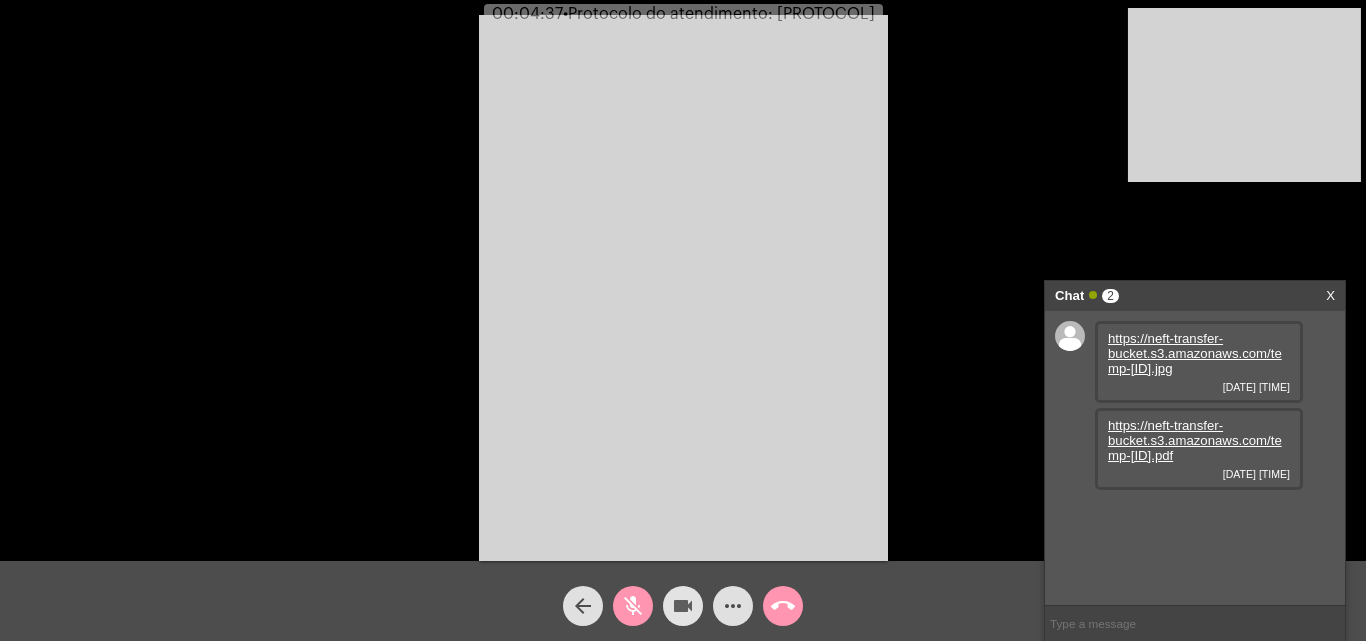 click on "videocam" 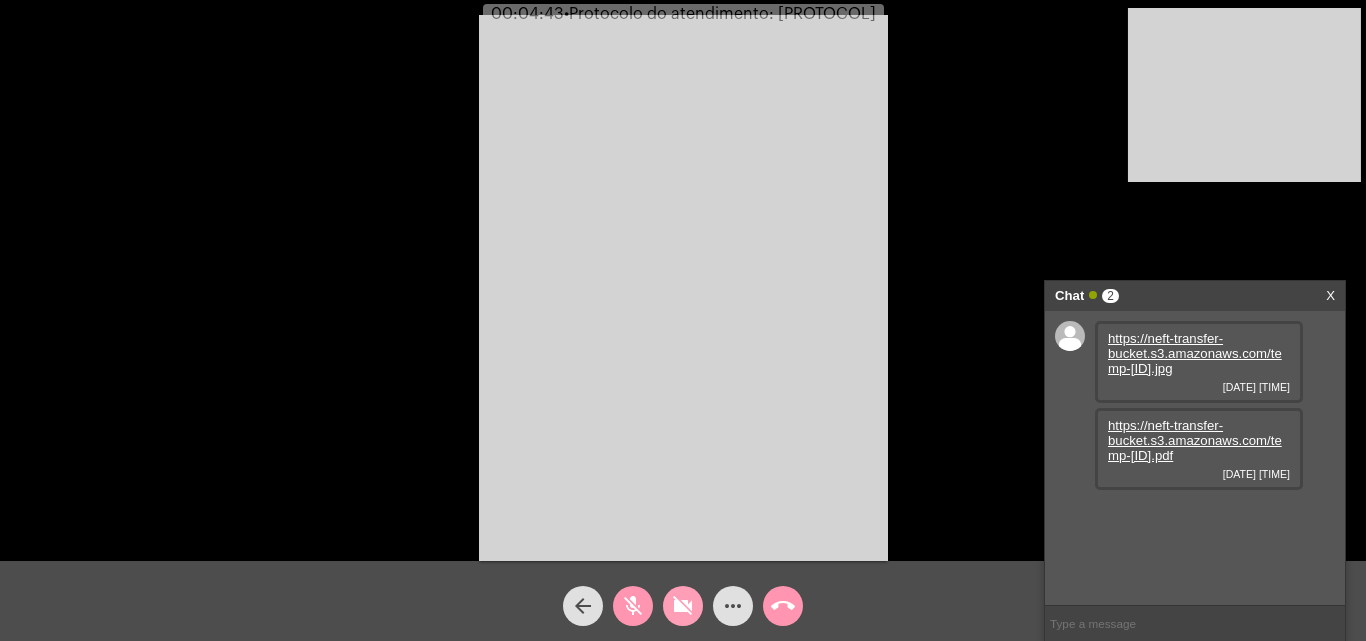 click on "videocam_off" 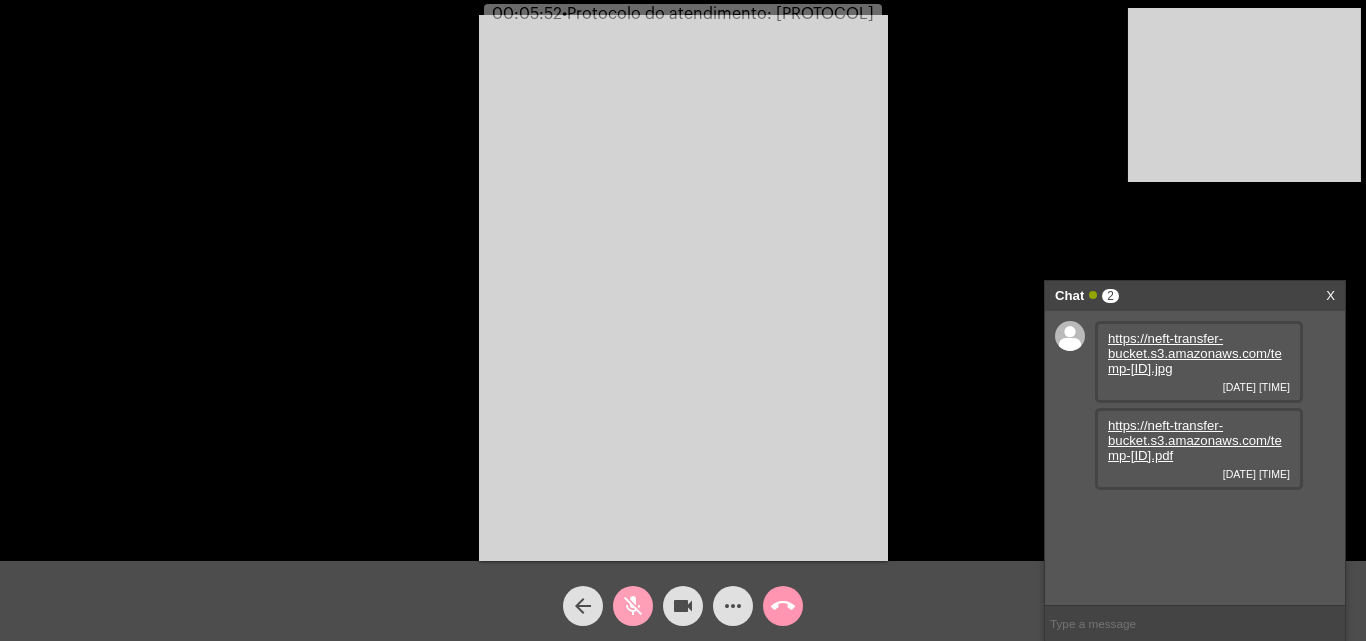 click on "mic_off" 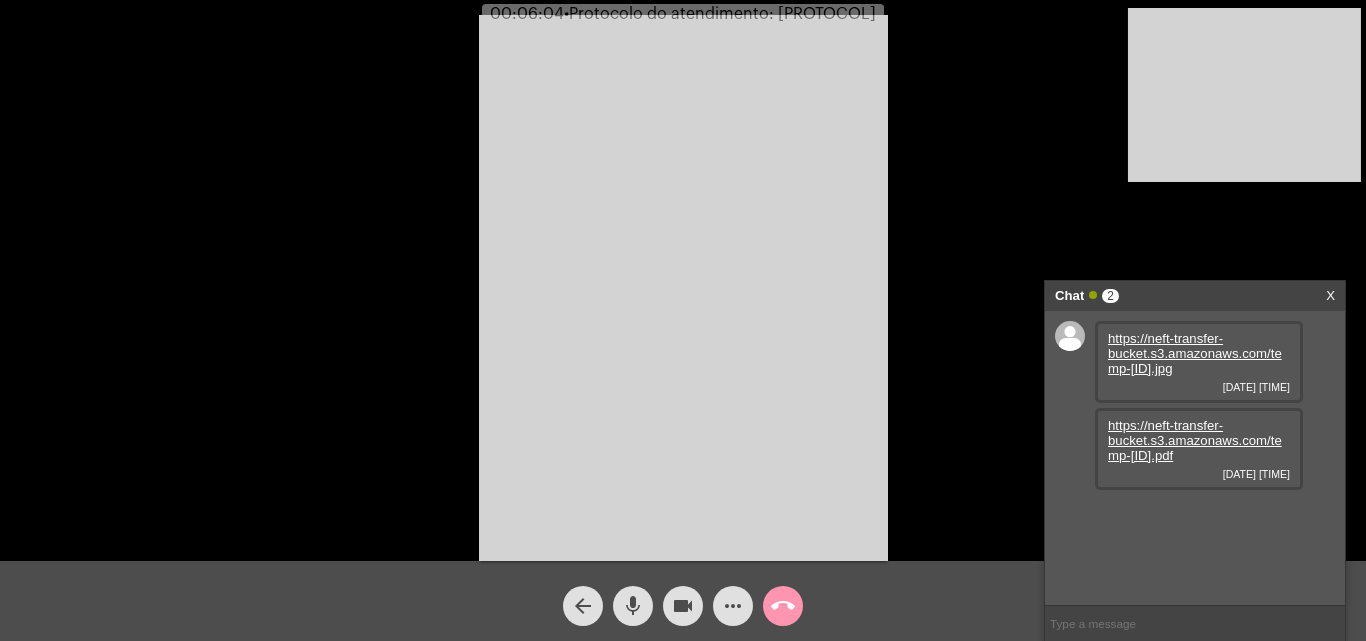 click on "mic" 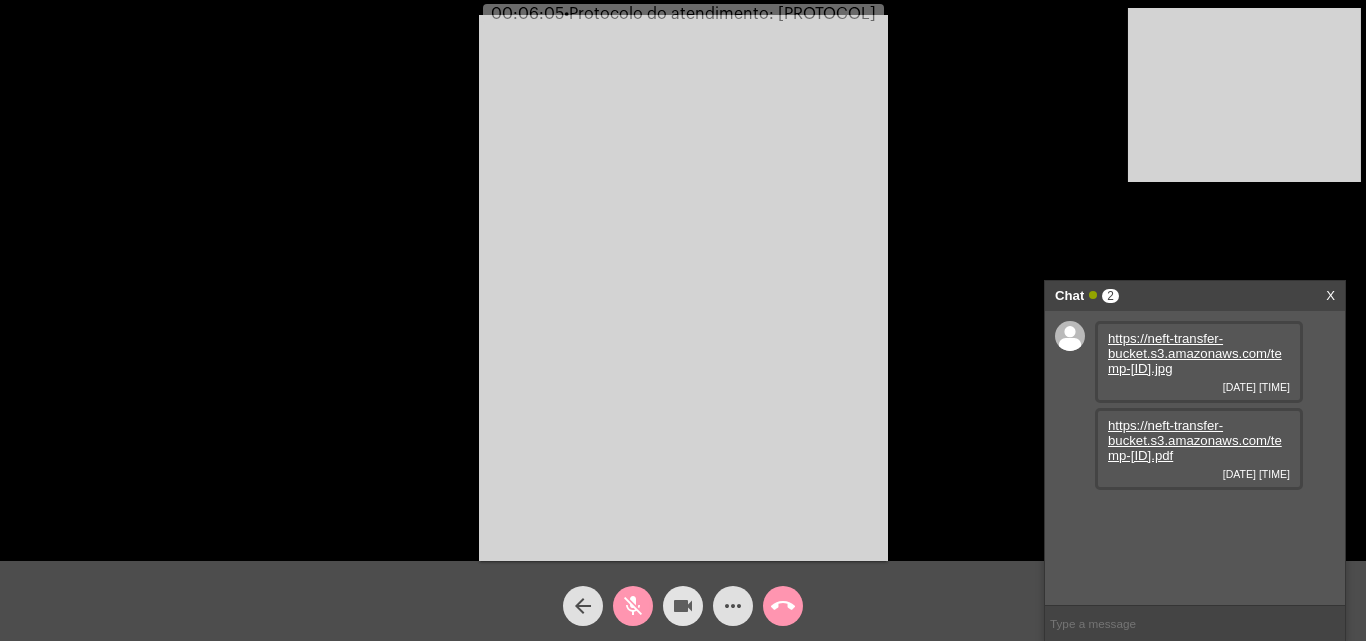 click on "videocam" 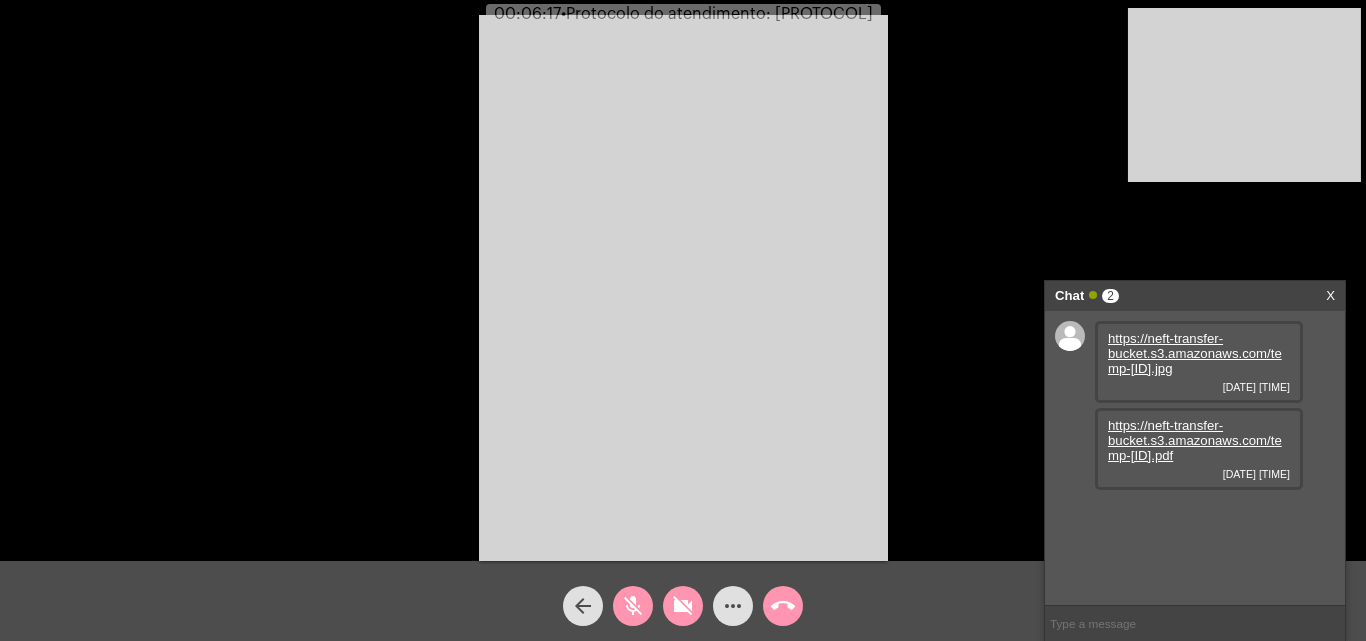 click on "videocam_off" 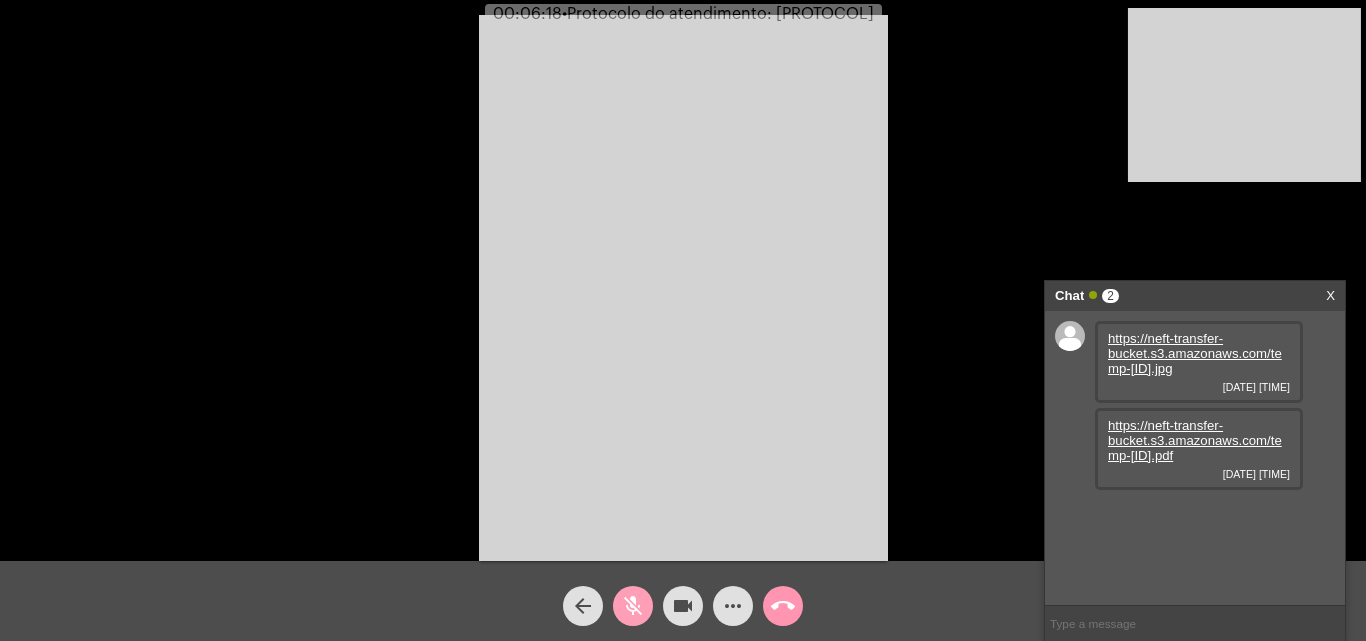 click on "mic_off" 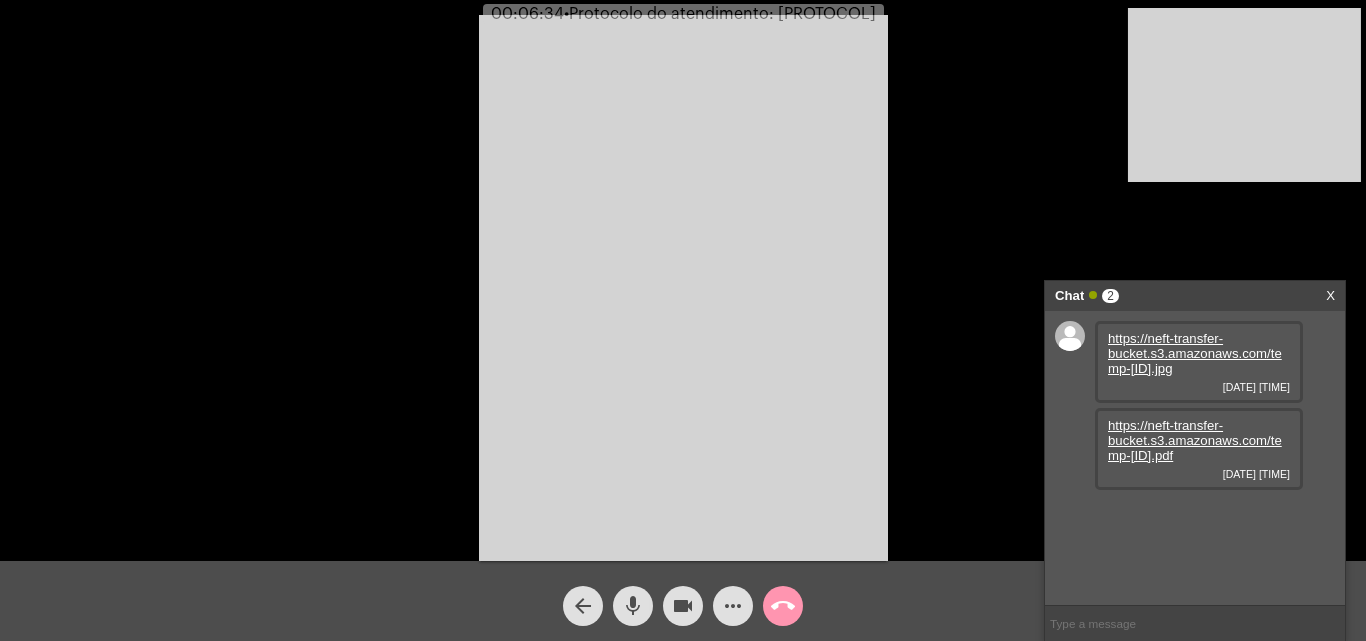 click on "mic" 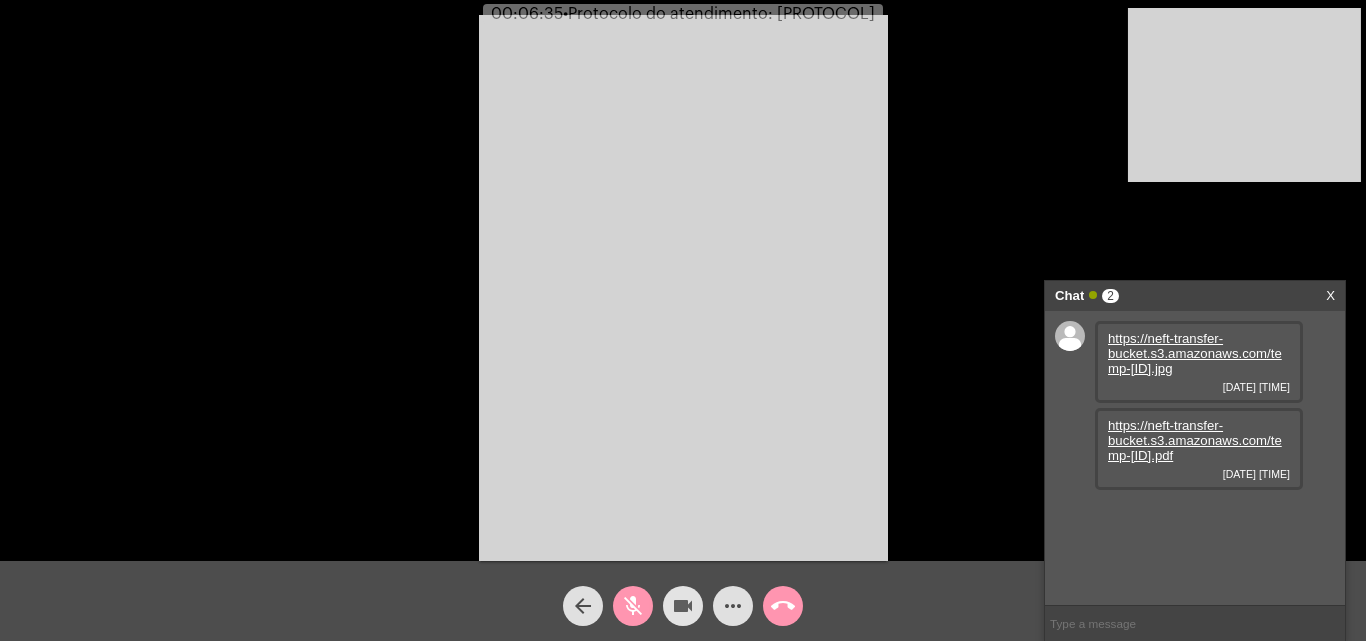 click on "videocam" 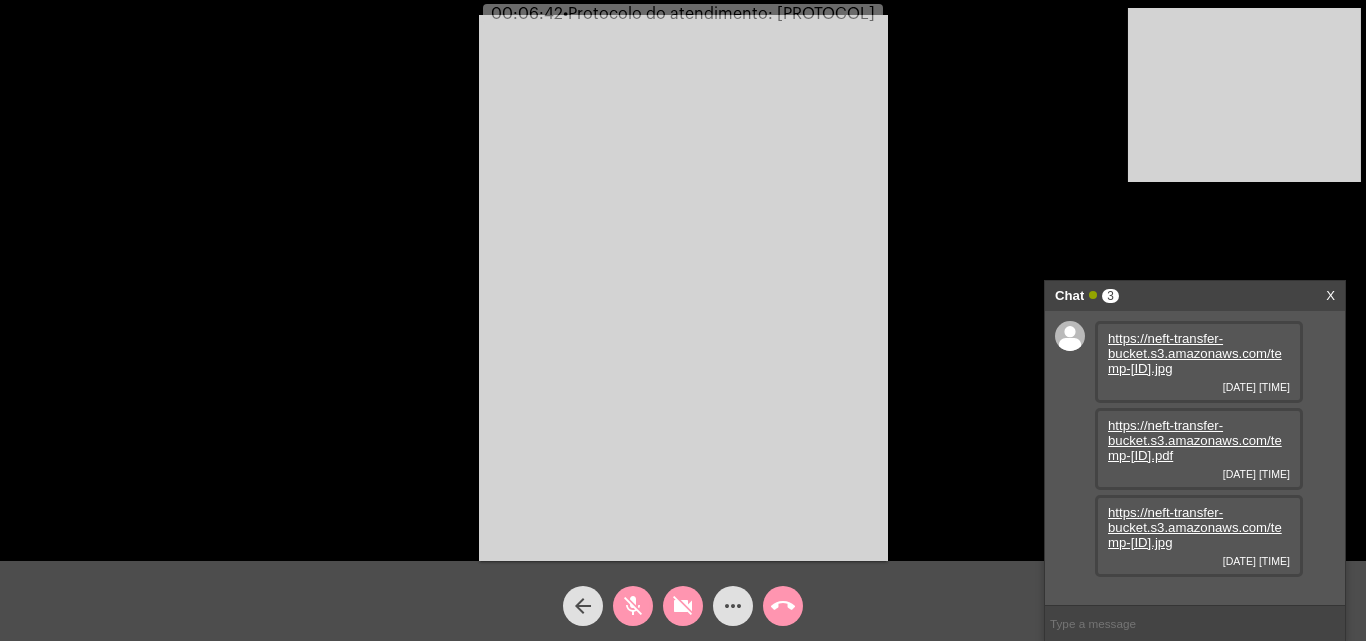click on "videocam_off" 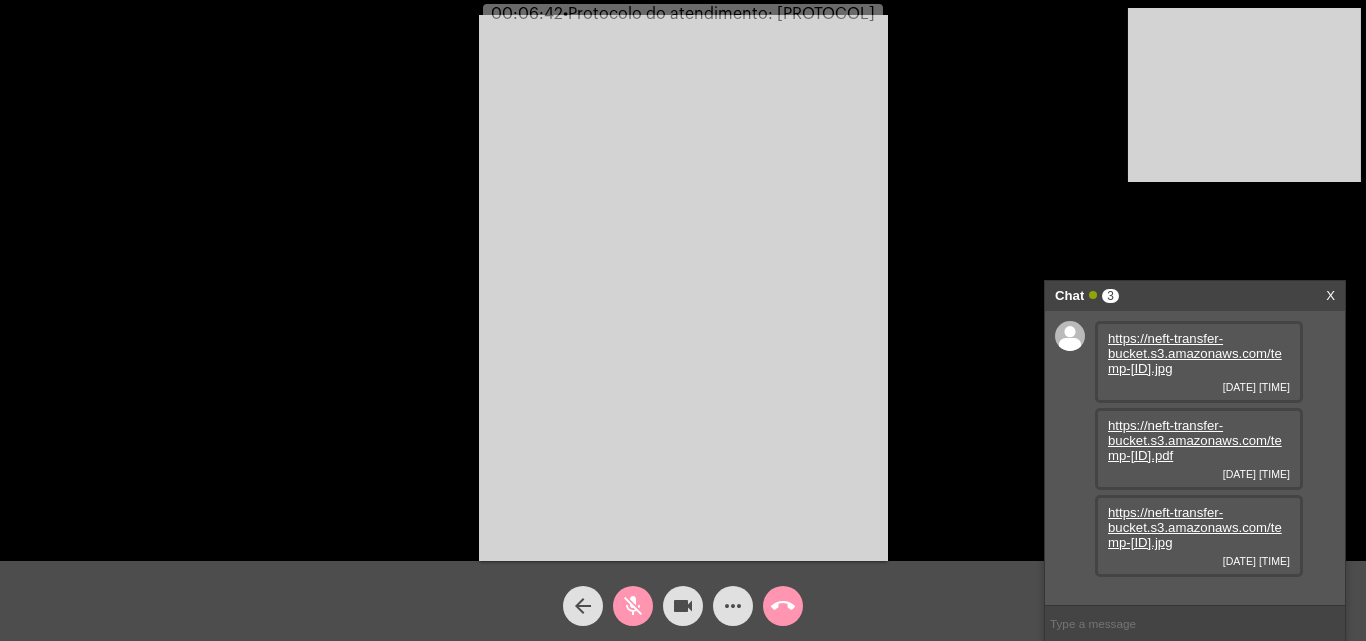 click on "mic_off" 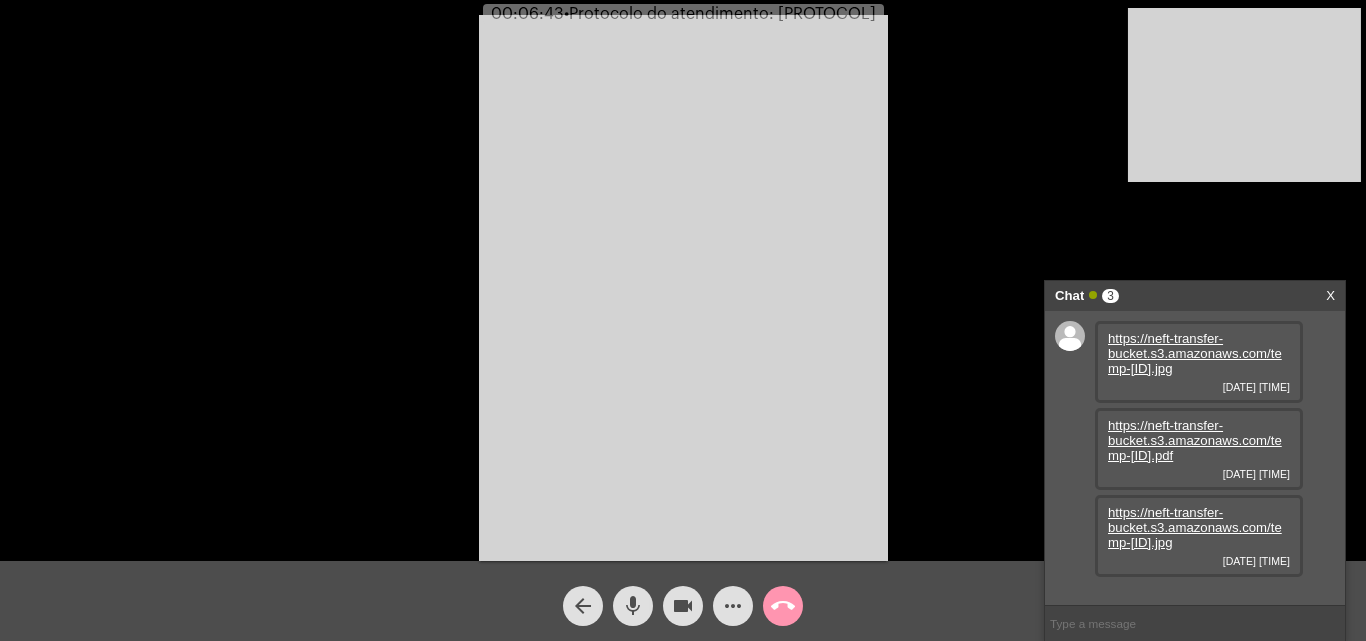scroll, scrollTop: 17, scrollLeft: 0, axis: vertical 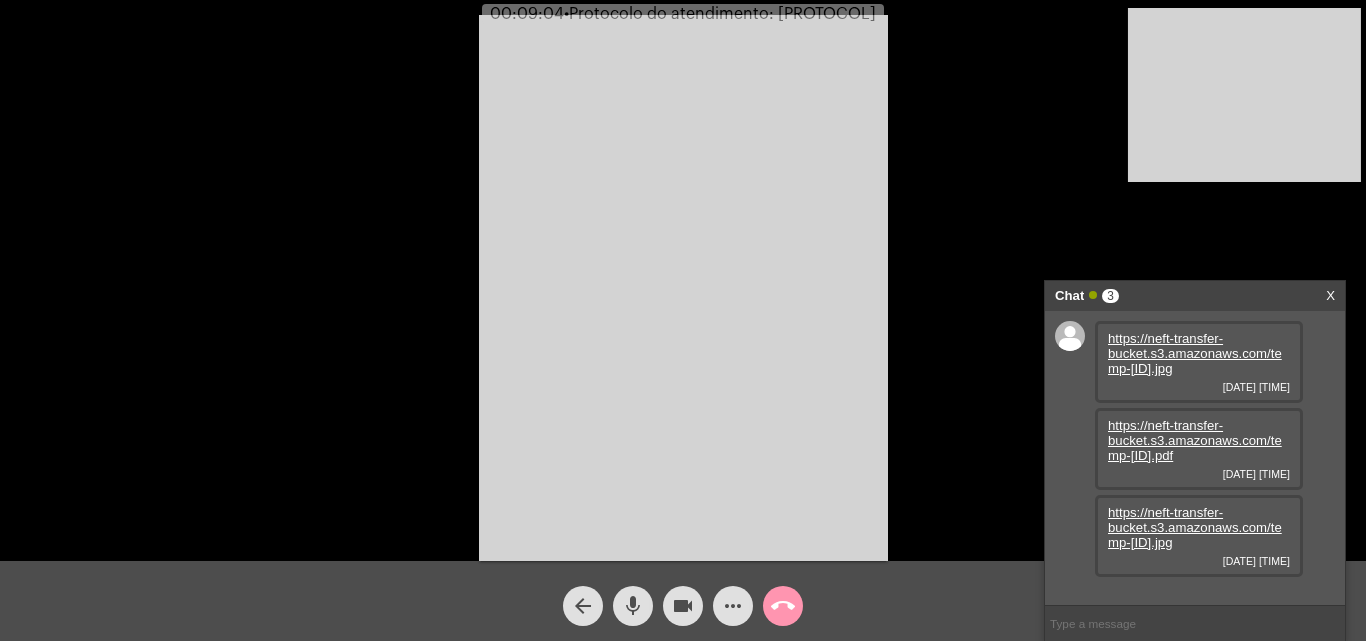 click on "mic" 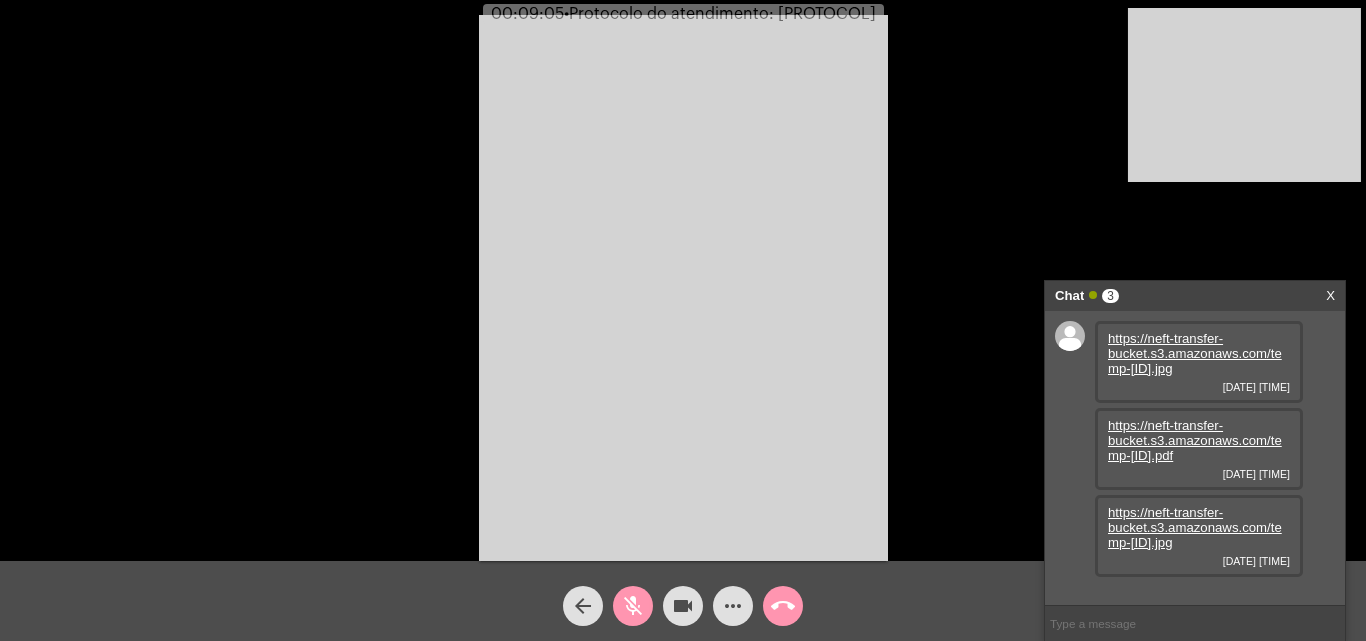 click on "videocam" 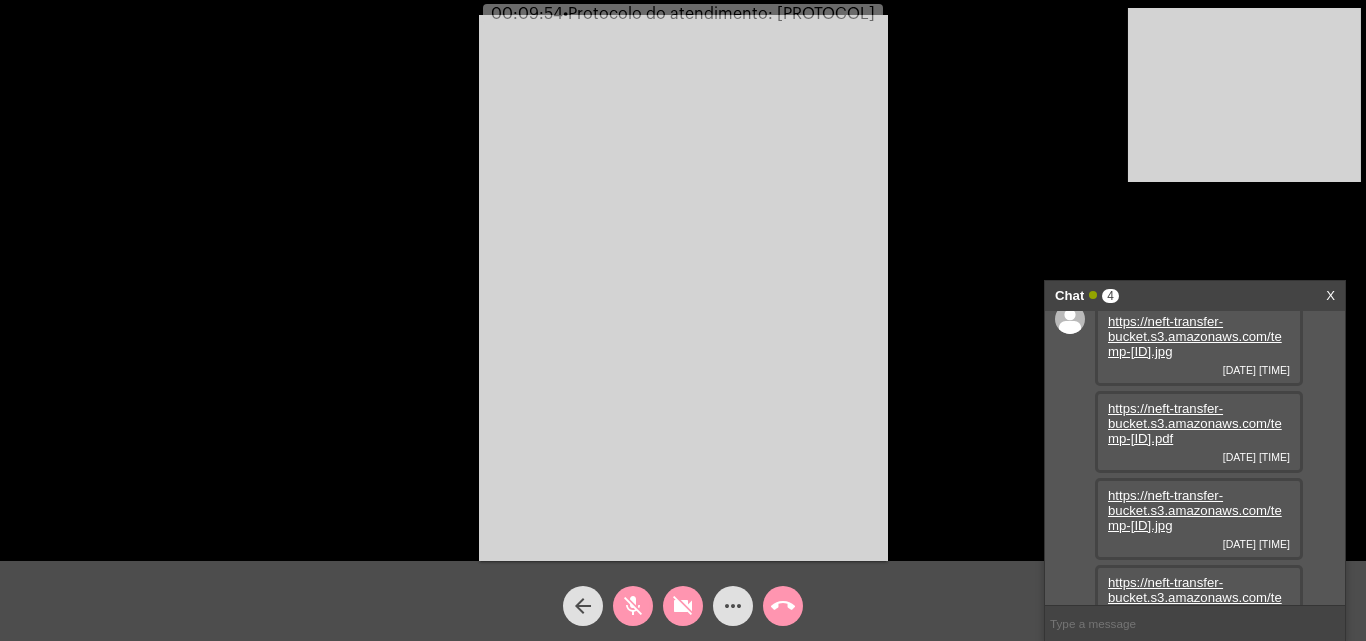 click on "videocam_off" 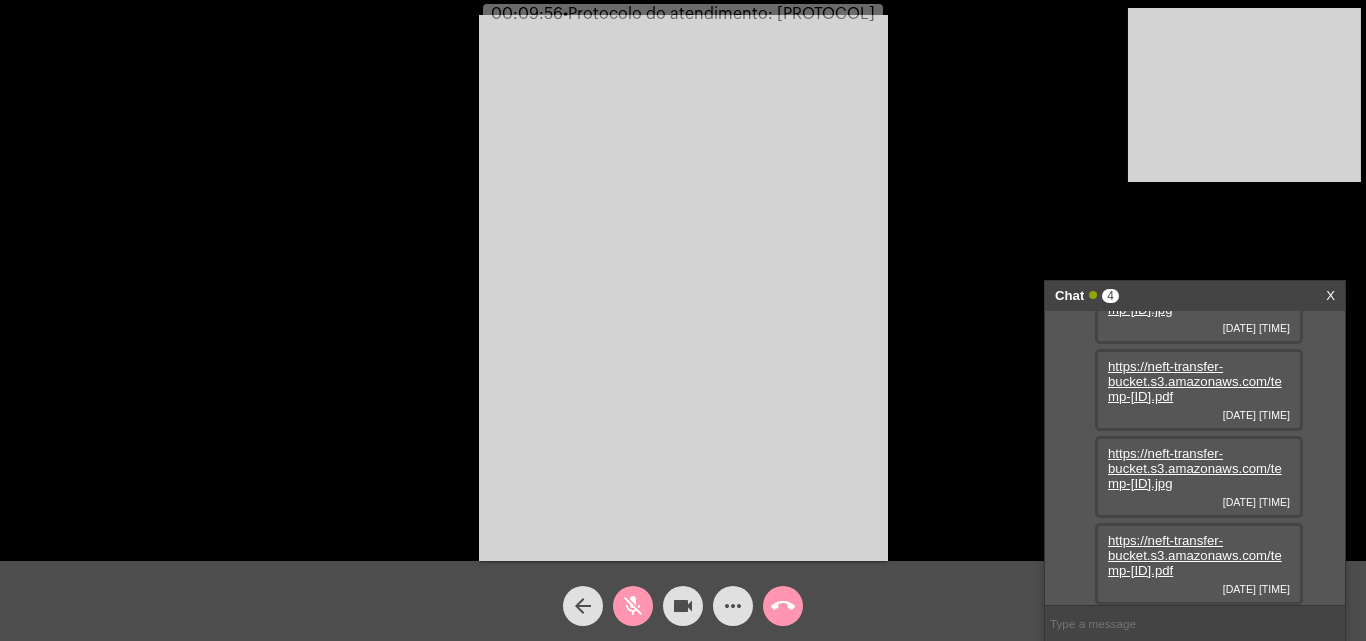 scroll, scrollTop: 119, scrollLeft: 0, axis: vertical 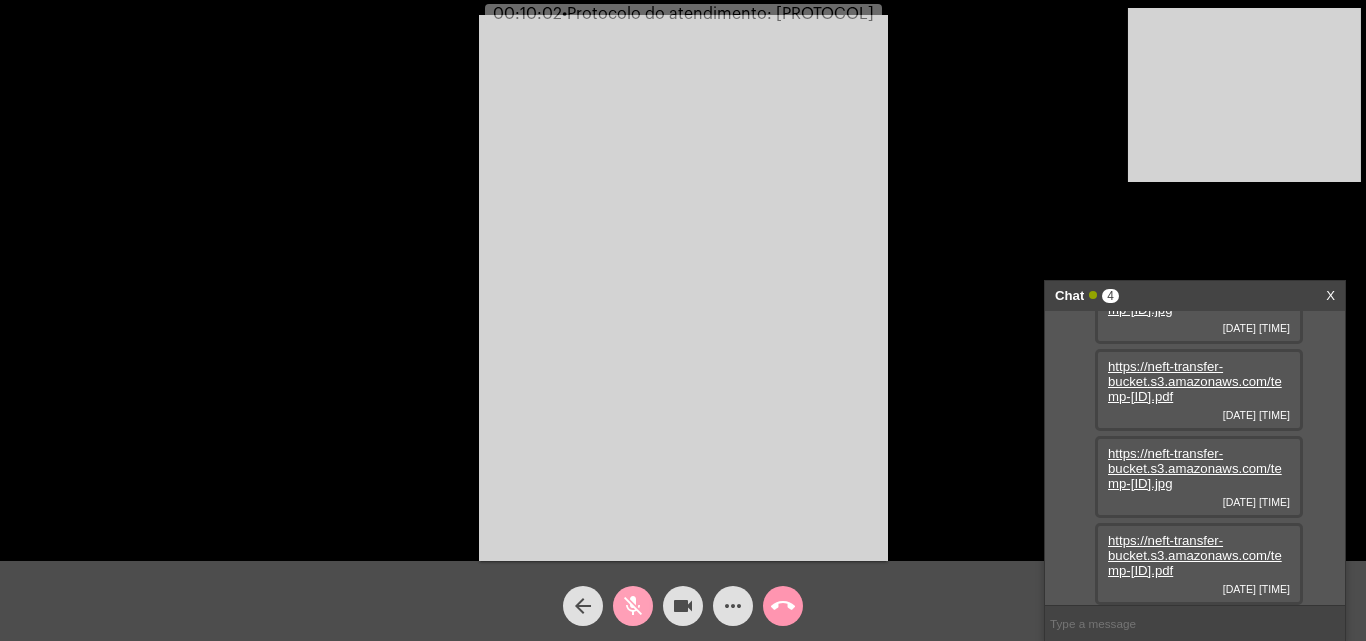 click on "mic_off" 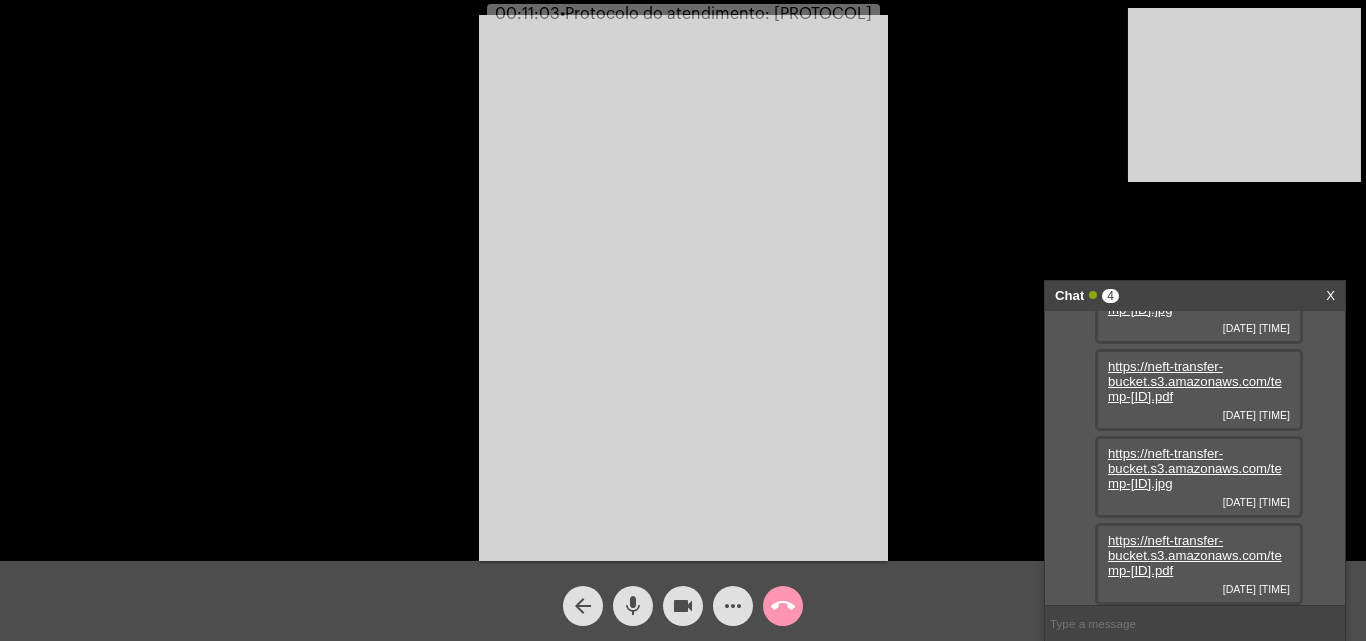 click on "mic" 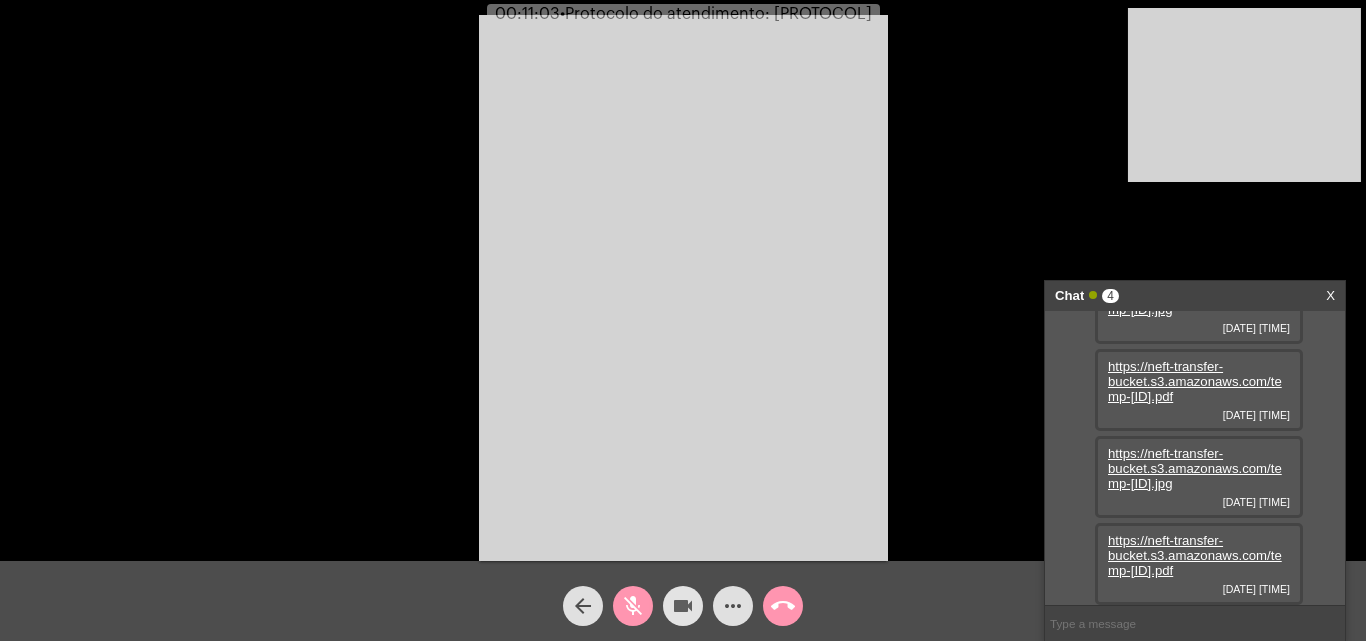 click on "videocam" 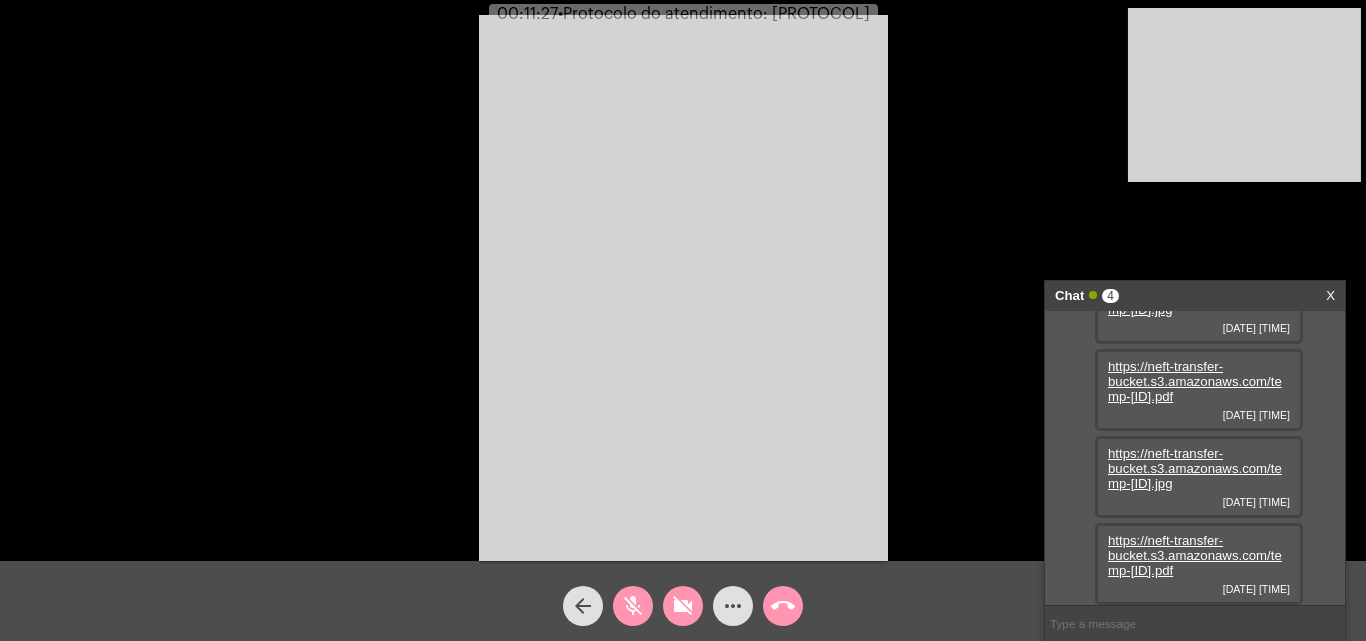 drag, startPoint x: 681, startPoint y: 601, endPoint x: 650, endPoint y: 638, distance: 48.270073 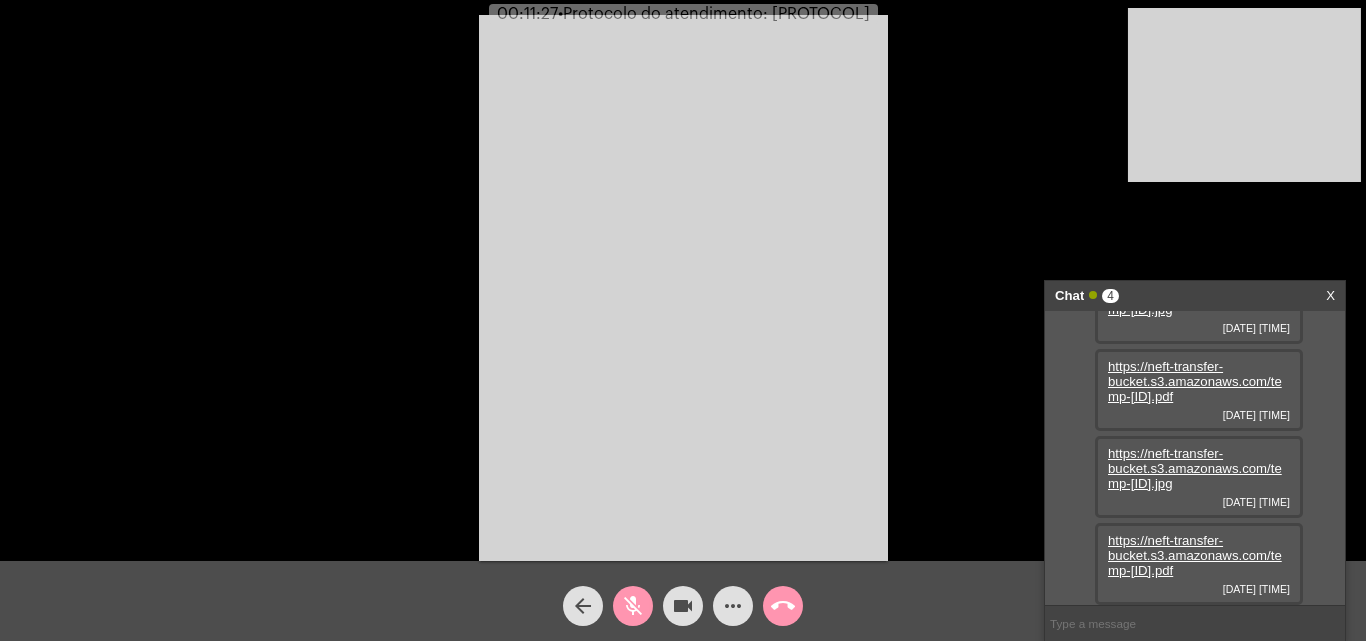 click on "mic_off" 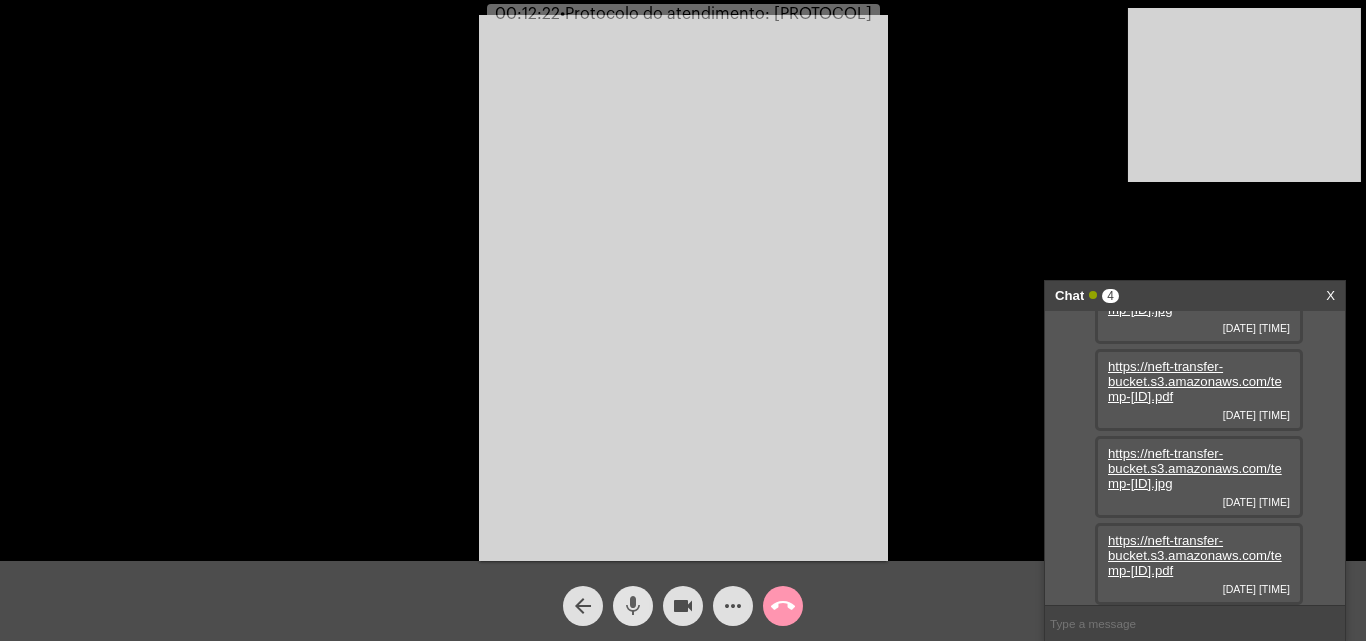 click on "mic" 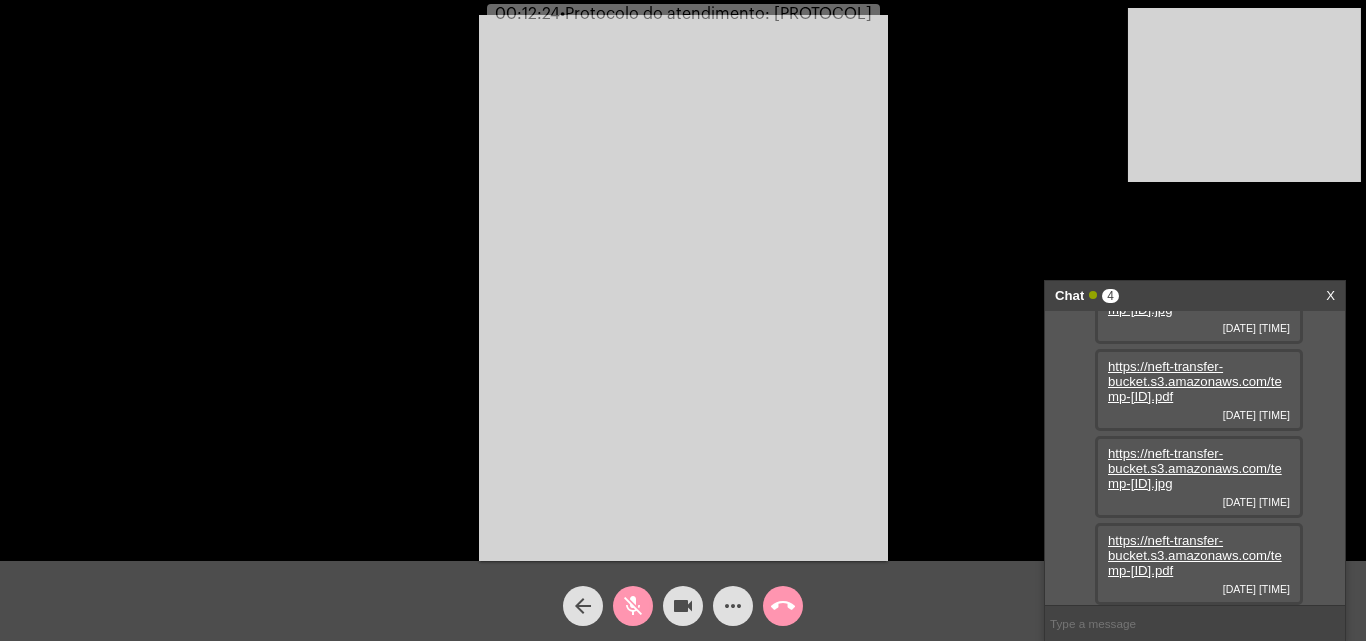 click on "videocam" 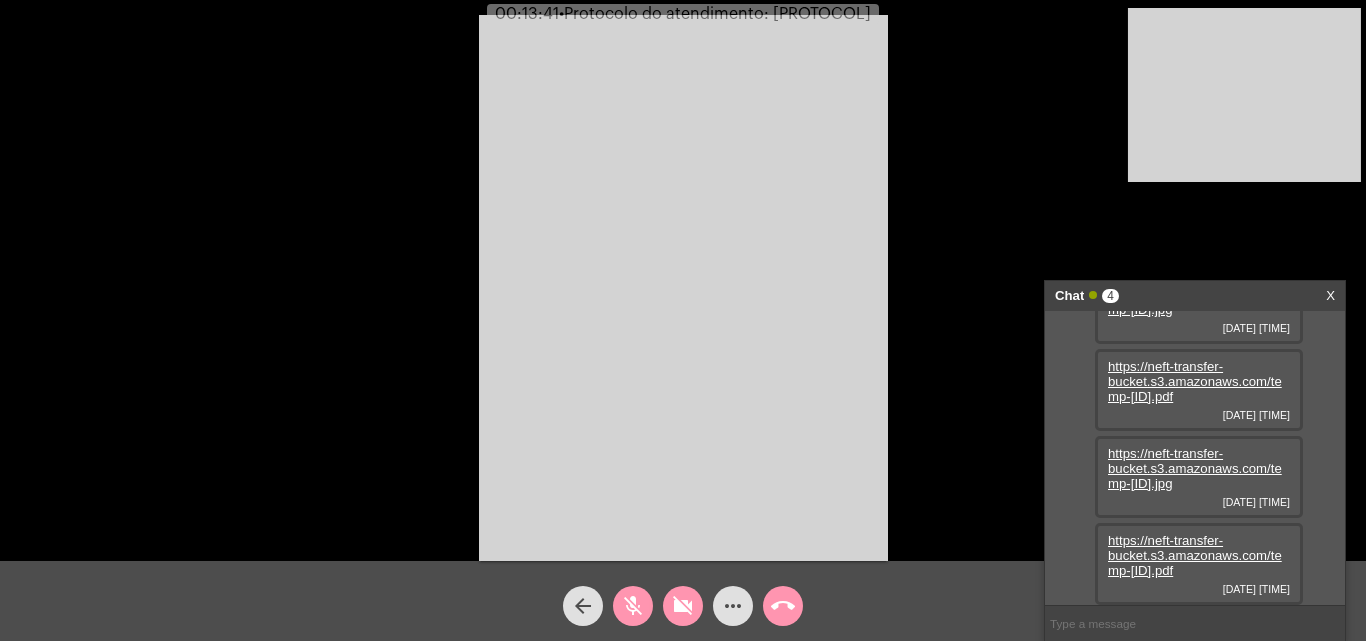 click on "videocam_off" 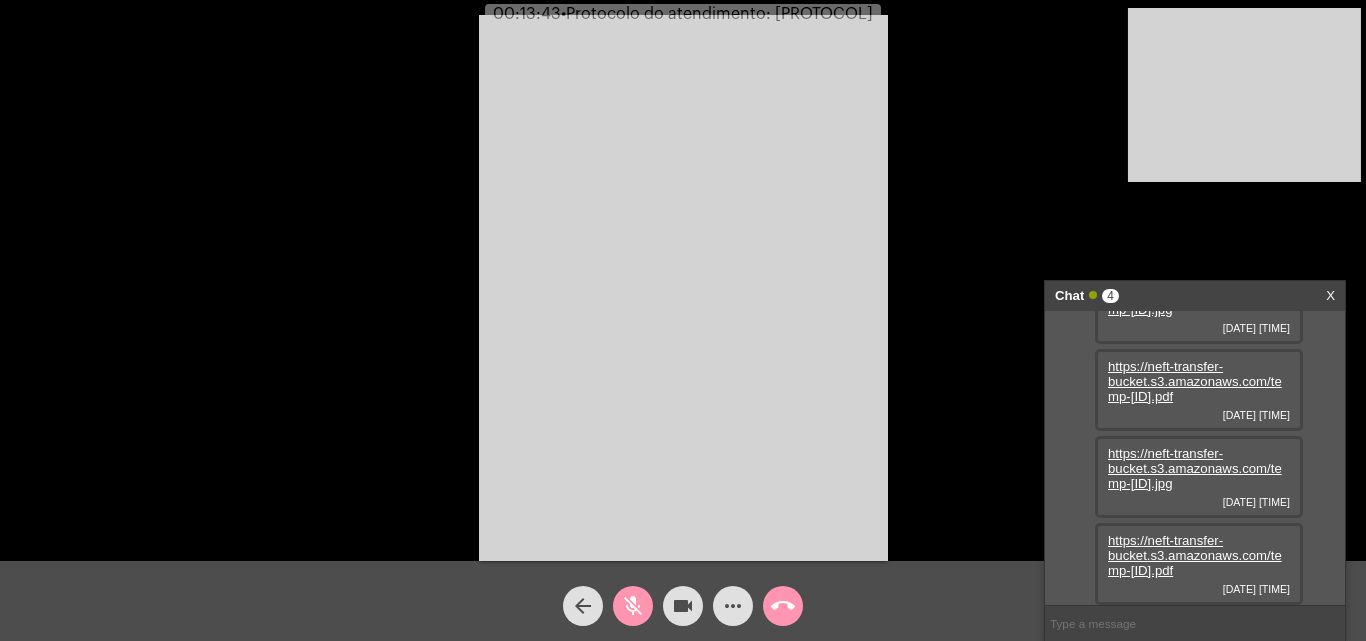 click on "mic_off" 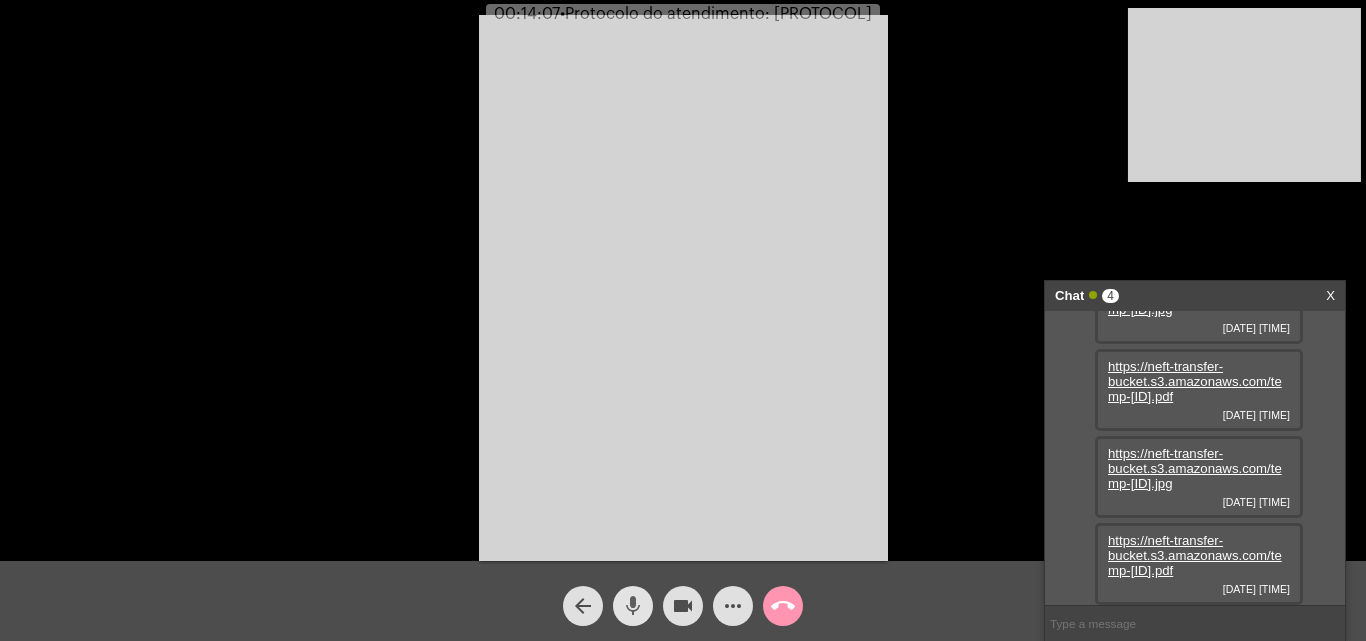 click on "mic" 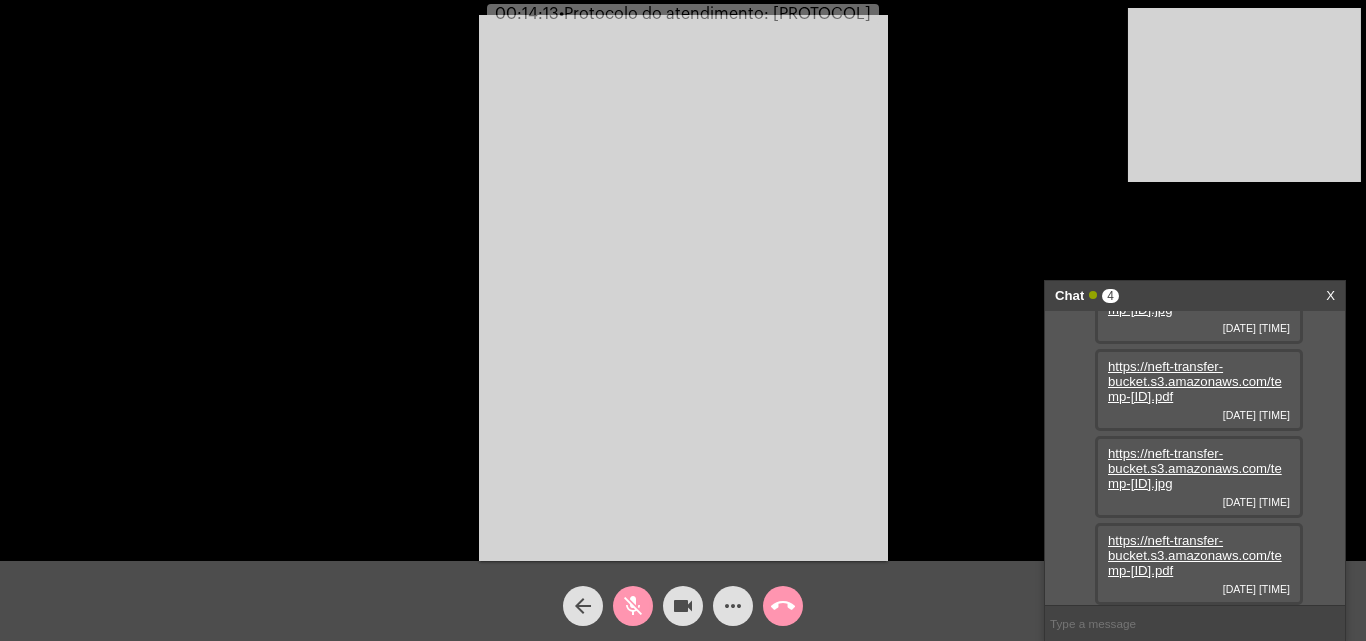 click on "mic_off" 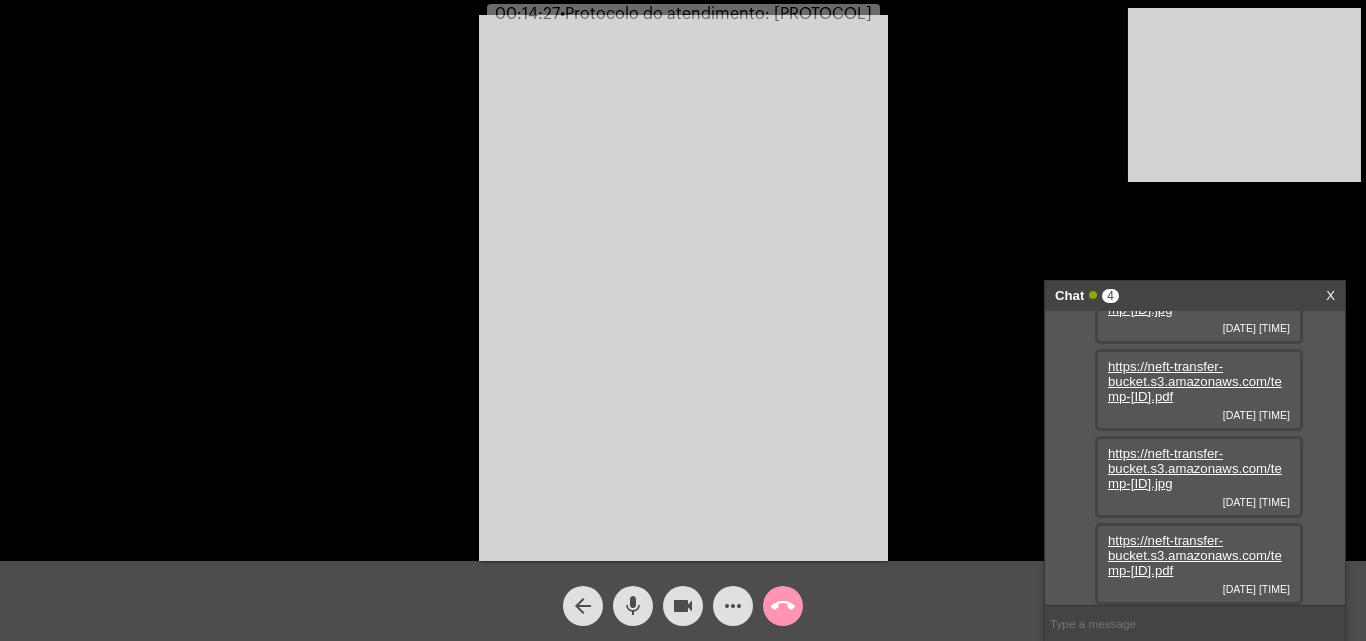click on "call_end" 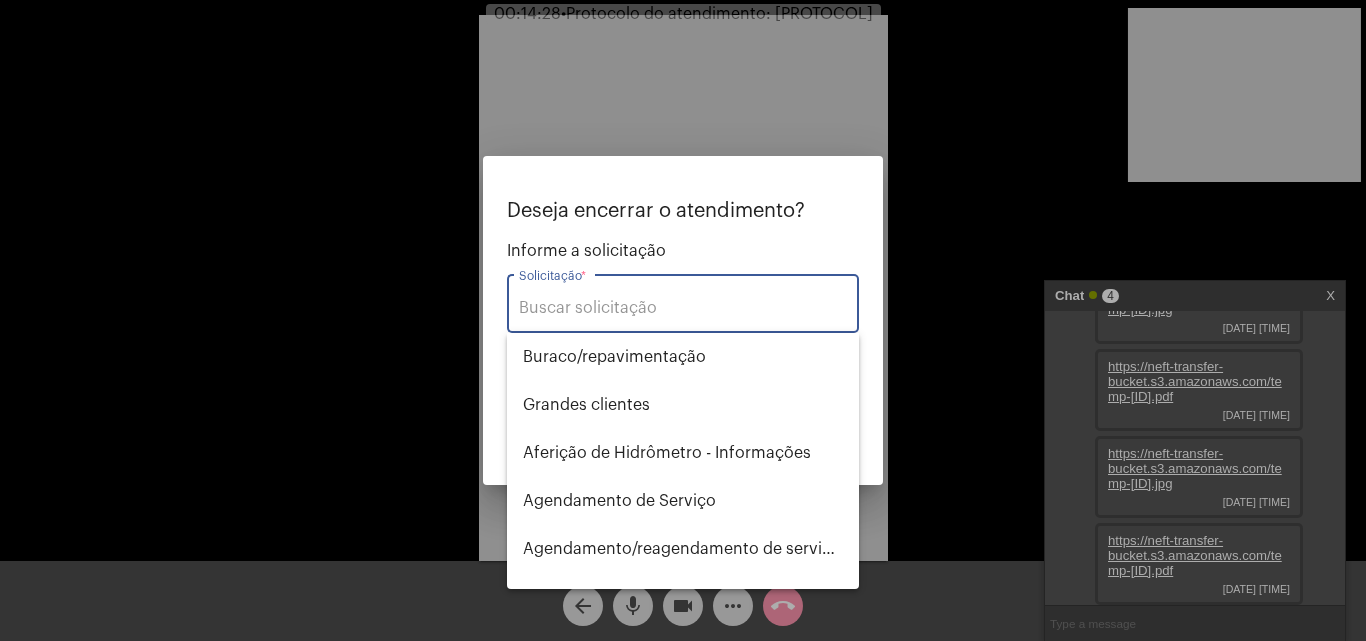 click on "Solicitação  *" at bounding box center [683, 308] 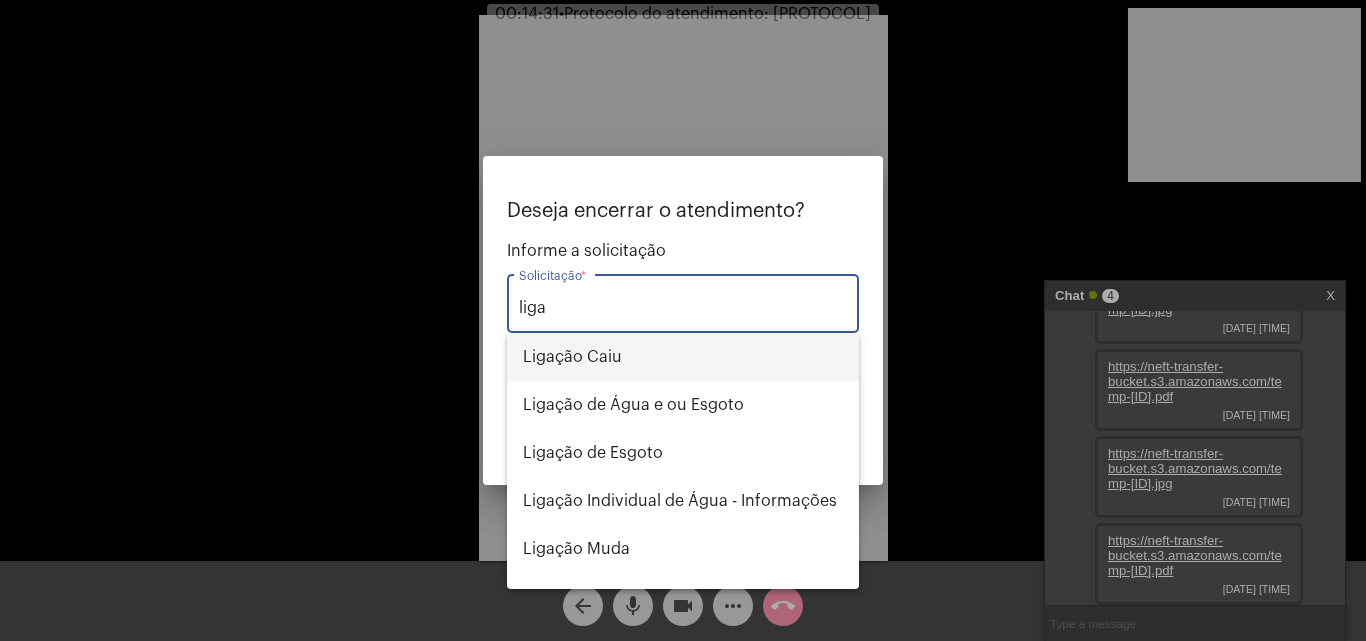 click on "Ligação Caiu" at bounding box center (683, 357) 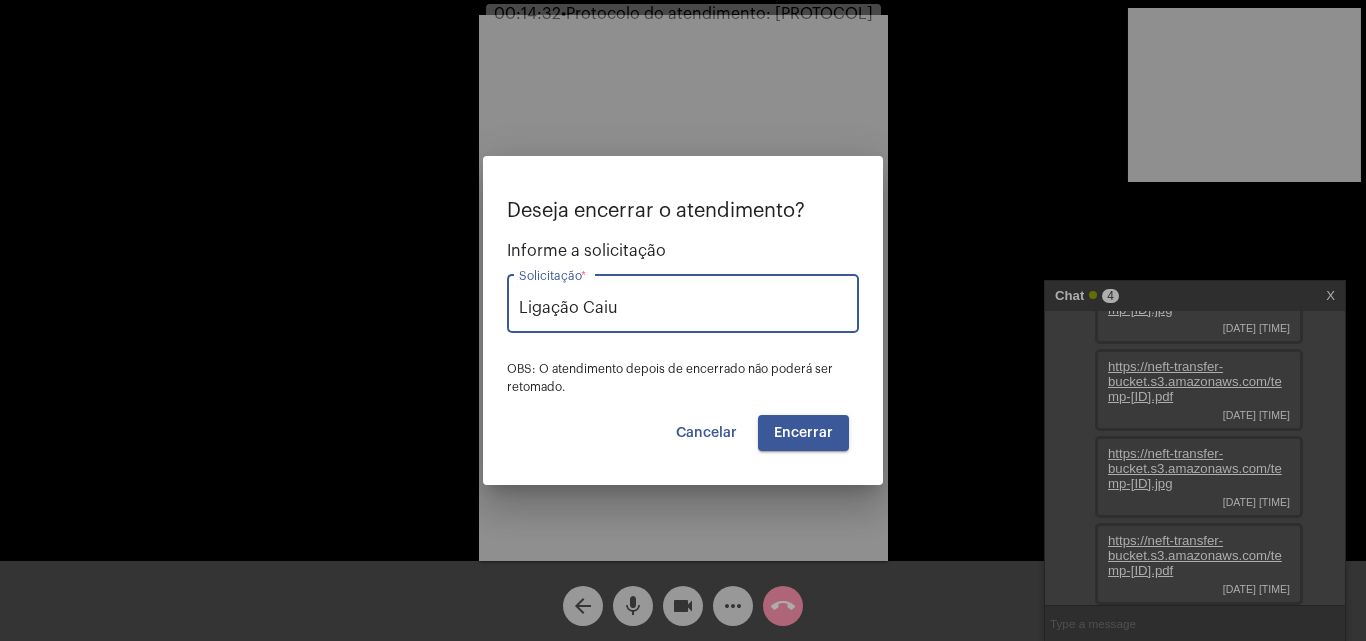 click on "Encerrar" at bounding box center (803, 433) 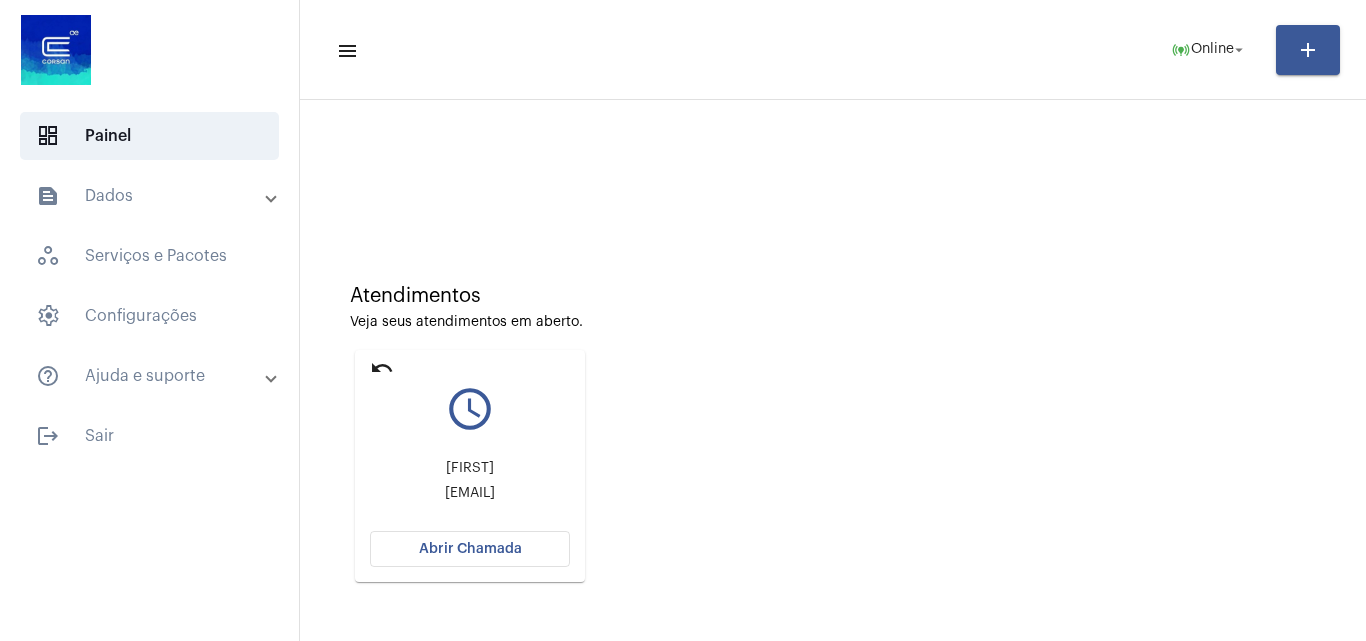 click on "Abrir Chamada" 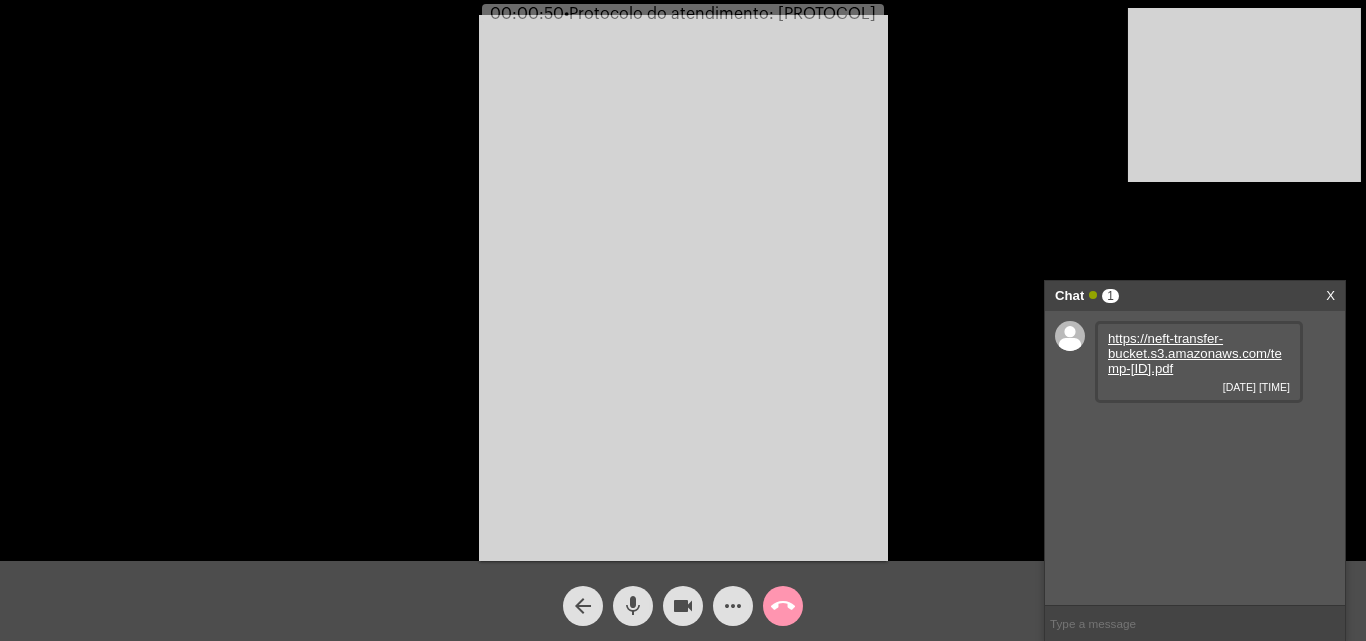 click on "https://neft-transfer-bucket.s3.amazonaws.com/temp-[ID].pdf" at bounding box center (1195, 353) 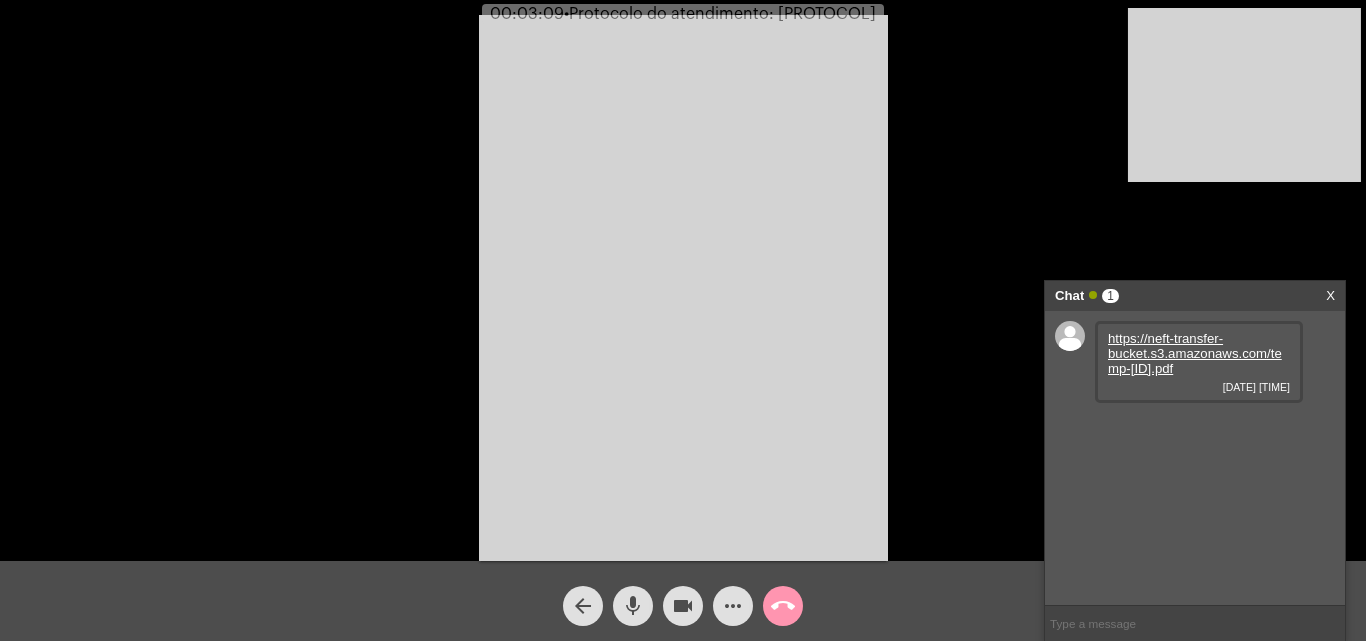click on "mic" 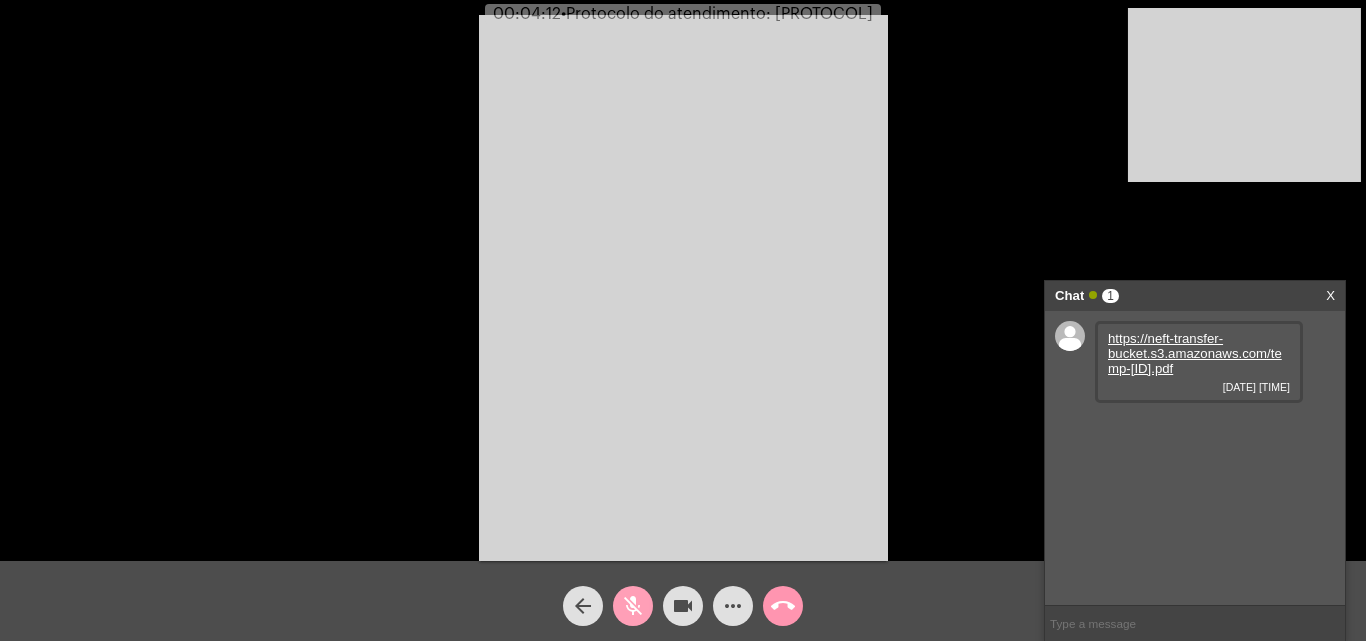 click on "mic_off" 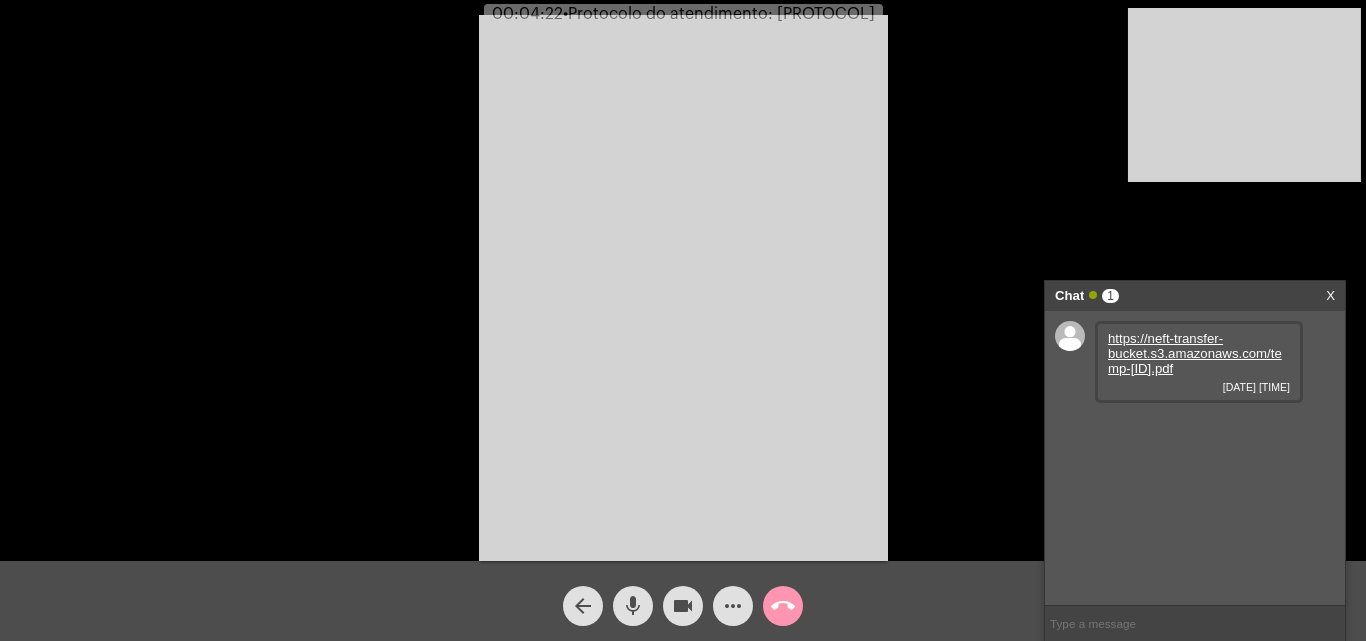 click on "mic" 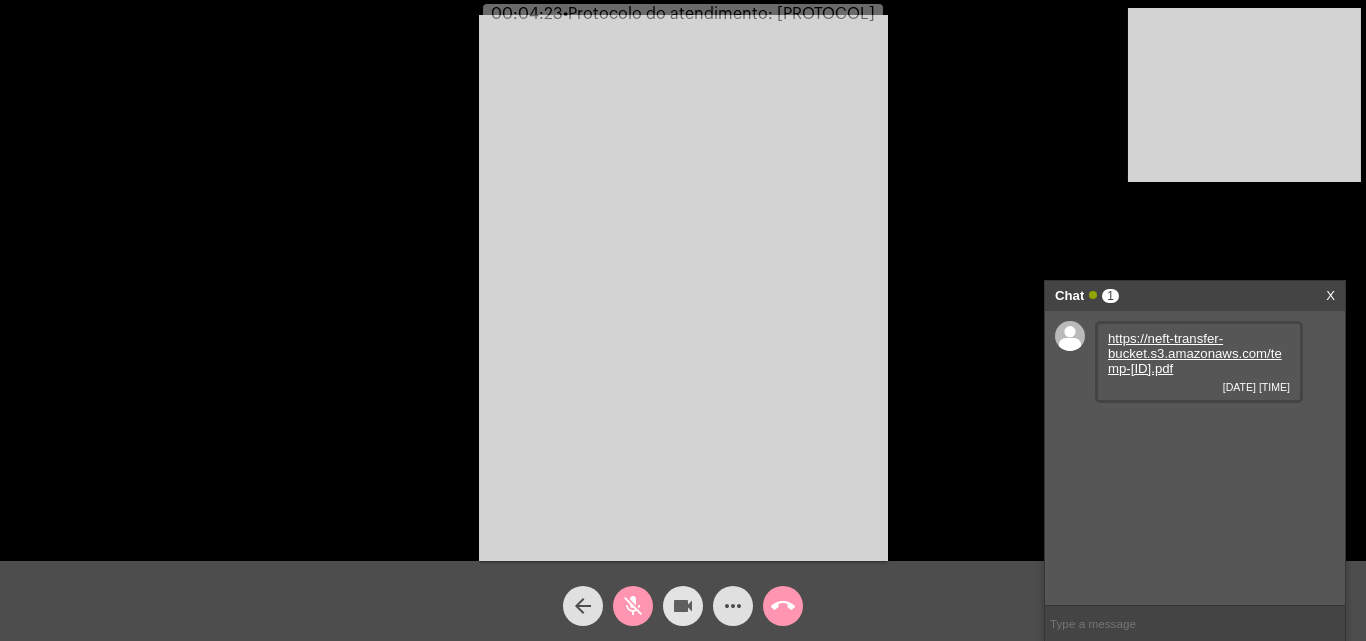 click on "videocam" 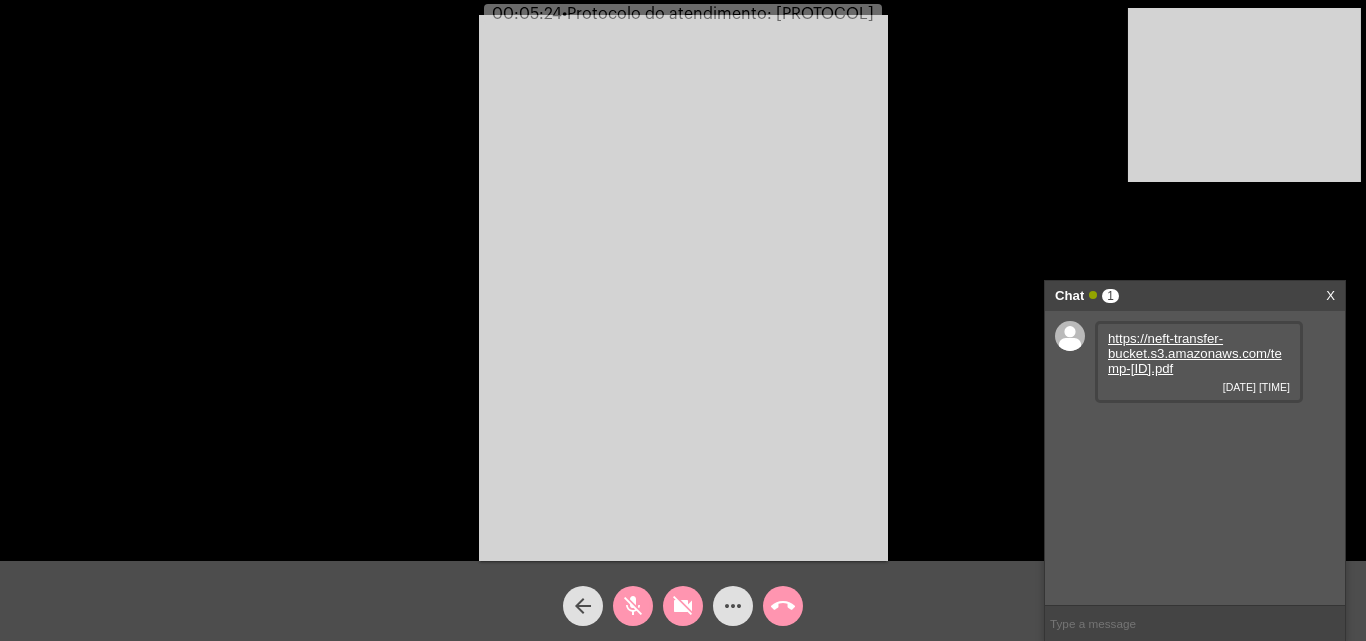 click on "videocam_off" 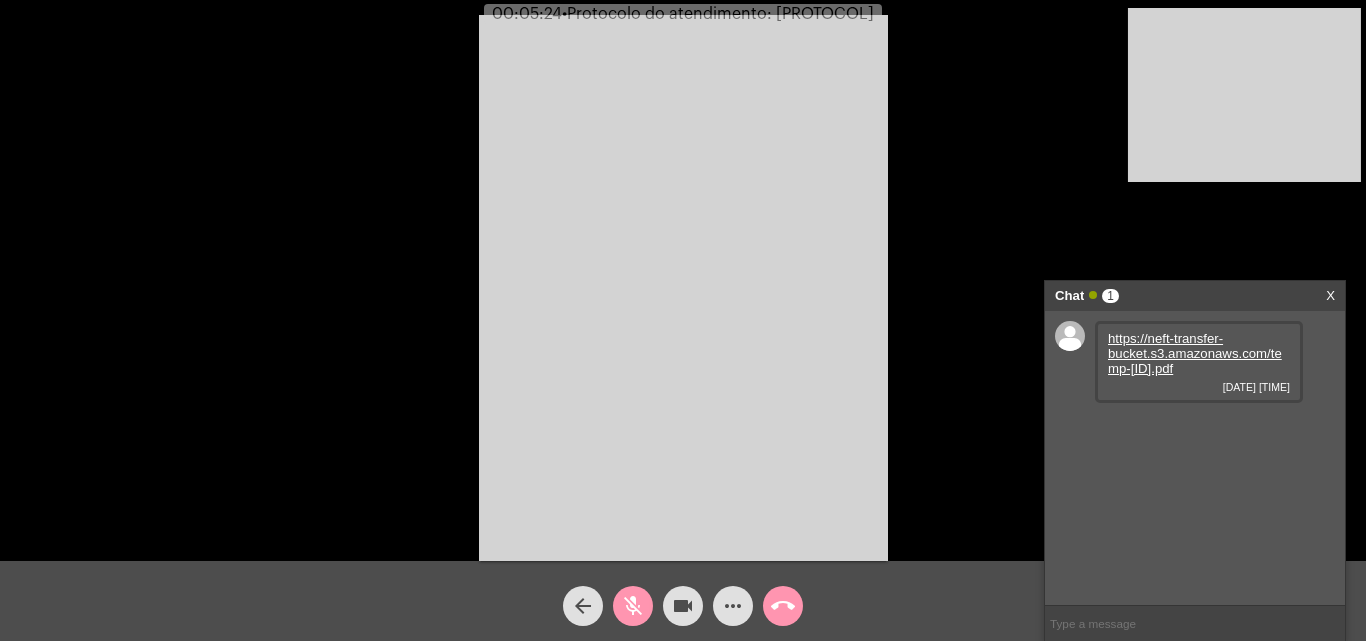 click on "mic_off" 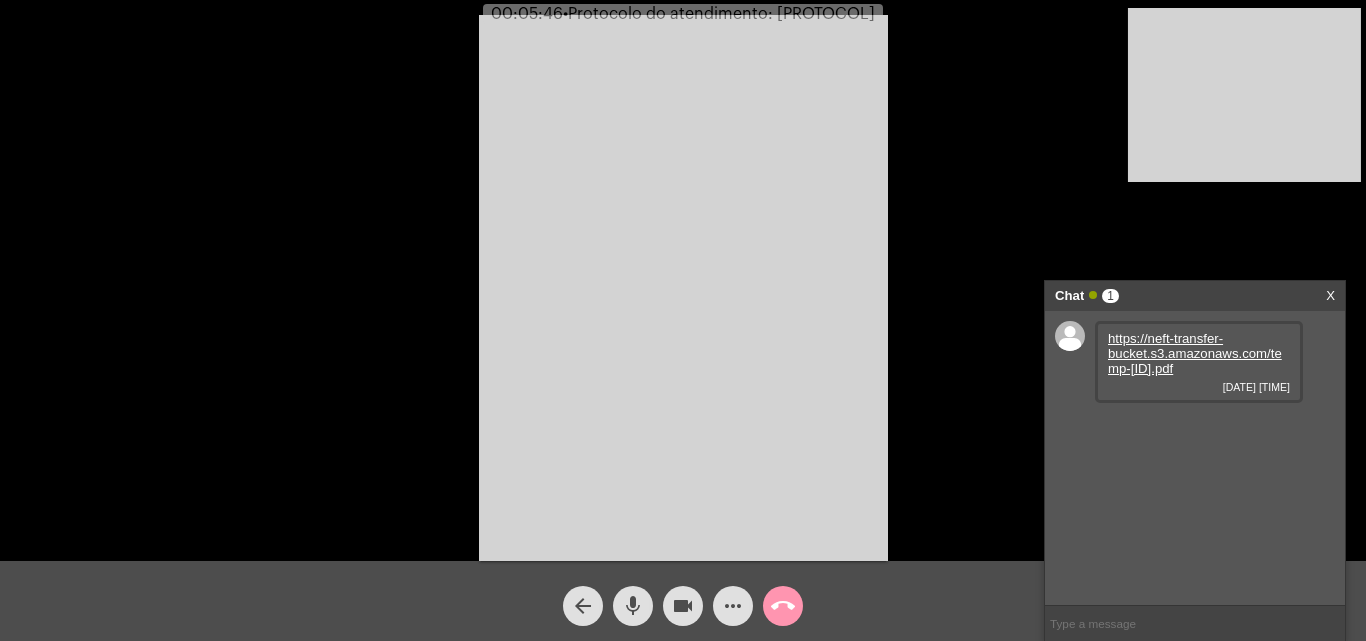 click on "mic" 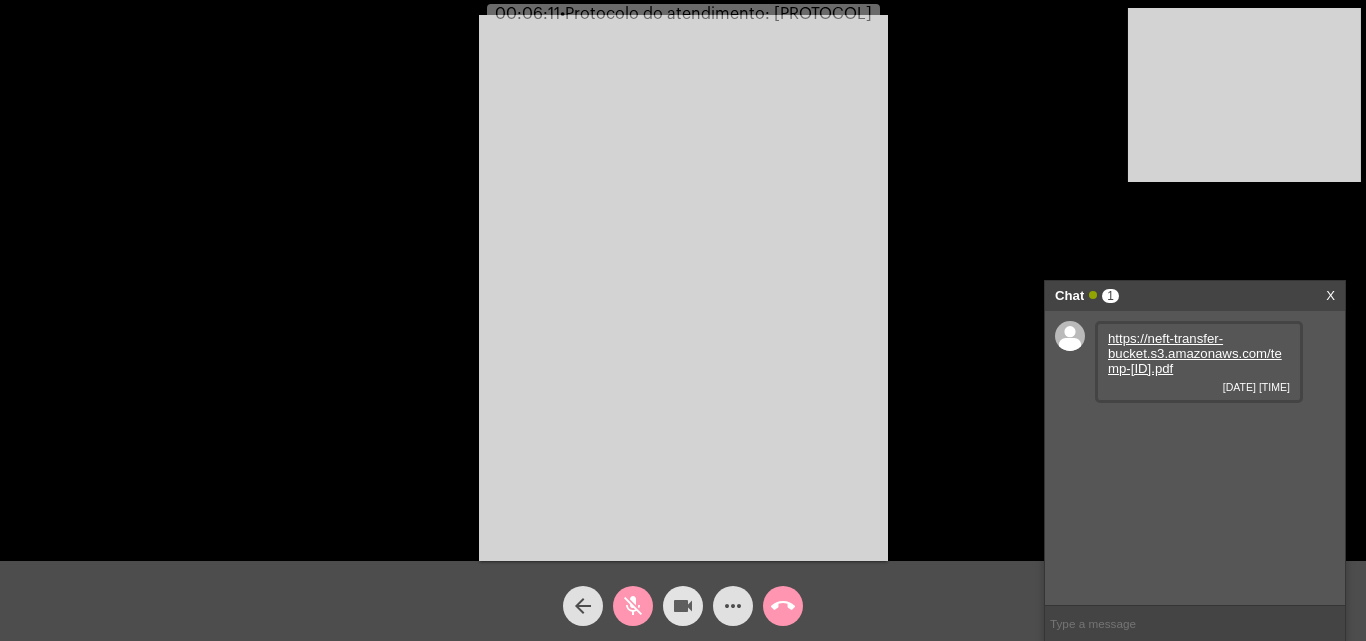 click on "videocam" 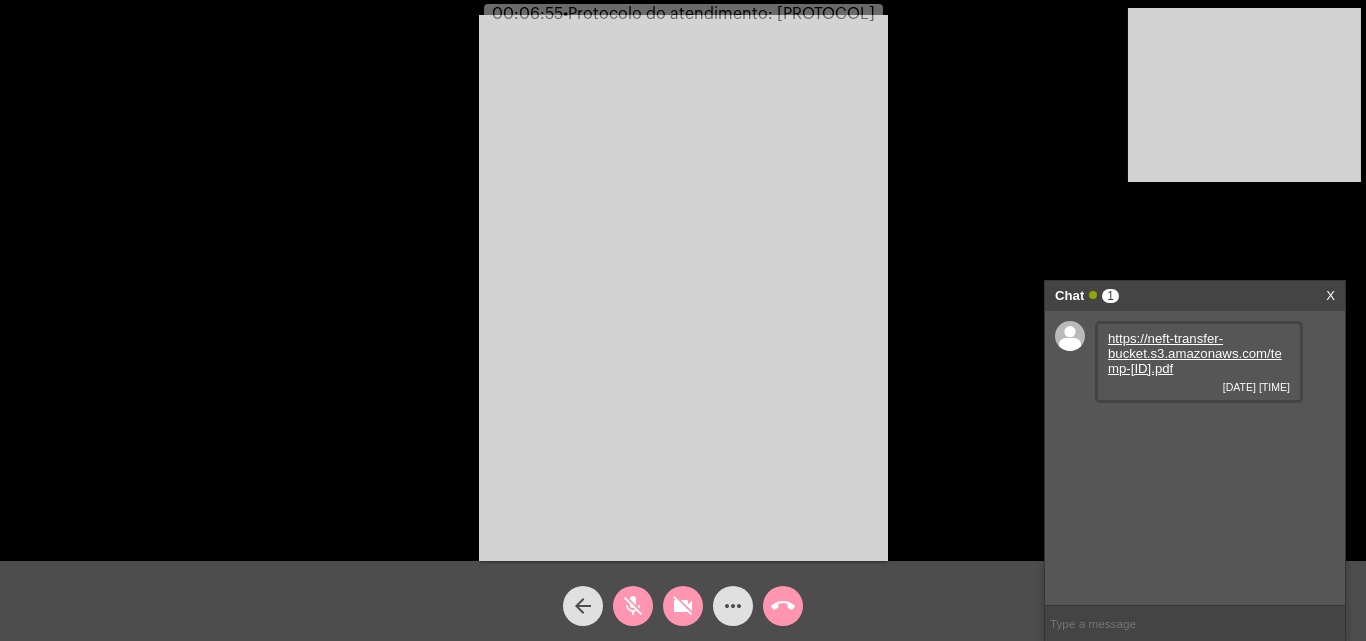 click on "videocam_off" 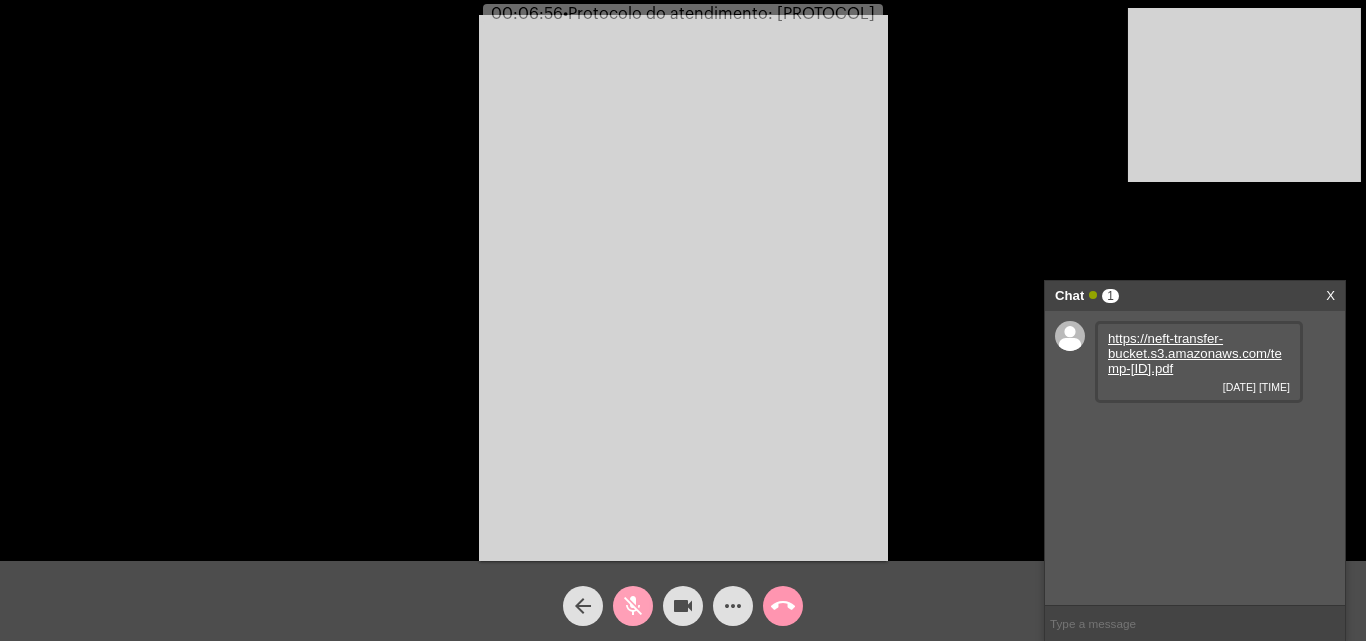 click on "mic_off" 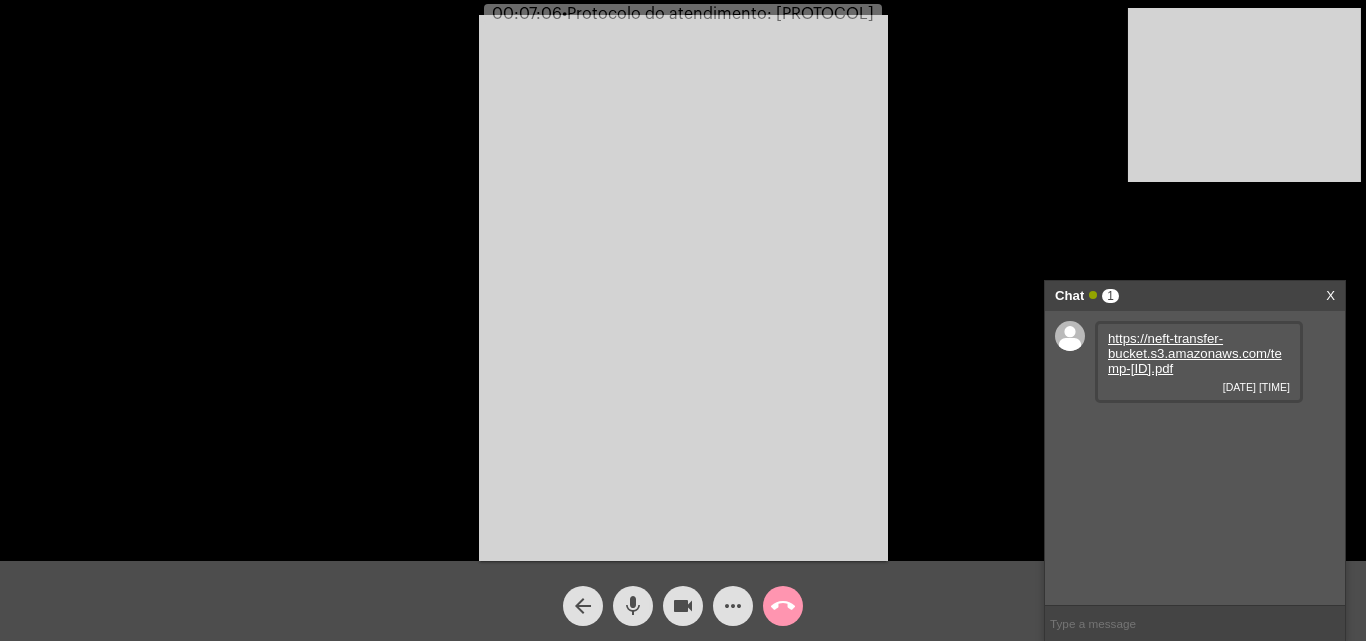 click on "• Protocolo do atendimento: [PROTOCOL]" 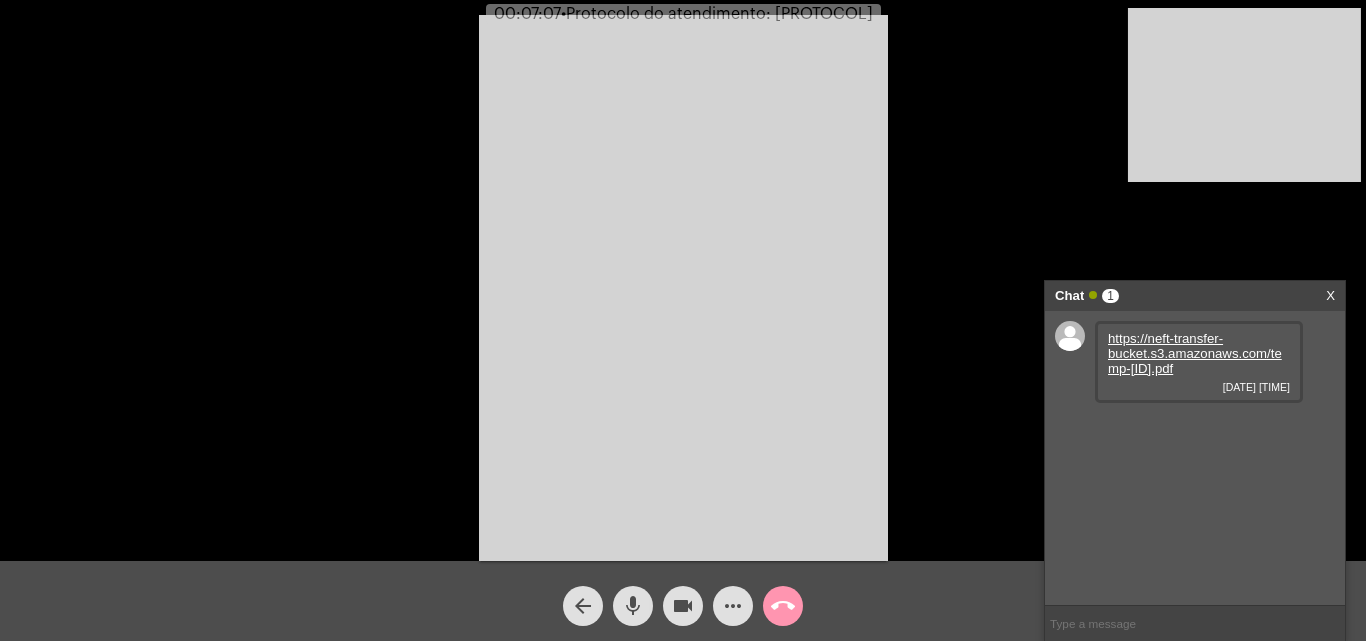 click at bounding box center (683, 288) 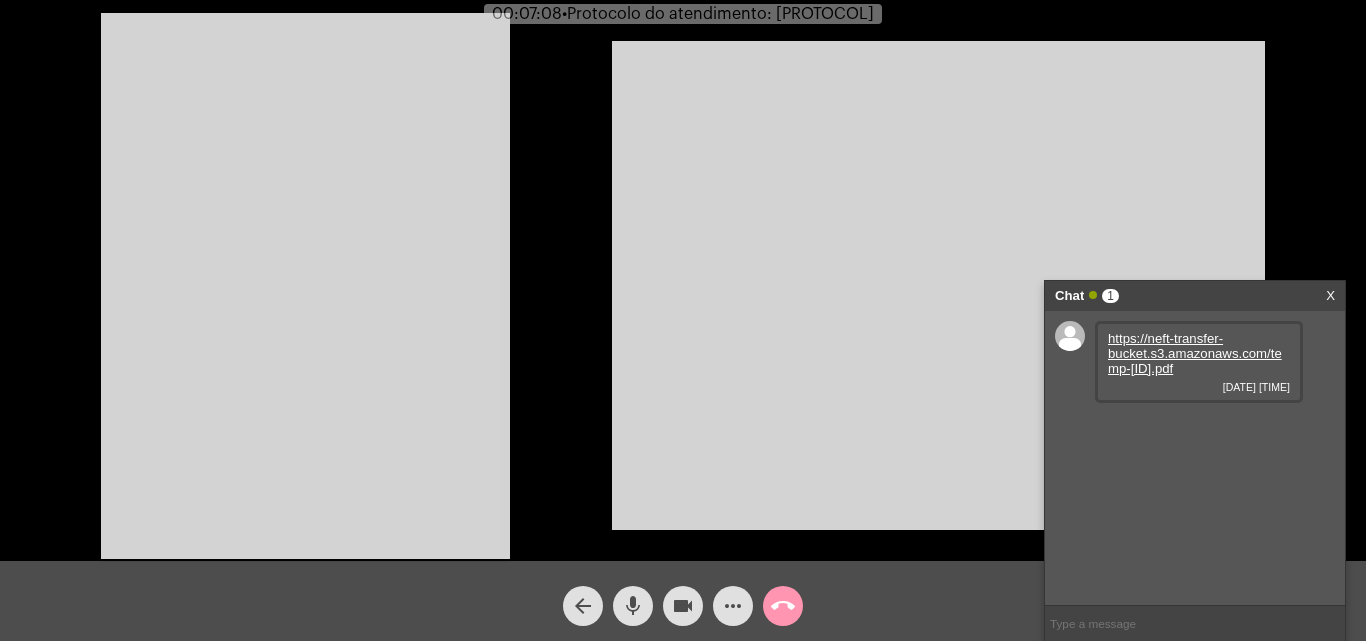 click at bounding box center [305, 286] 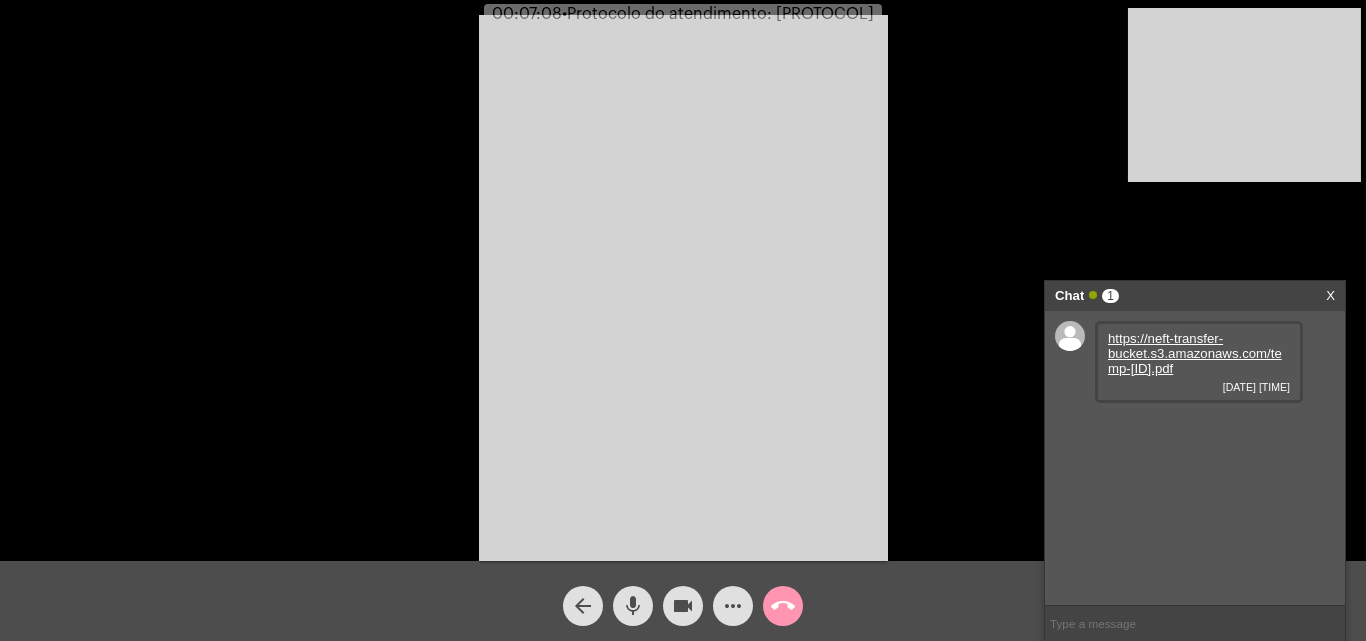 click on "• Protocolo do atendimento: [PROTOCOL]" 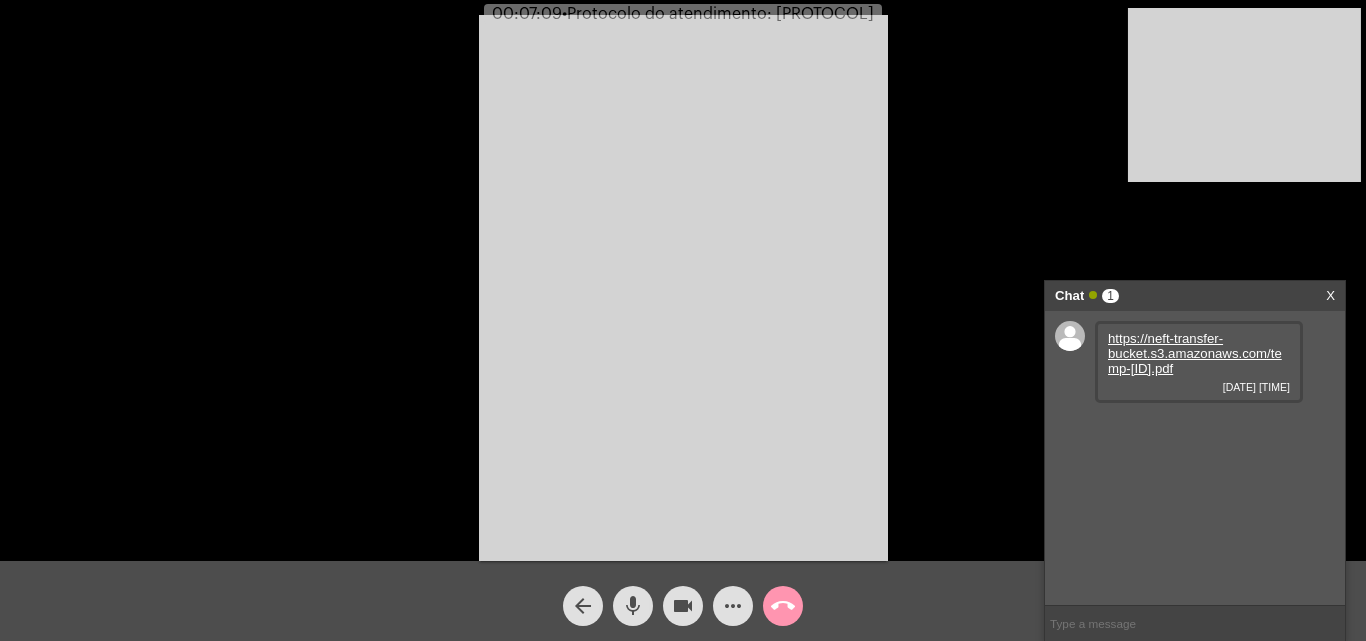 click on "• Protocolo do atendimento: [PROTOCOL]" 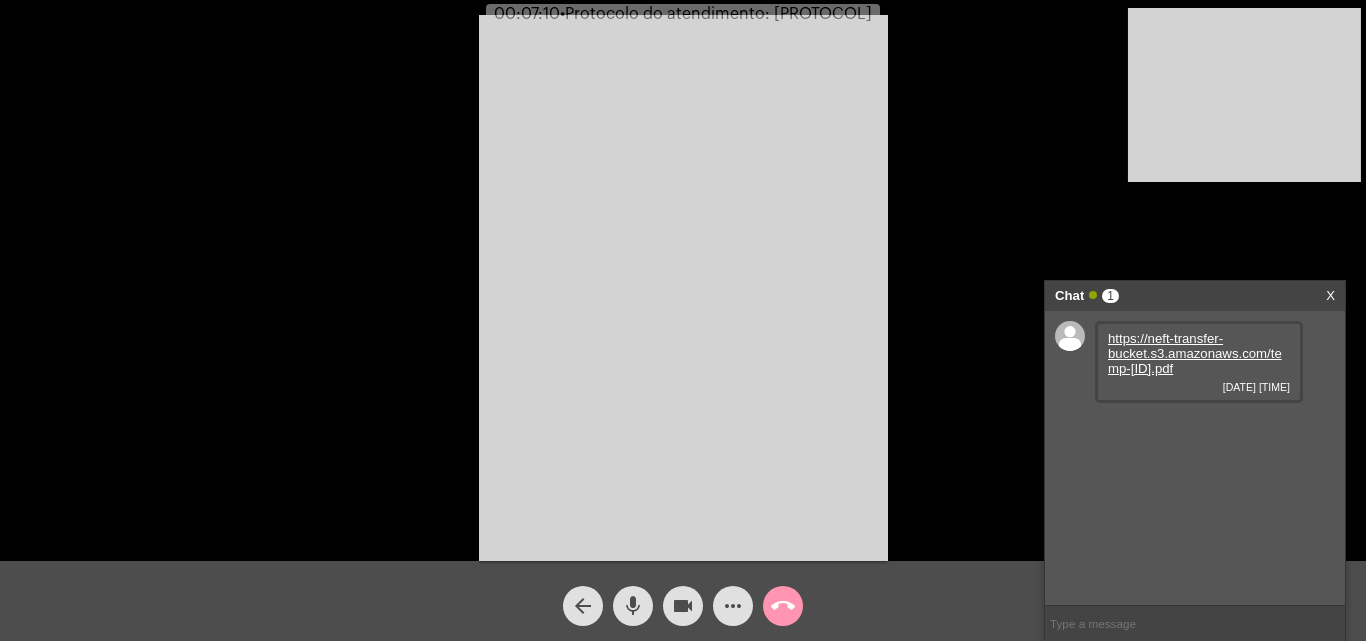 copy on "[PROTOCOL]" 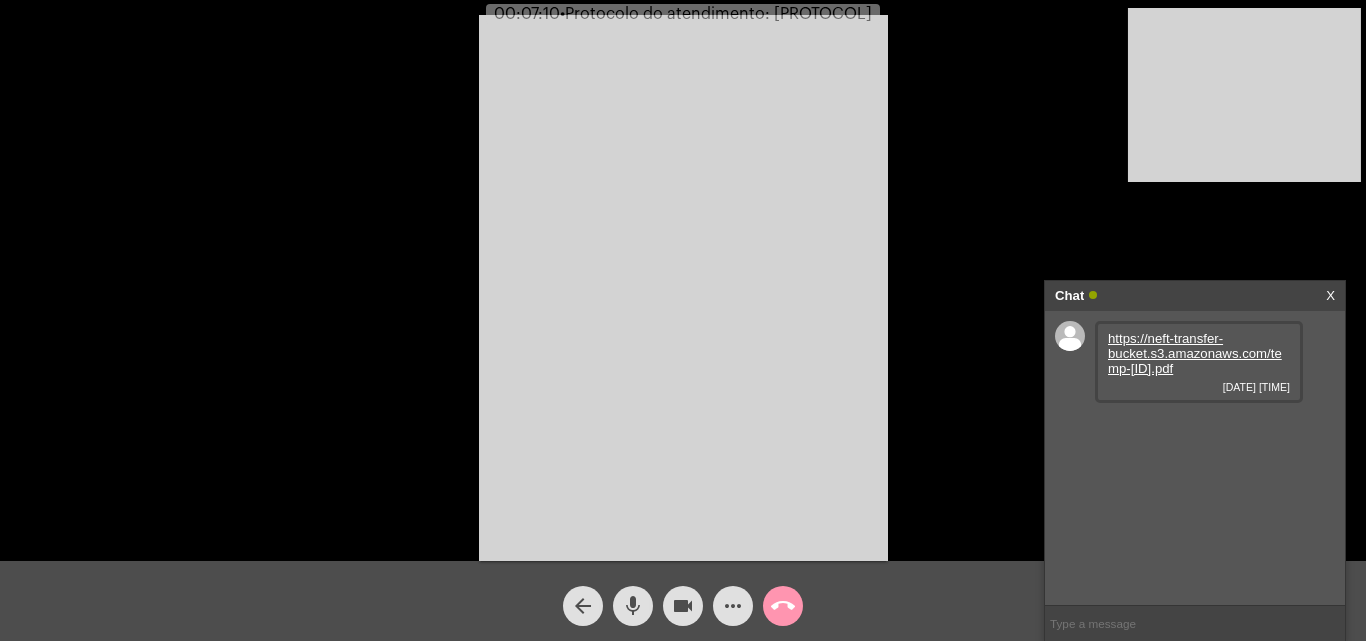 click at bounding box center (1195, 623) 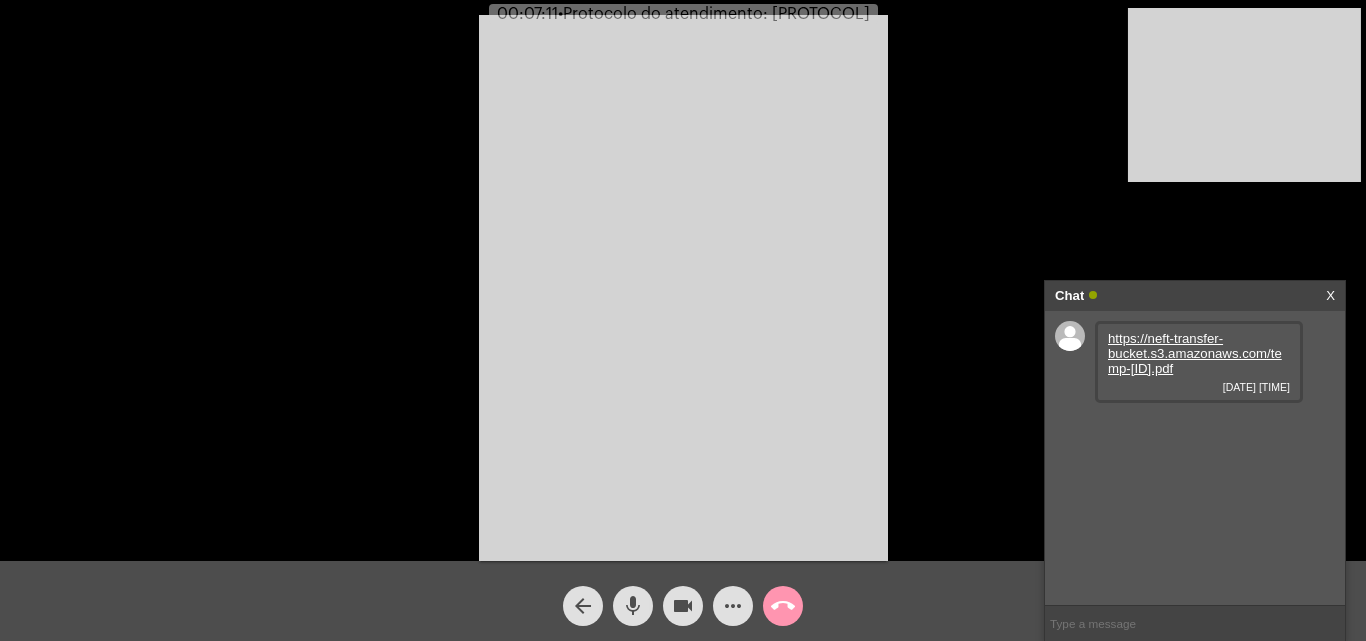 paste on "[PROTOCOL]" 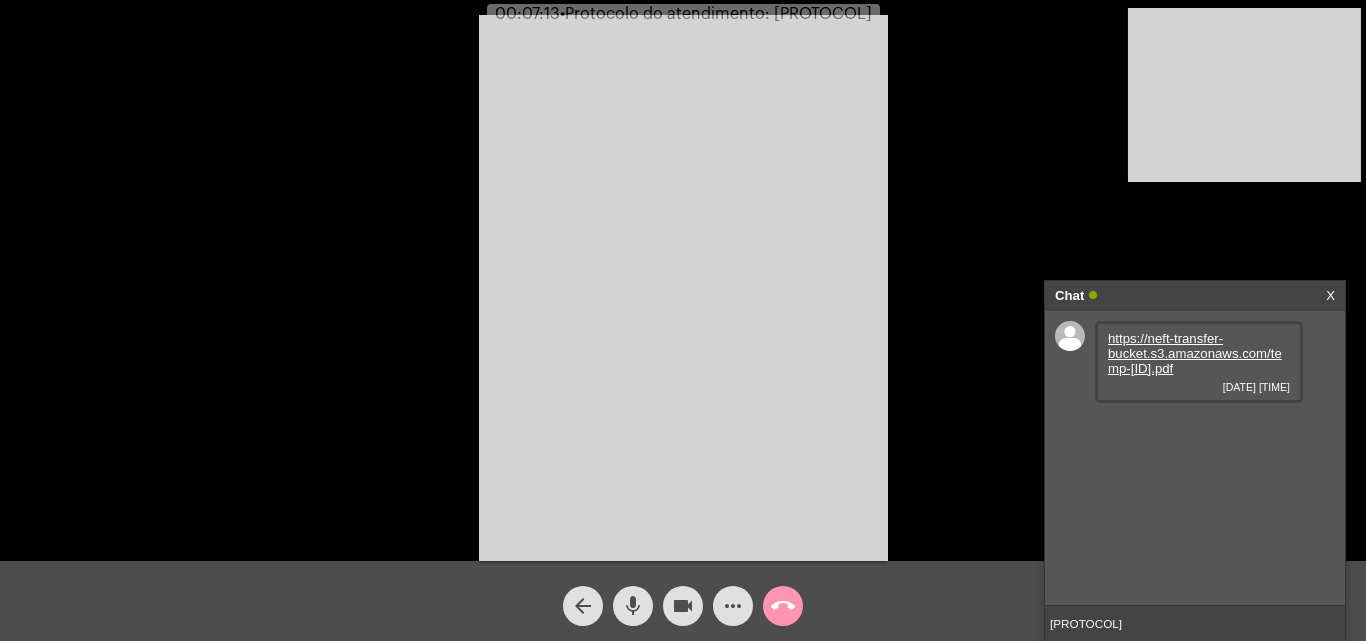 type 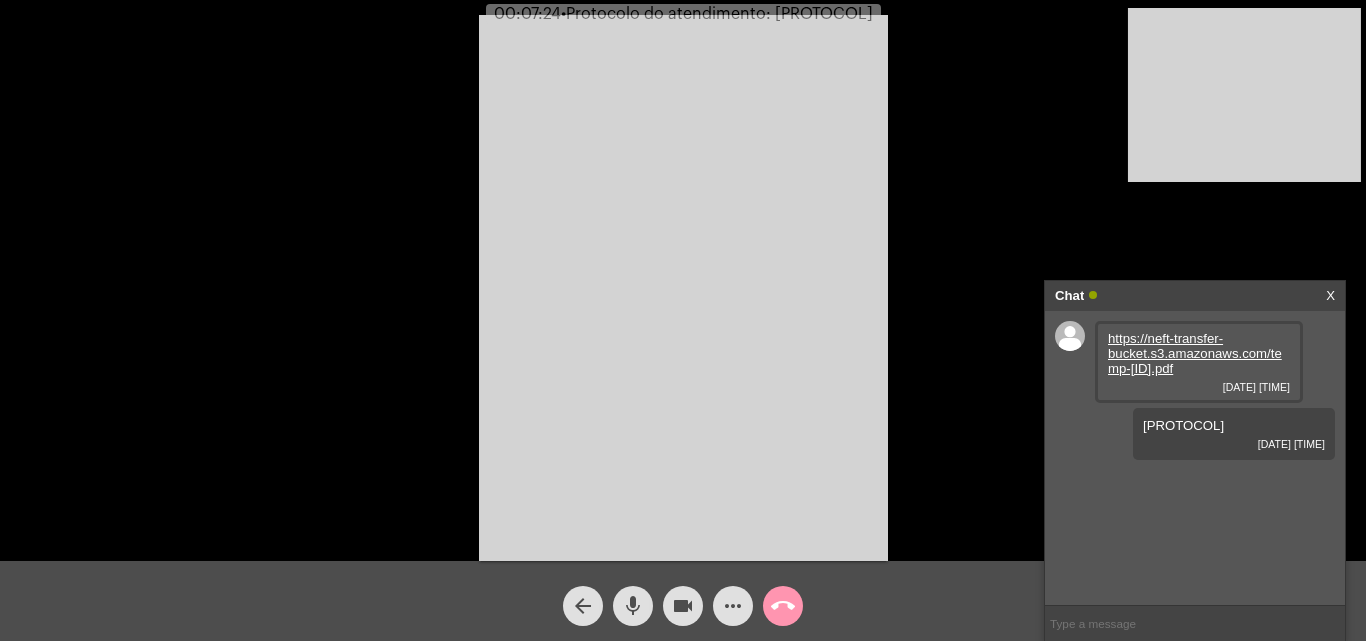 click on "mic" 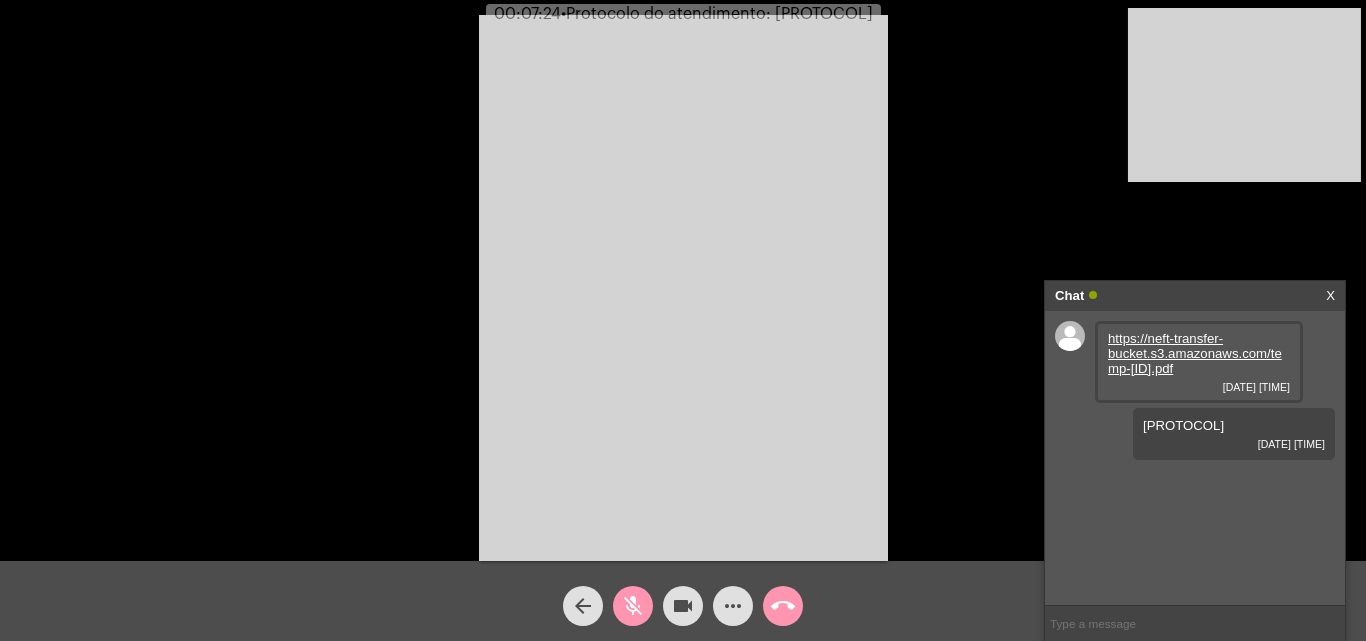 click on "videocam" 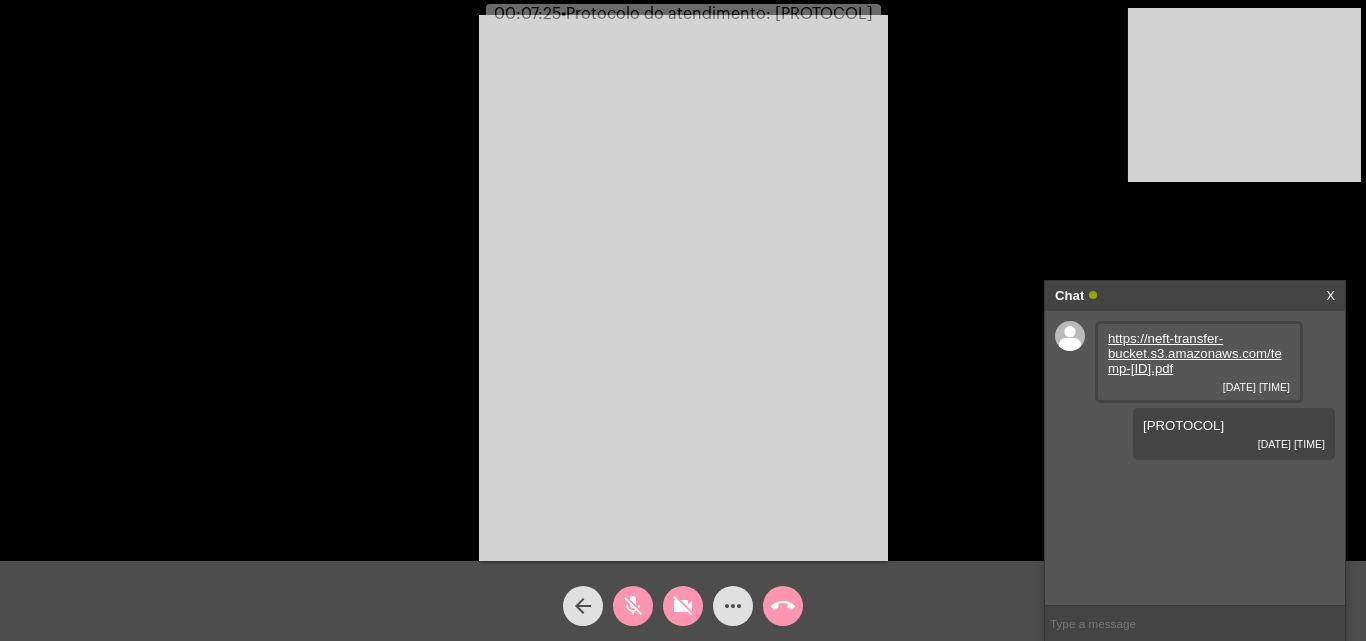 click on "call_end" 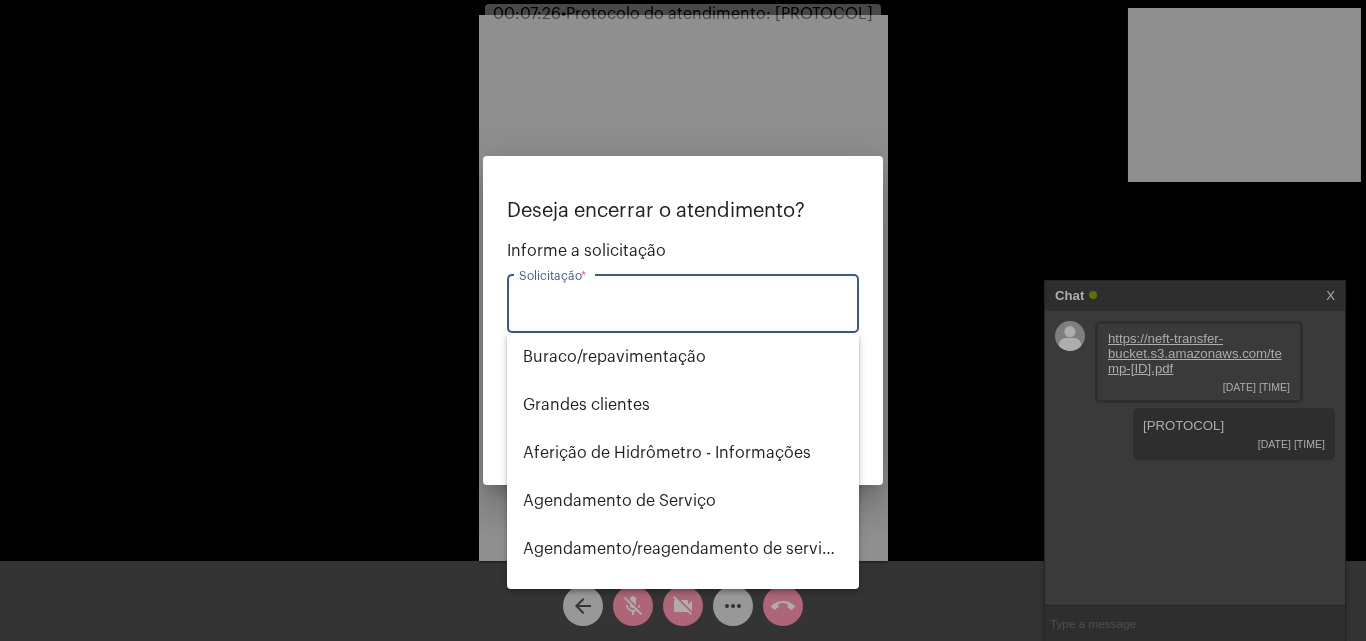 click on "Solicitação  *" at bounding box center [683, 308] 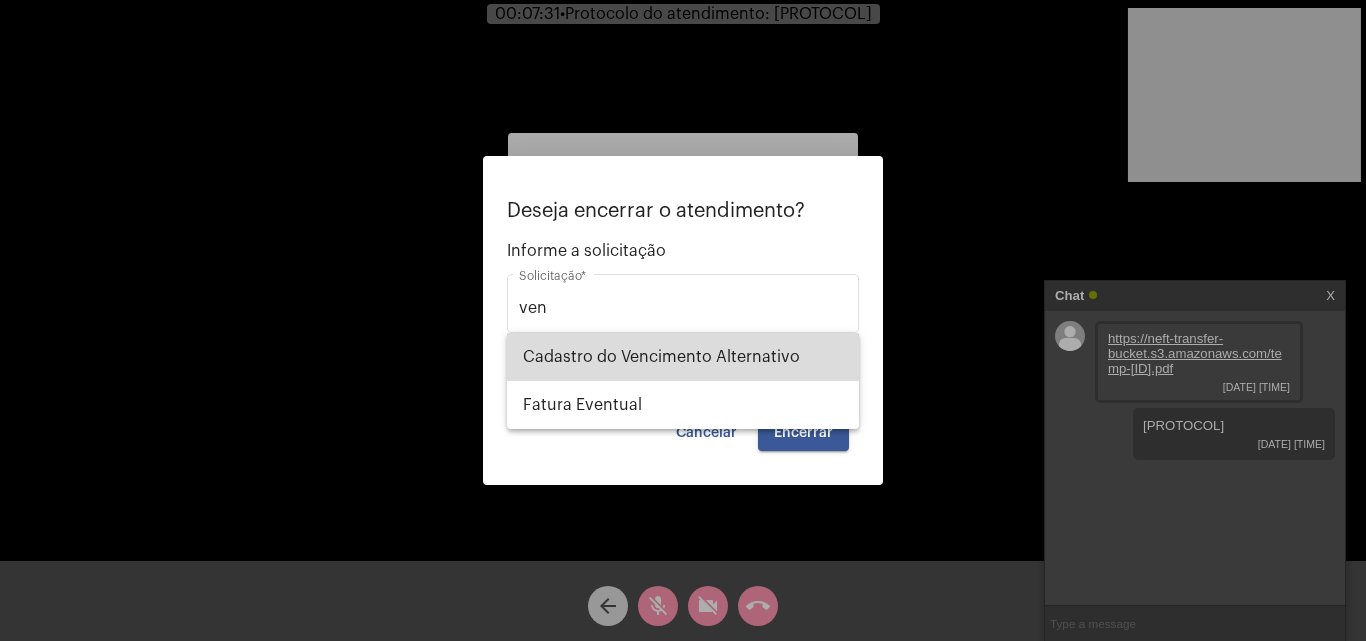 click on "Cadastro do Vencimento Alternativo" at bounding box center [683, 357] 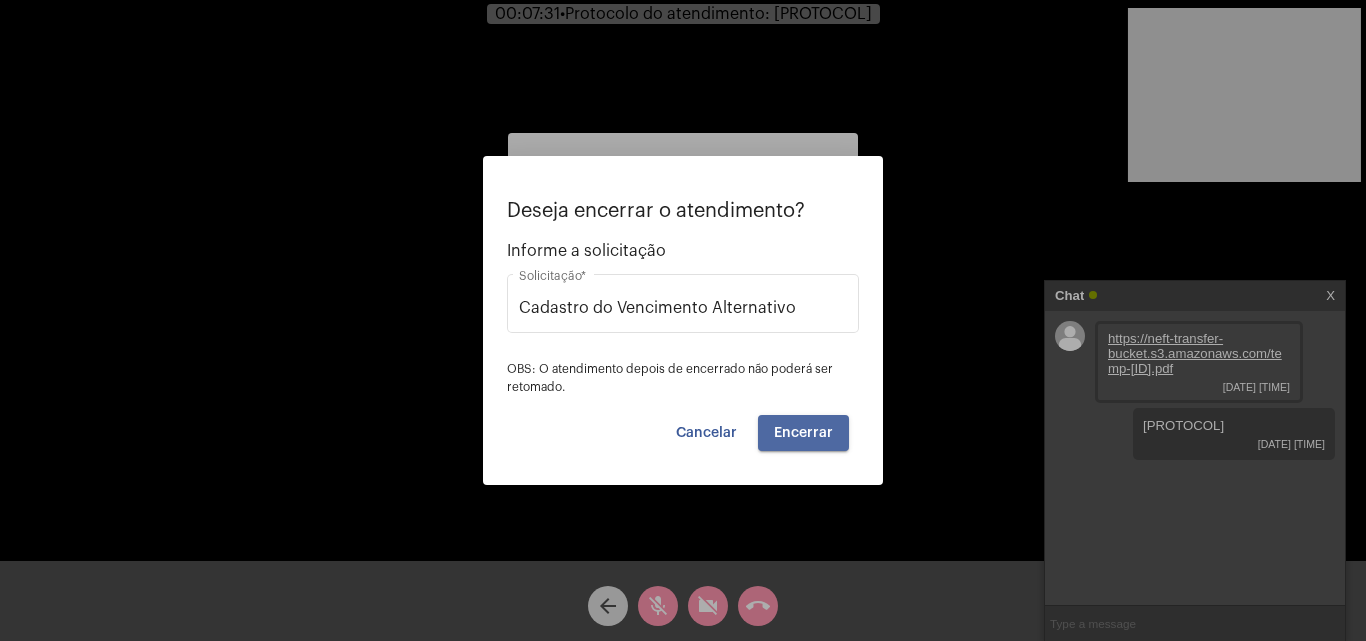click on "Encerrar" at bounding box center (803, 433) 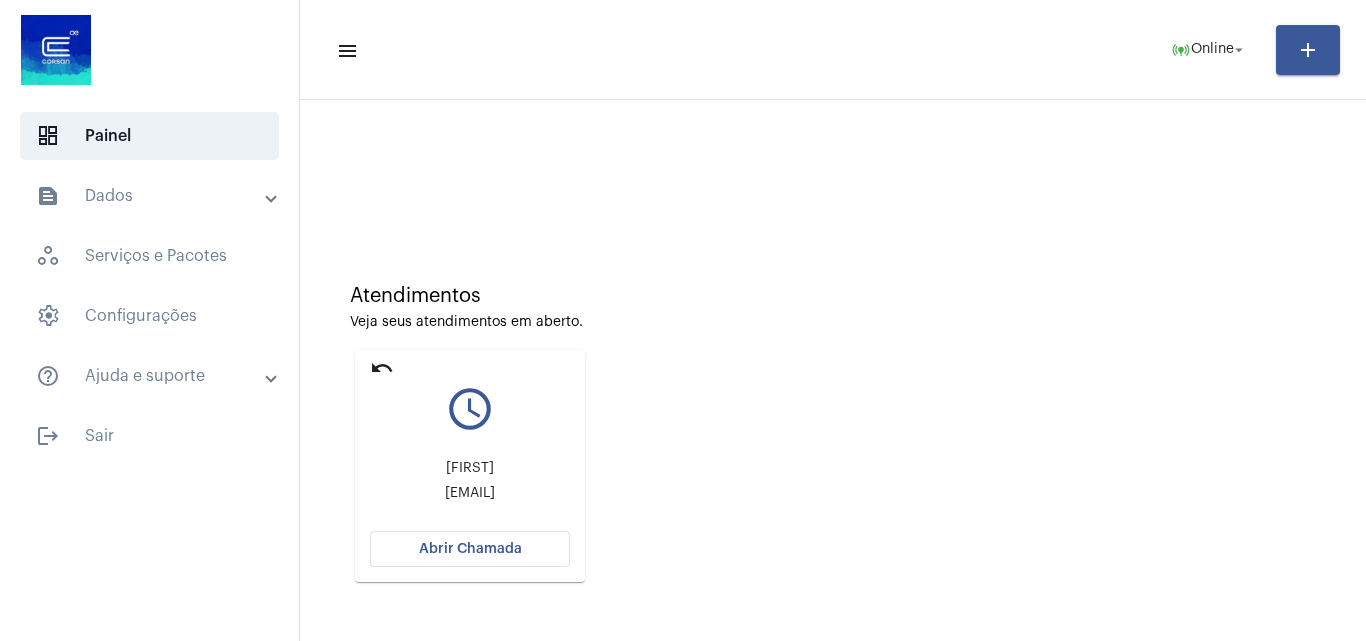 click on "Abrir Chamada" 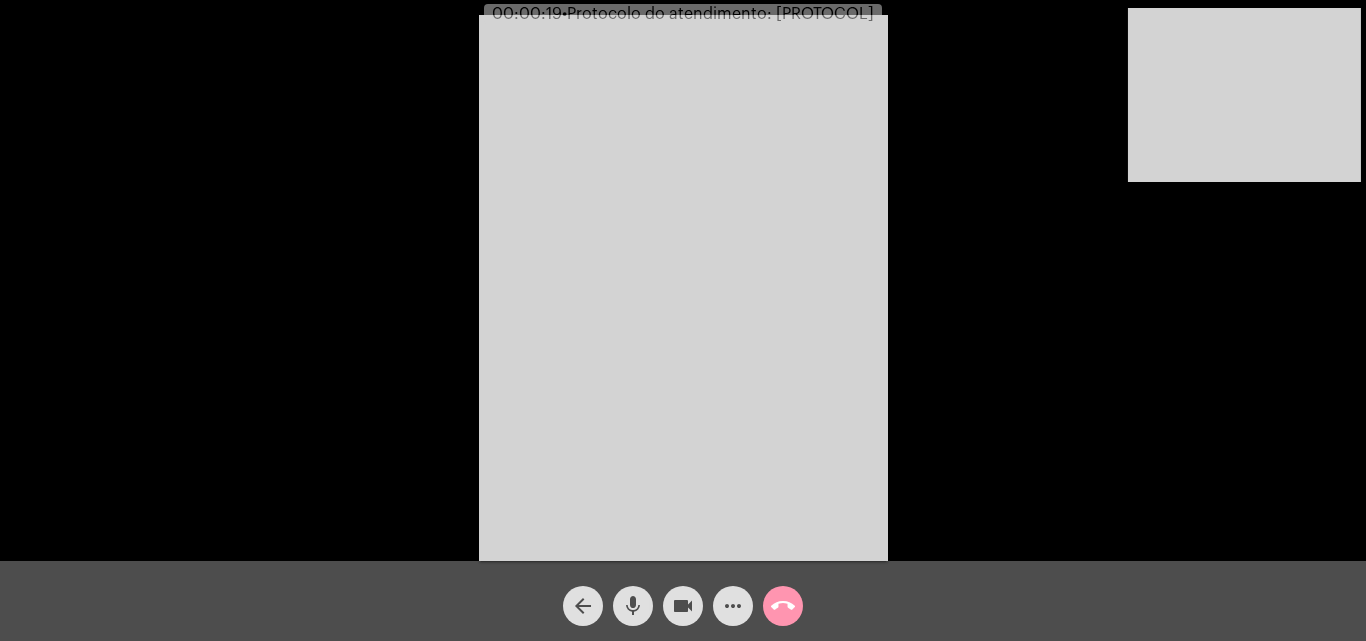 drag, startPoint x: 639, startPoint y: 591, endPoint x: 679, endPoint y: 593, distance: 40.04997 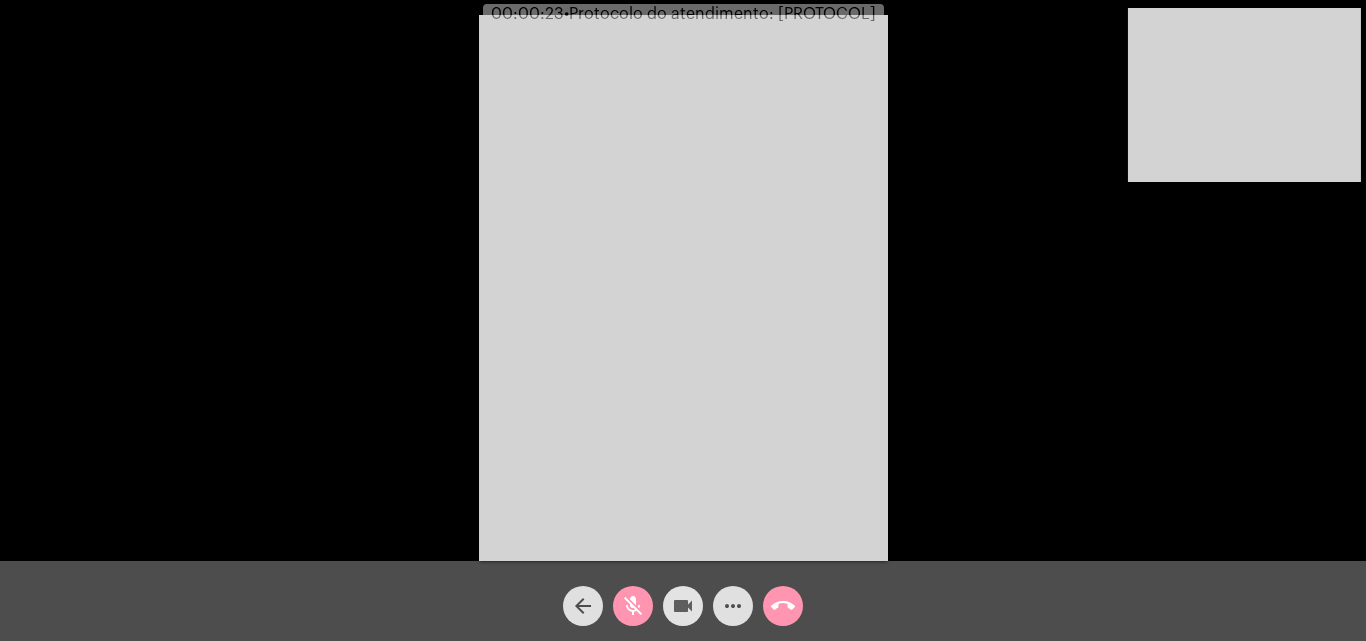 click on "videocam" 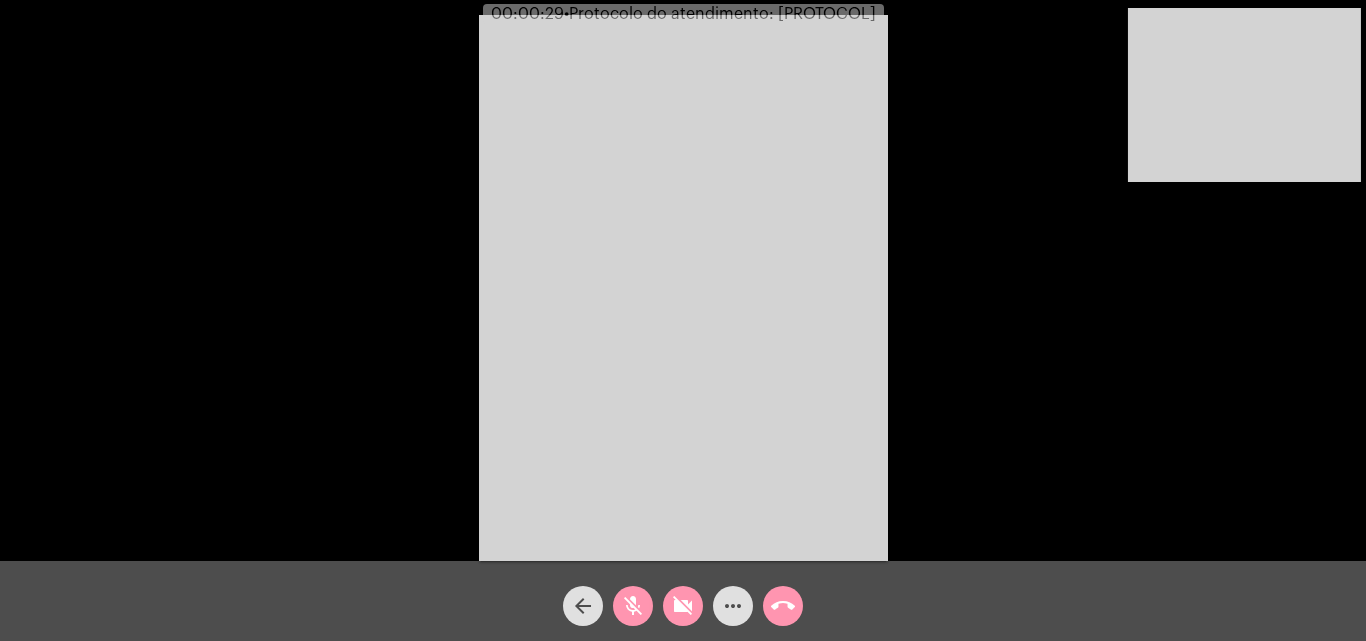 click on "videocam_off" 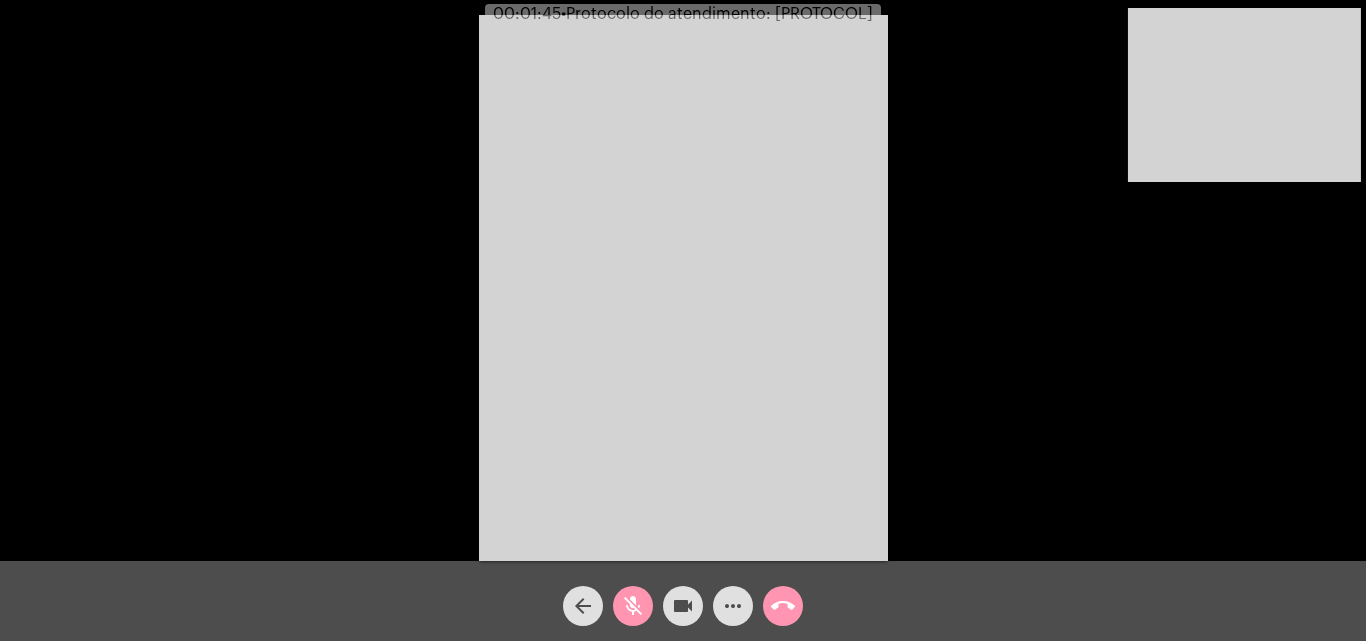 click on "videocam" 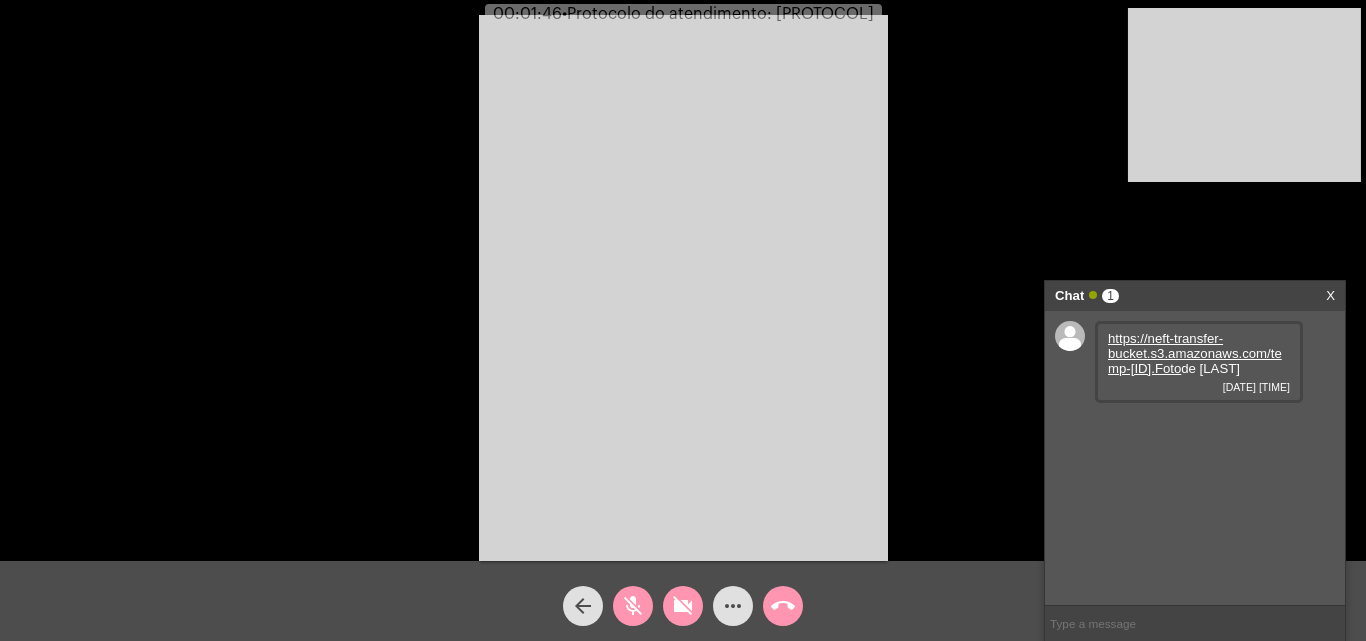 click on "videocam_off" 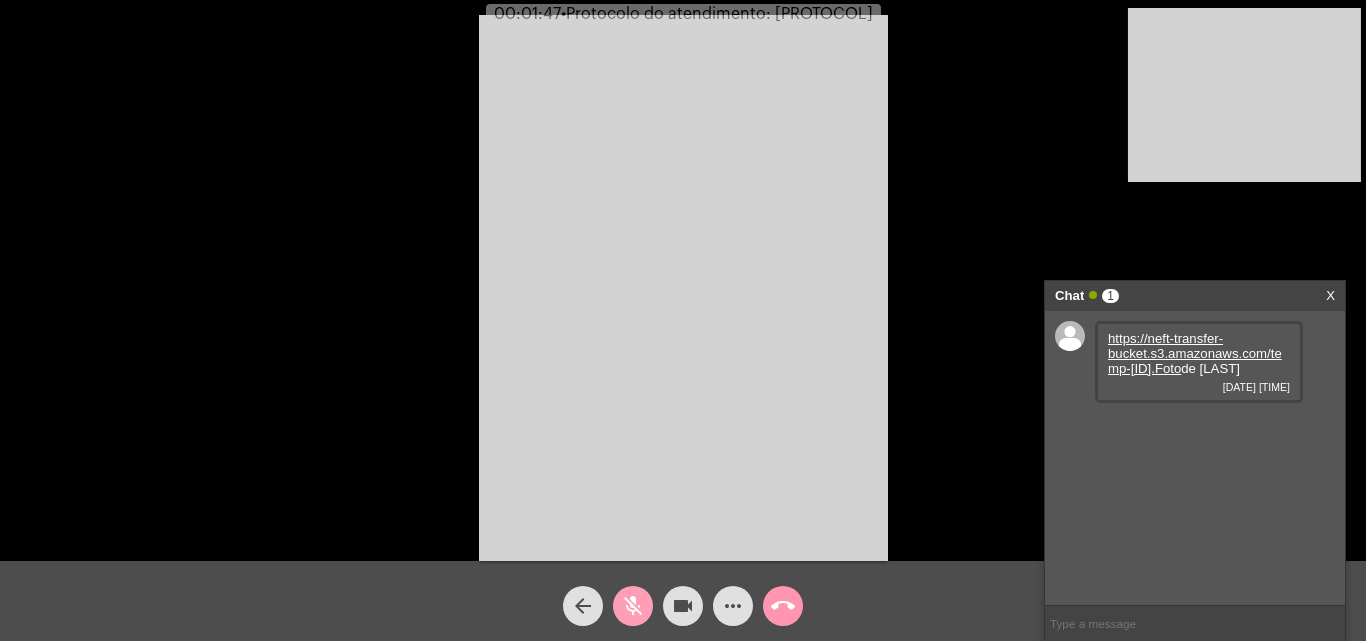 click on "mic_off" 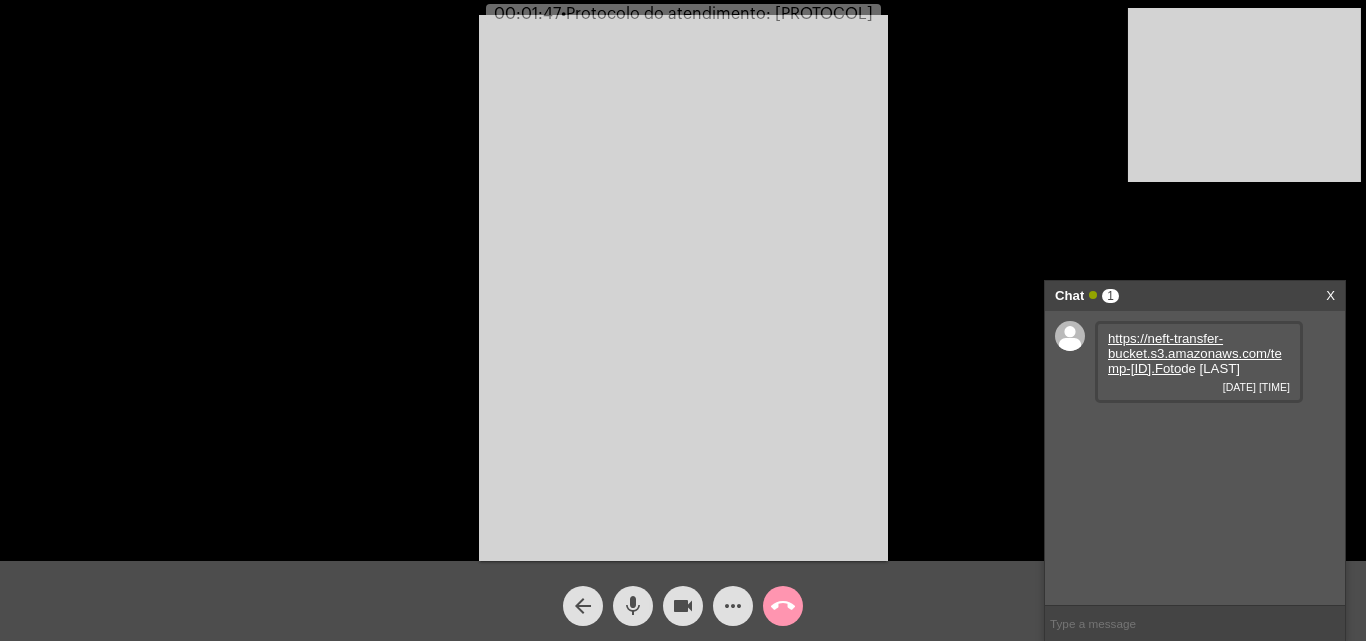 click on "https://neft-transfer-bucket.s3.amazonaws.com/temp-[ID].Foto" at bounding box center (1195, 353) 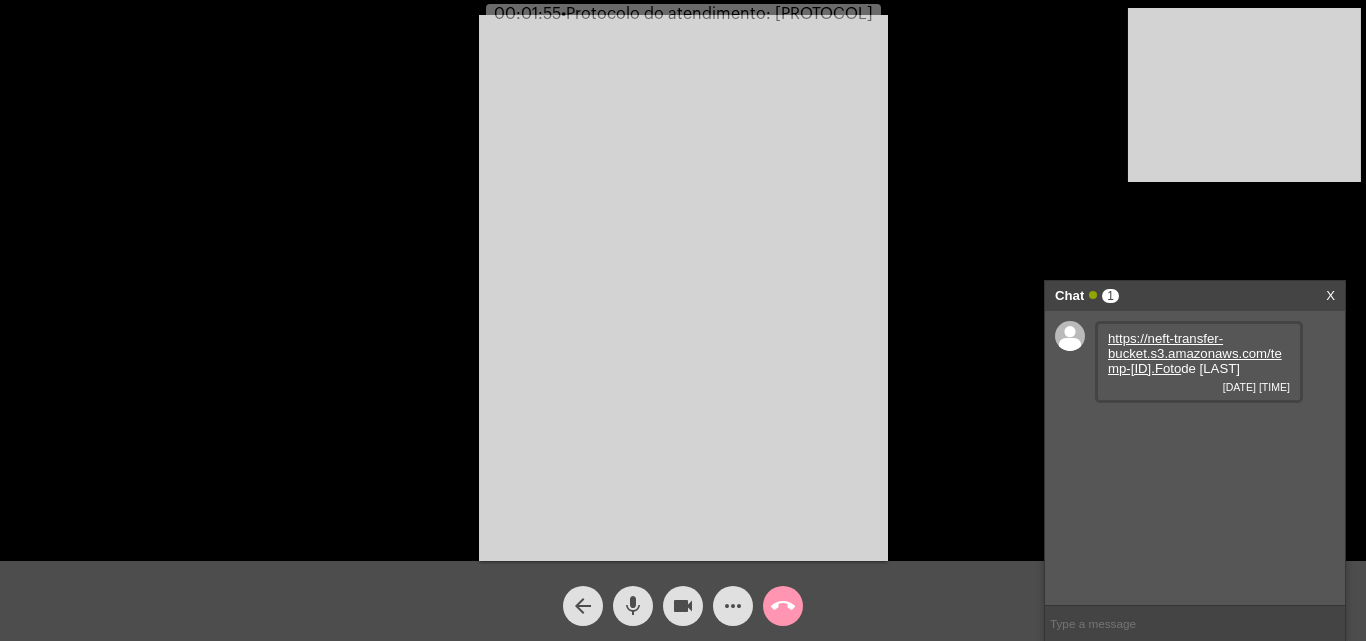 click on "https://neft-transfer-bucket.s3.amazonaws.com/temp-[ID].Foto" at bounding box center [1195, 353] 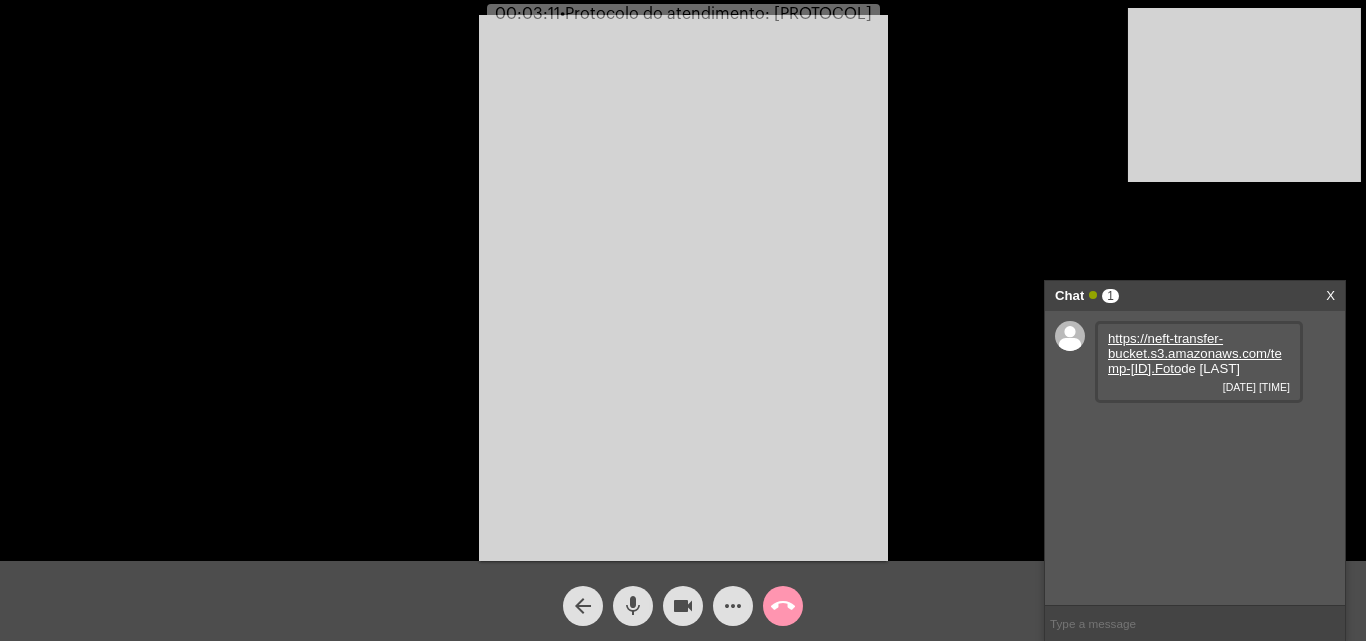 click on "mic" 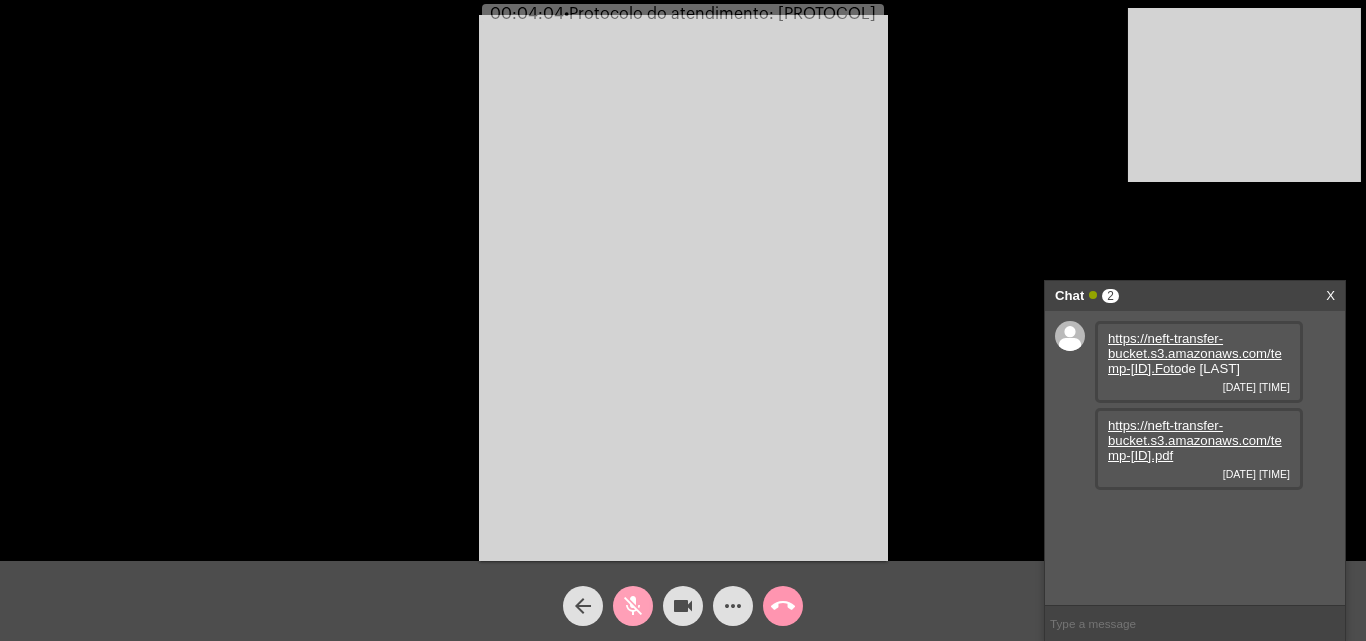 click on "mic_off" 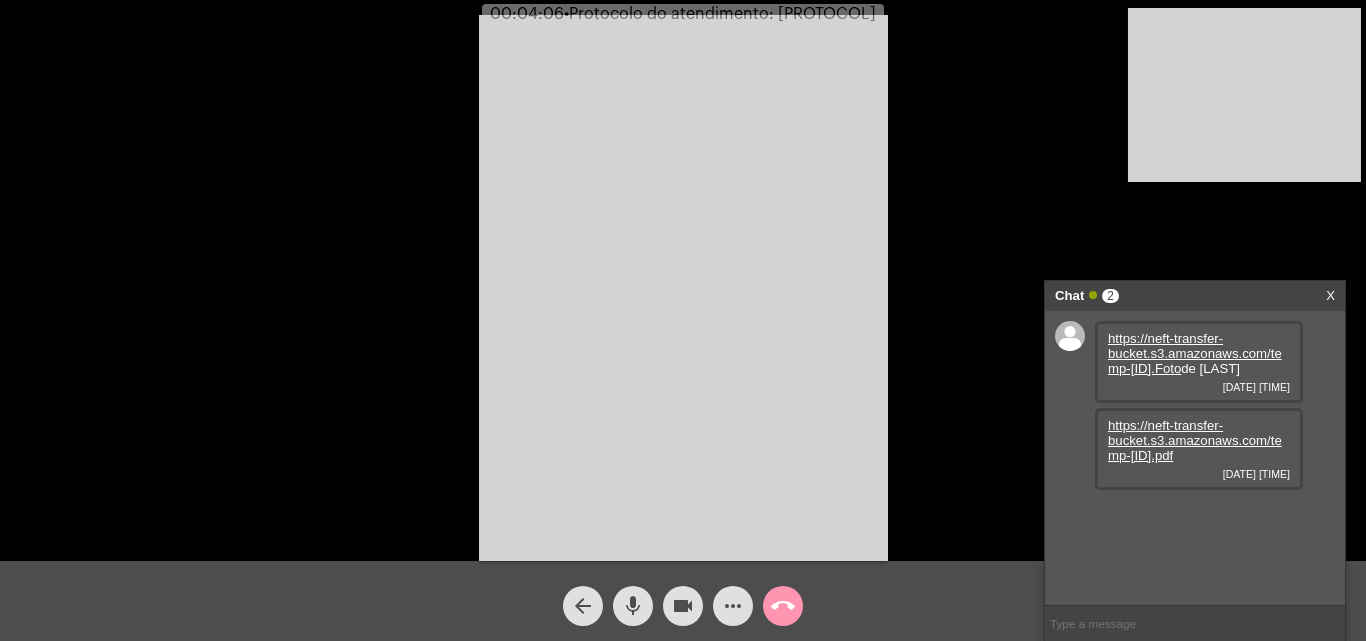 click on "mic" 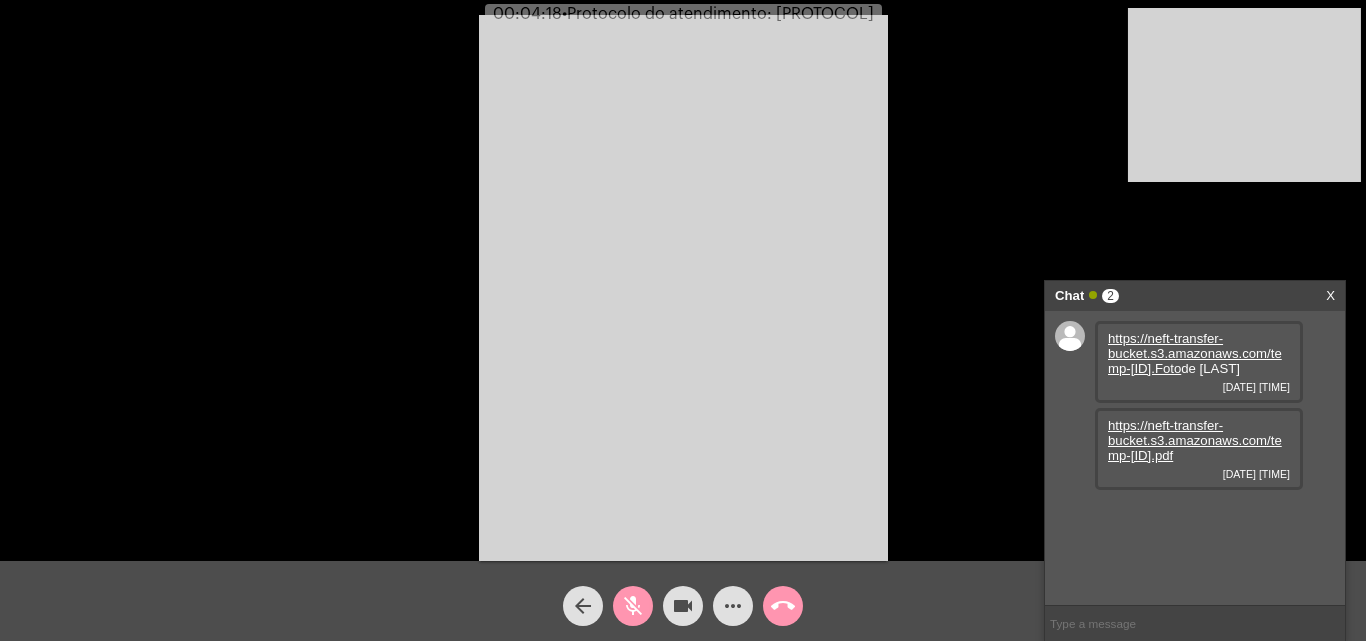 click on "https://neft-transfer-bucket.s3.amazonaws.com/temp-[ID].pdf" at bounding box center [1195, 440] 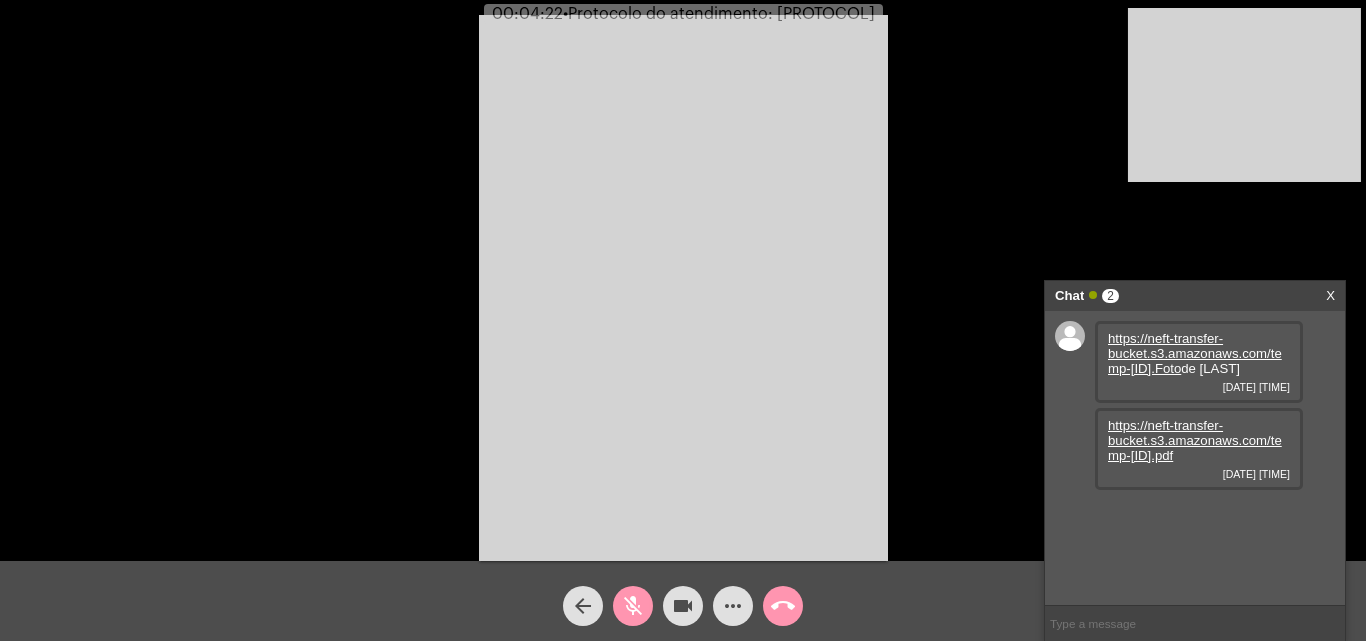 click on "mic_off" 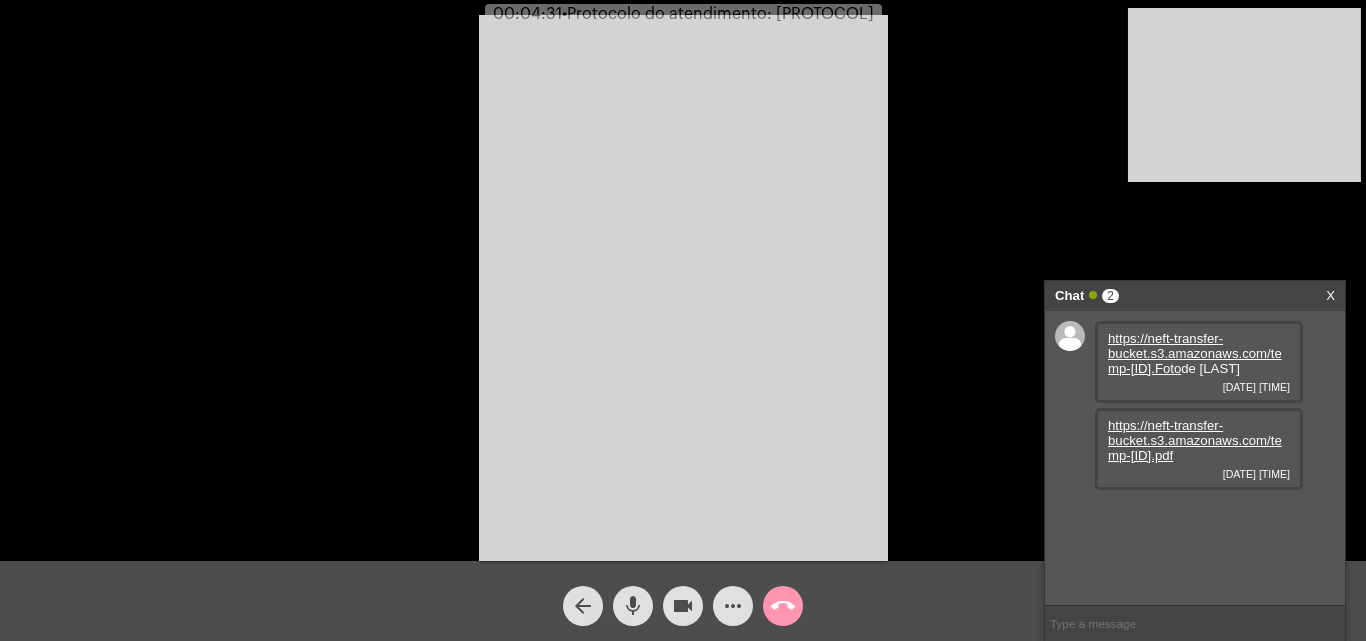 click on "mic" 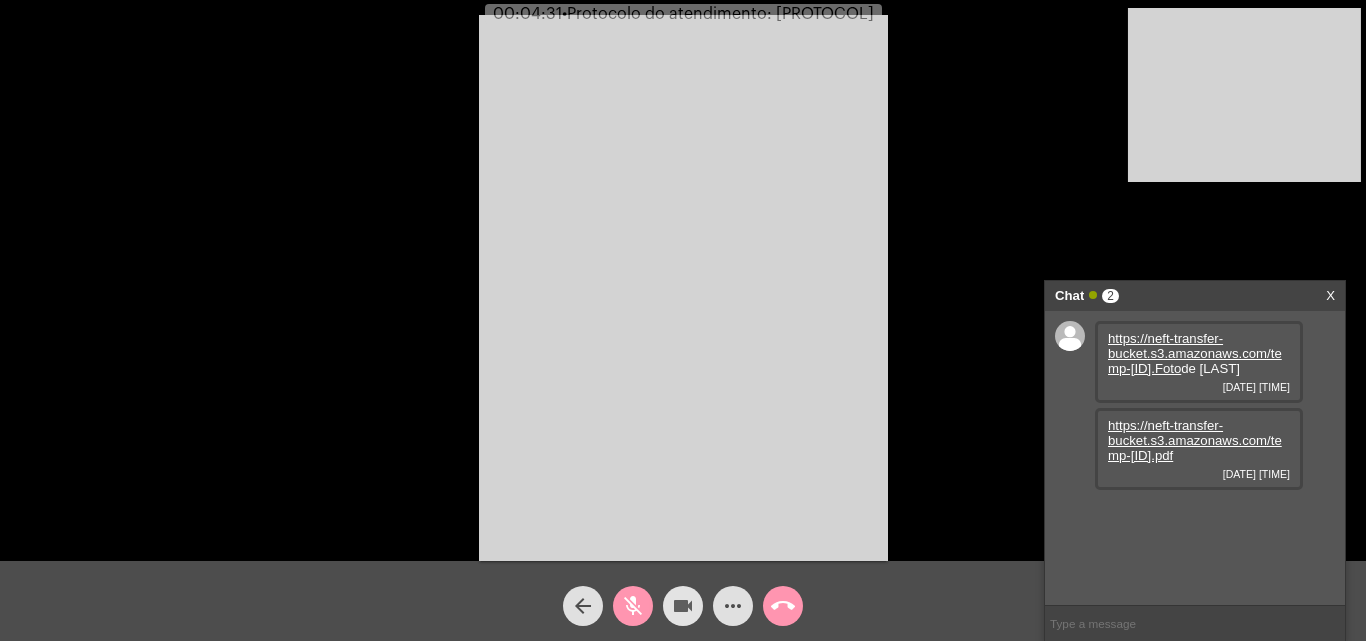 click on "videocam" 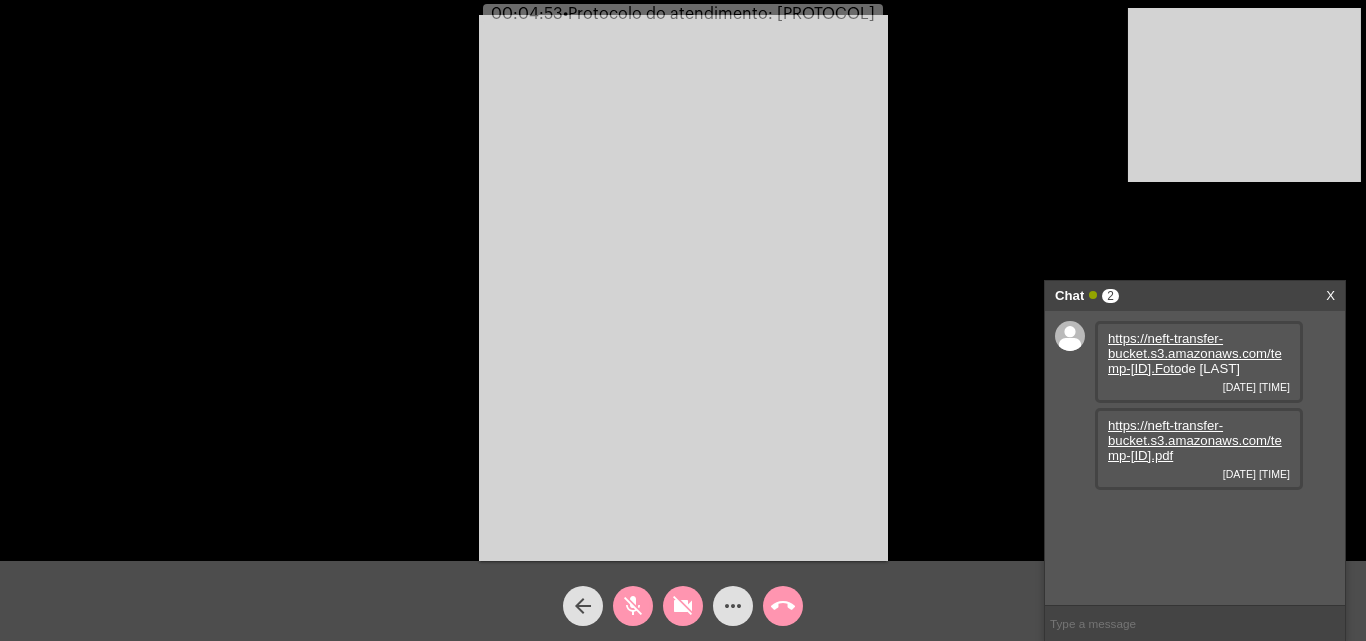 click on "mic_off" 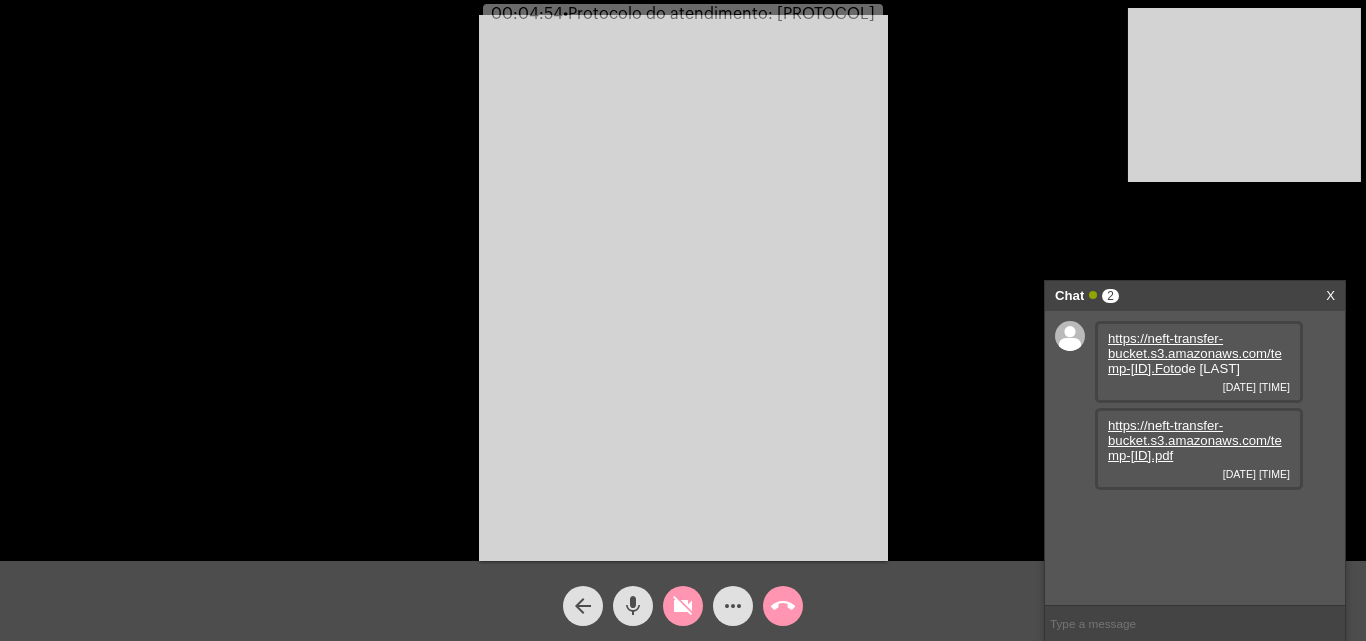 click on "videocam_off" 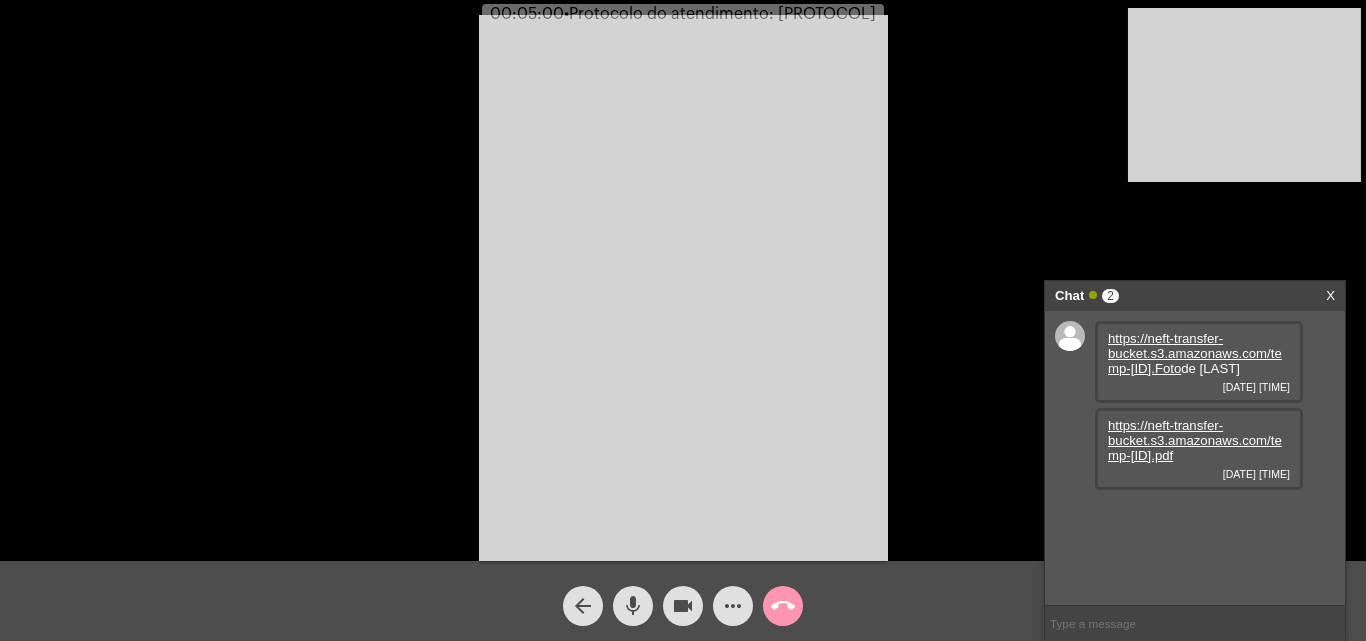 click on "mic" 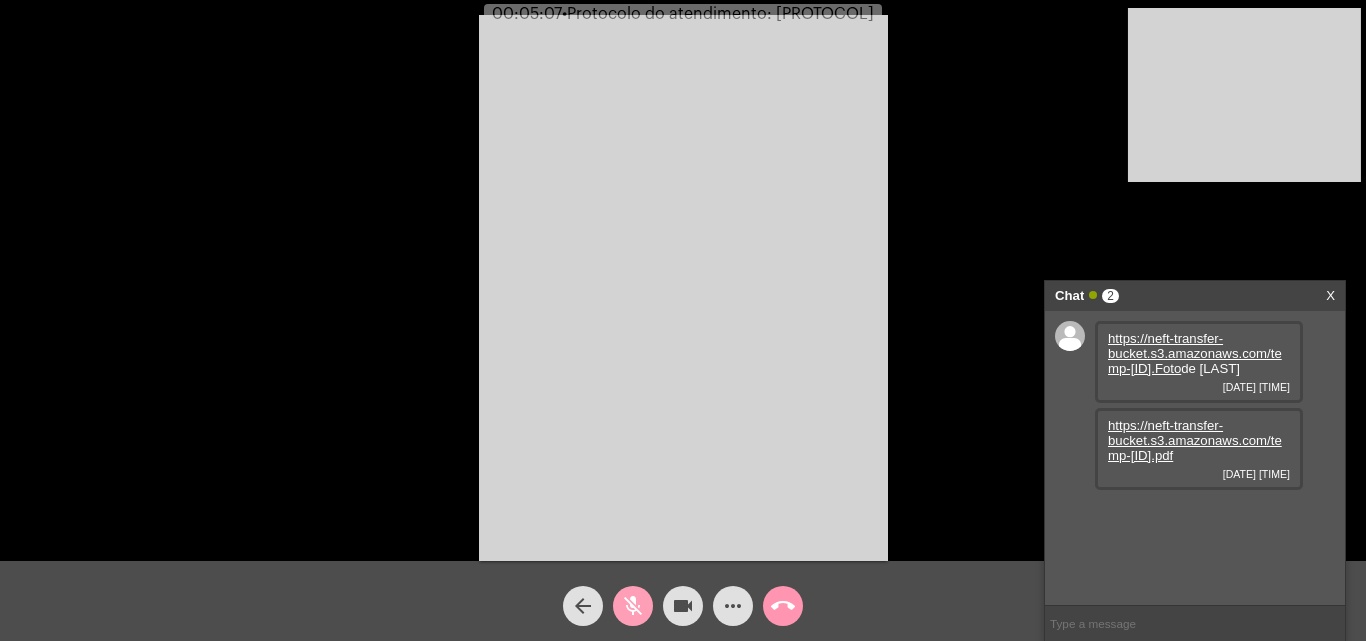 click on "mic_off" 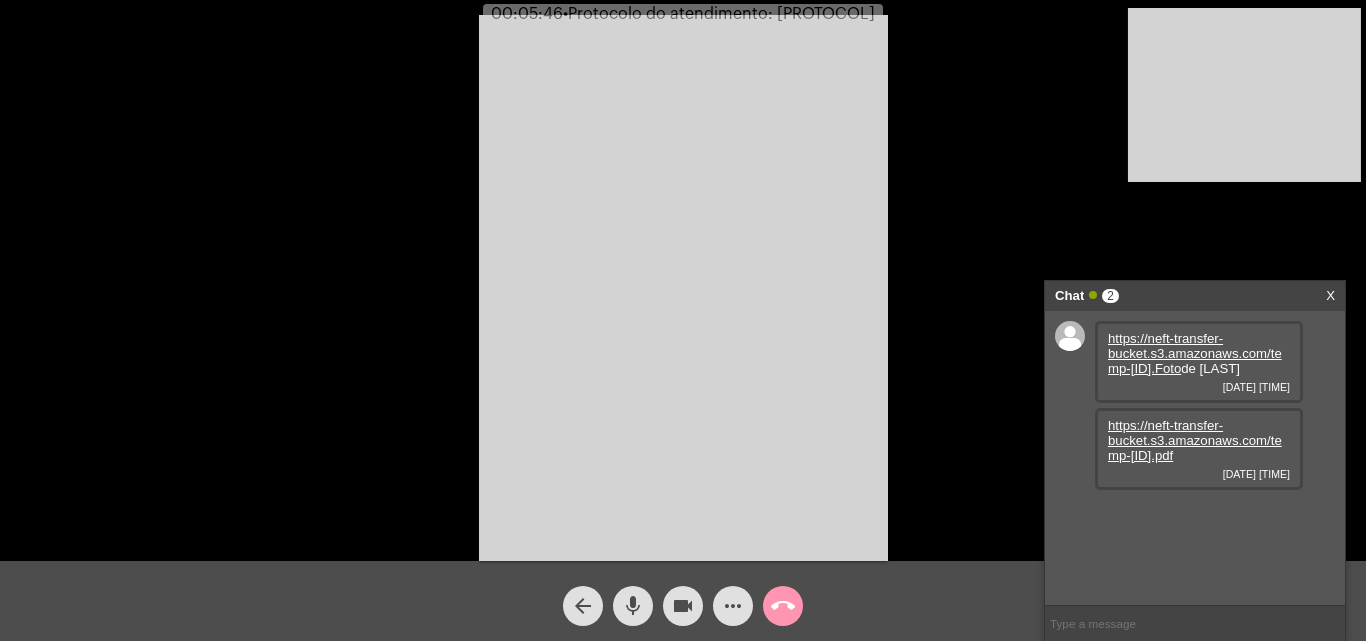 click on "mic" 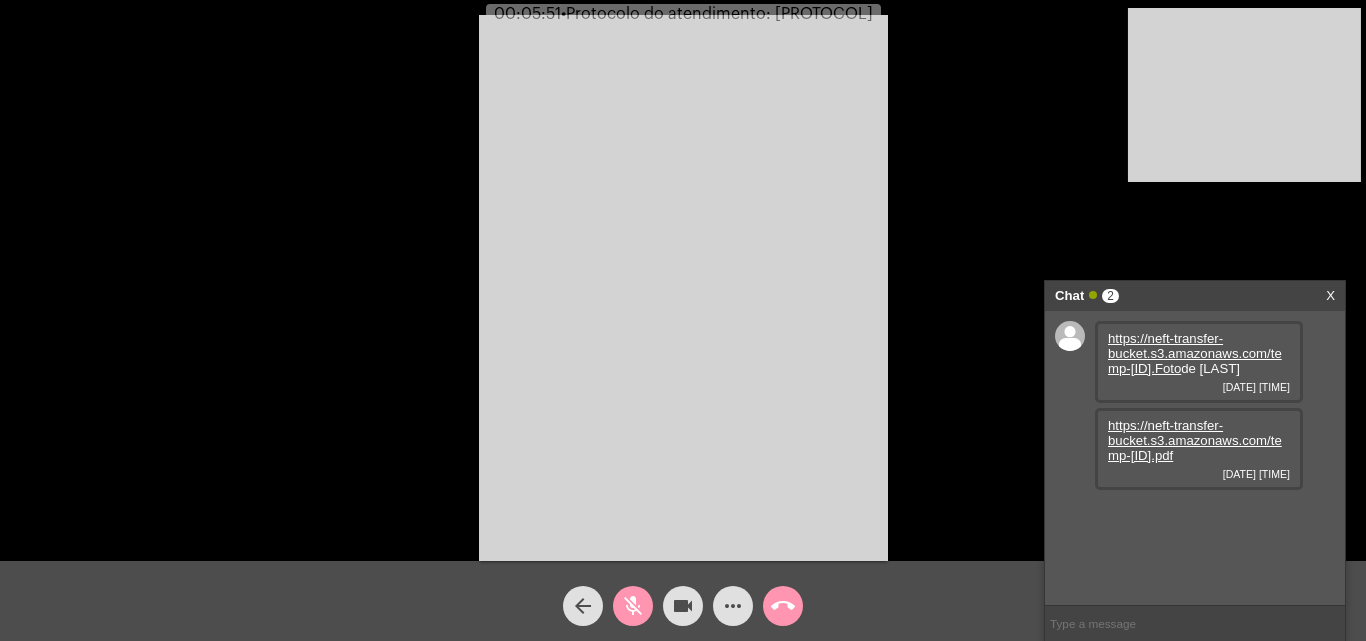 click on "mic_off" 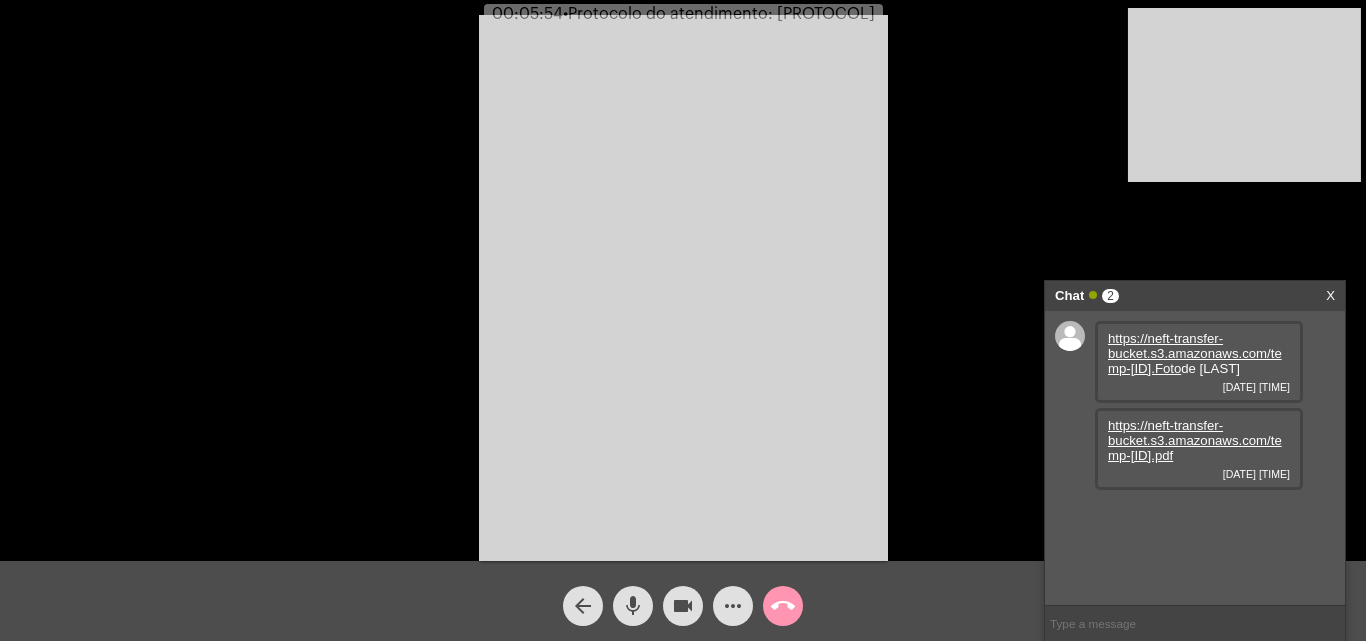 click on "mic" 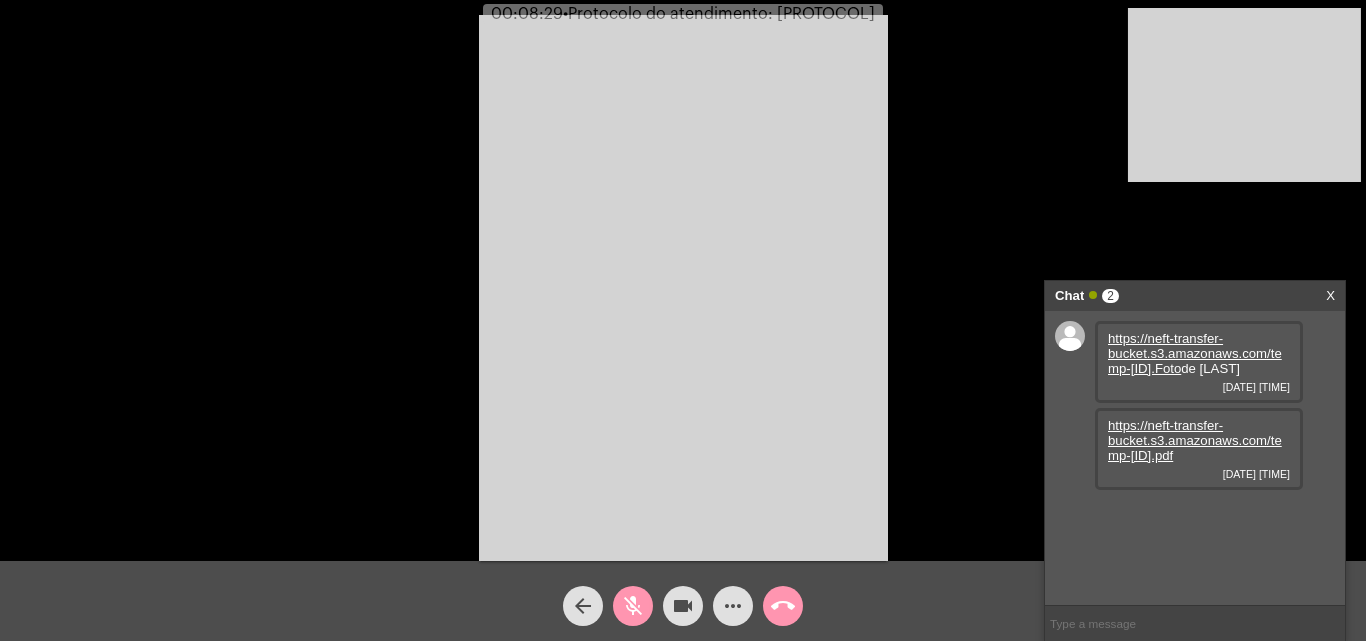click on "mic_off" 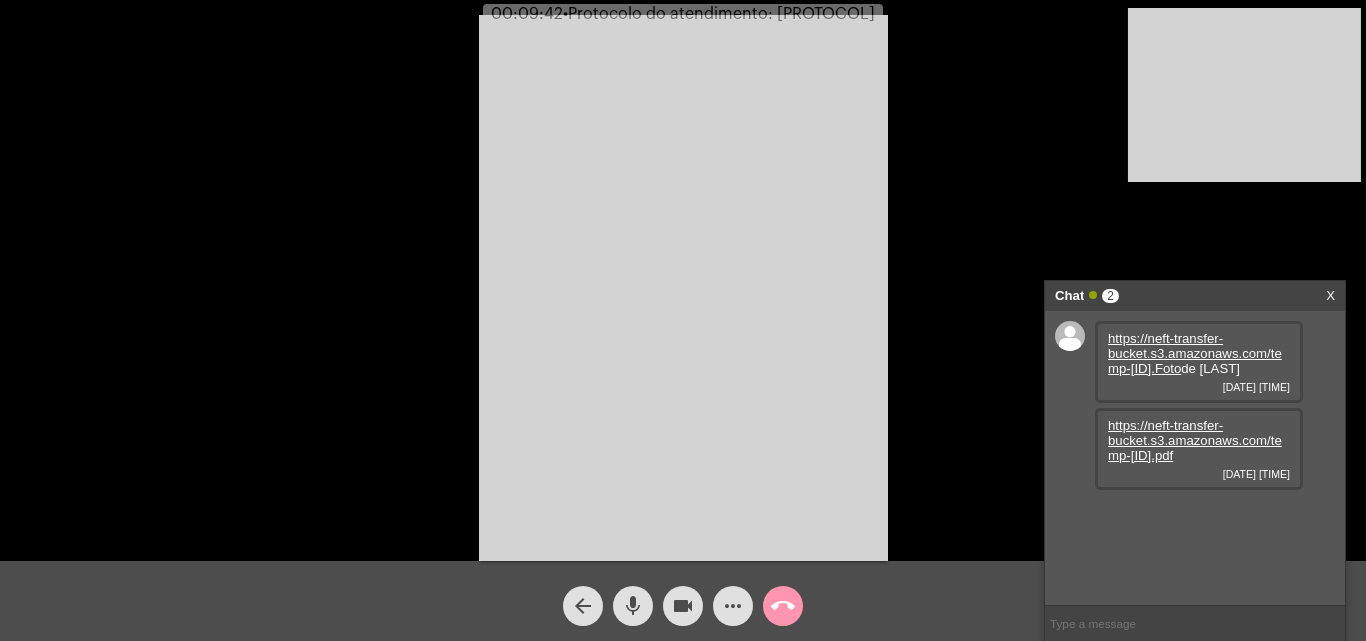 click on "mic" 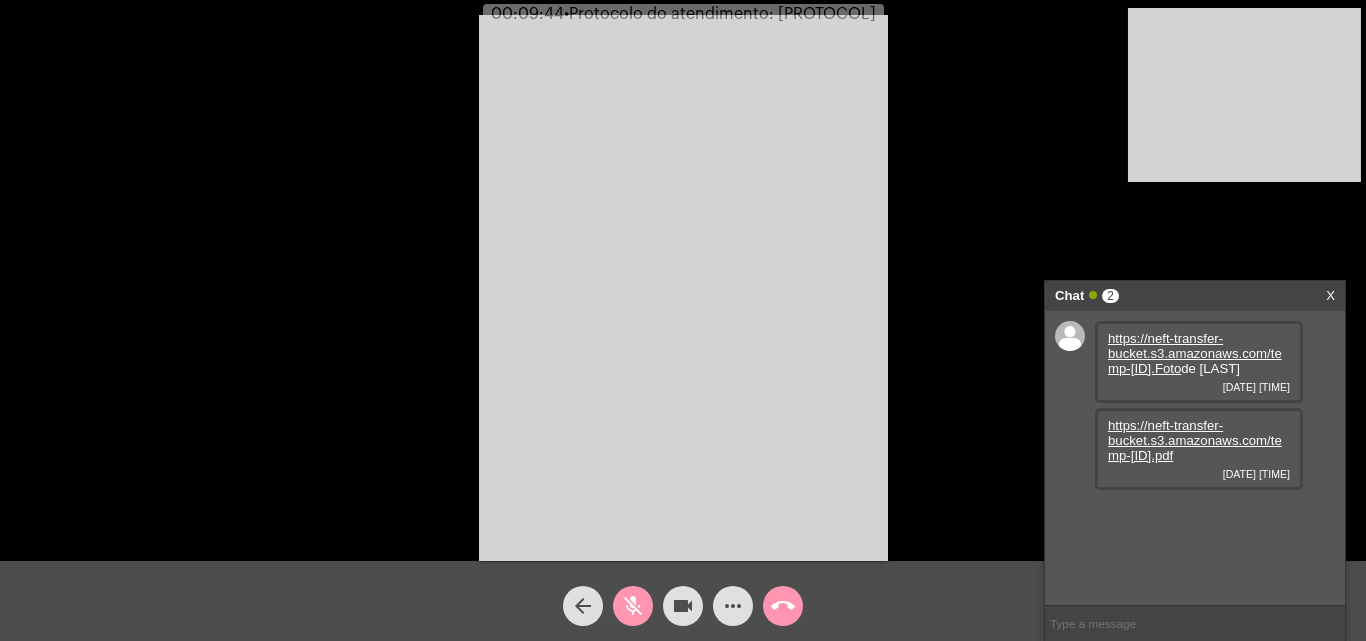click on "videocam" 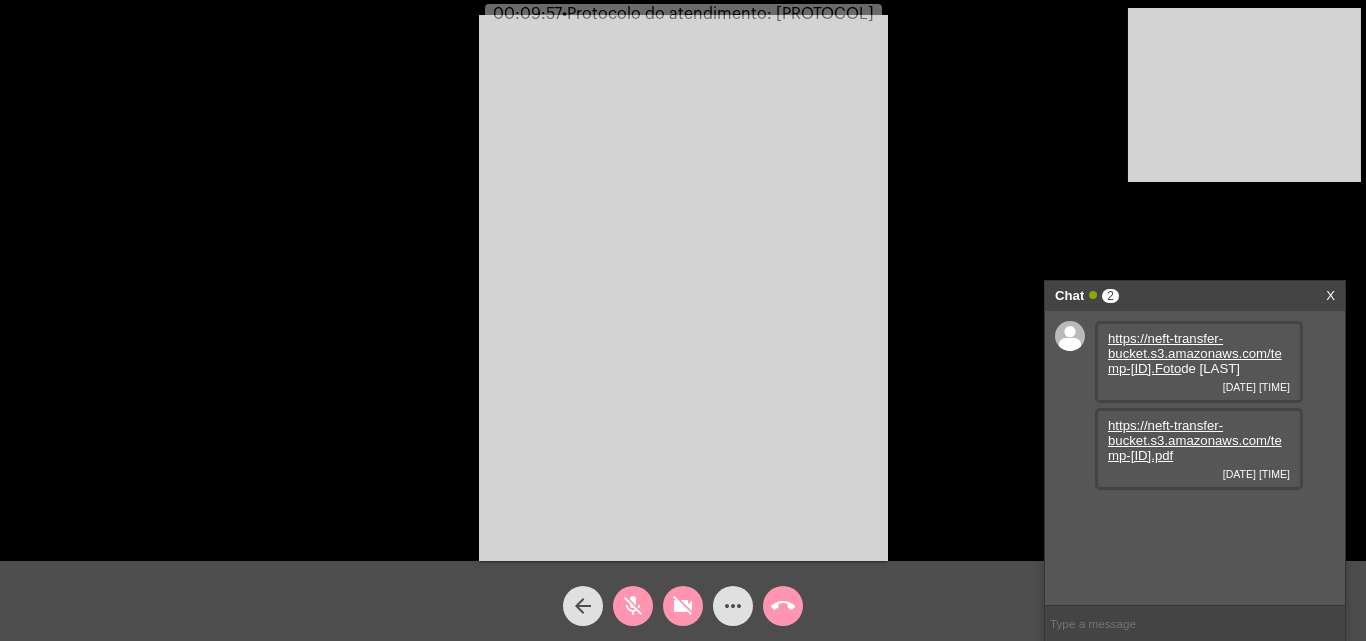 click on "videocam_off" 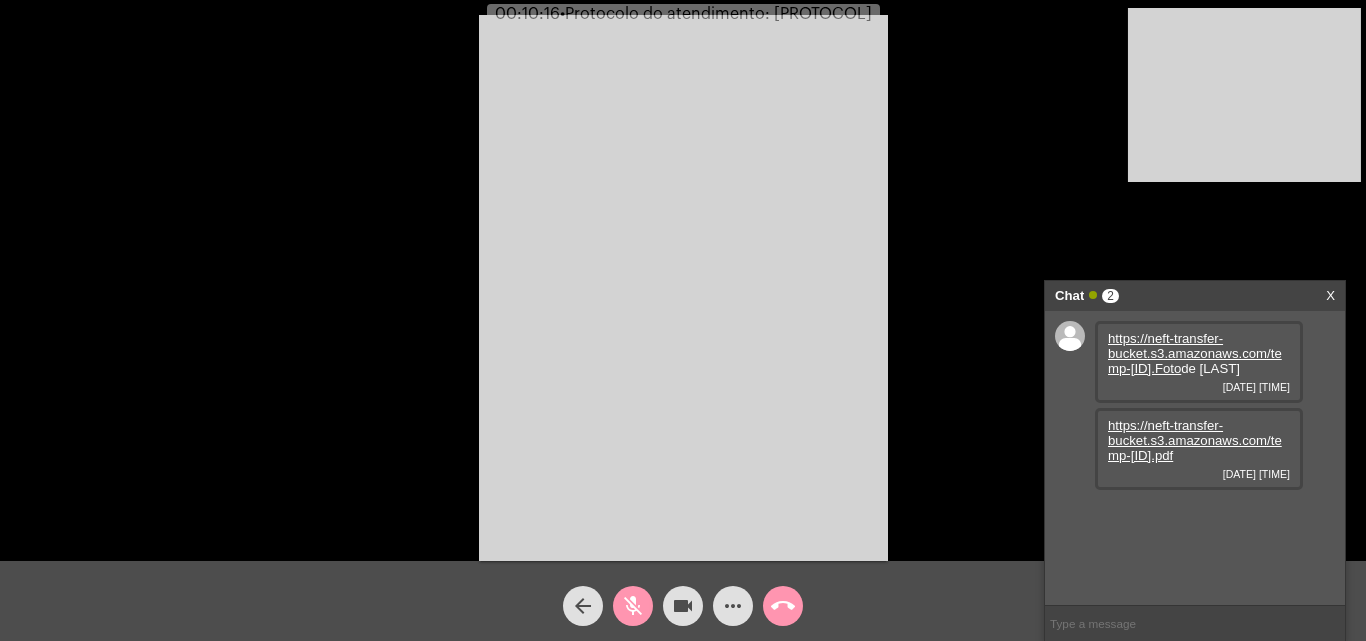 click on "mic_off" 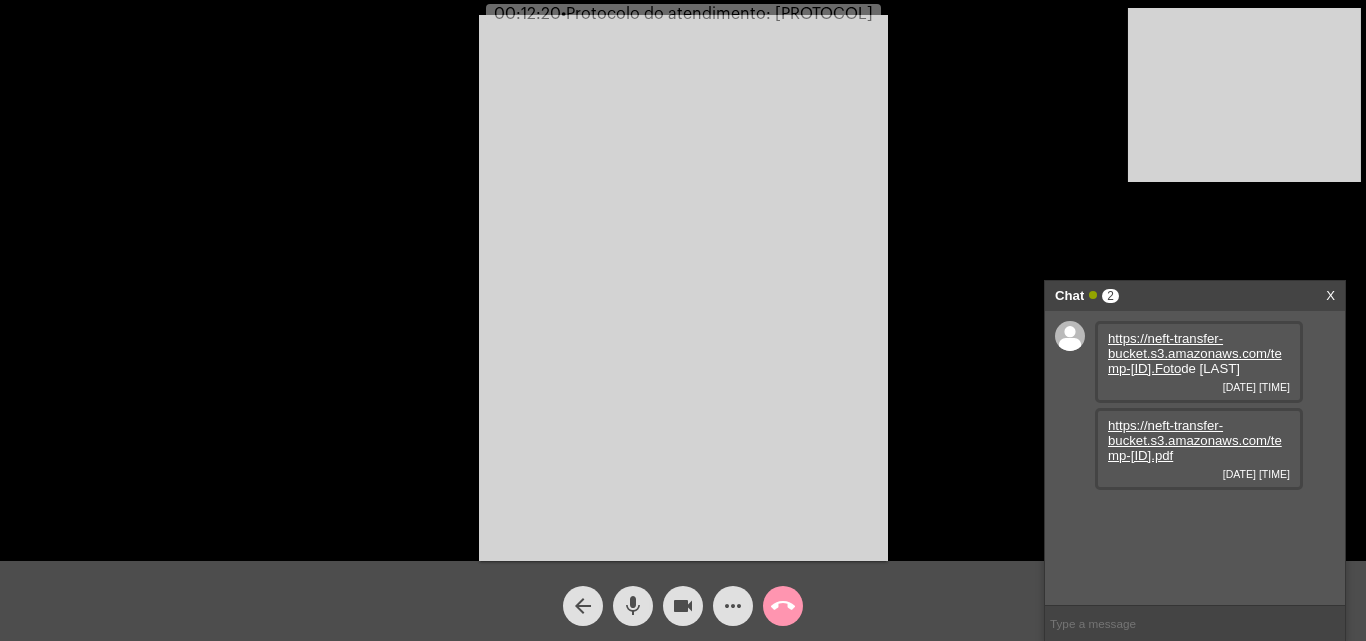 click on "mic" 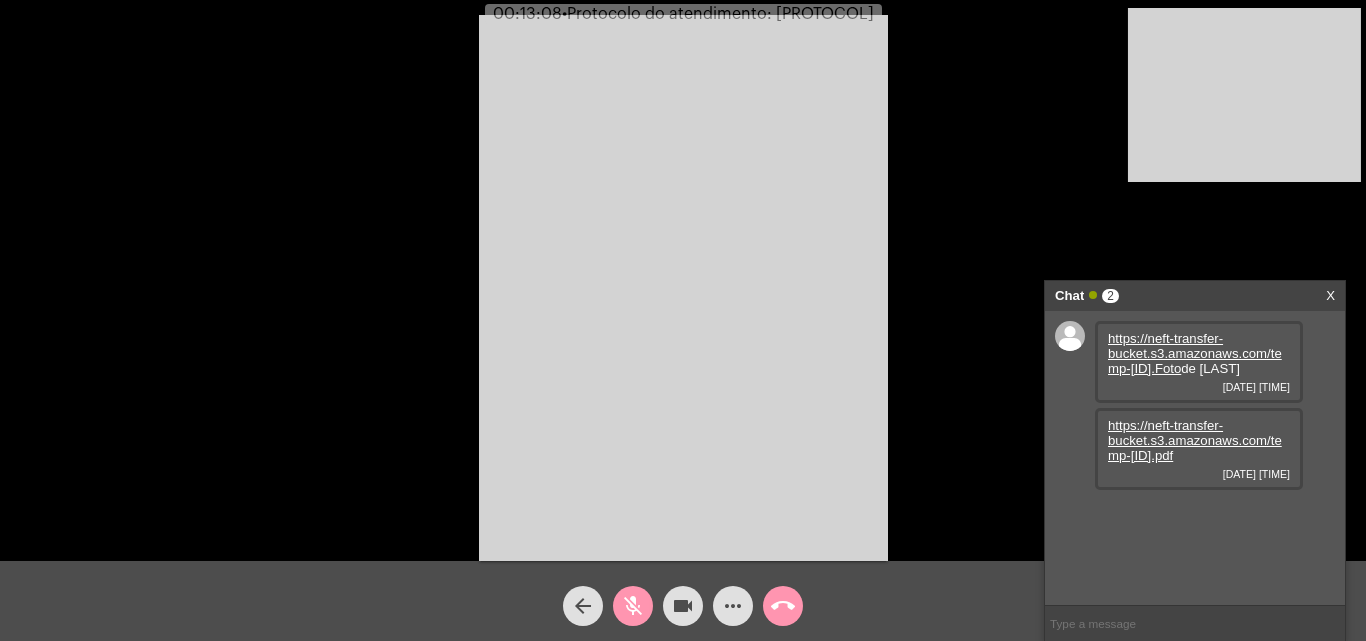 click on "mic_off" 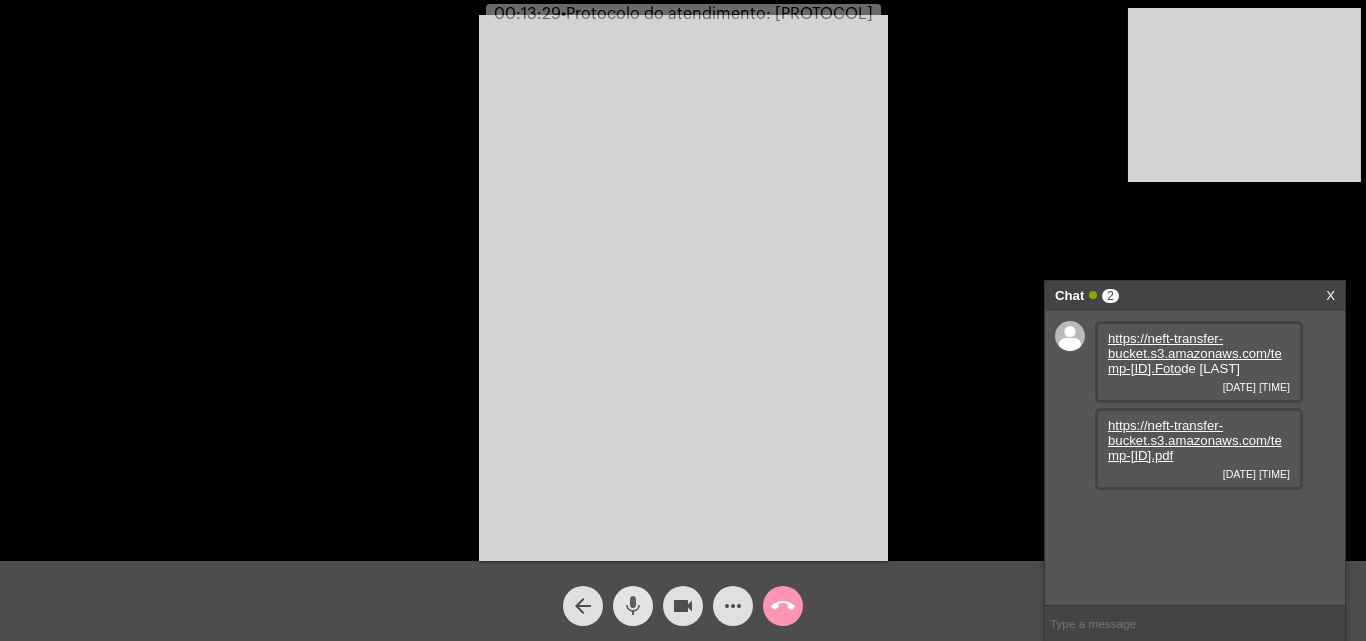 click on "mic" 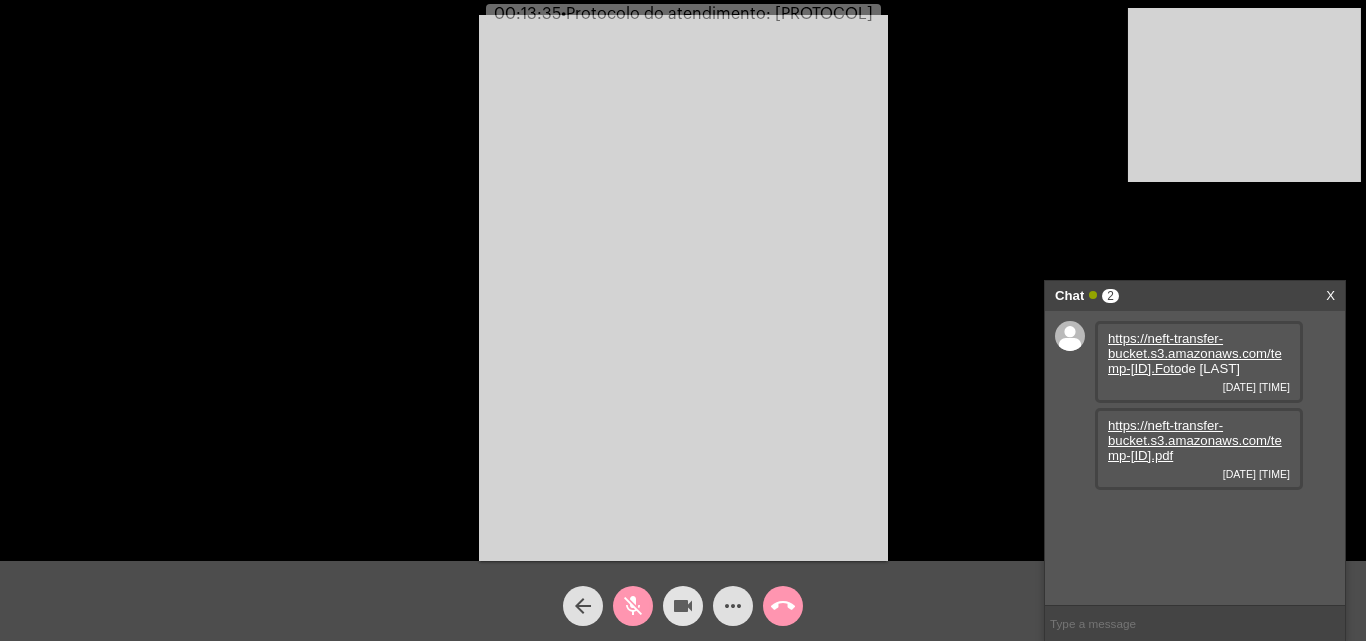 click on "videocam" 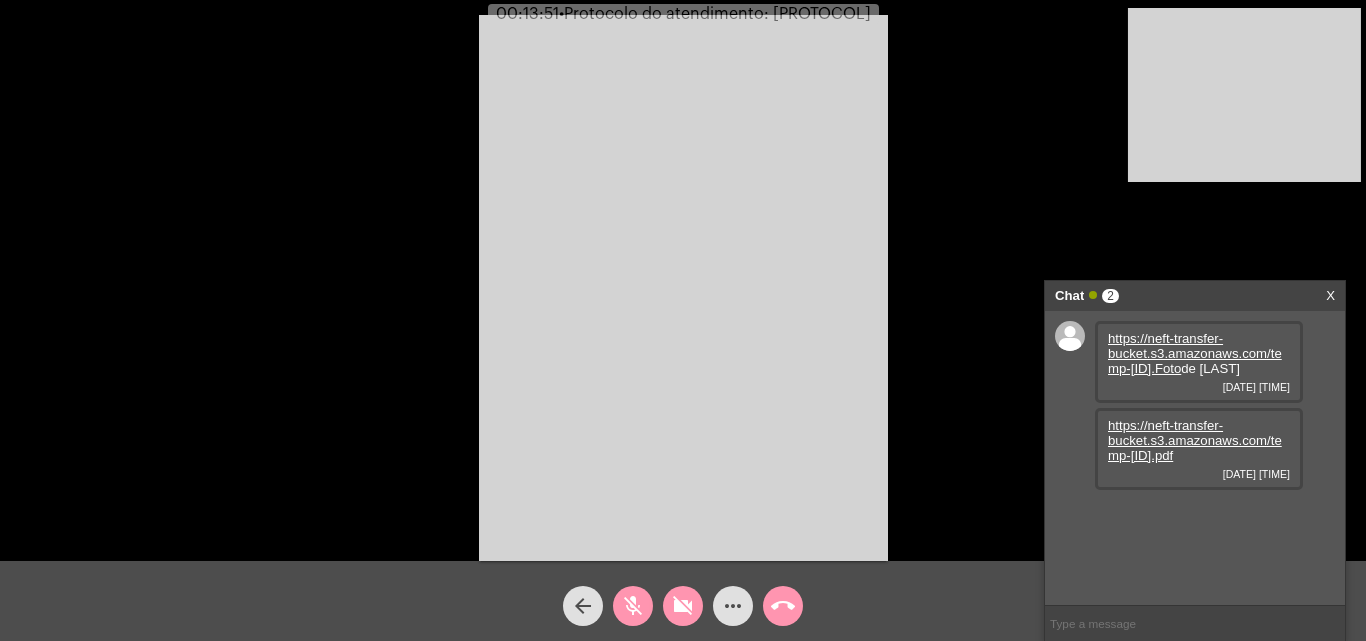 click on "videocam_off" 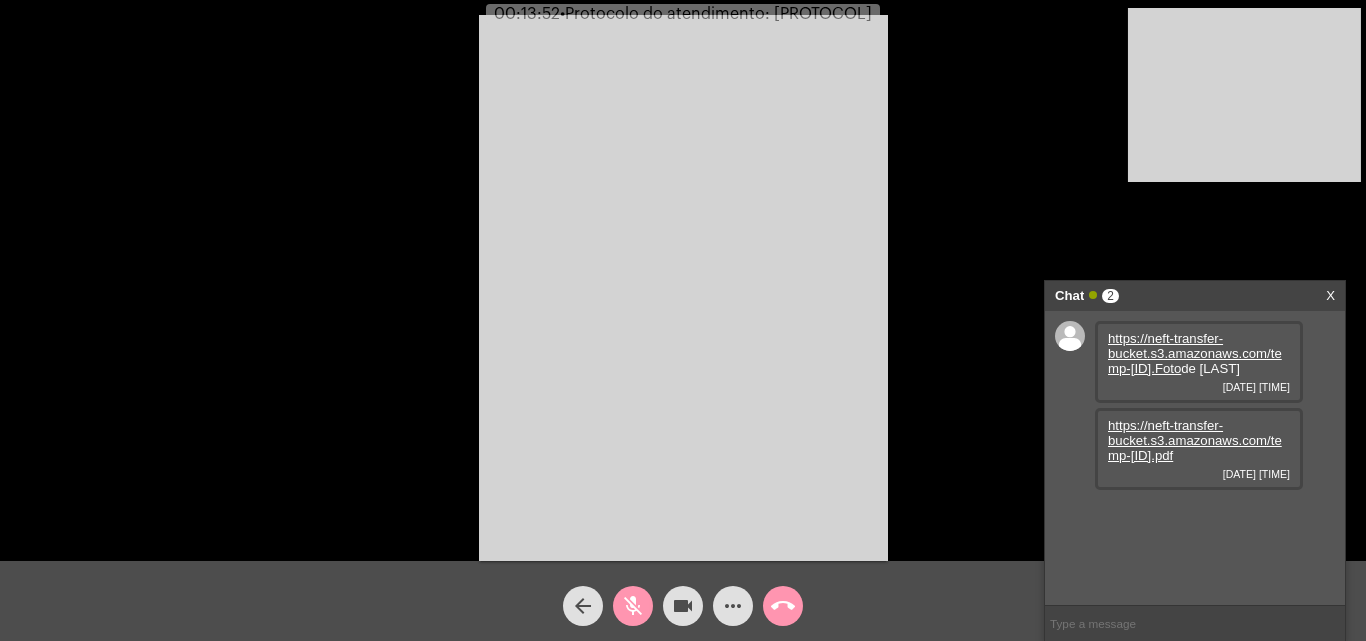 click on "mic_off" 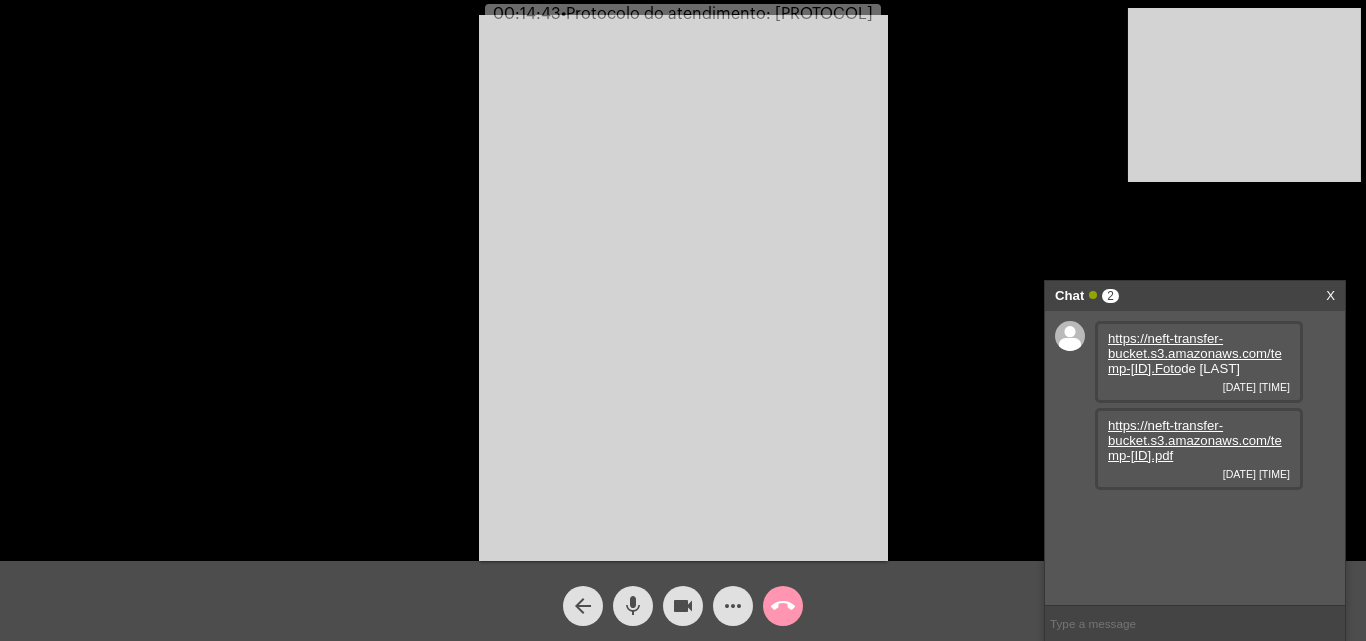 click on "mic" 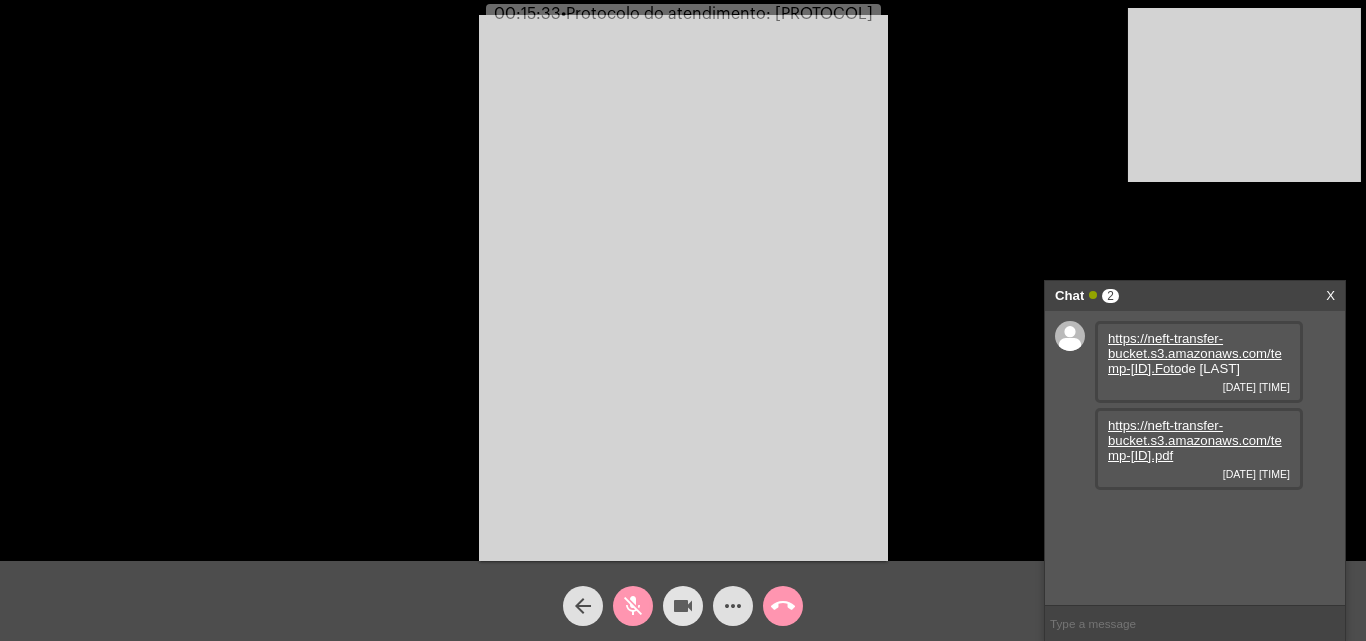 click on "videocam" 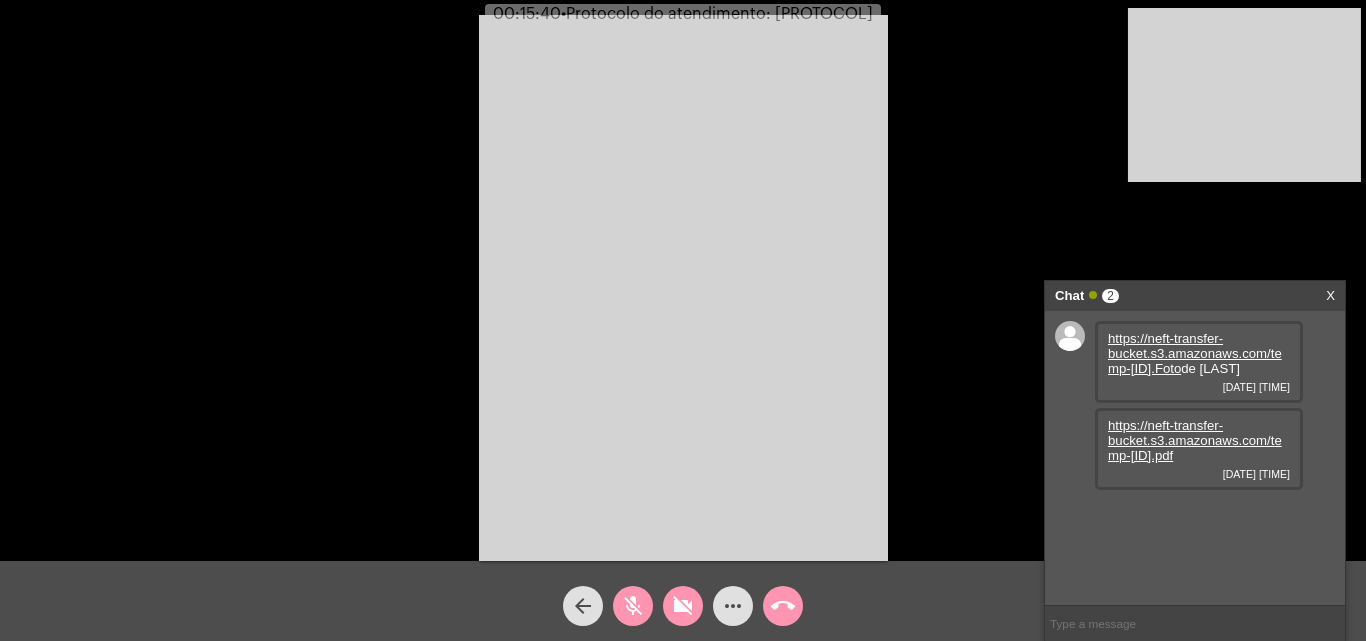 click on "videocam_off" 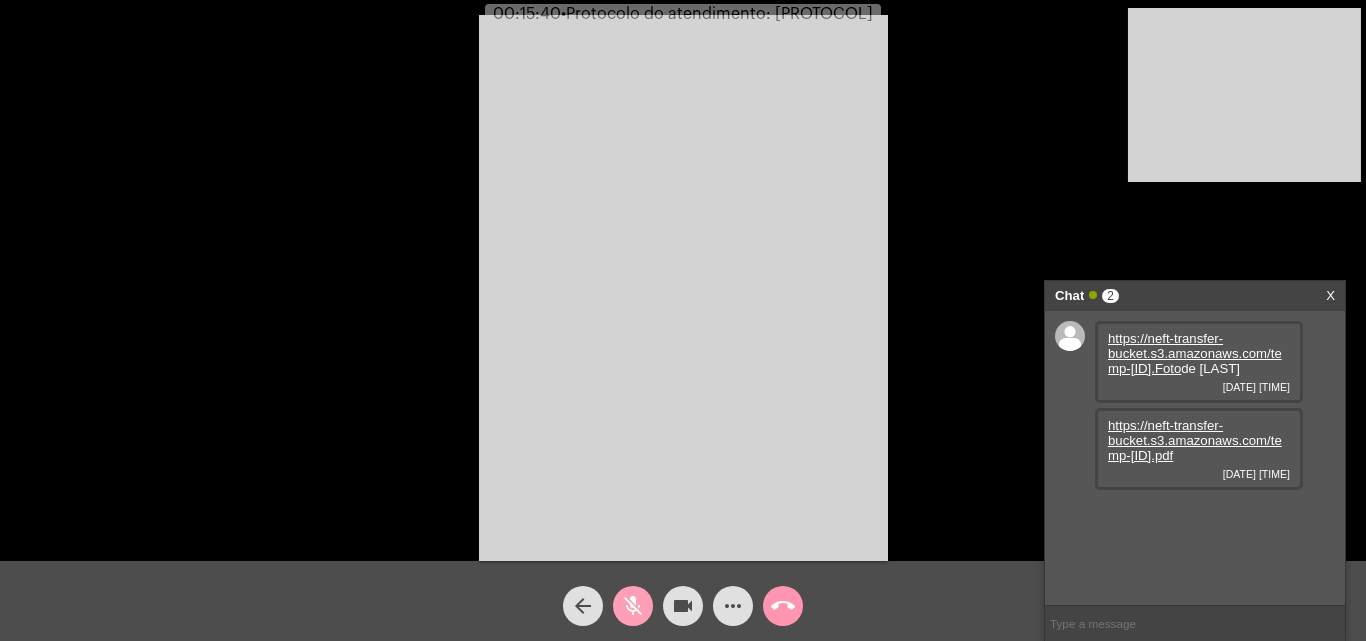 click on "mic_off" 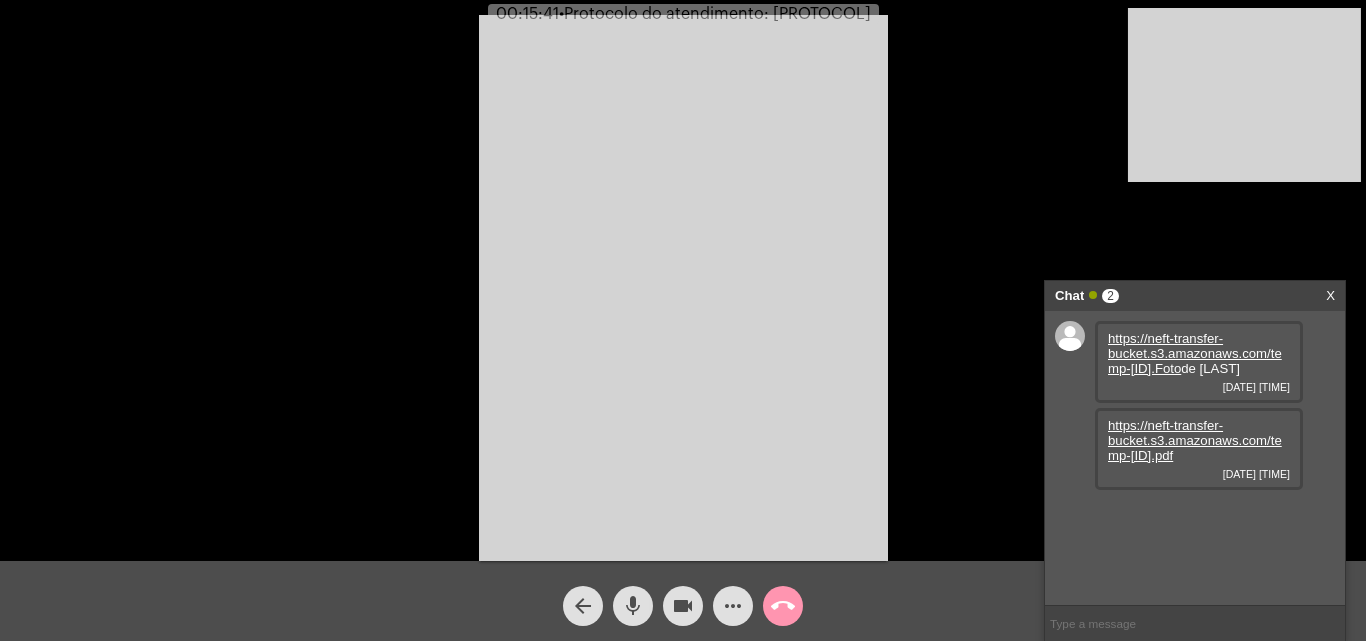 click on "more_horiz" 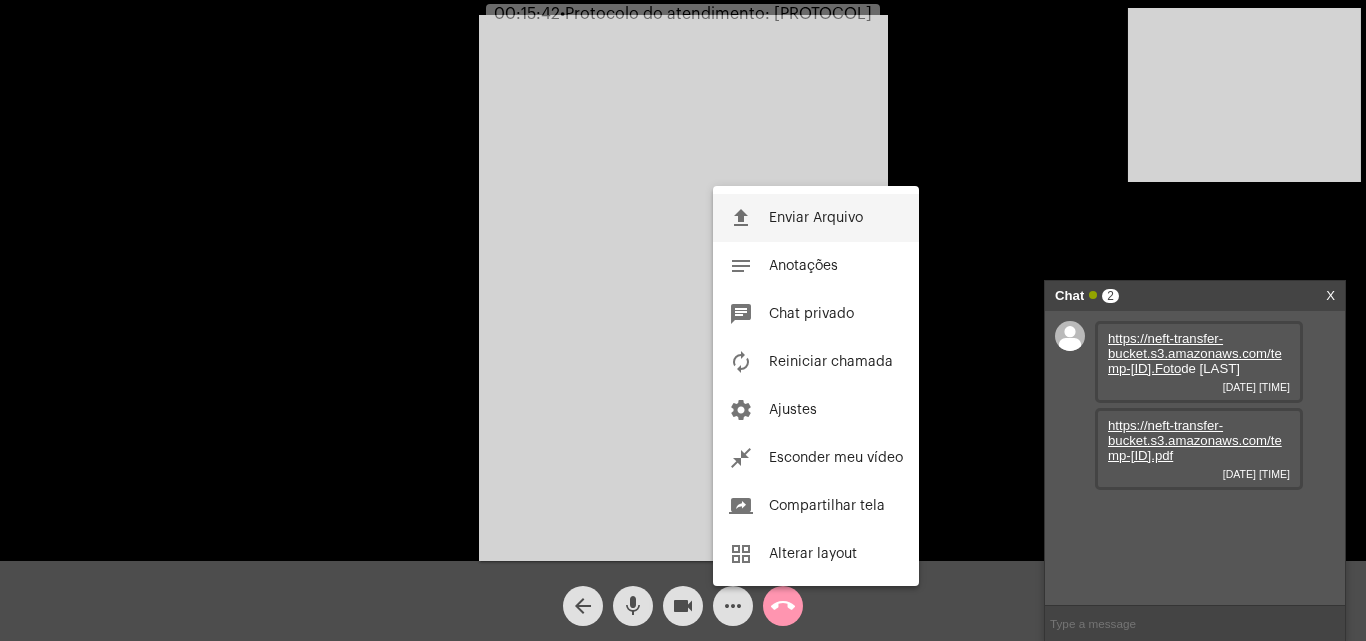 click on "Enviar Arquivo" at bounding box center [816, 218] 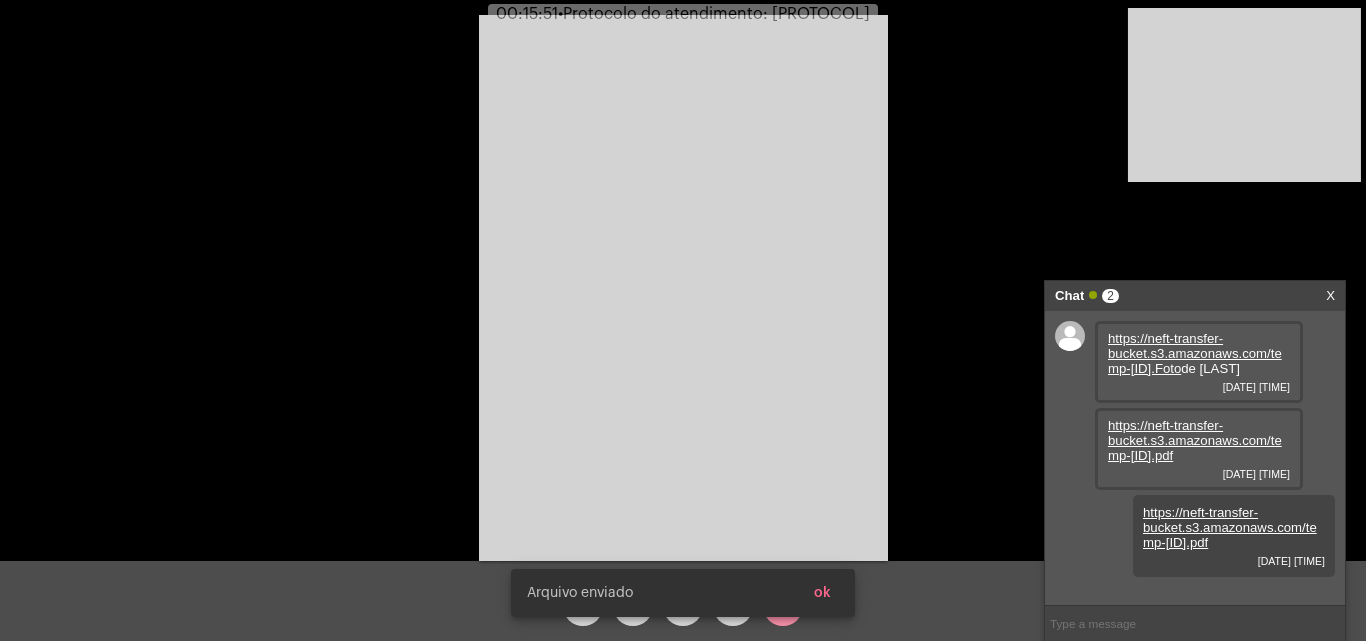 scroll, scrollTop: 17, scrollLeft: 0, axis: vertical 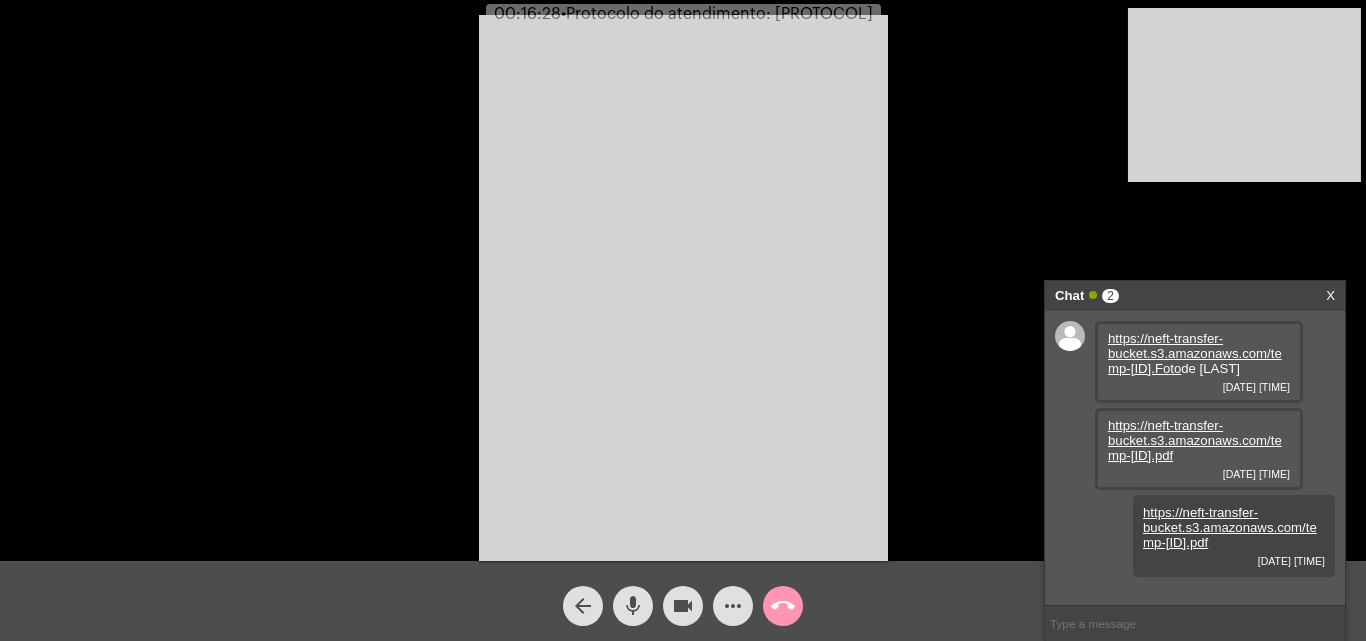 click on "mic" 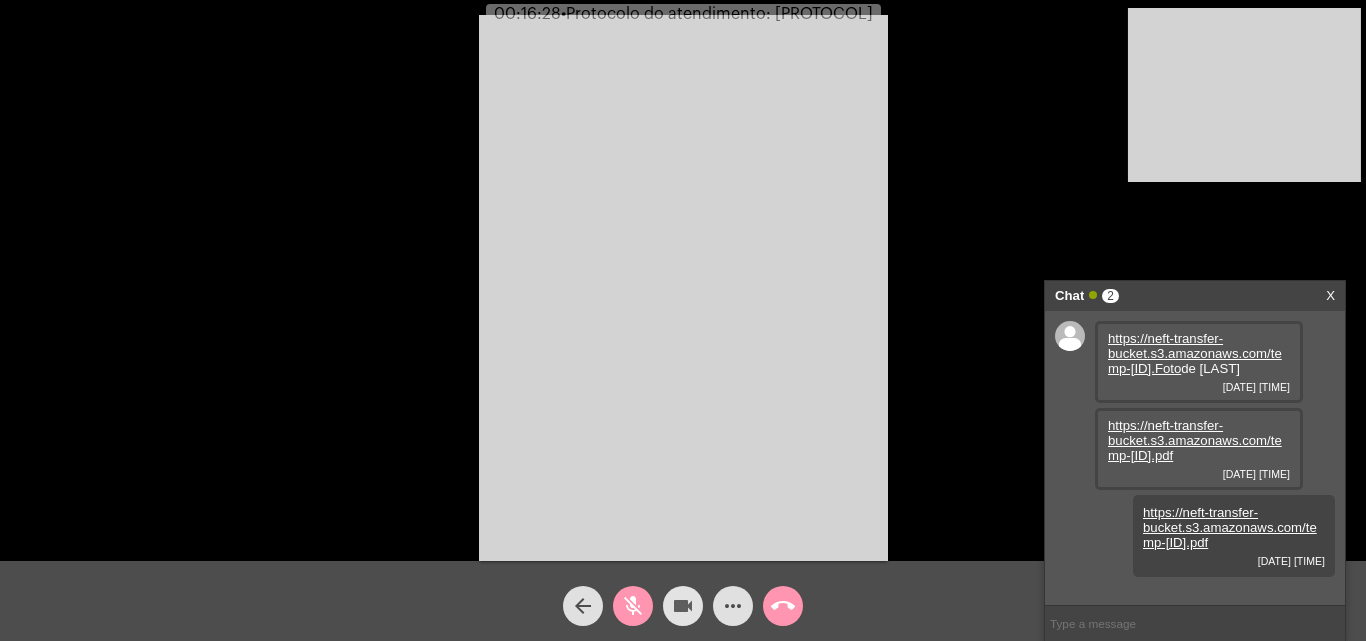 drag, startPoint x: 686, startPoint y: 615, endPoint x: 722, endPoint y: 520, distance: 101.59232 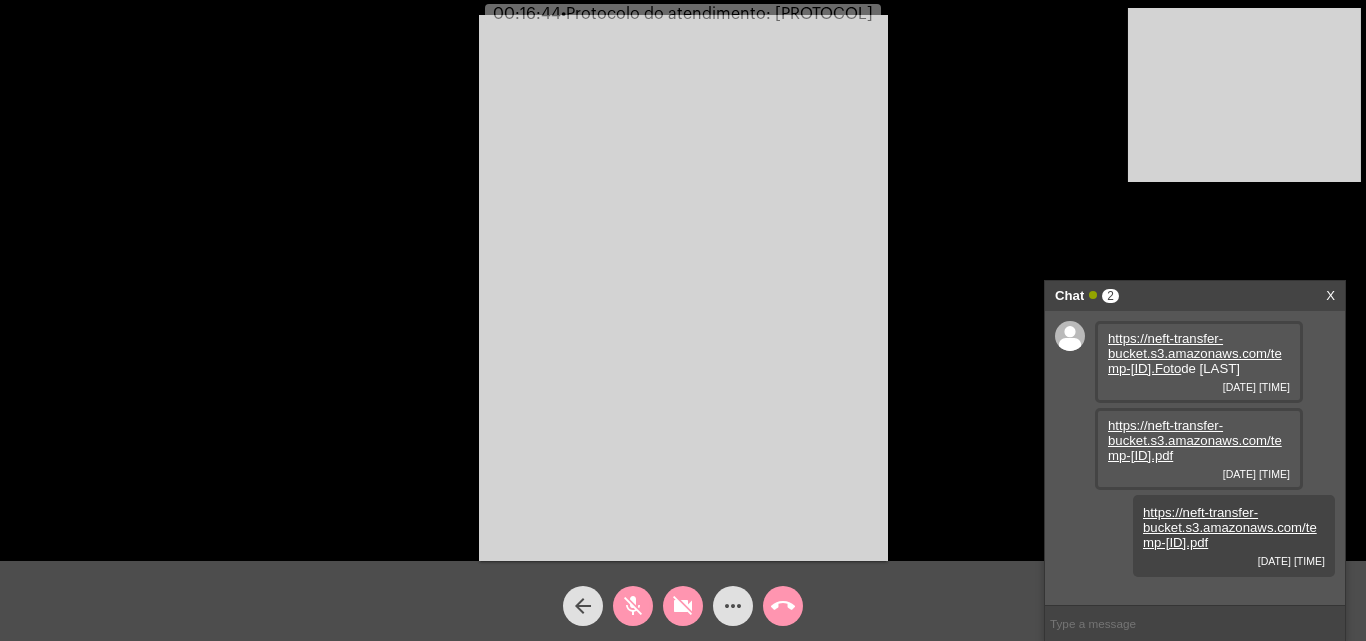click on "videocam_off" 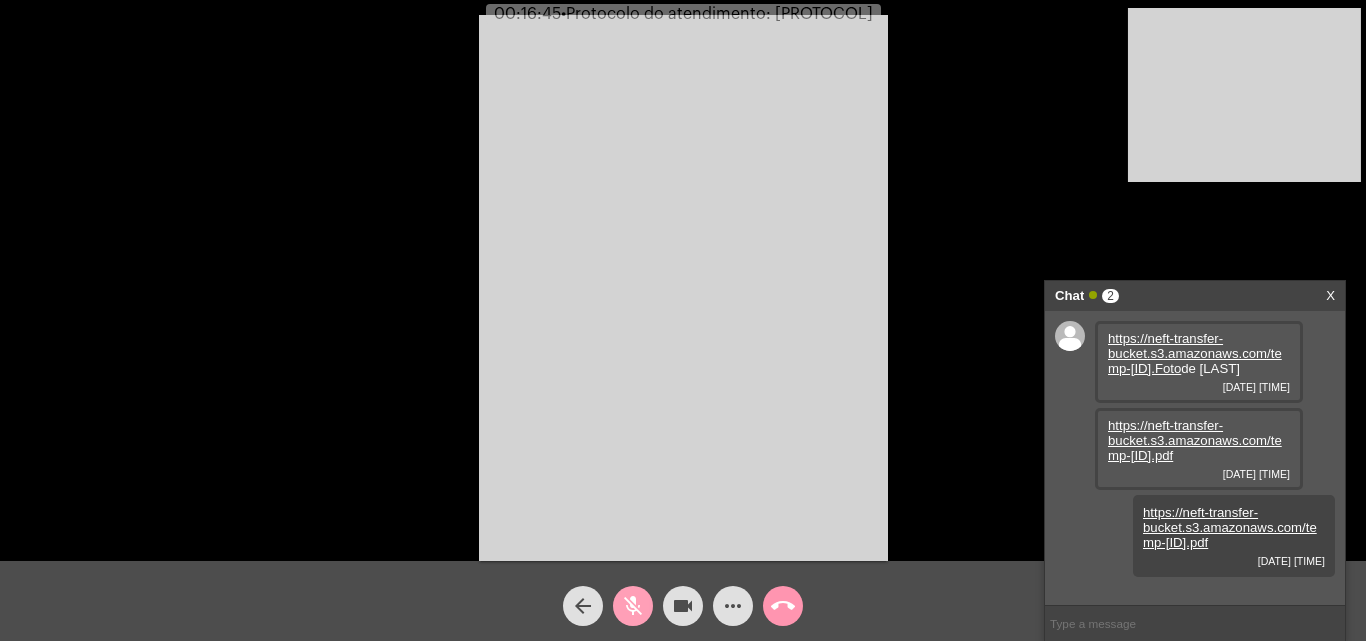 click on "mic_off" 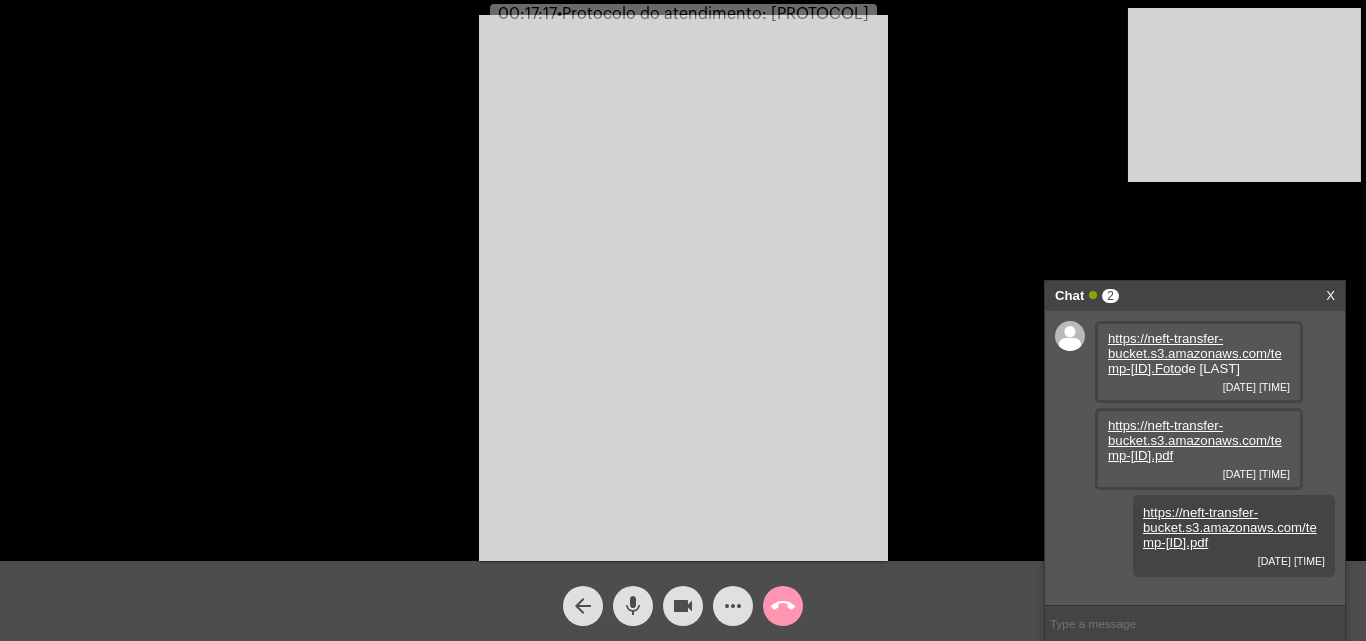 click on "mic" 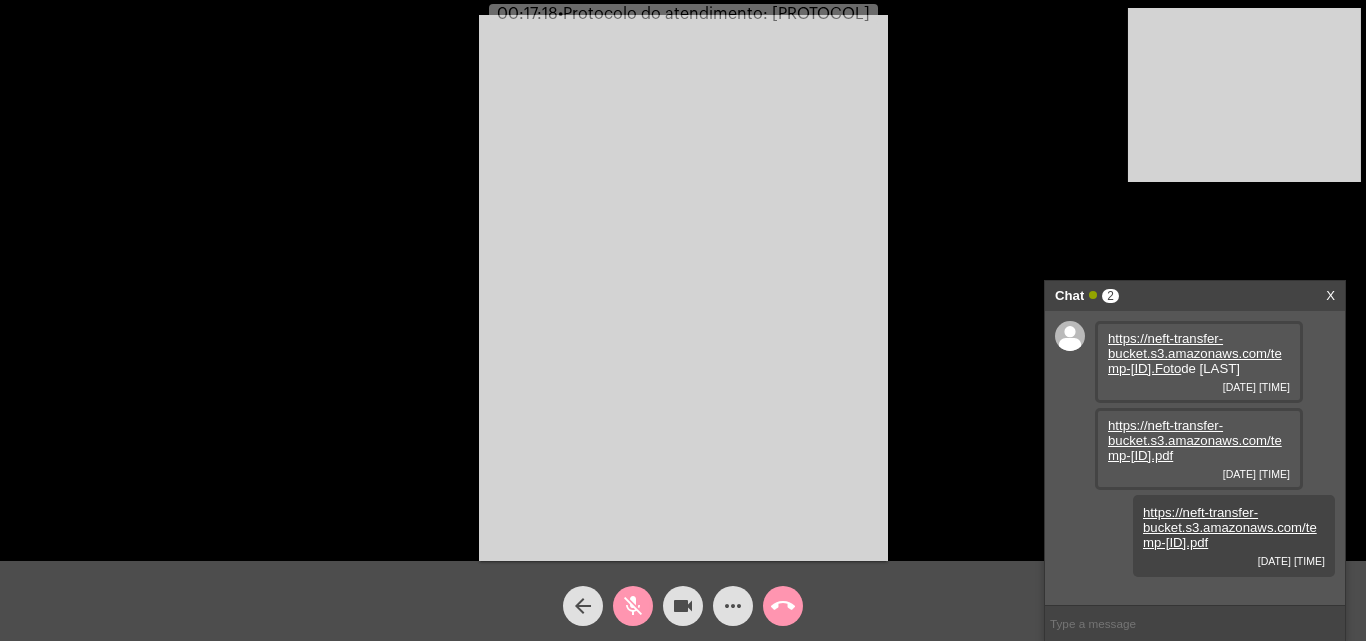 click on "videocam" 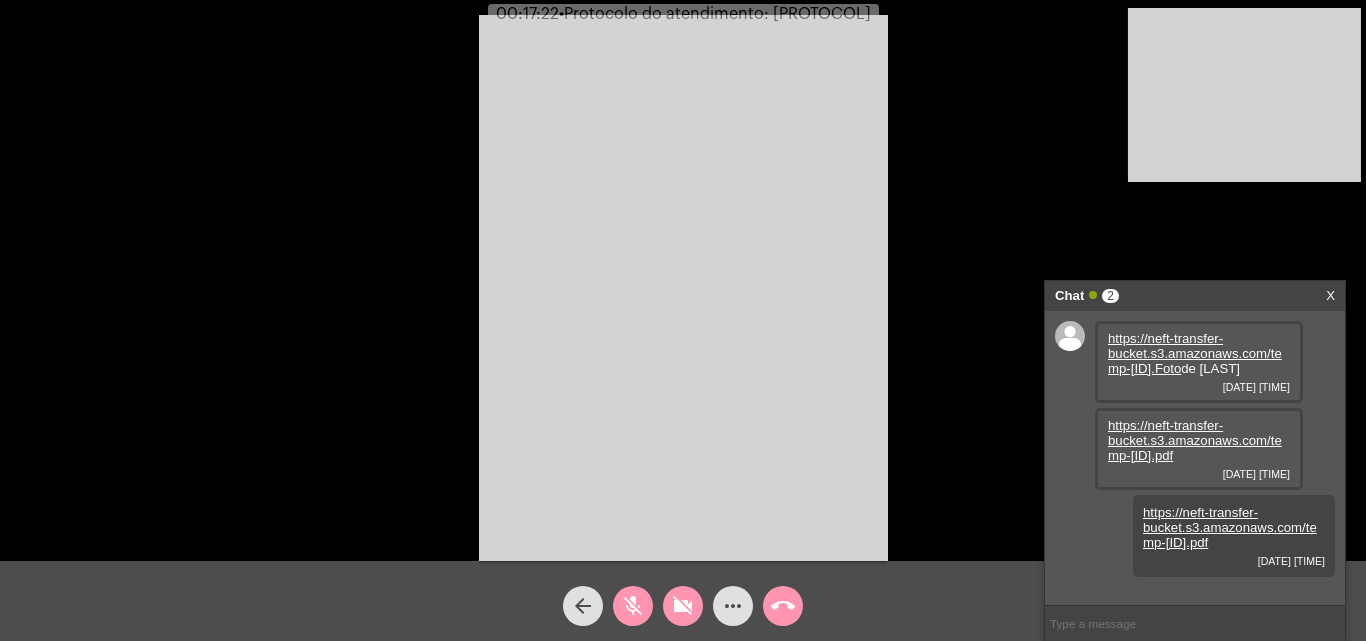 click on "videocam_off" 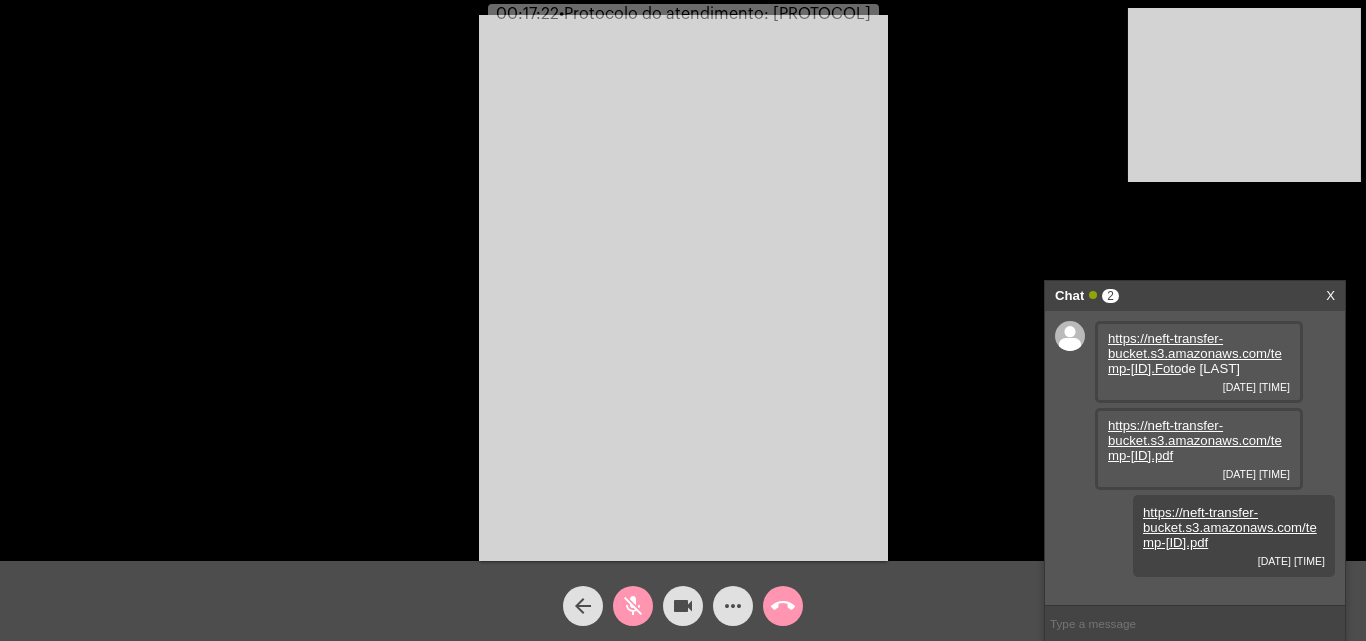 click on "mic_off" 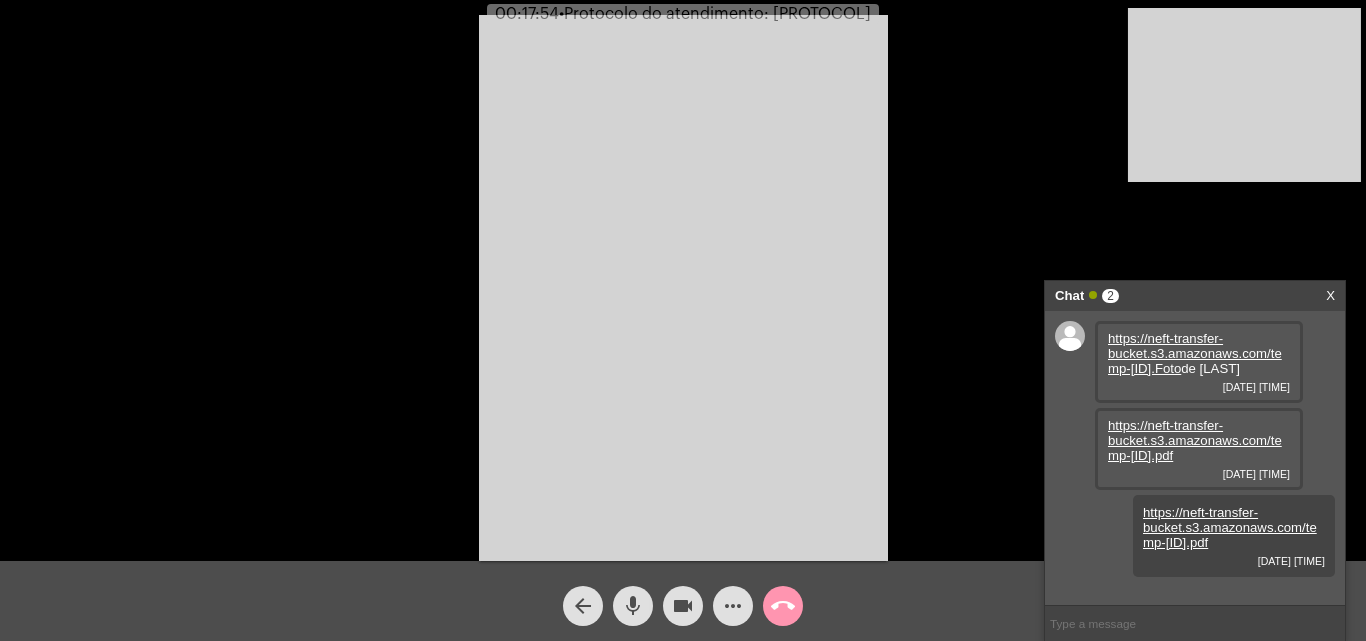 click on "[TIME] • Protocolo do atendimento: [PROTOCOL]" 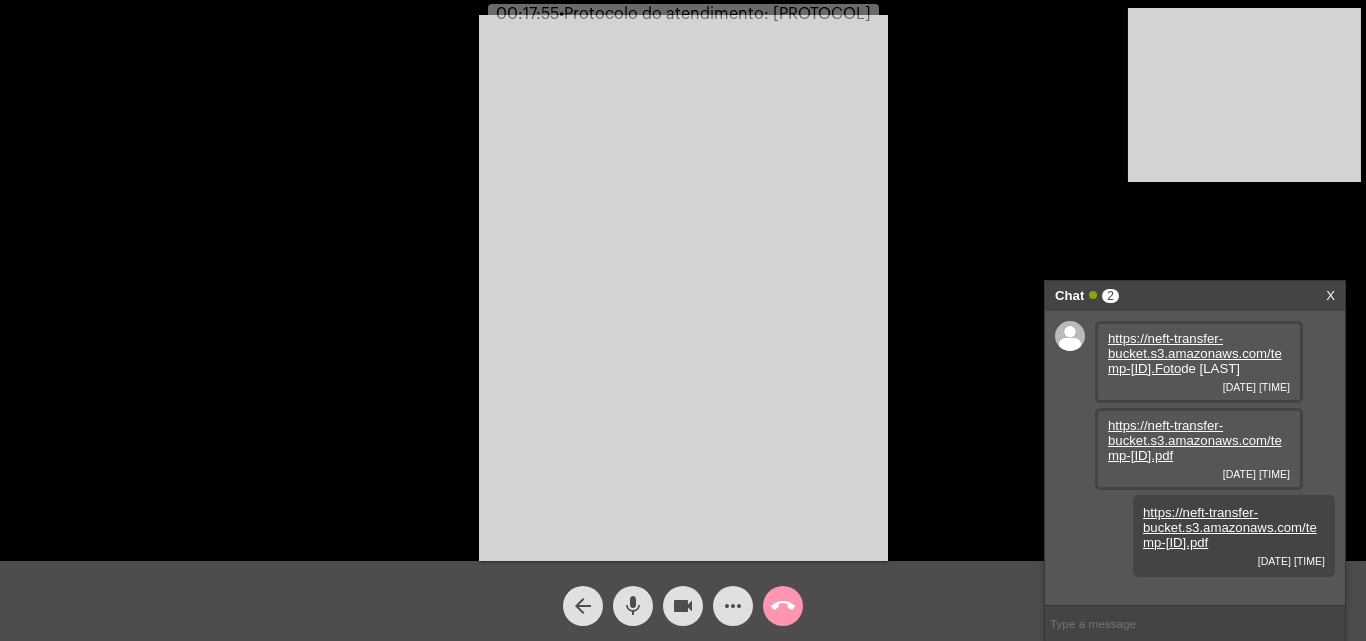 copy on "[PROTOCOL]" 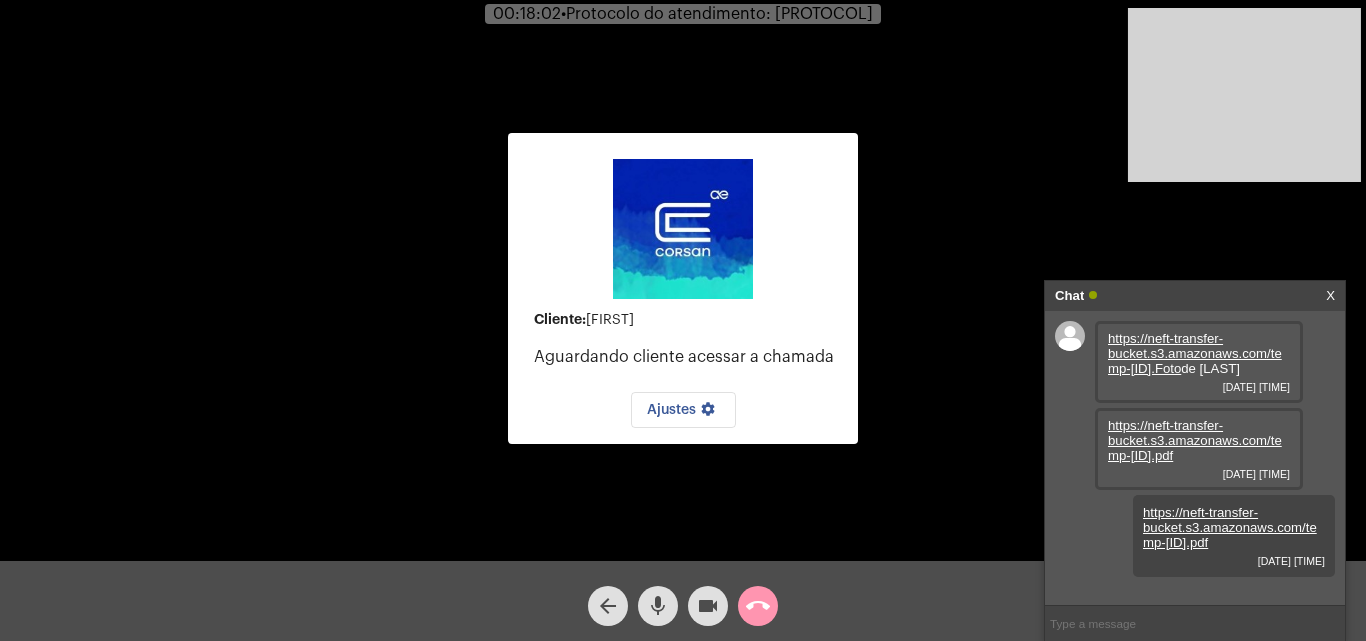 click at bounding box center [1195, 623] 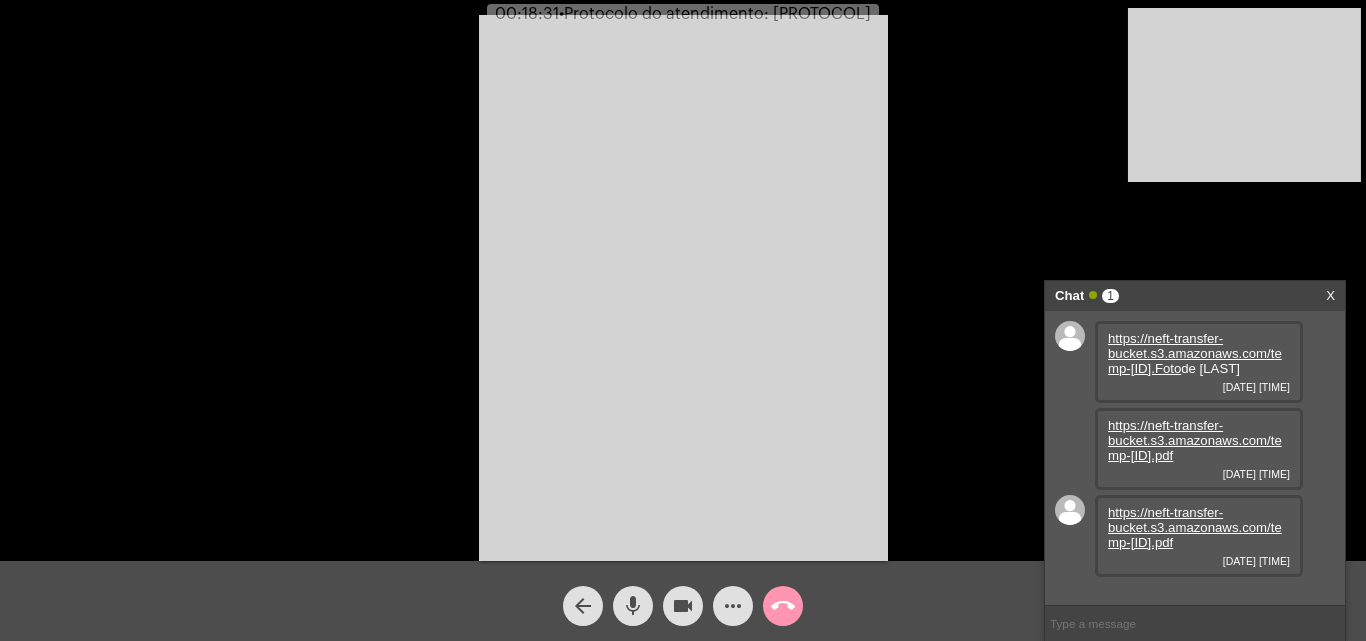 click on "more_horiz" 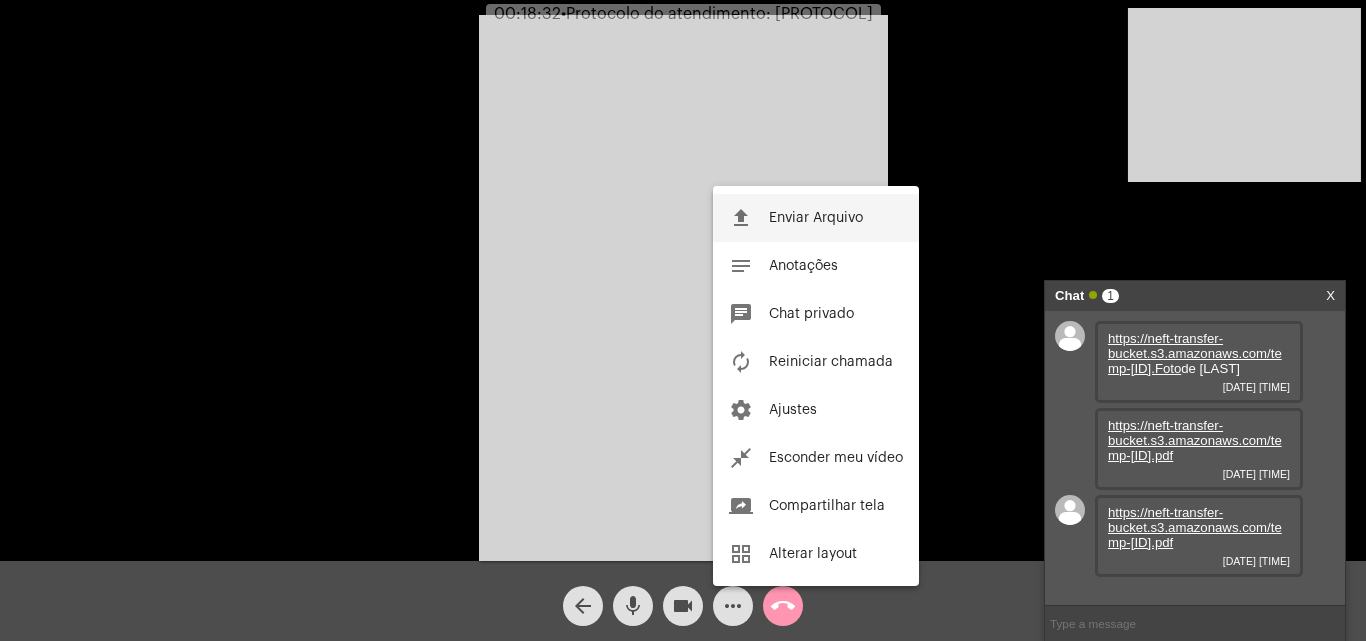 click on "Enviar Arquivo" at bounding box center (816, 218) 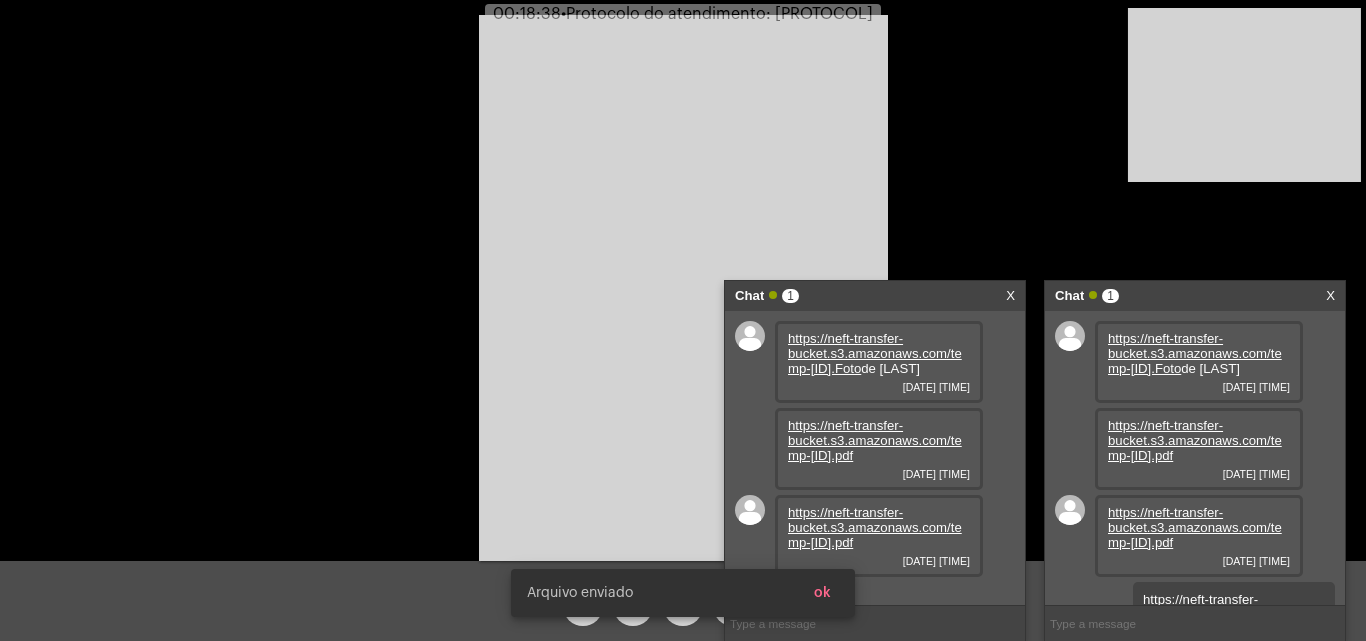 scroll, scrollTop: 119, scrollLeft: 0, axis: vertical 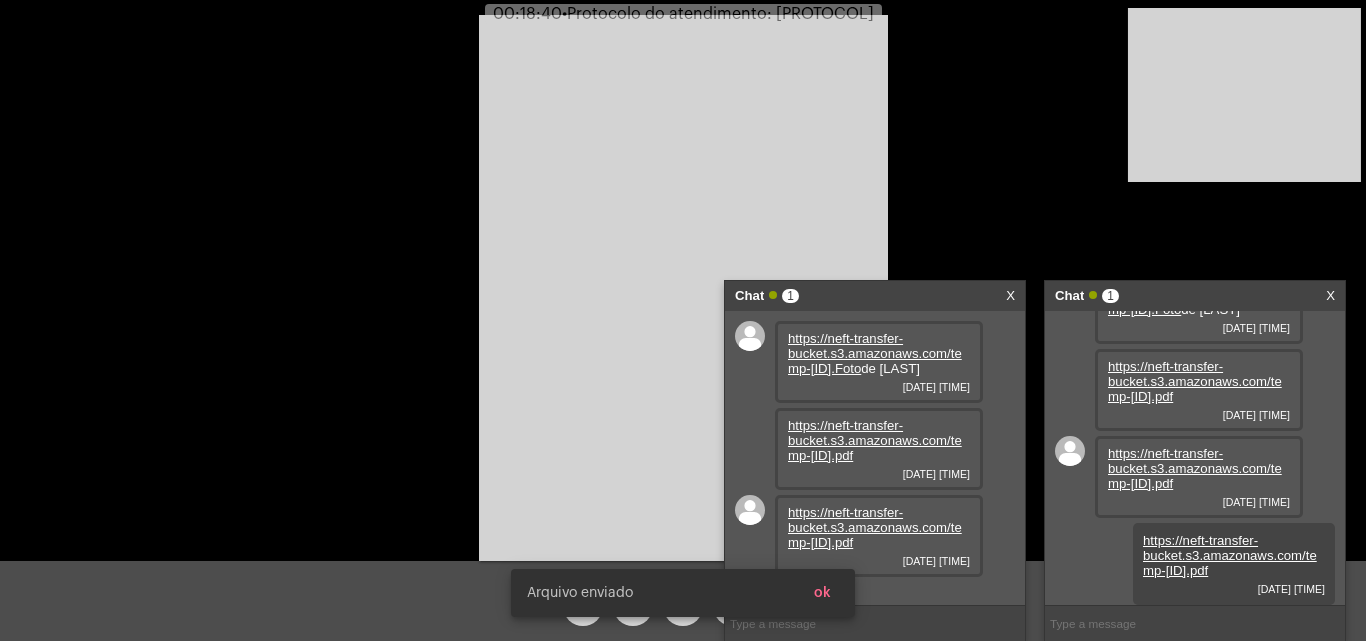 click on "X" at bounding box center [1010, 296] 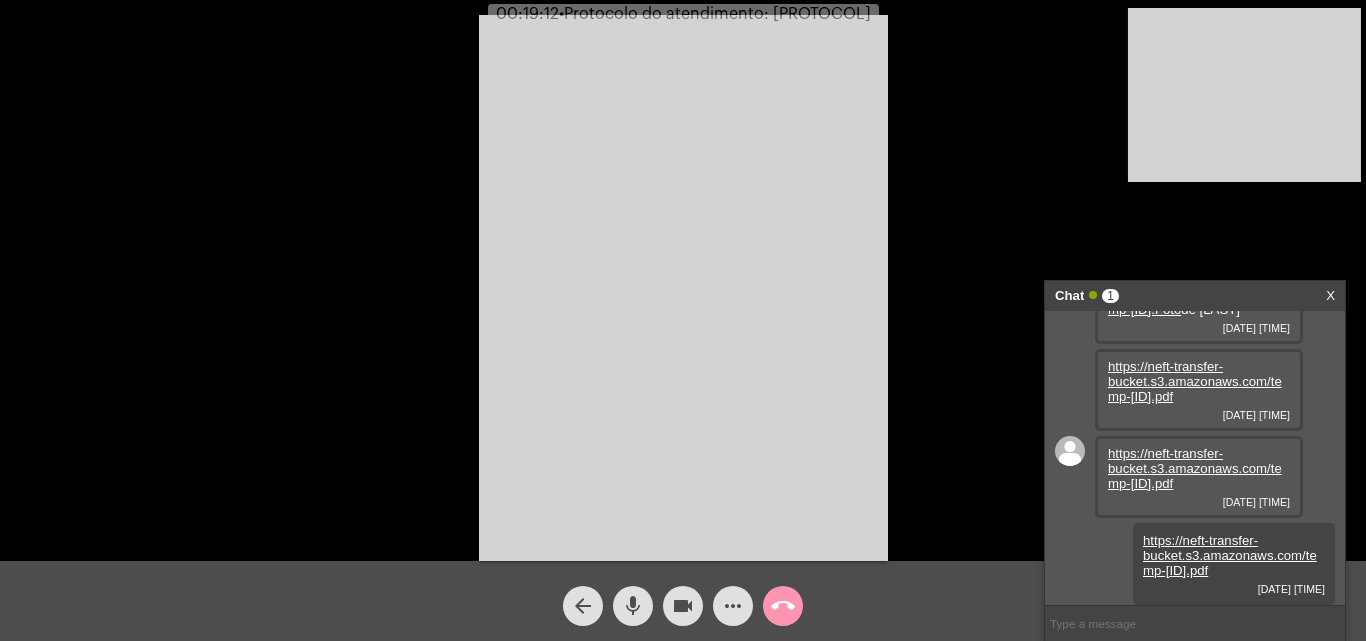 click on "mic" 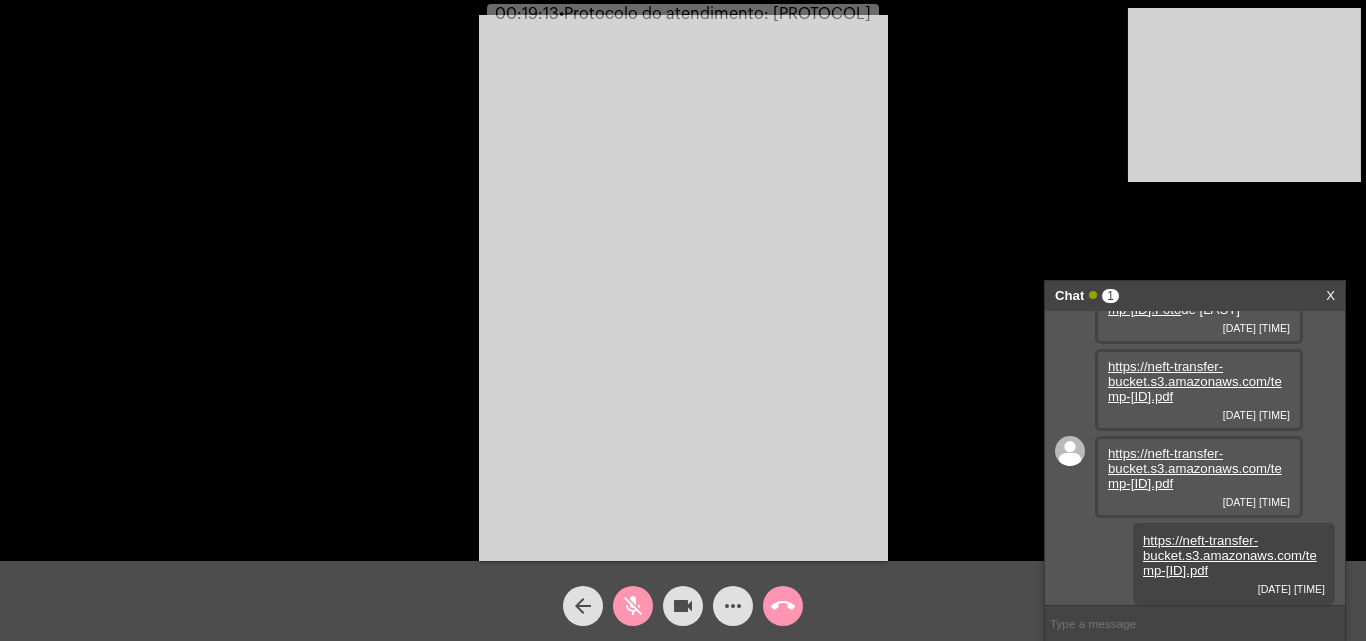 click on "videocam" 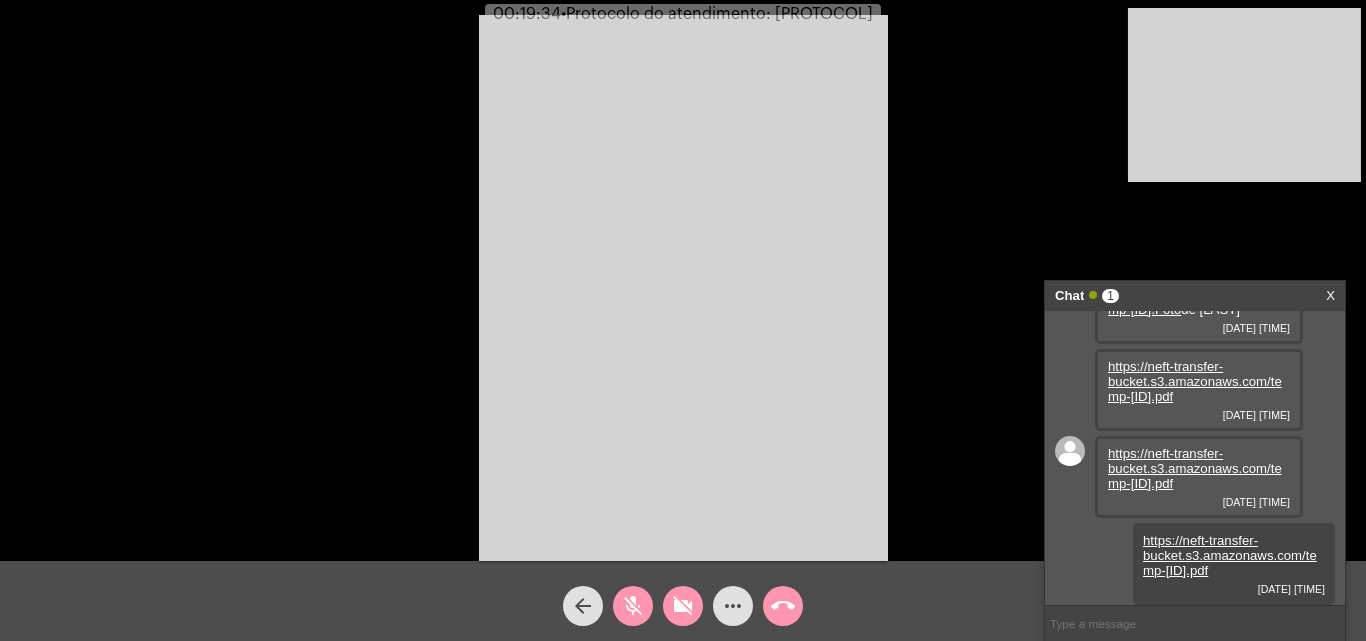click on "videocam_off" 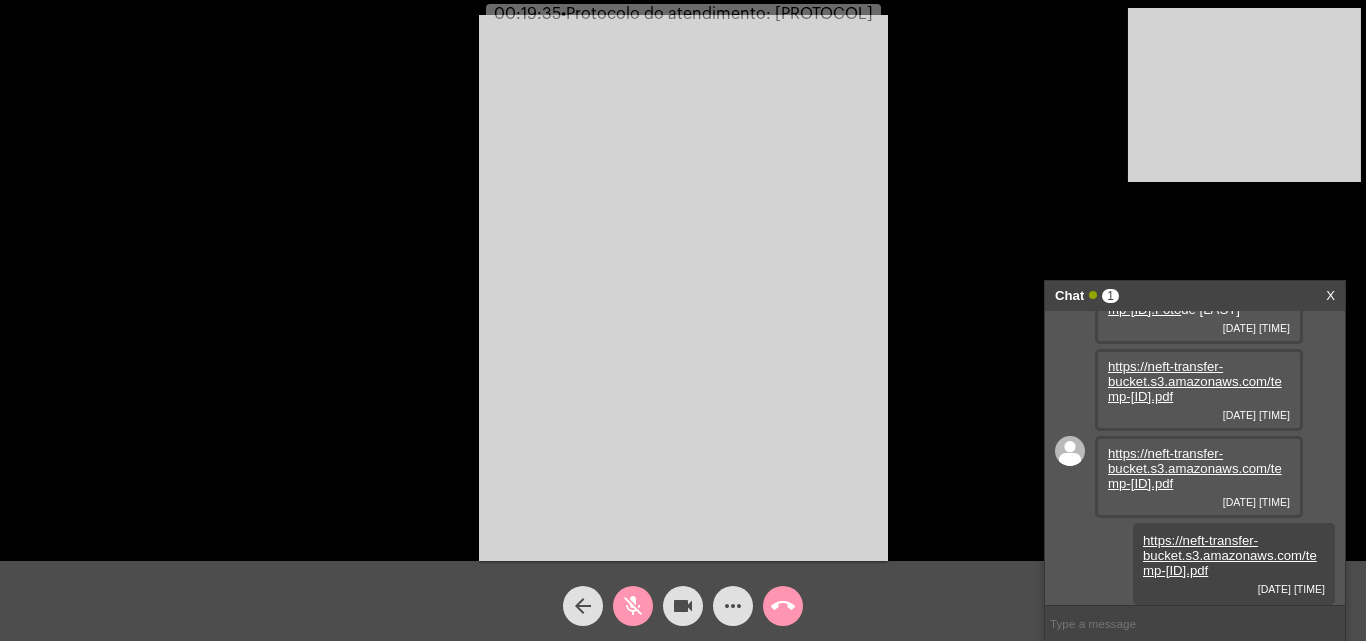 click on "mic_off" 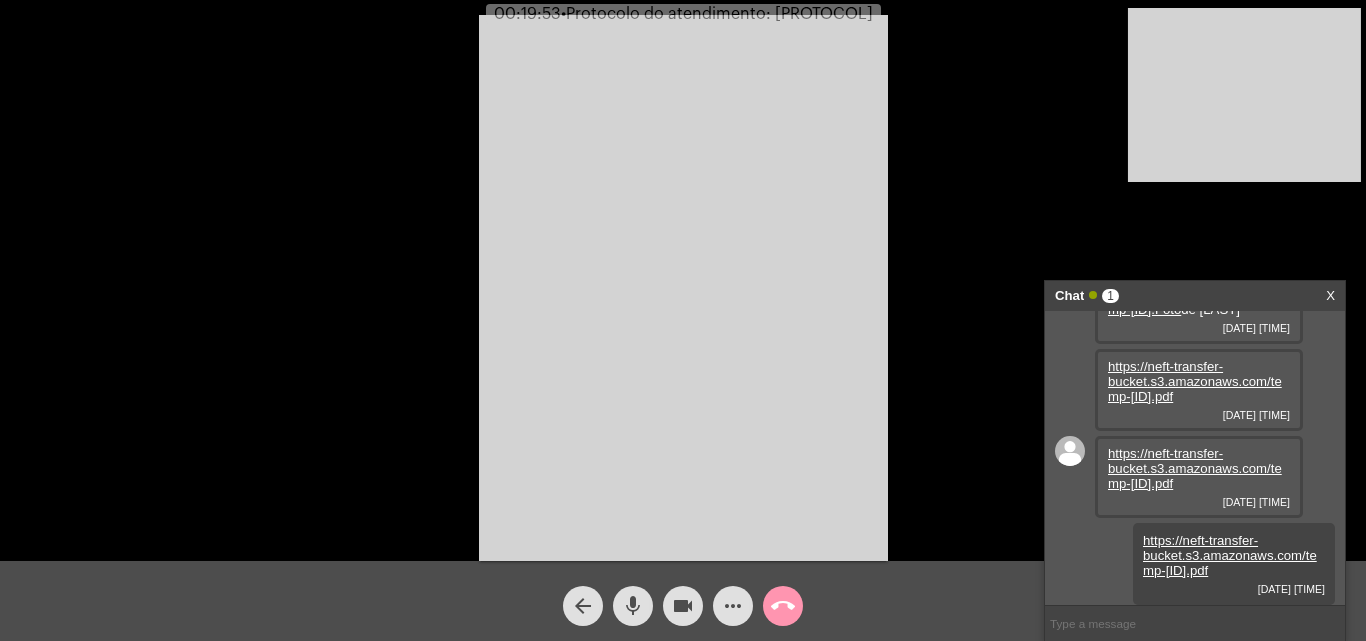 type 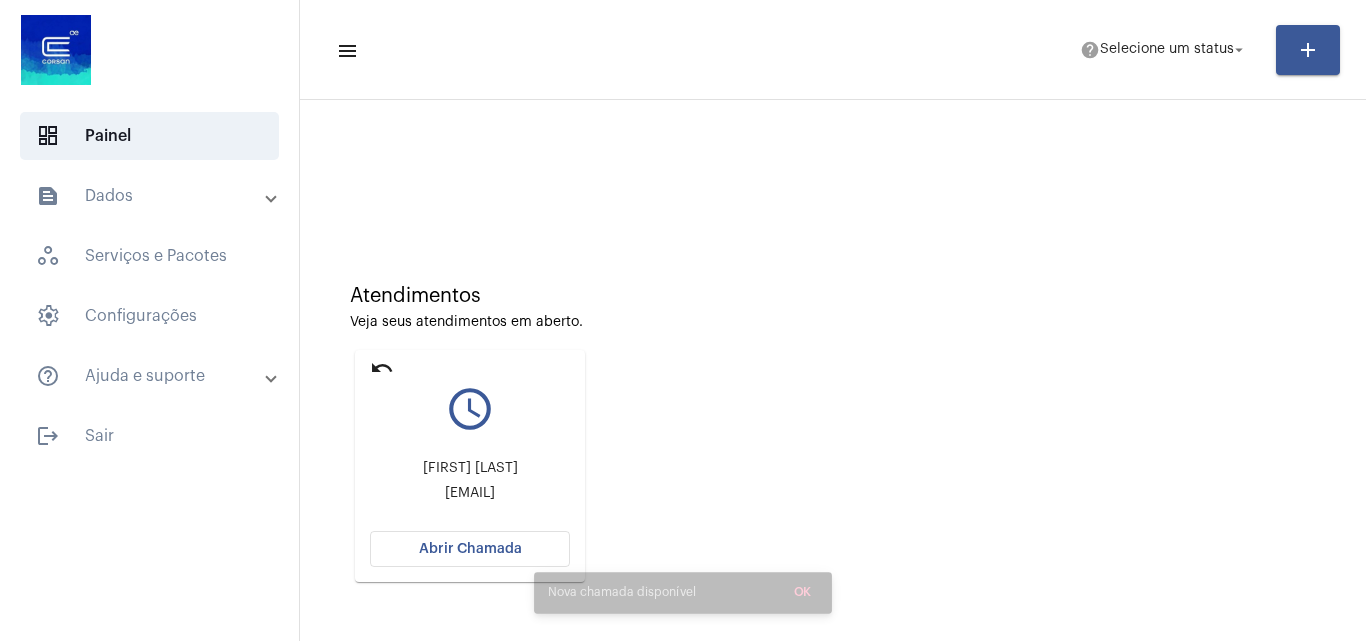 scroll, scrollTop: 0, scrollLeft: 0, axis: both 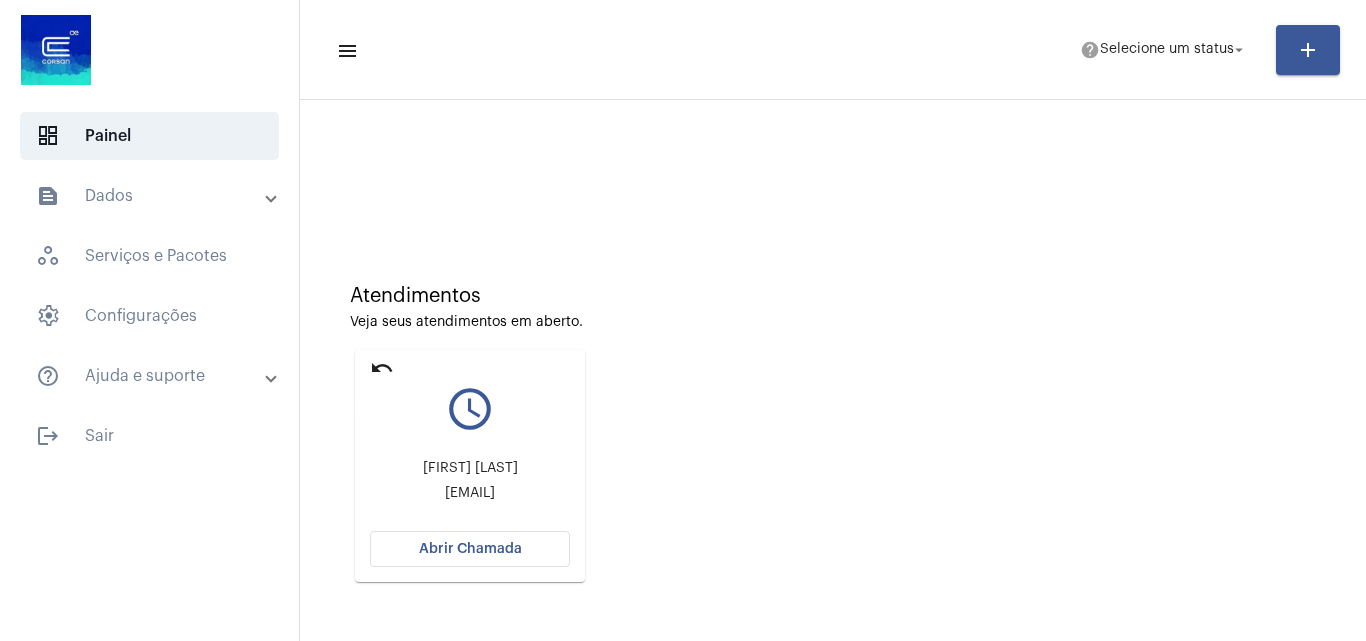 click on "undo" 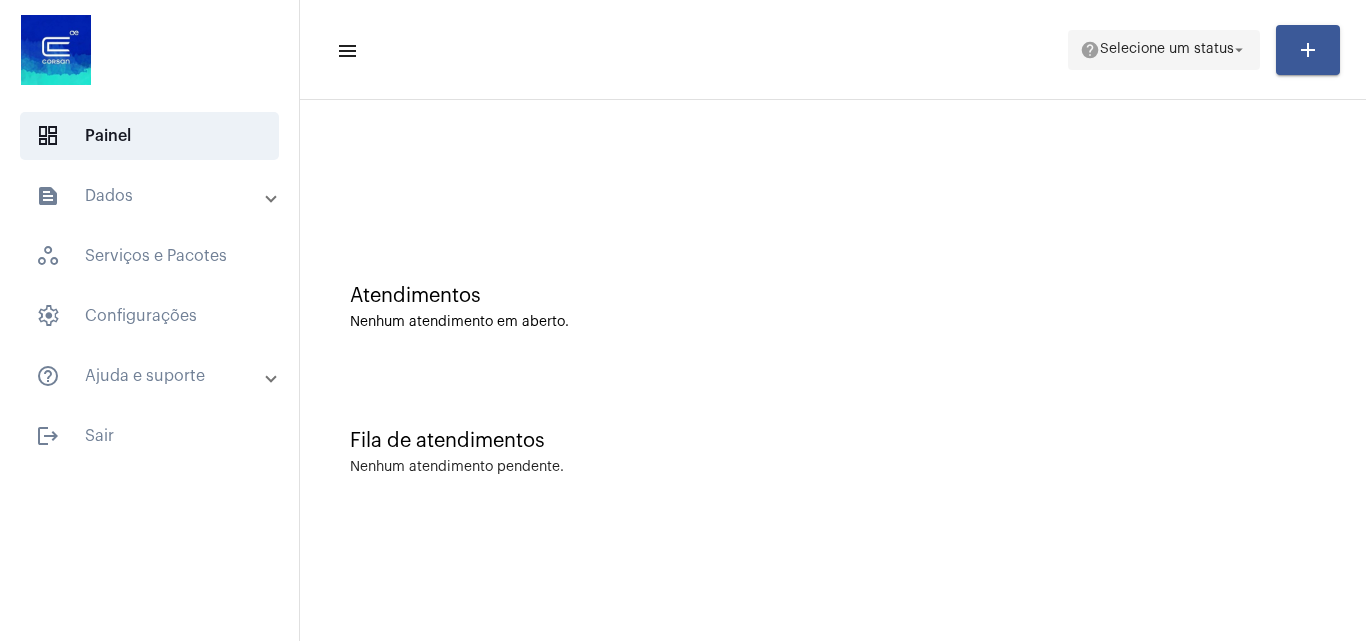 click on "Selecione um status" 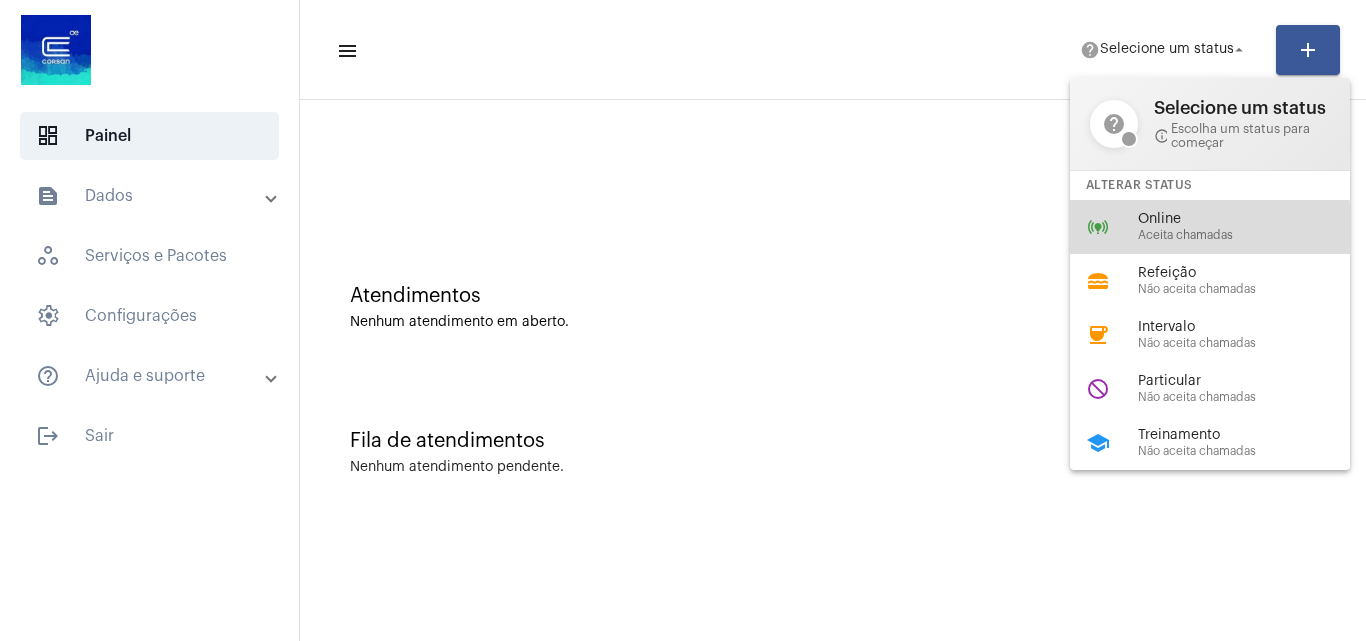 click on "Aceita chamadas" at bounding box center [1252, 235] 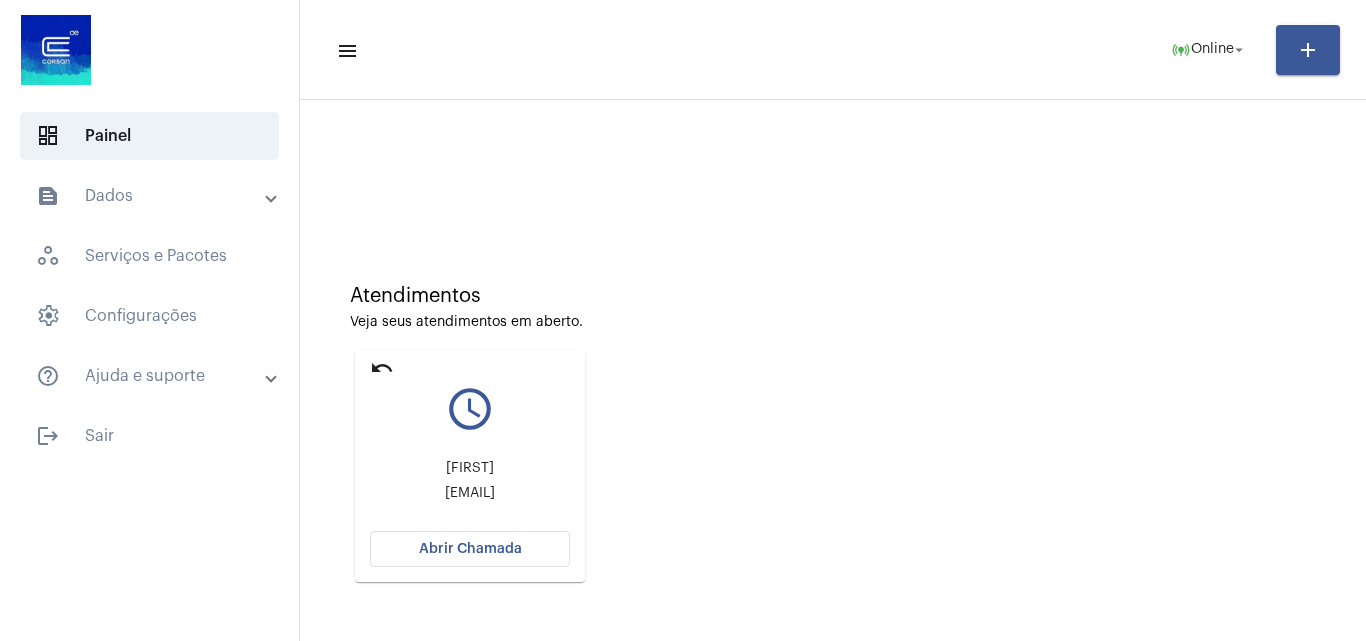click on "Abrir Chamada" 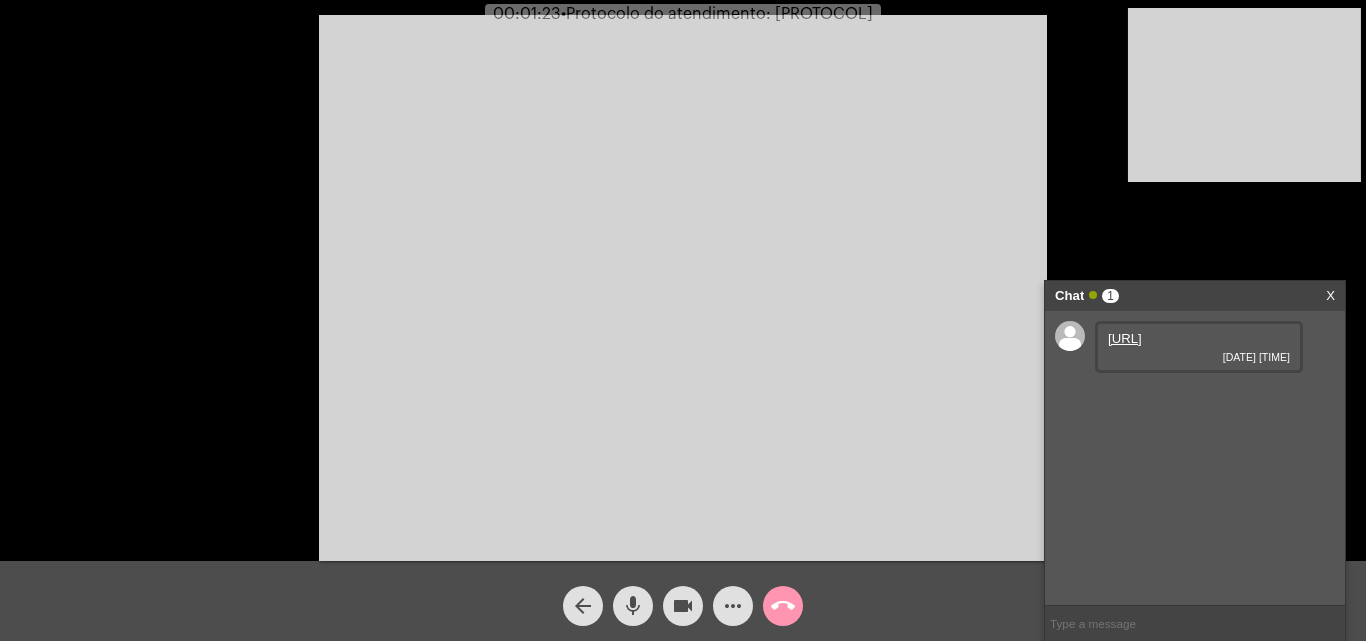 click on "https://neft-transfer-bucket.s3.amazonaws.com/temp-cc9dba80-f752-3ccb-7647-34fe06235713.pdf" at bounding box center (1125, 338) 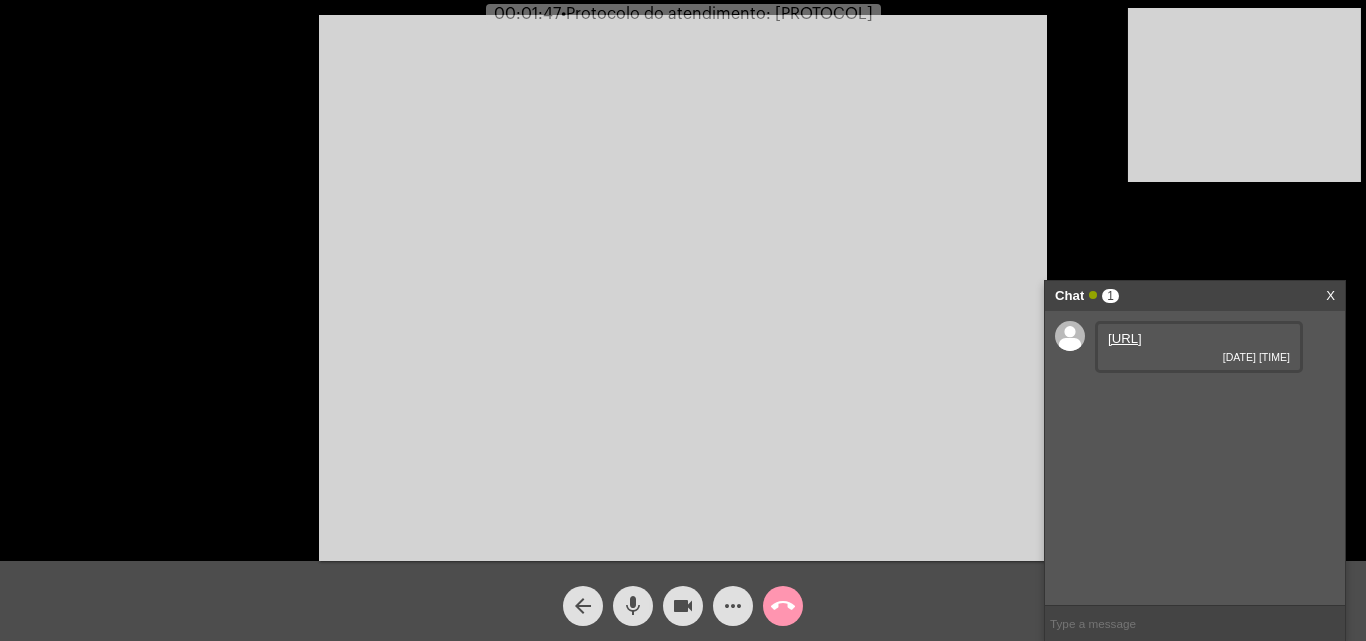 click on "mic" 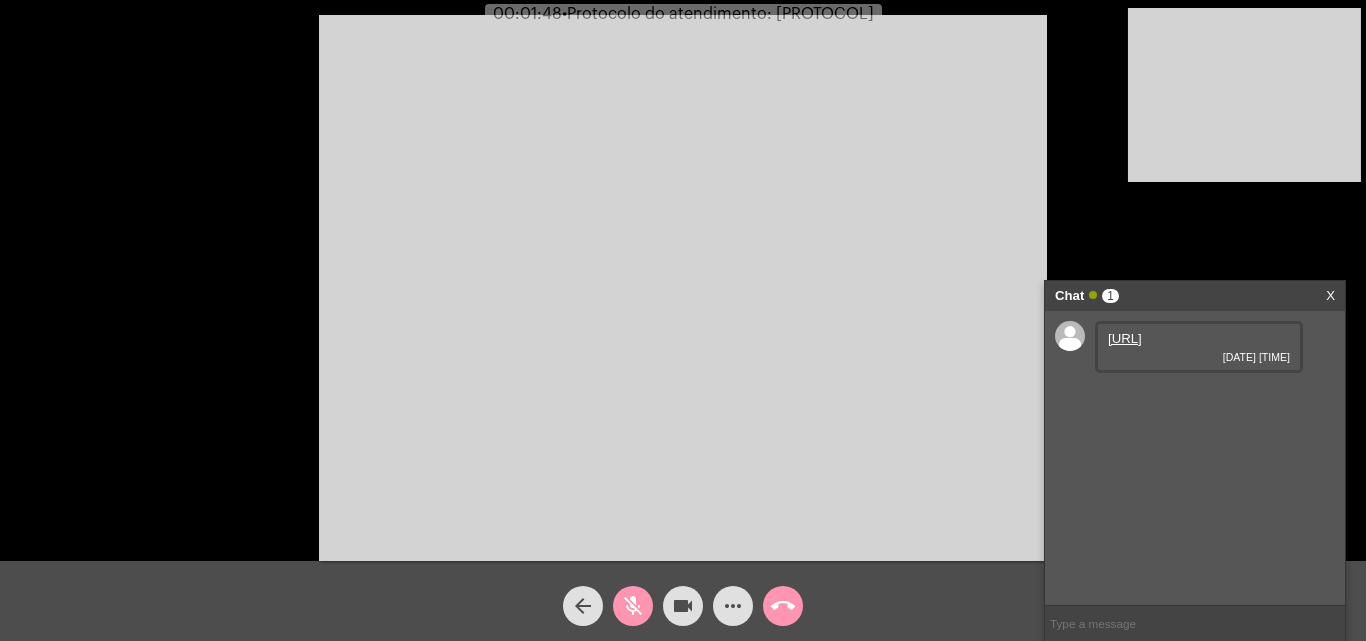click on "videocam" 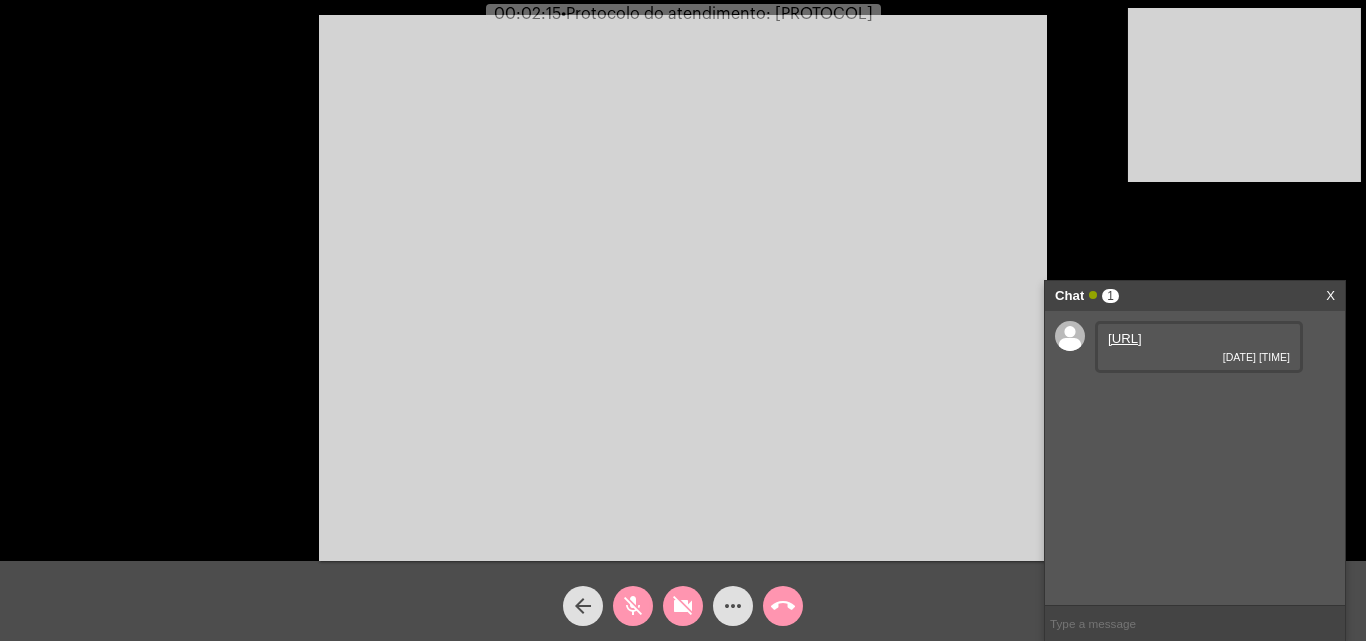 click on "videocam_off" 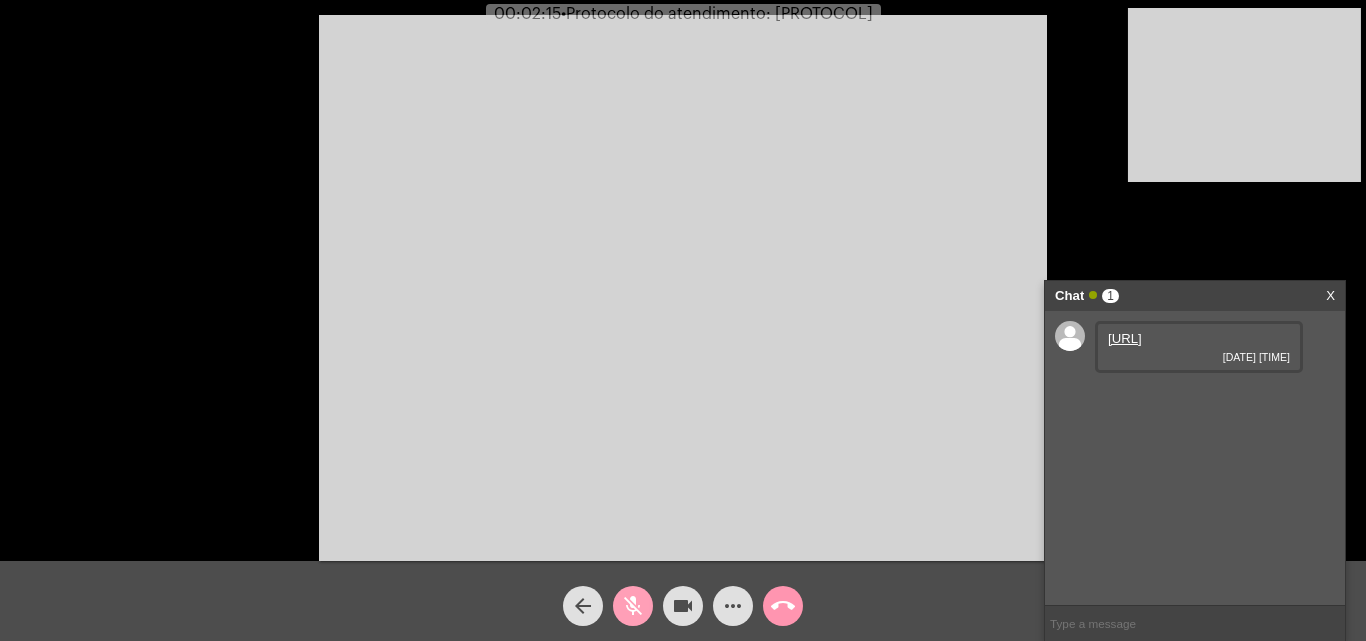 click on "mic_off" 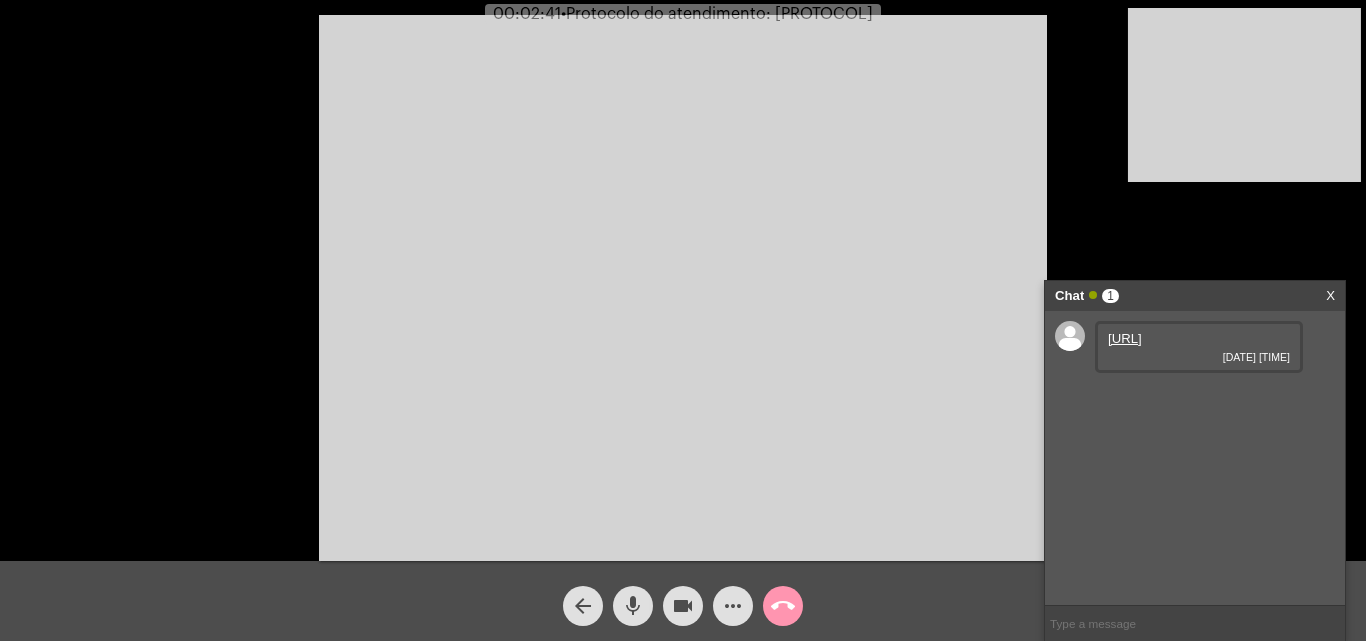 click on "mic" 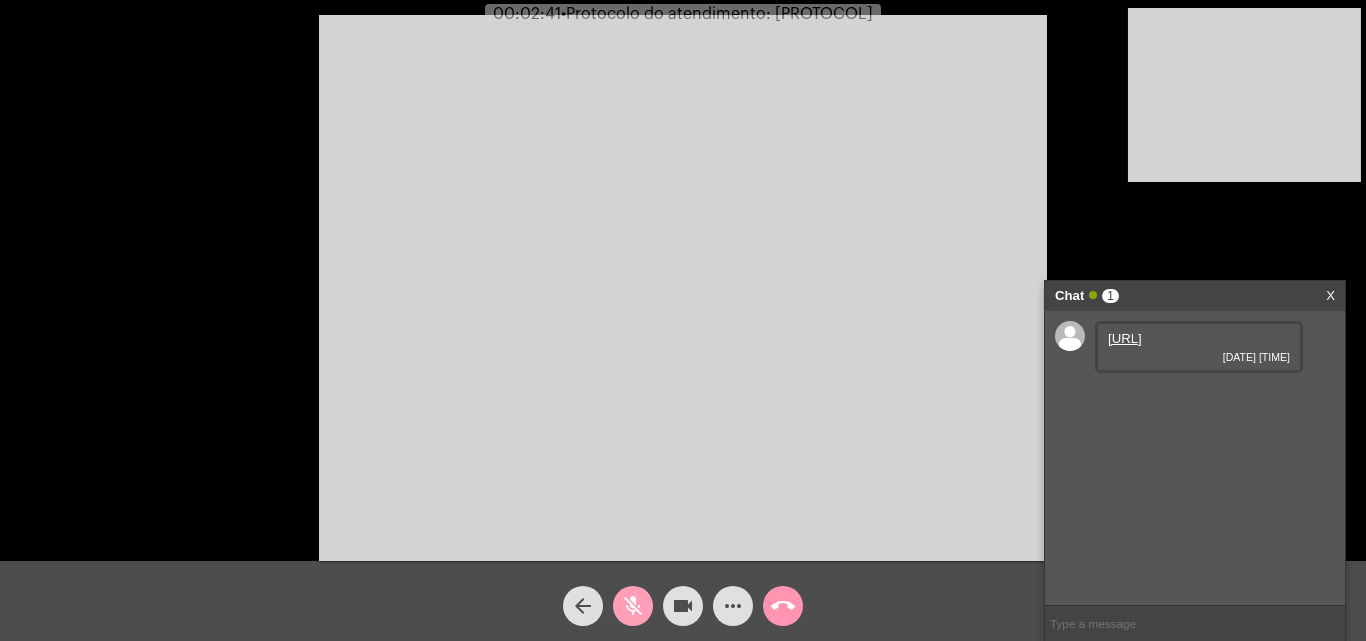 click on "videocam" 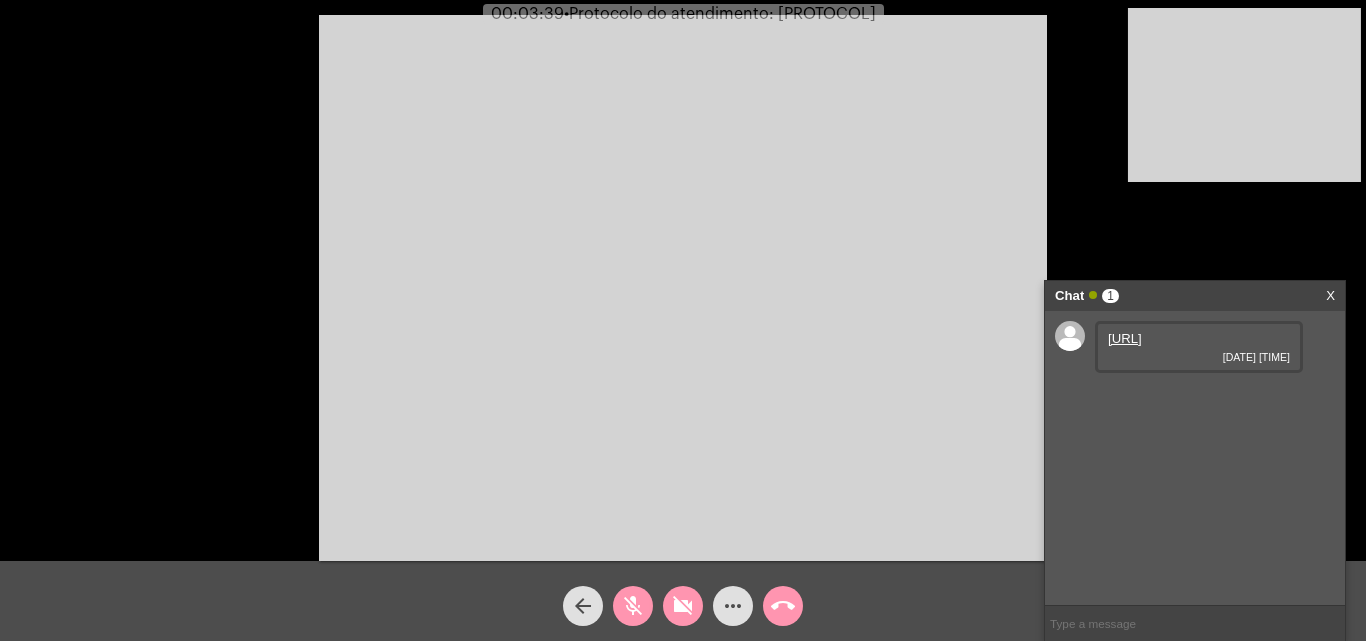 click on "videocam_off" 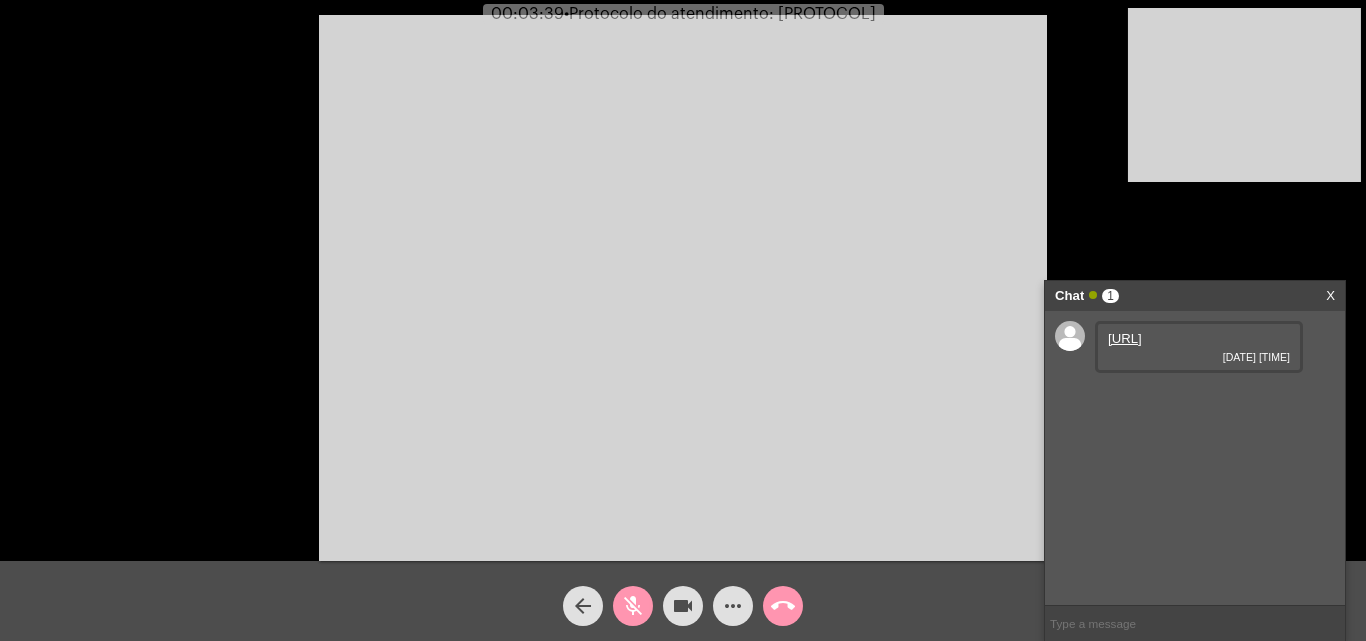click on "mic_off" 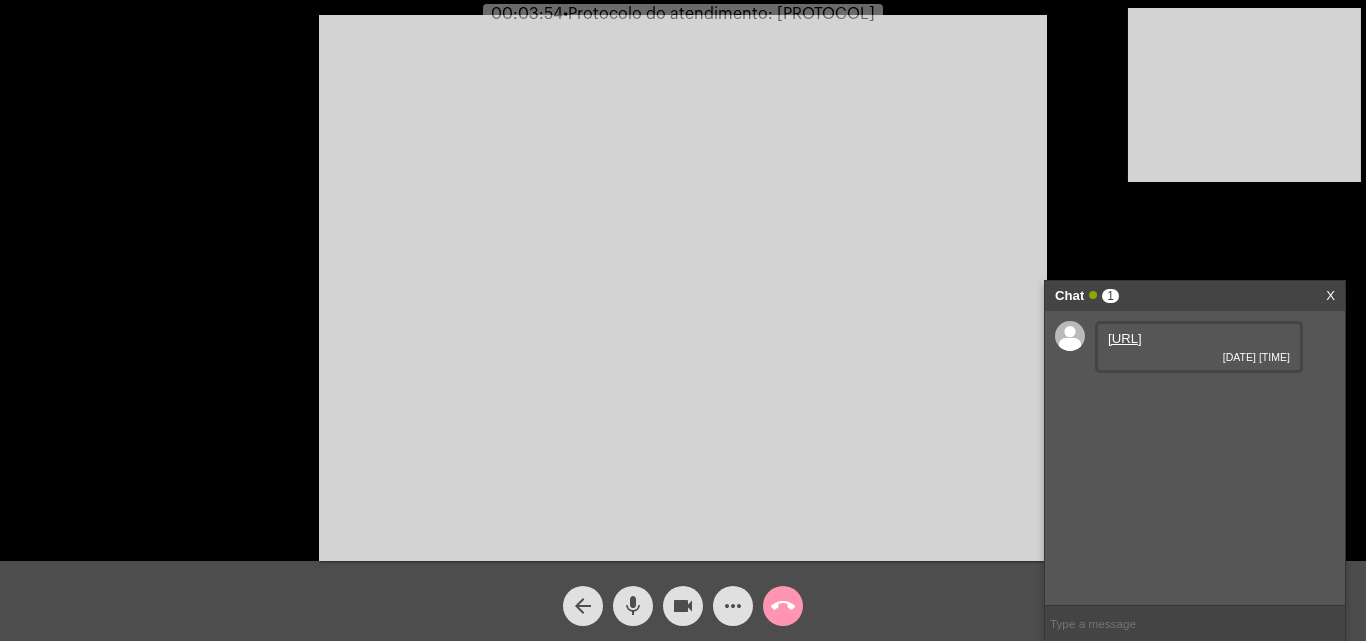 click on "mic" 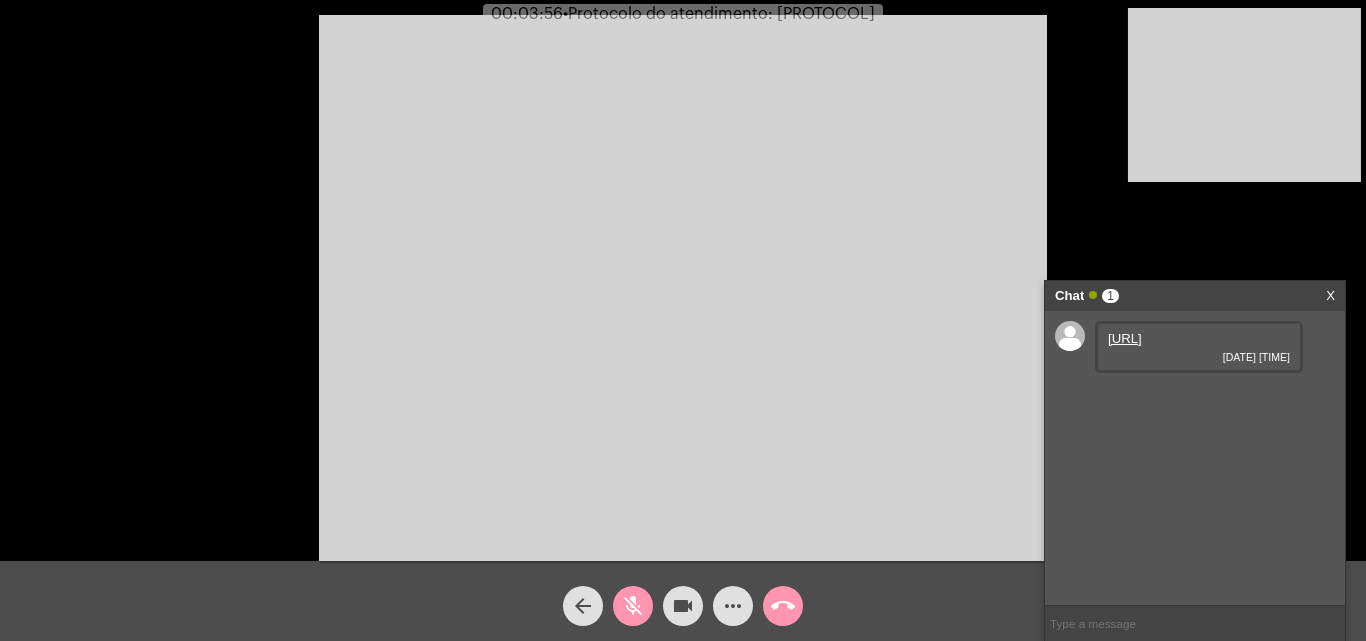 click on "videocam" 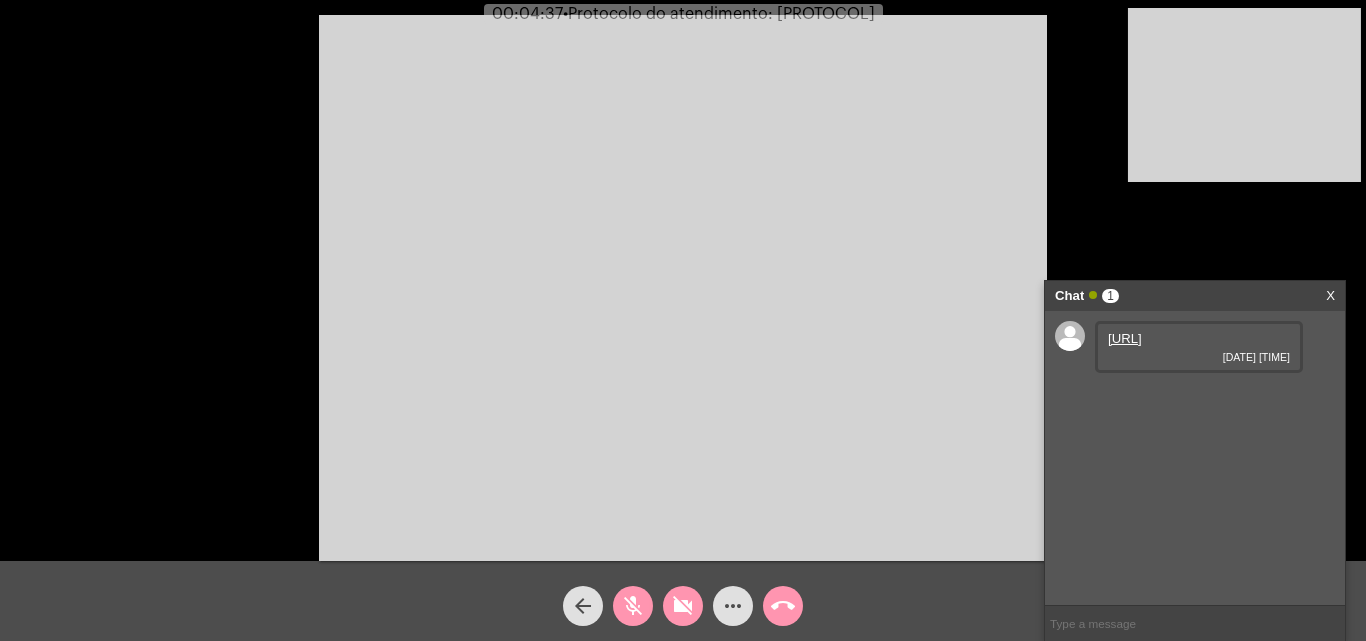 click on "mic_off" 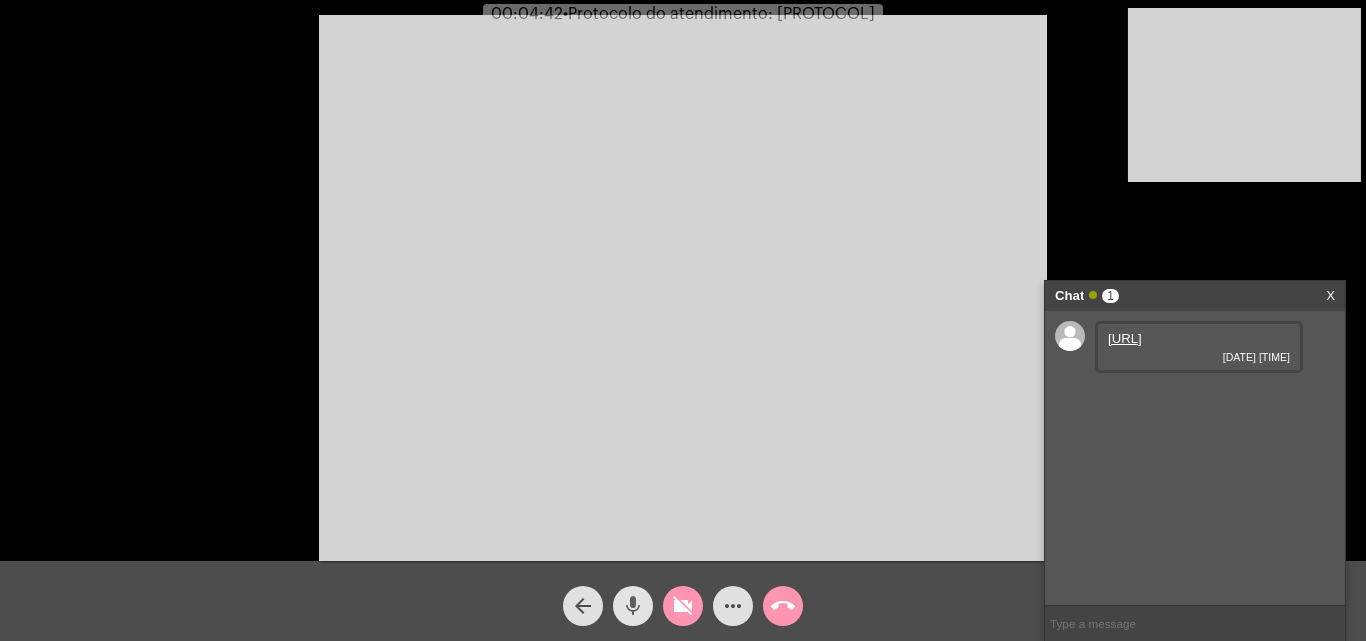 click on "mic" 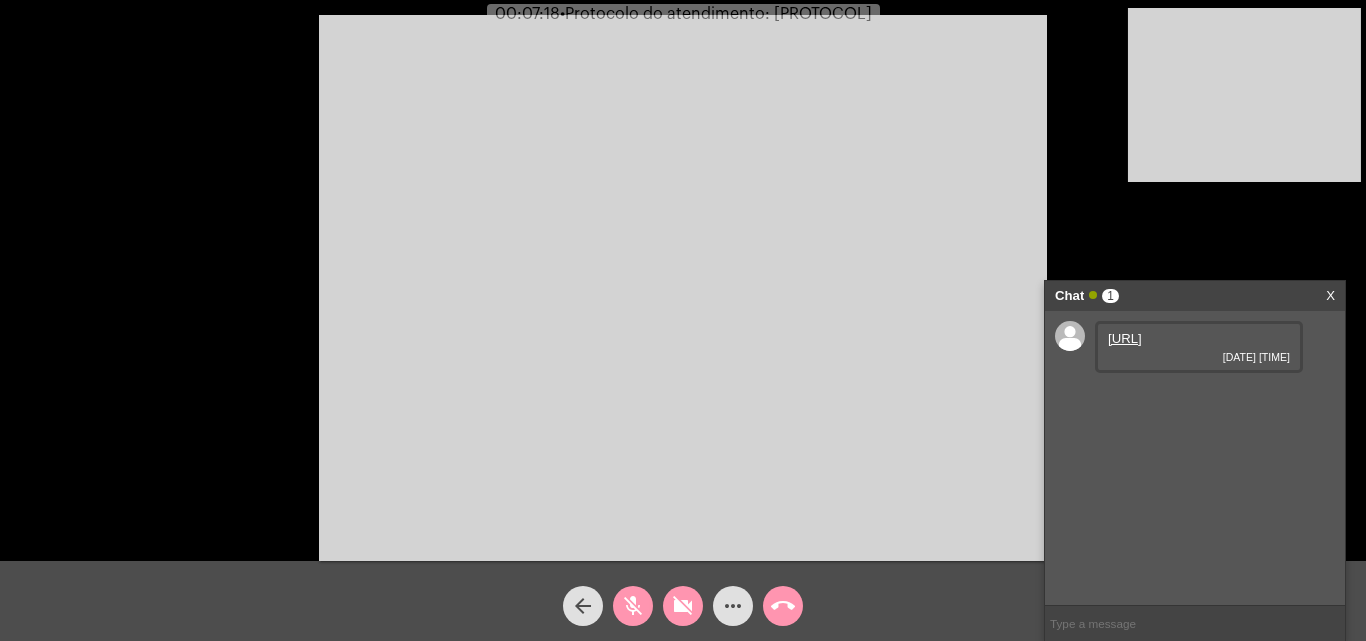 click on "mic_off" 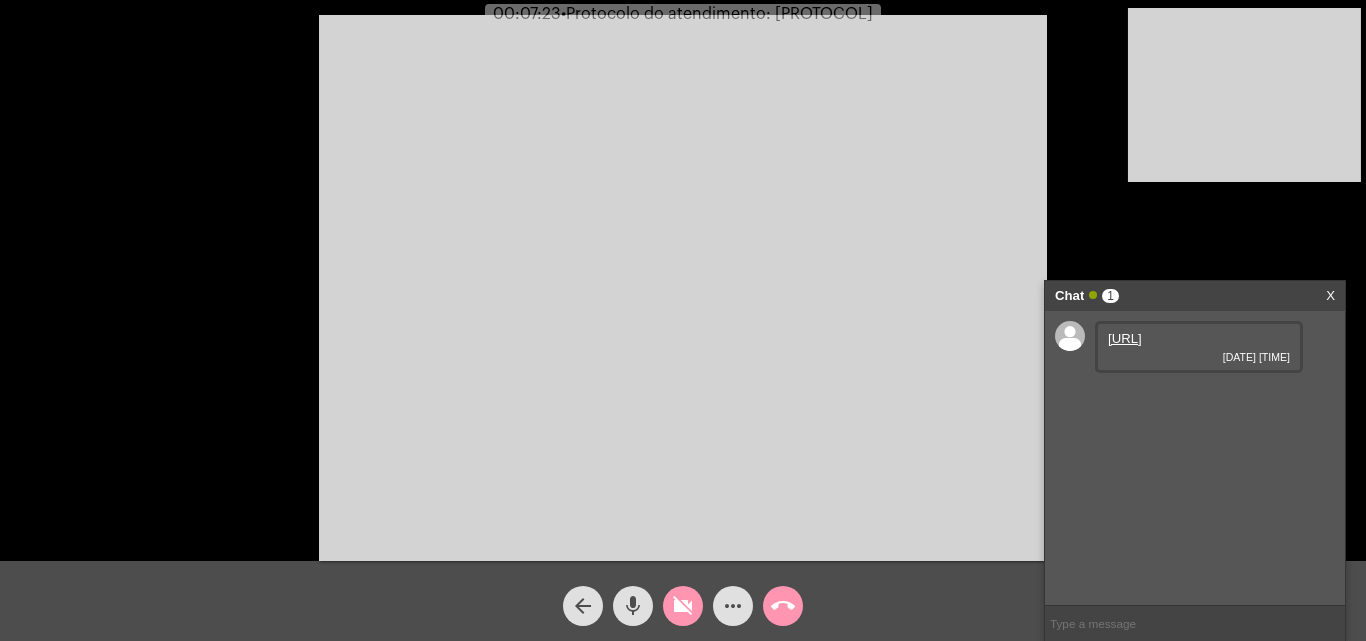 click on "mic" 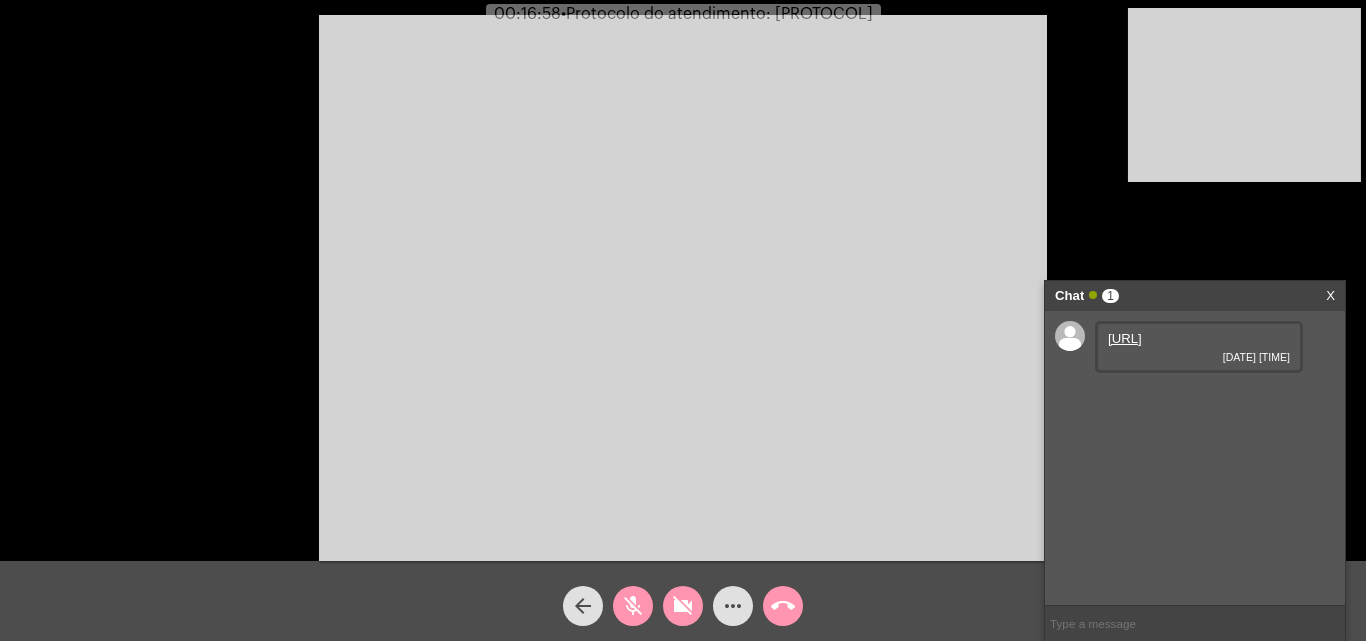 click on "mic_off" 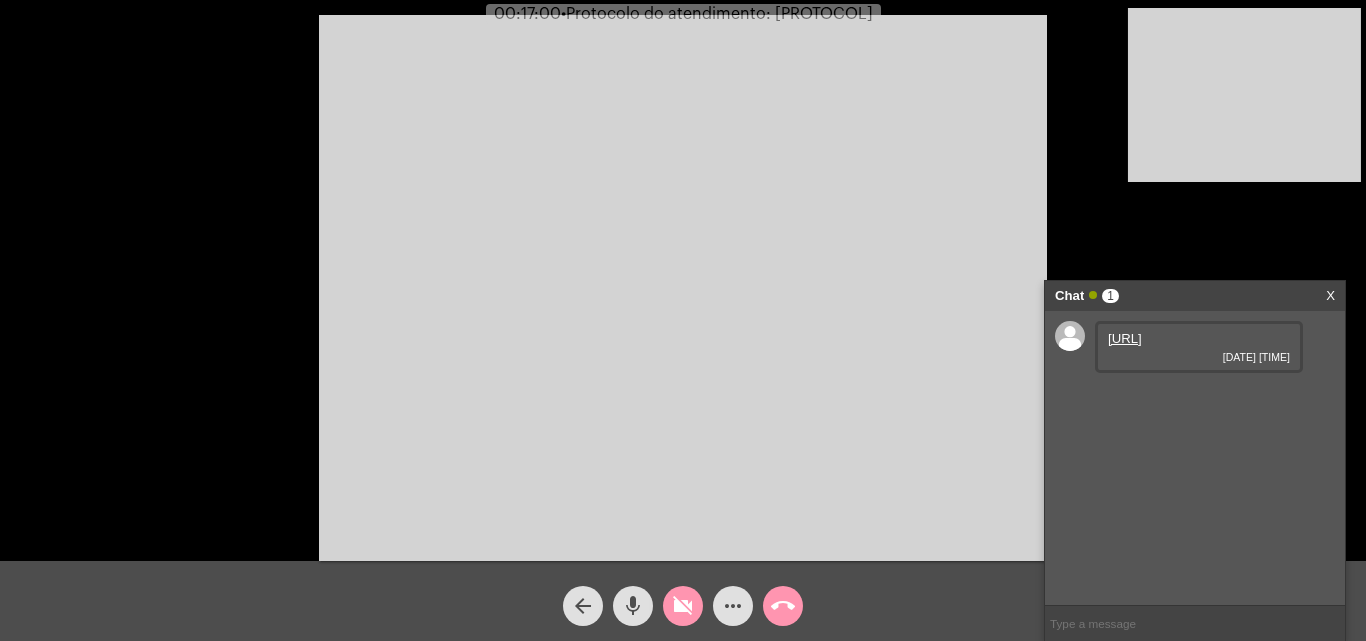 click on "videocam_off" 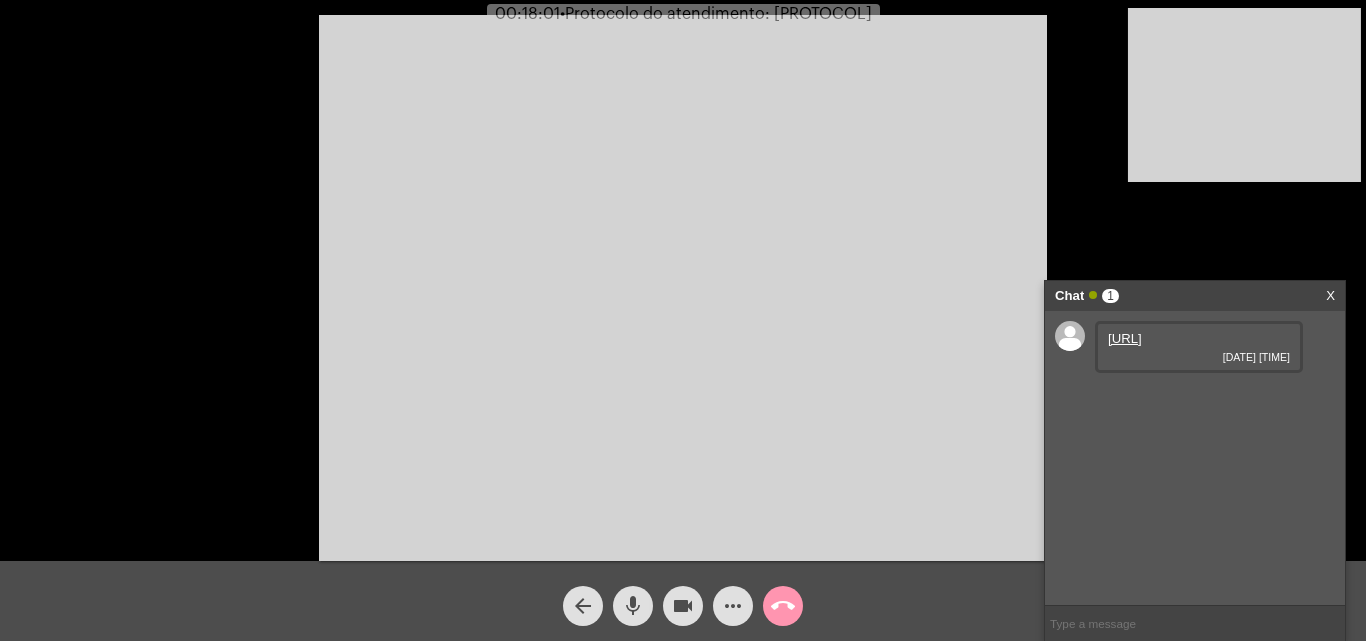 click on "•  Protocolo do atendimento: 20250806041246" 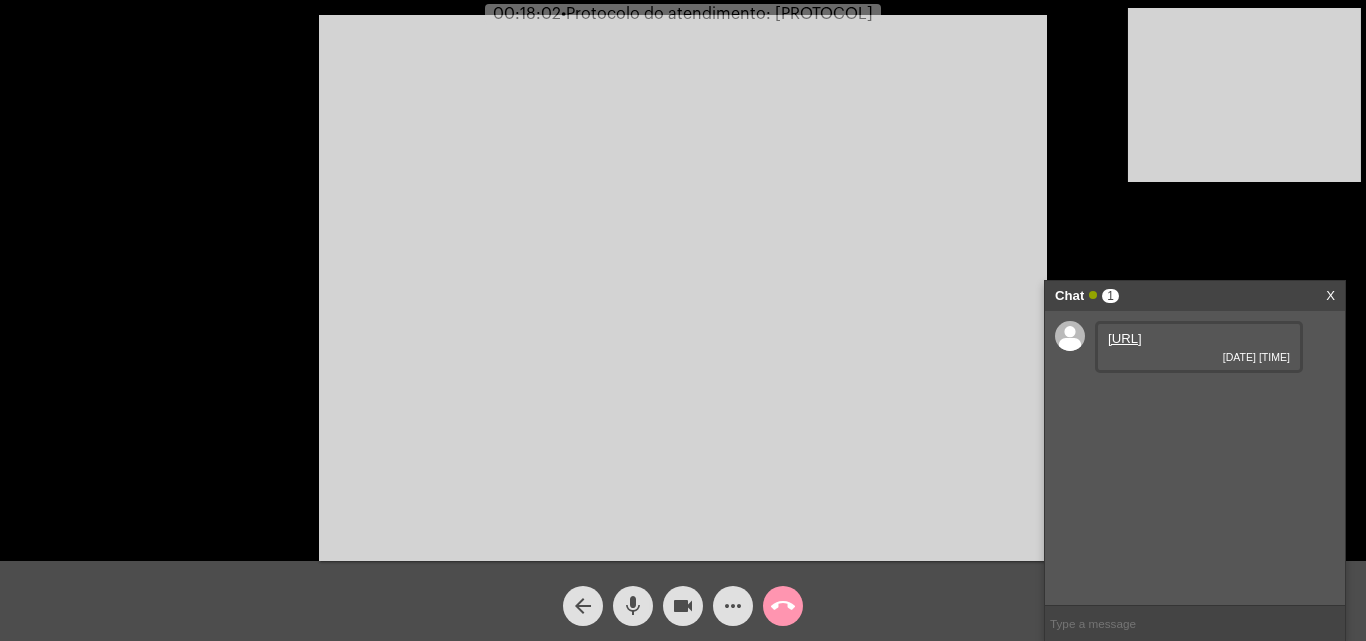 copy on "20250806041246" 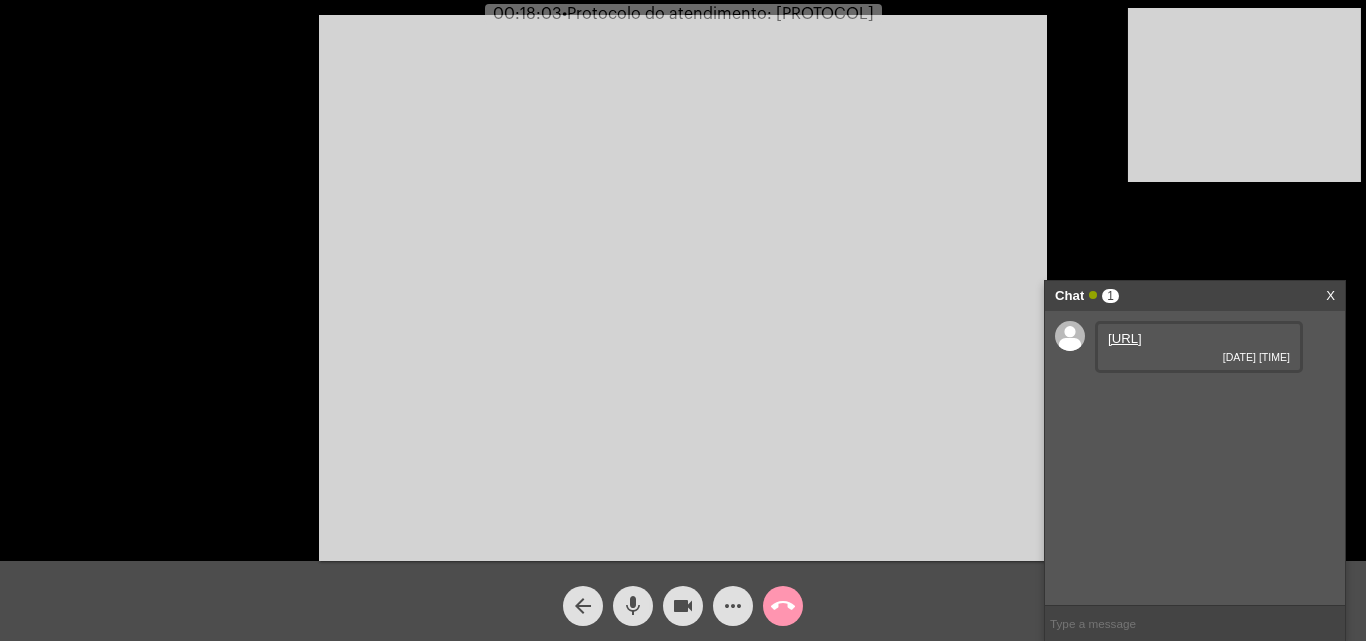click at bounding box center [1195, 623] 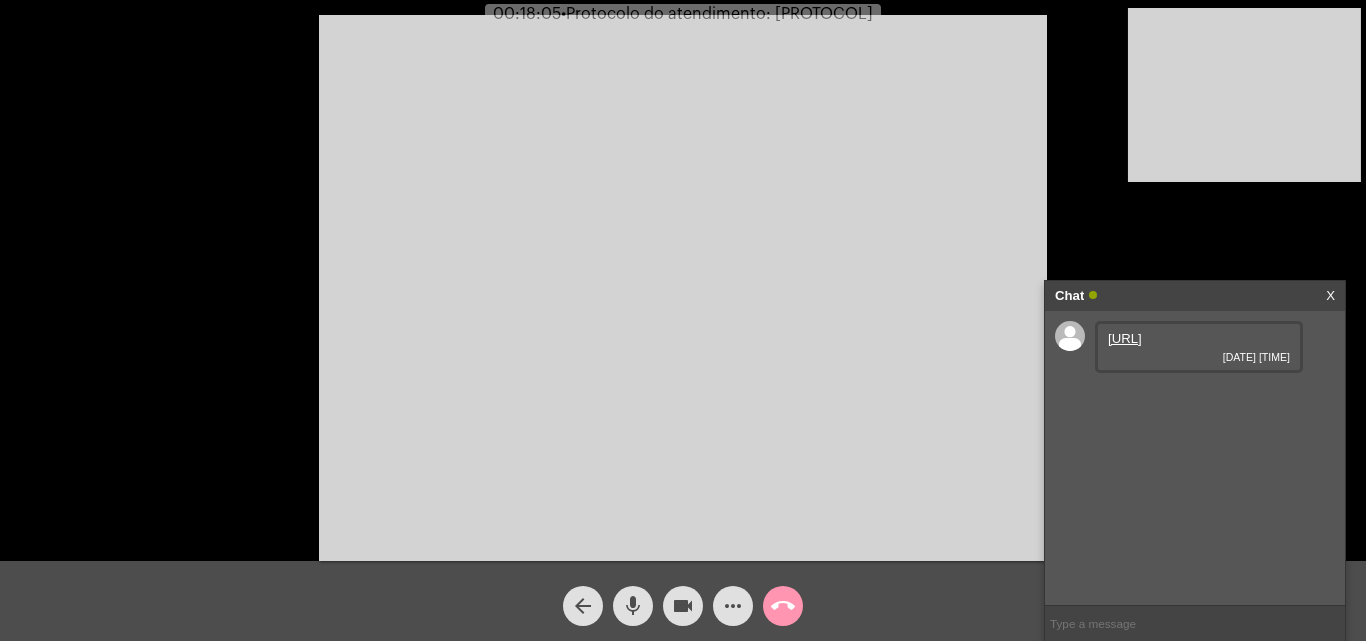 paste on "20250806041246" 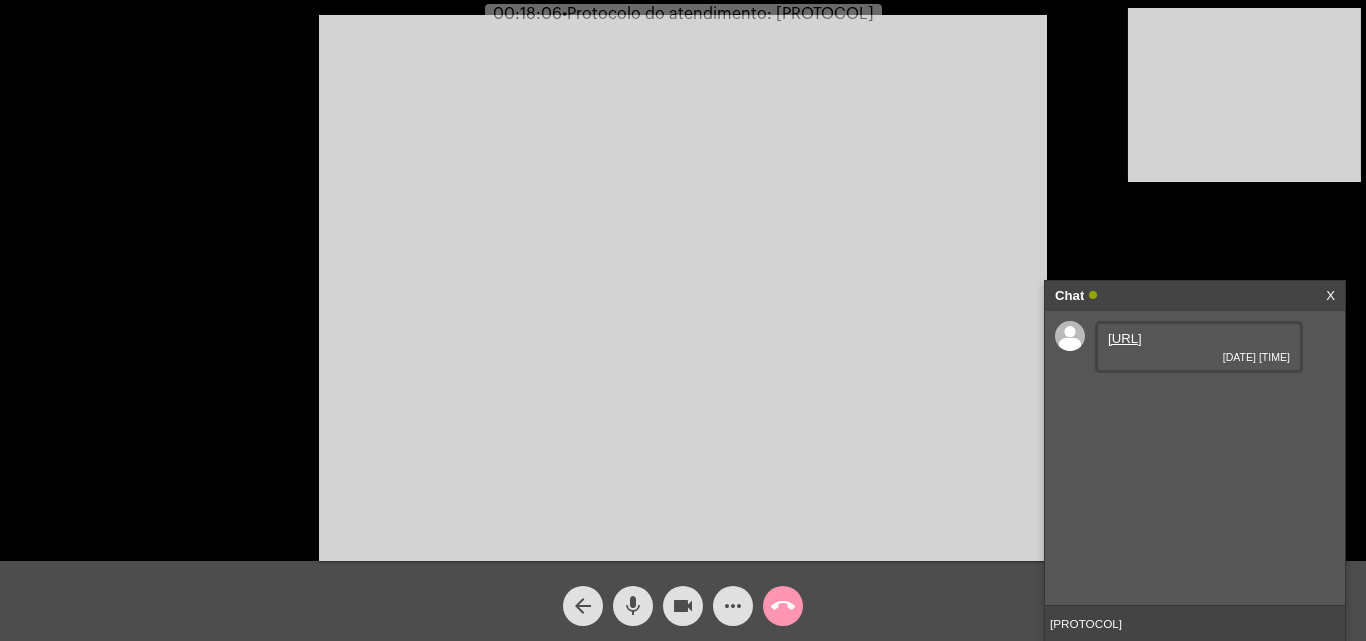 type 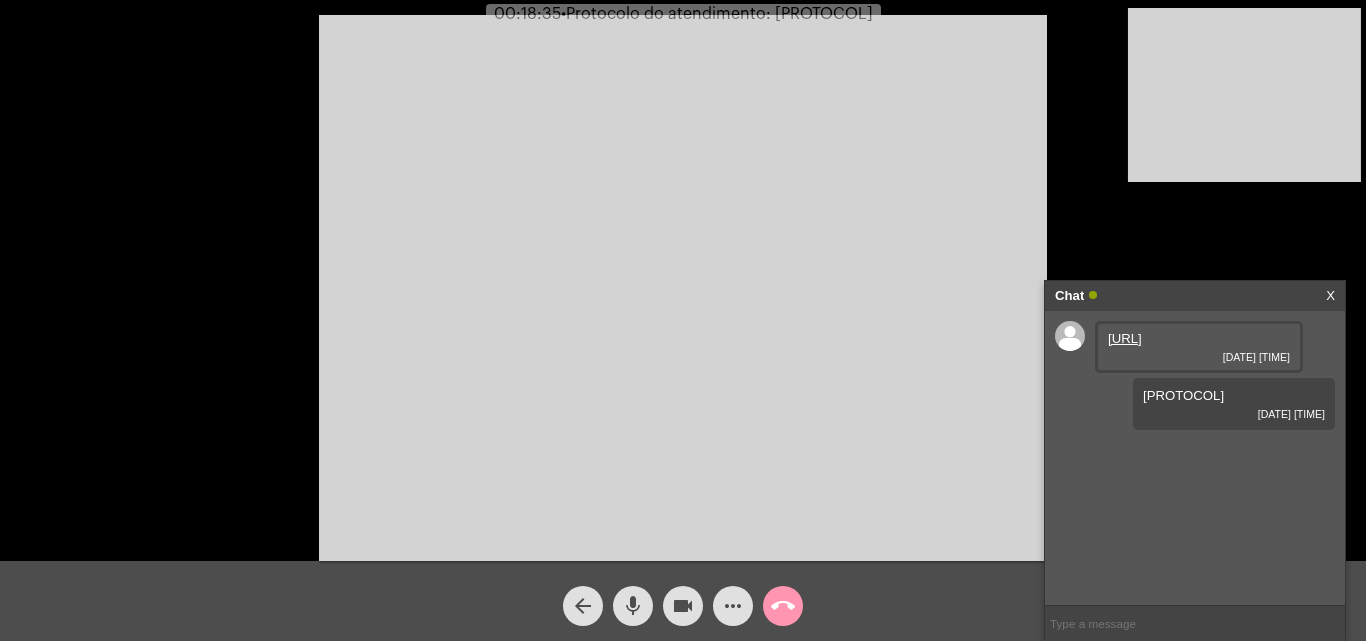 click on "call_end" 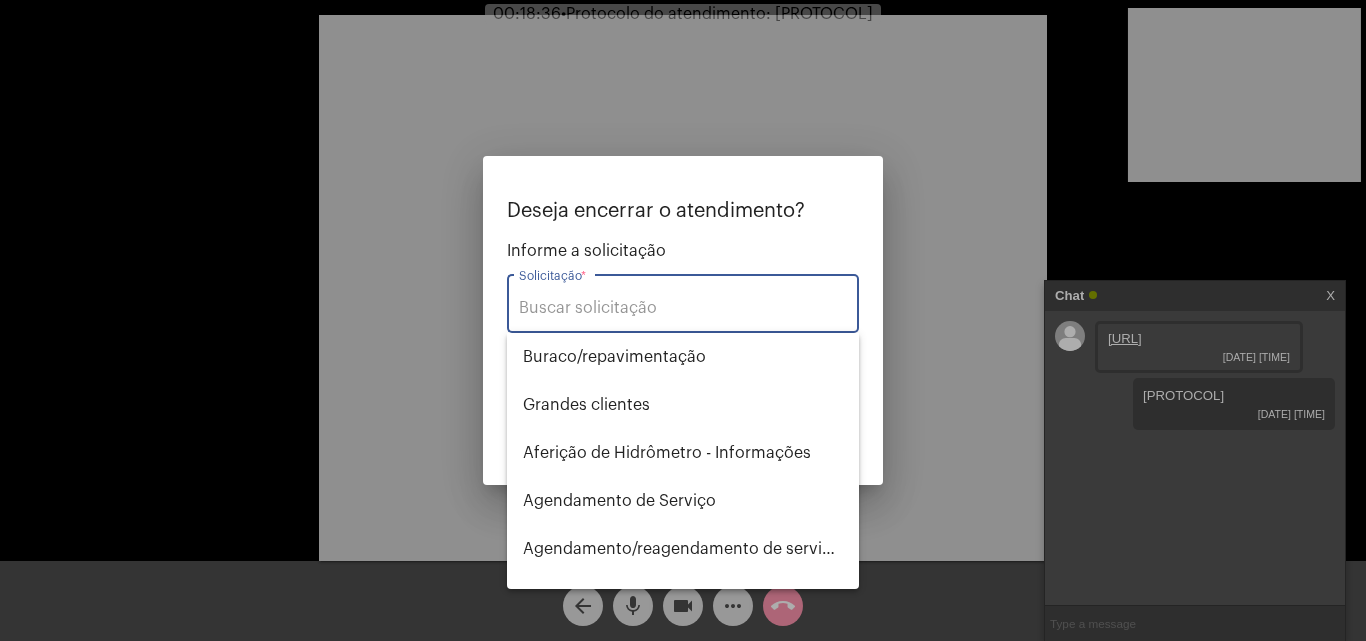 click on "Solicitação  *" at bounding box center (683, 308) 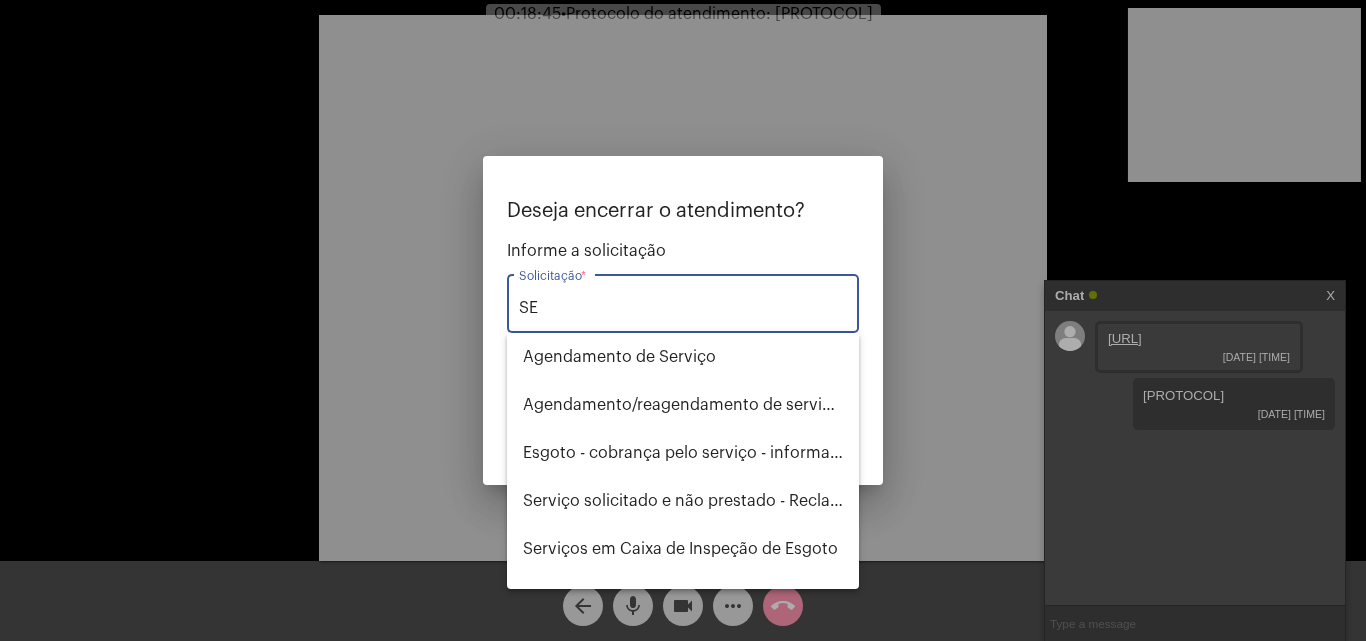 type on "S" 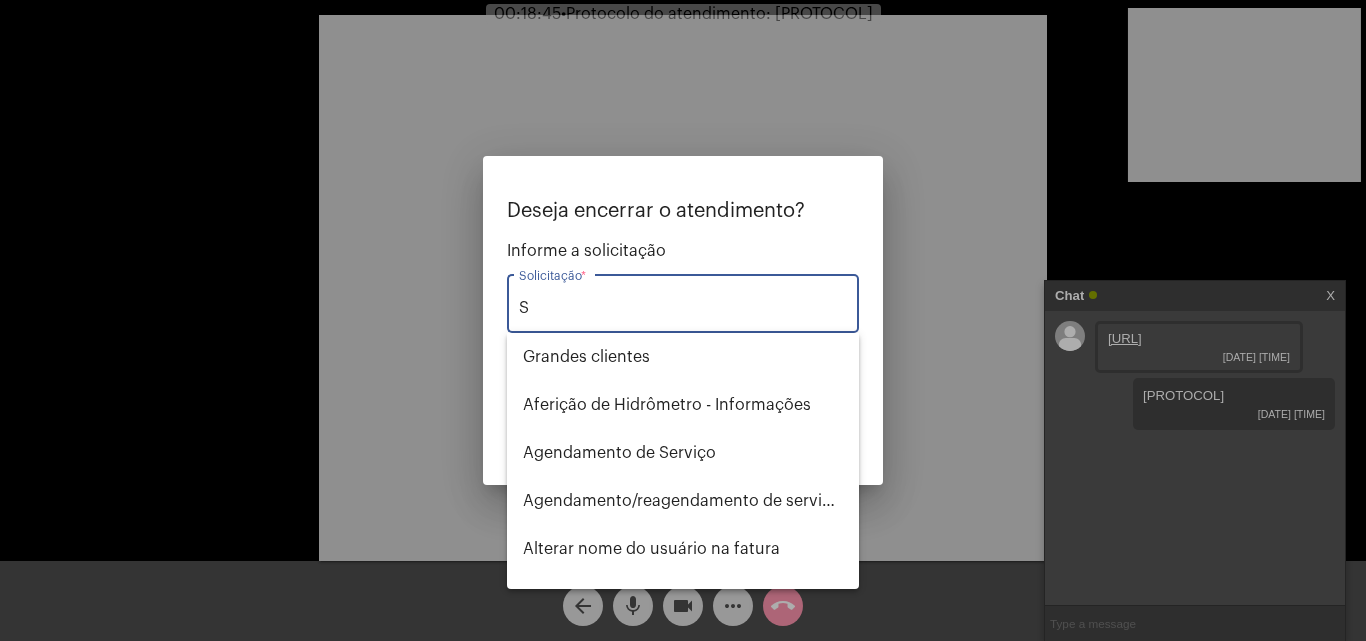 type 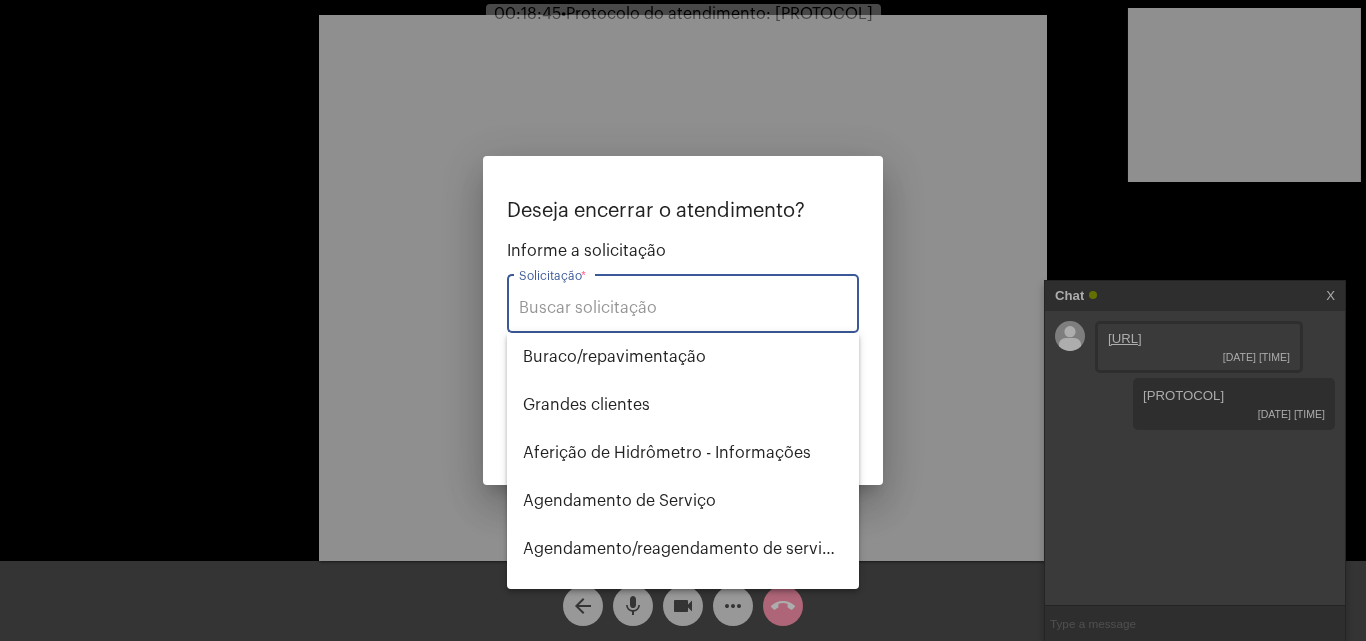 click at bounding box center (683, 320) 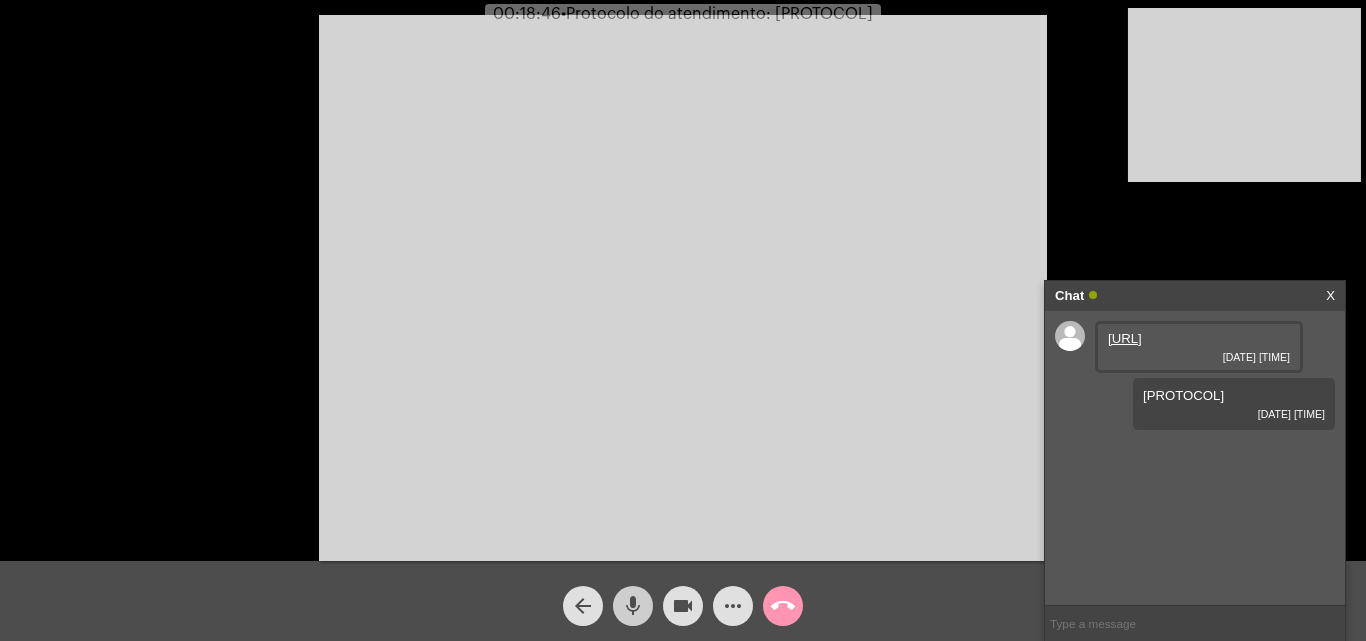 drag, startPoint x: 621, startPoint y: 594, endPoint x: 662, endPoint y: 596, distance: 41.04875 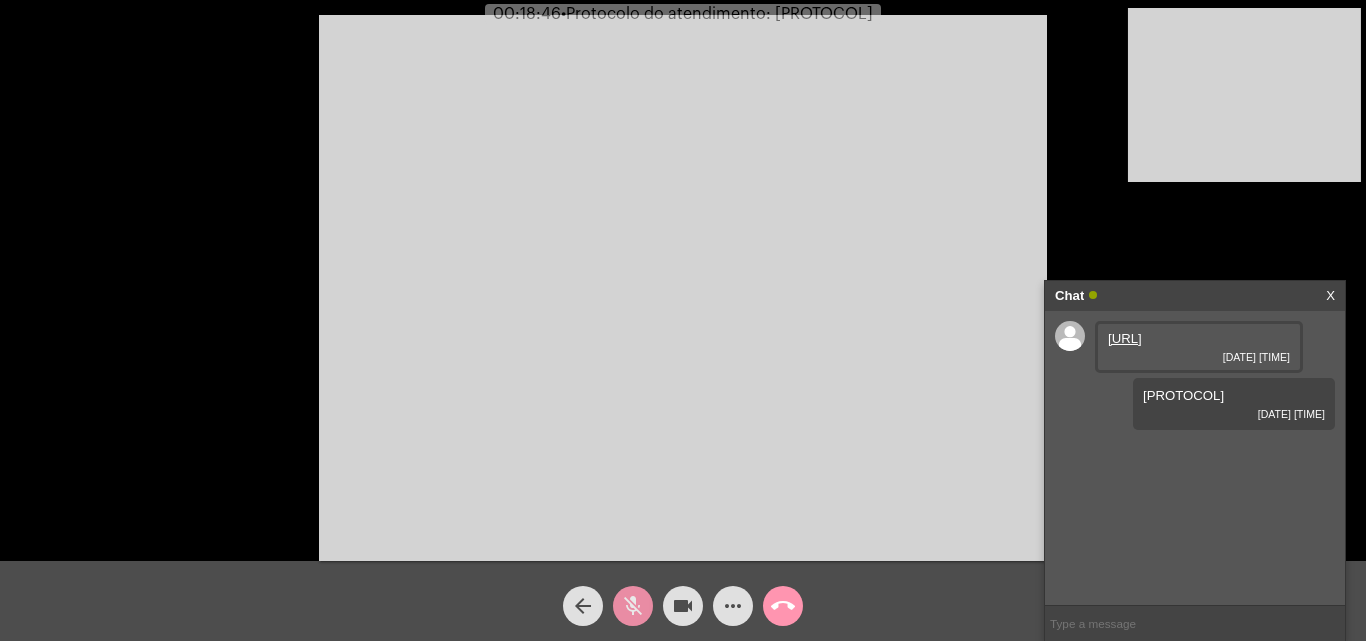 click on "videocam" 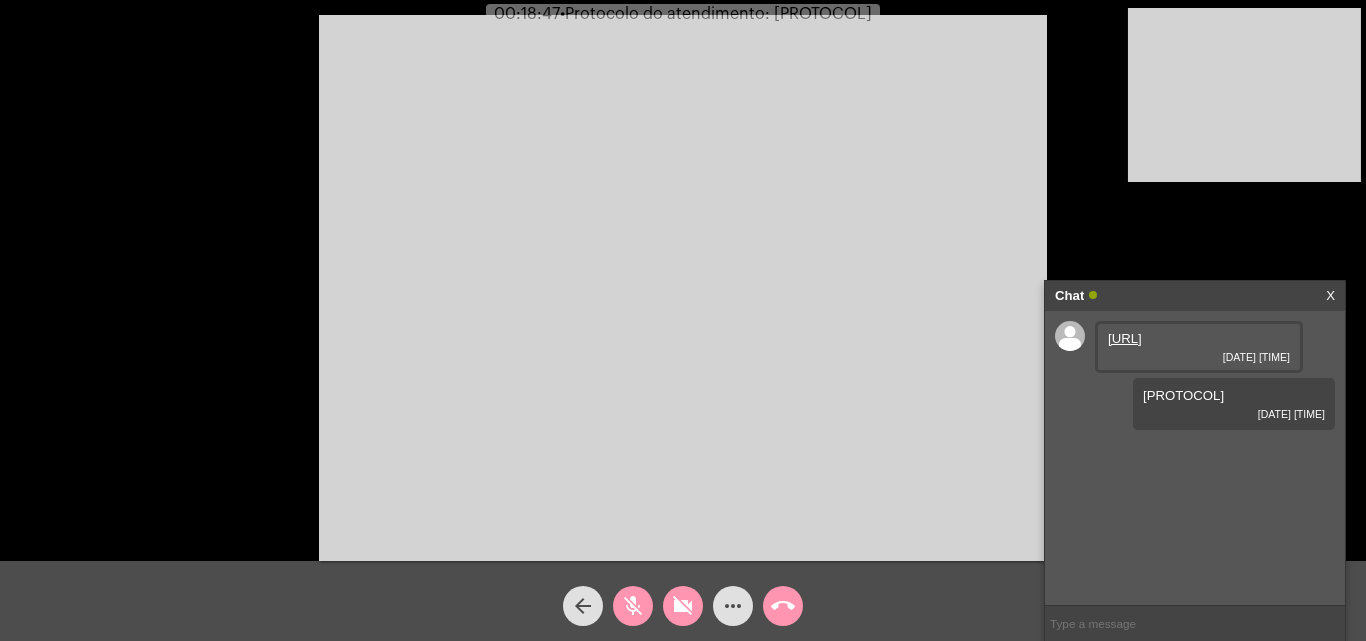 click on "call_end" 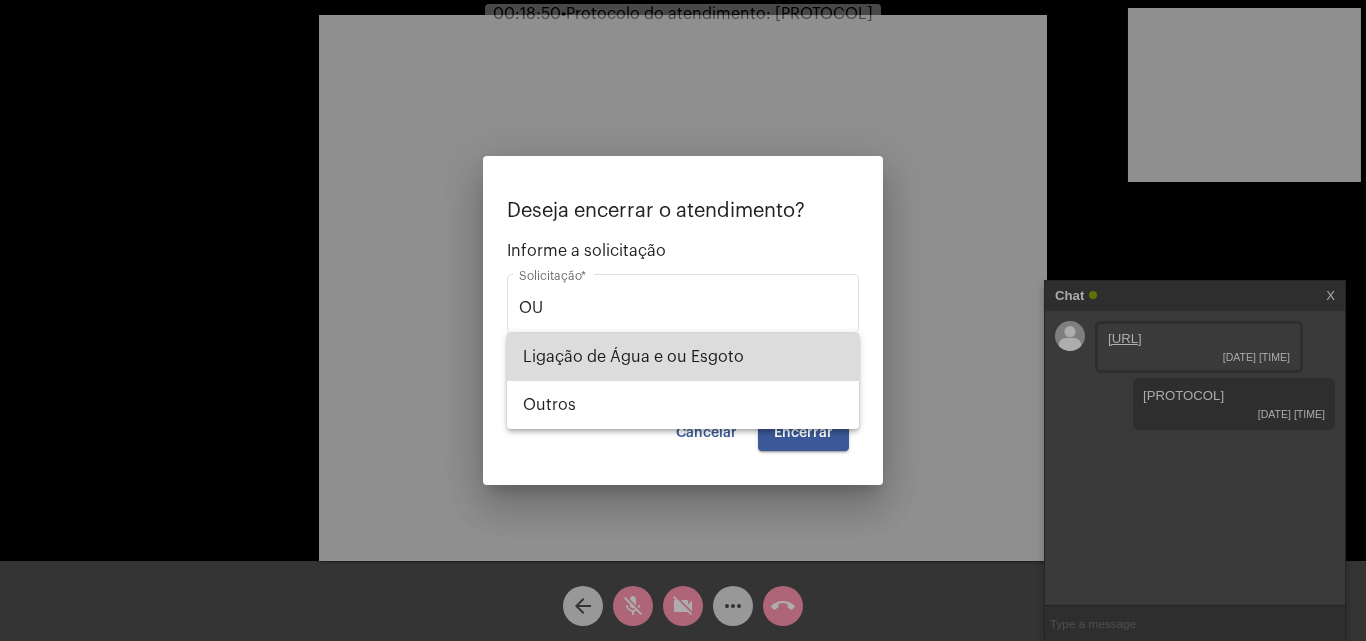 click on "Ligação de Água e ou Esgoto" at bounding box center [683, 357] 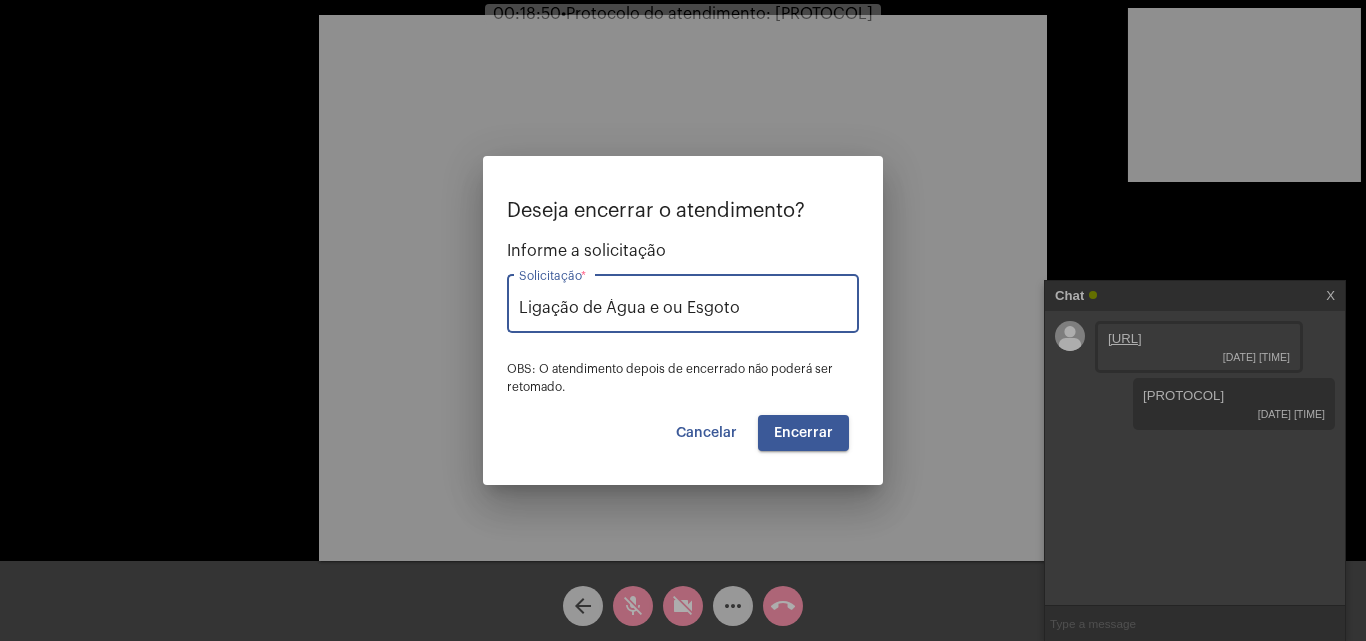 click on "Encerrar" at bounding box center [803, 433] 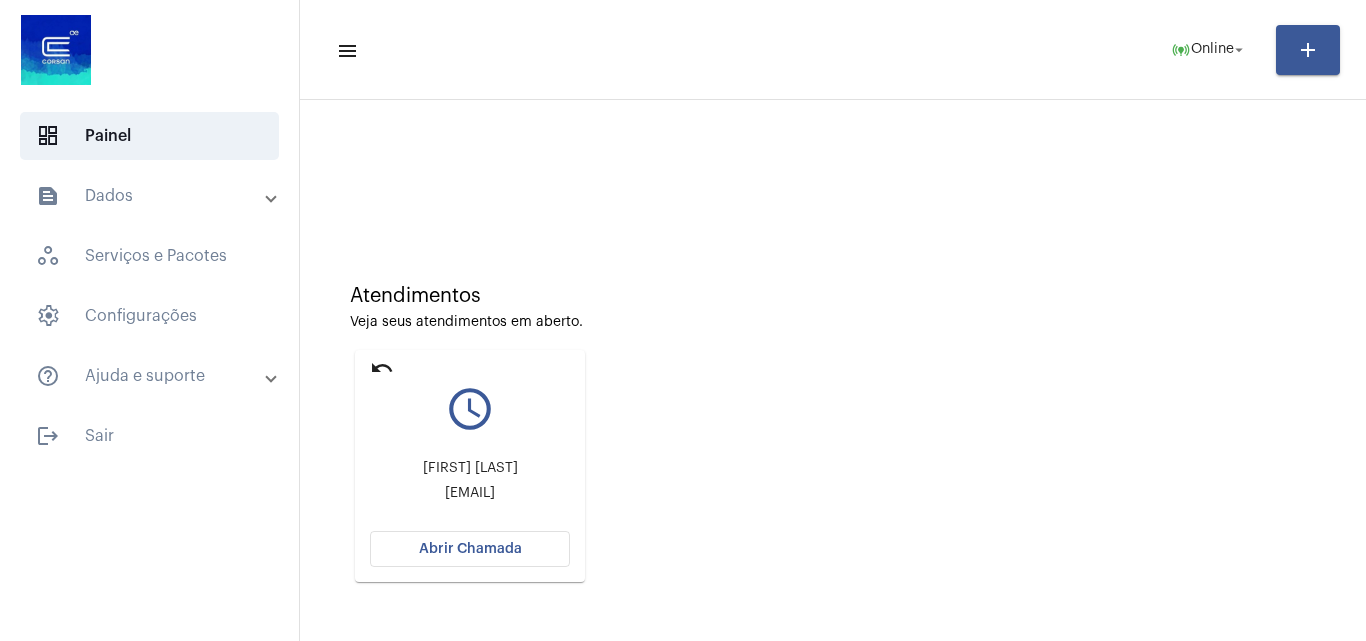 click on "Abrir Chamada" 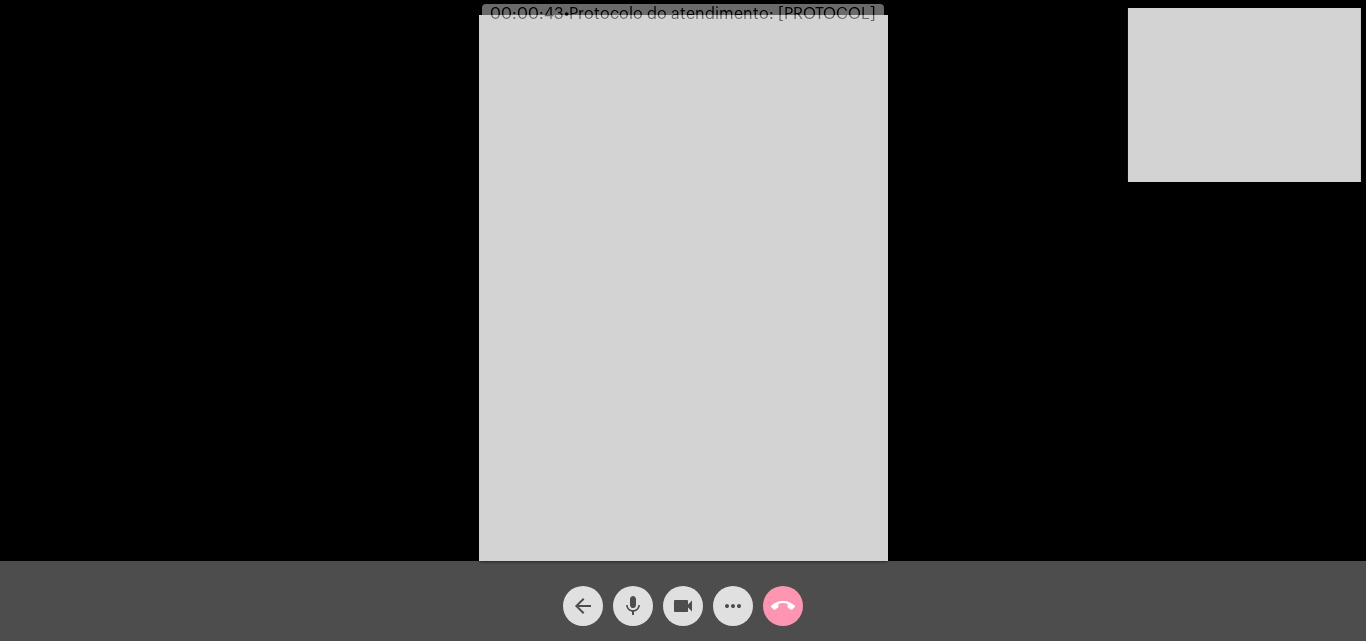 click on "mic" 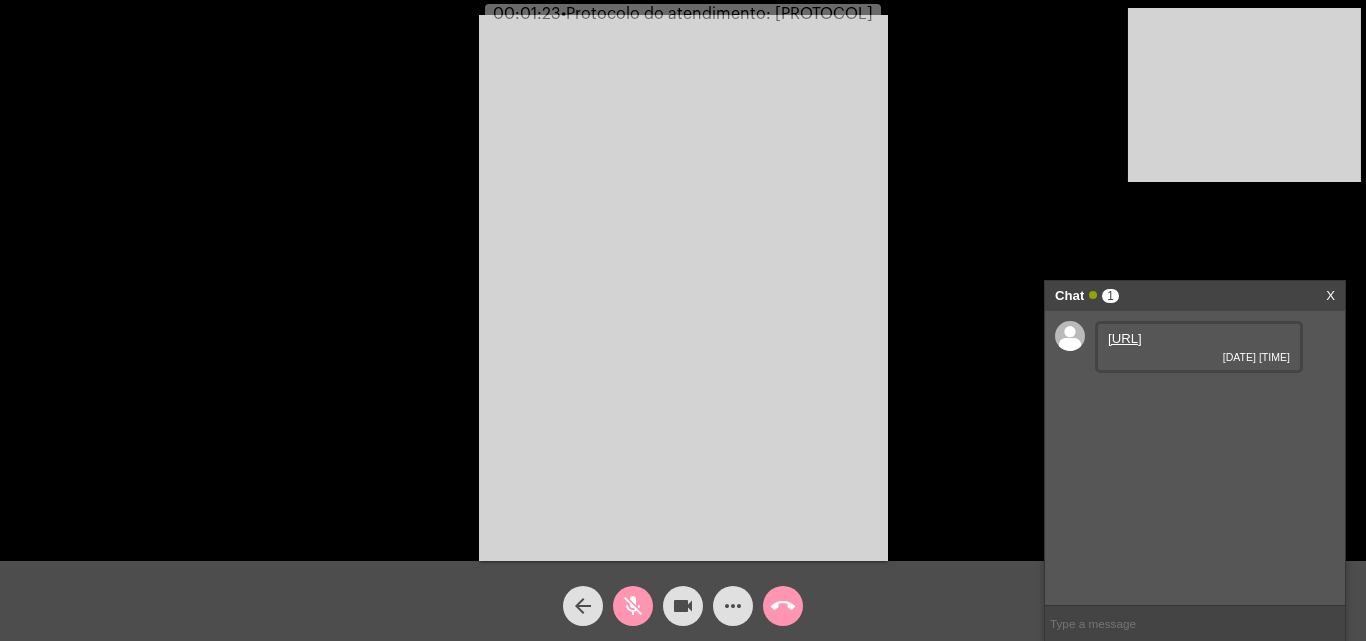 click on "https://neft-transfer-bucket.s3.amazonaws.com/temp-b1f861f8-6f07-1aa0-c25d-da8fff8b4097.jpg" at bounding box center [1125, 338] 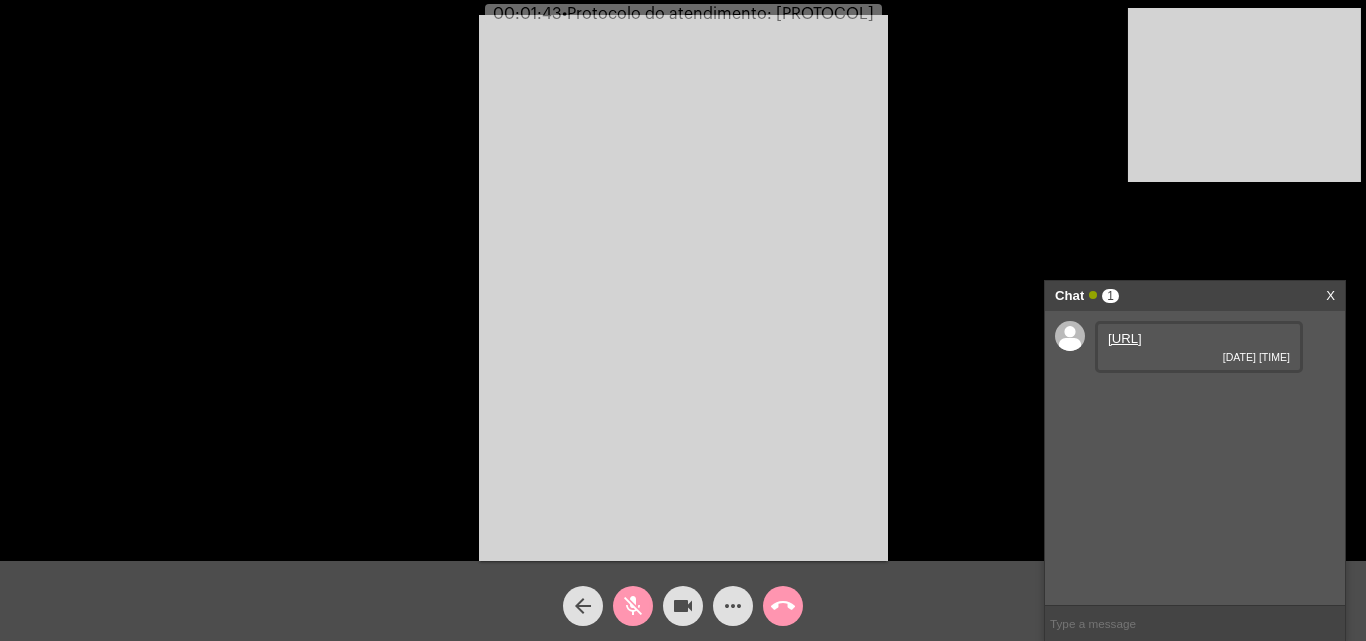 click on "mic_off" 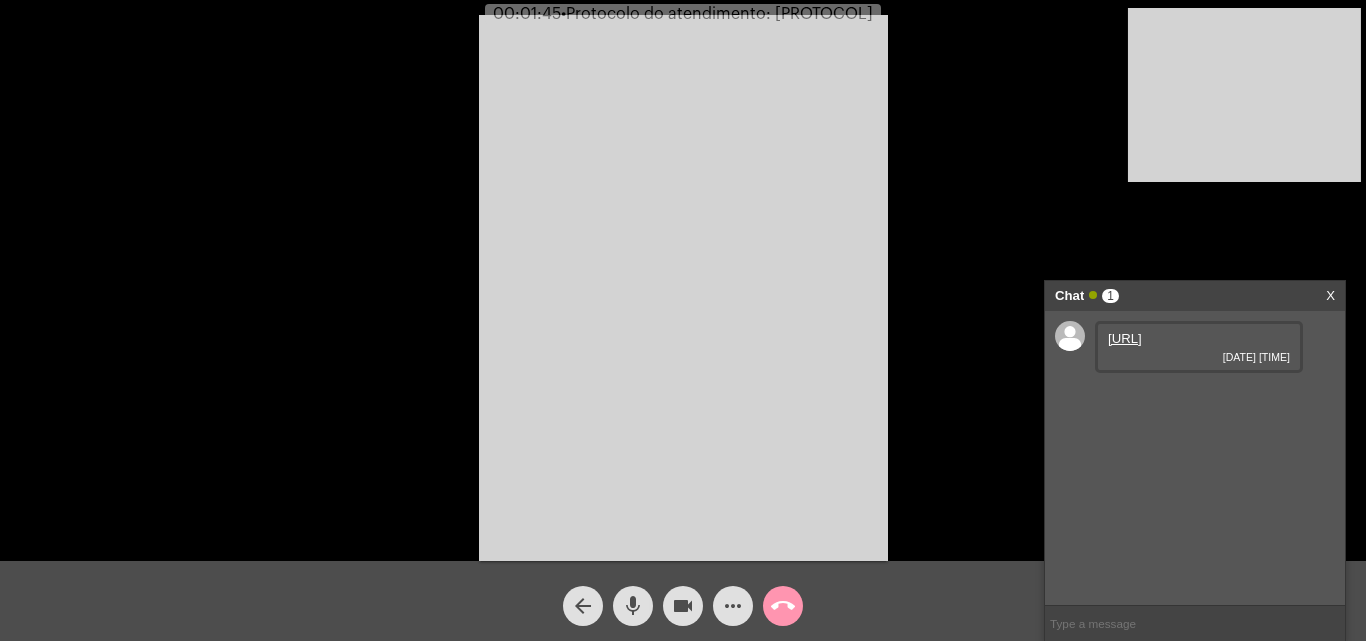 click on "mic" 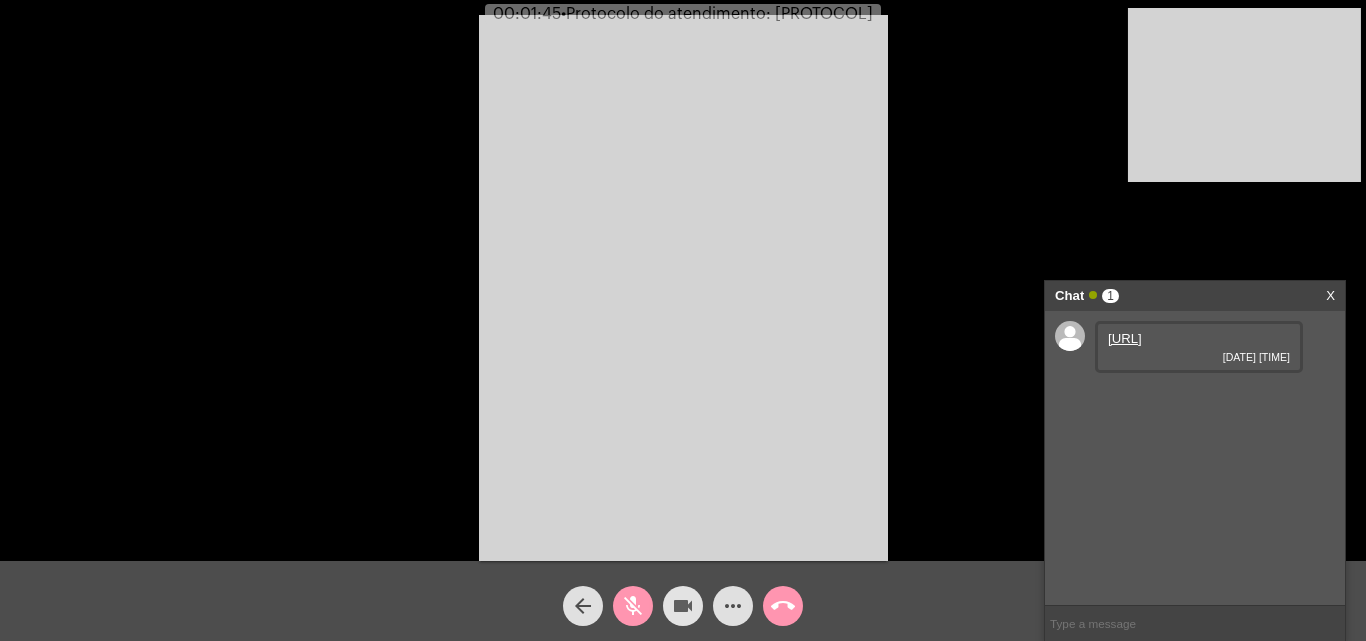 click on "videocam" 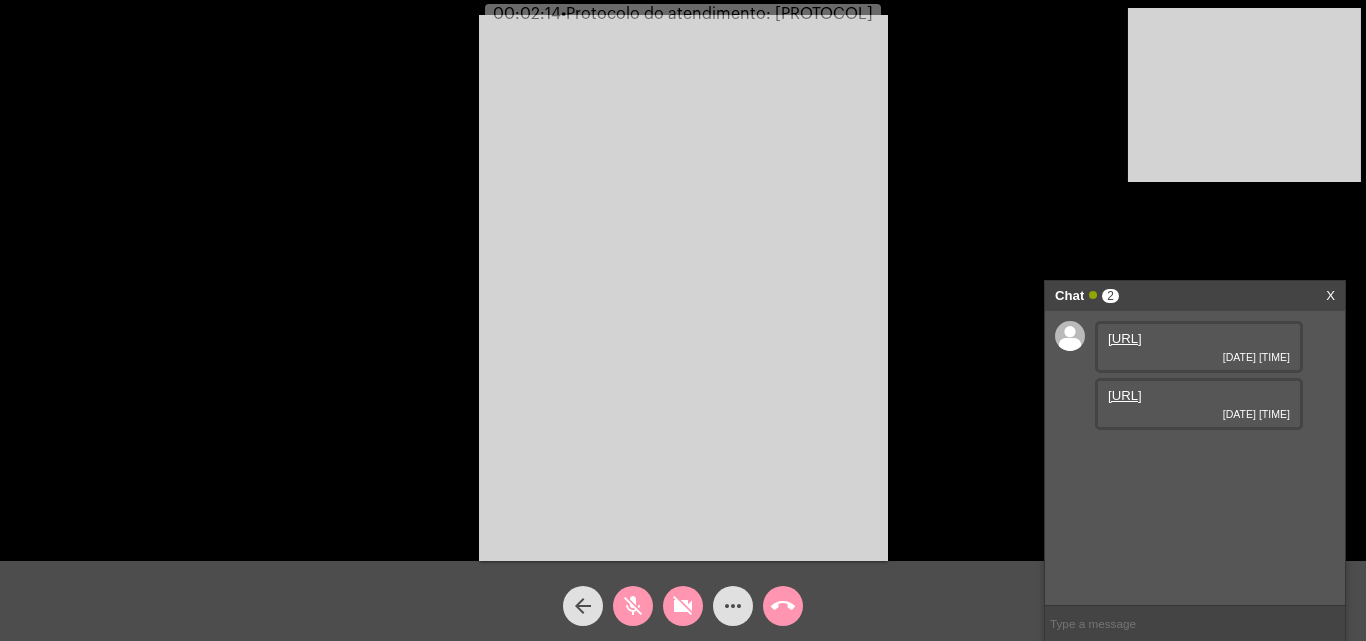 drag, startPoint x: 679, startPoint y: 596, endPoint x: 646, endPoint y: 603, distance: 33.734257 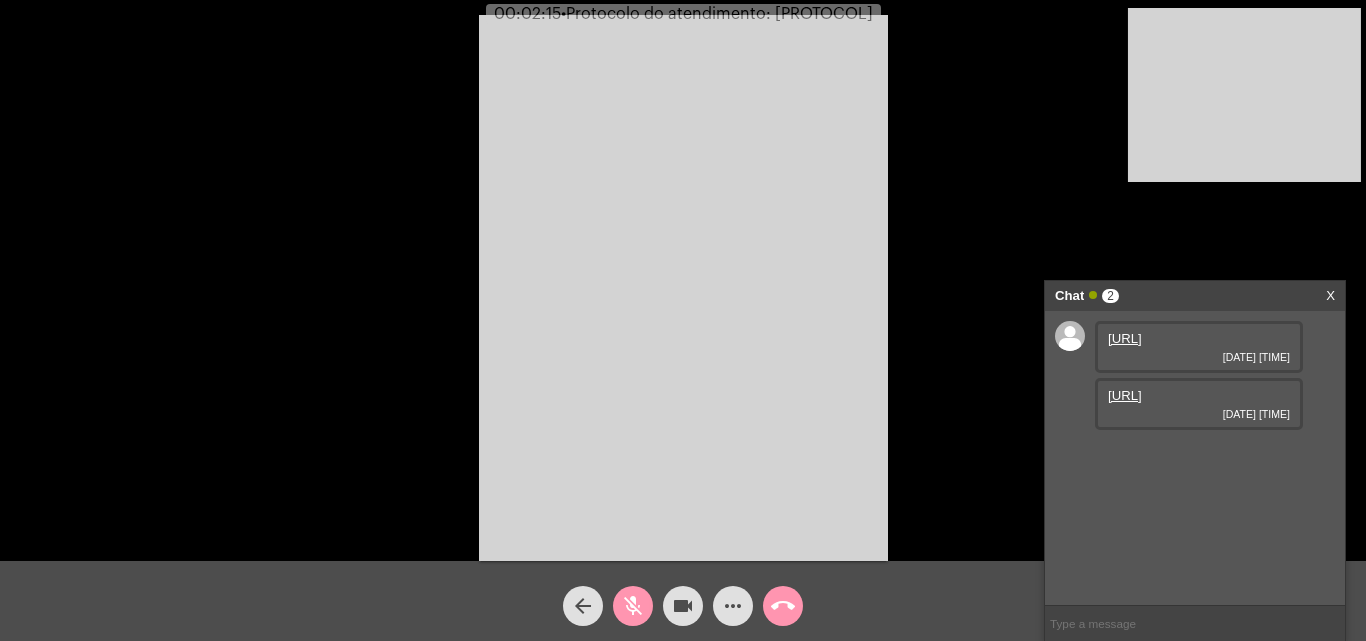 drag, startPoint x: 634, startPoint y: 606, endPoint x: 1002, endPoint y: 499, distance: 383.24014 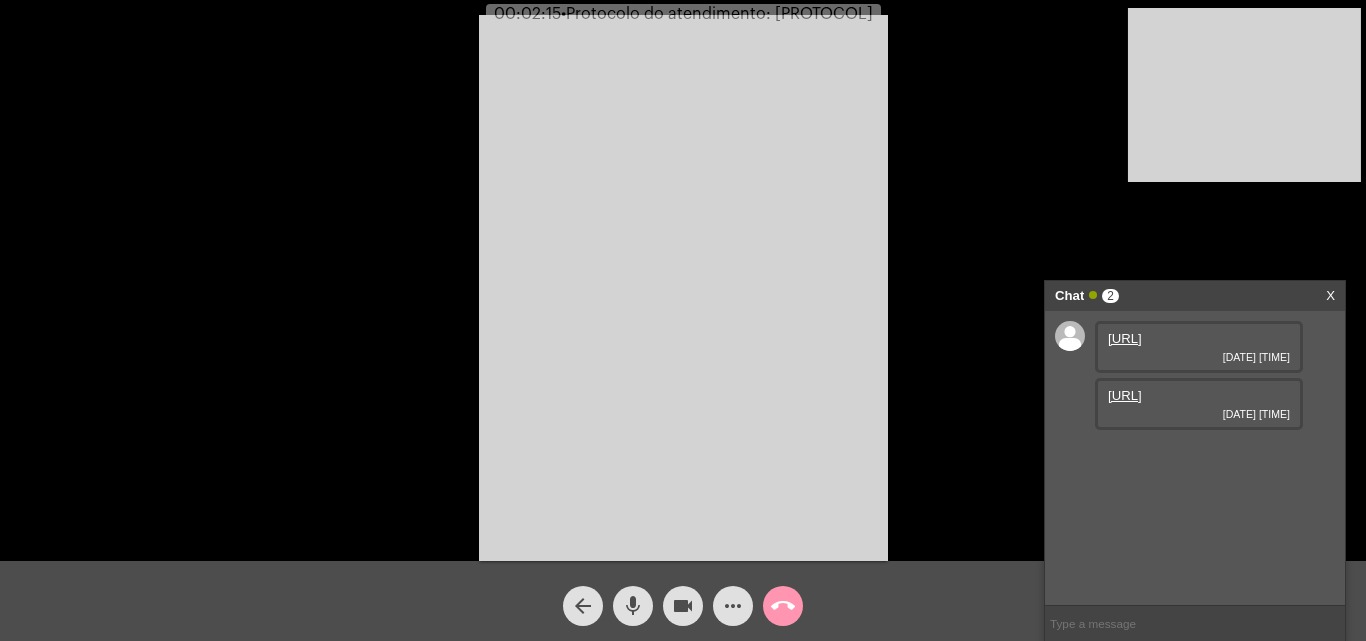 click on "https://neft-transfer-bucket.s3.amazonaws.com/temp-de4239ea-a464-dda0-1d43-d4abf74e94a6.jpg" at bounding box center [1125, 395] 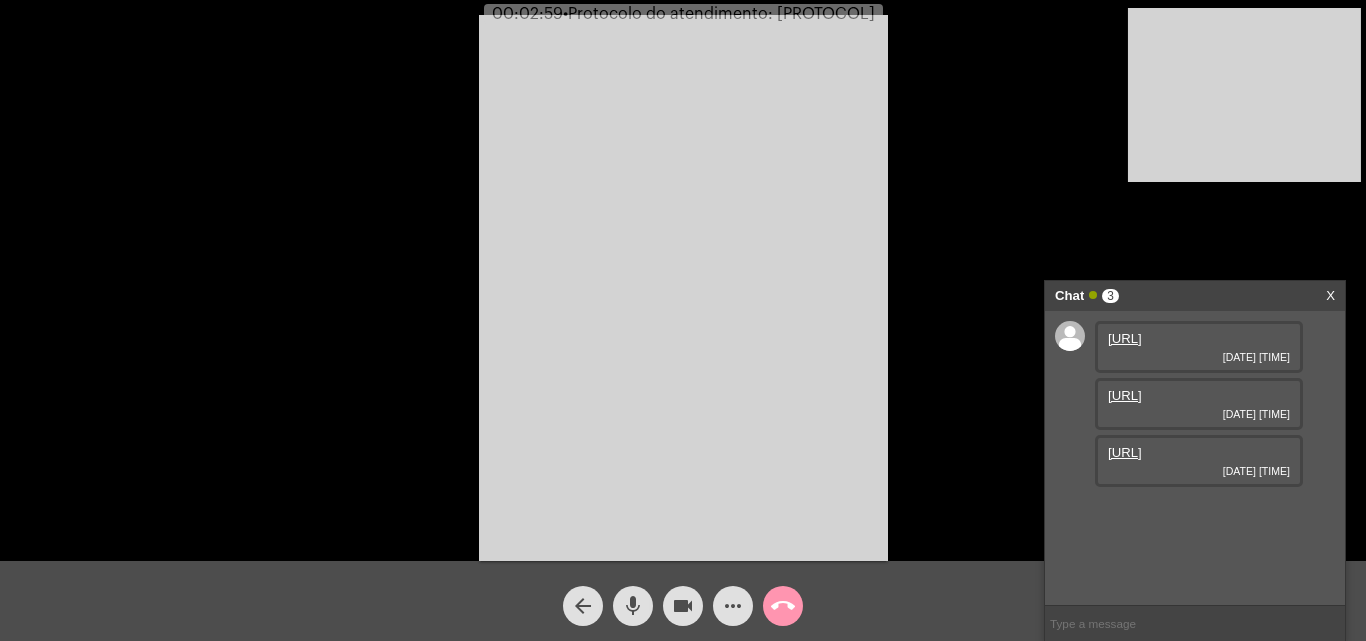 scroll, scrollTop: 17, scrollLeft: 0, axis: vertical 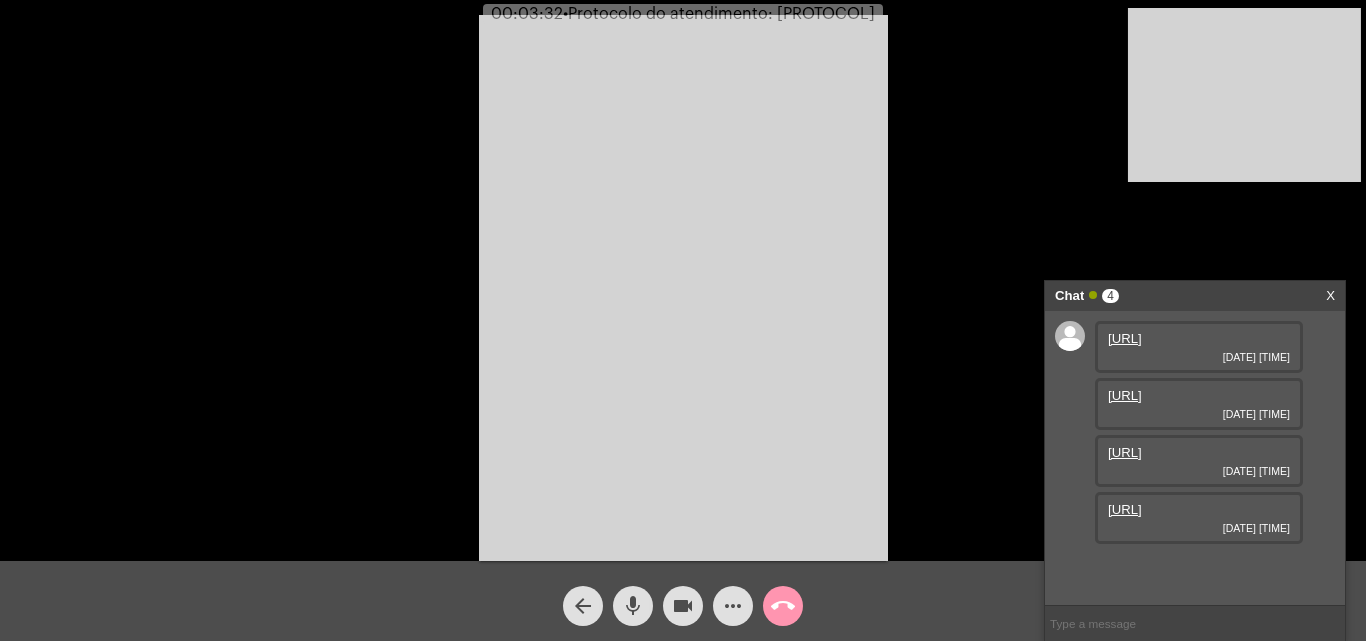 click on "https://neft-transfer-bucket.s3.amazonaws.com/temp-c02c5309-f672-30c6-78dc-95ae57ff12cb.jpg" at bounding box center (1125, 509) 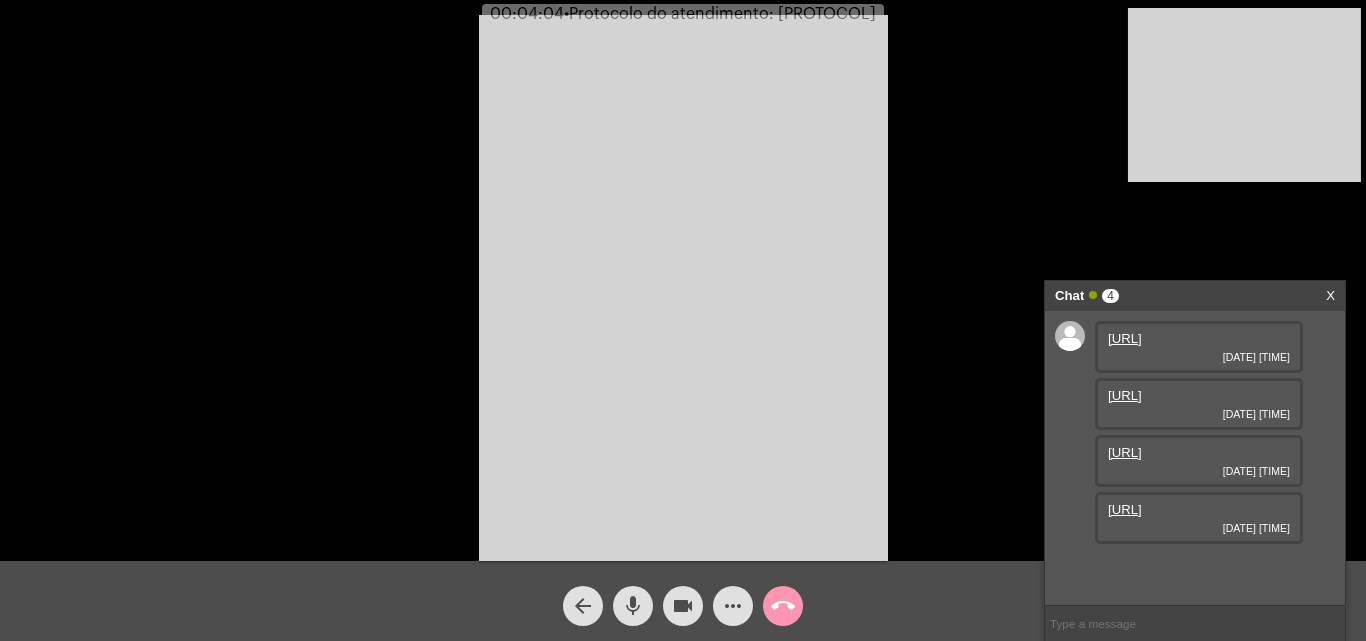 click on "mic" 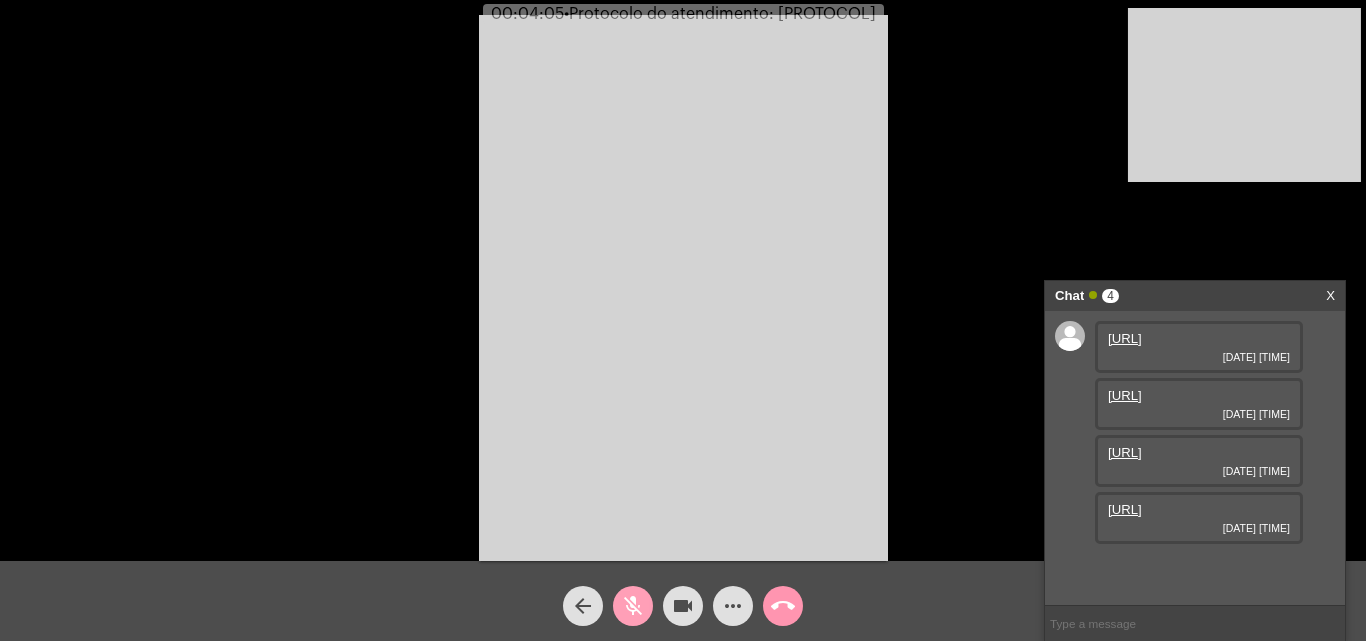 click on "videocam" 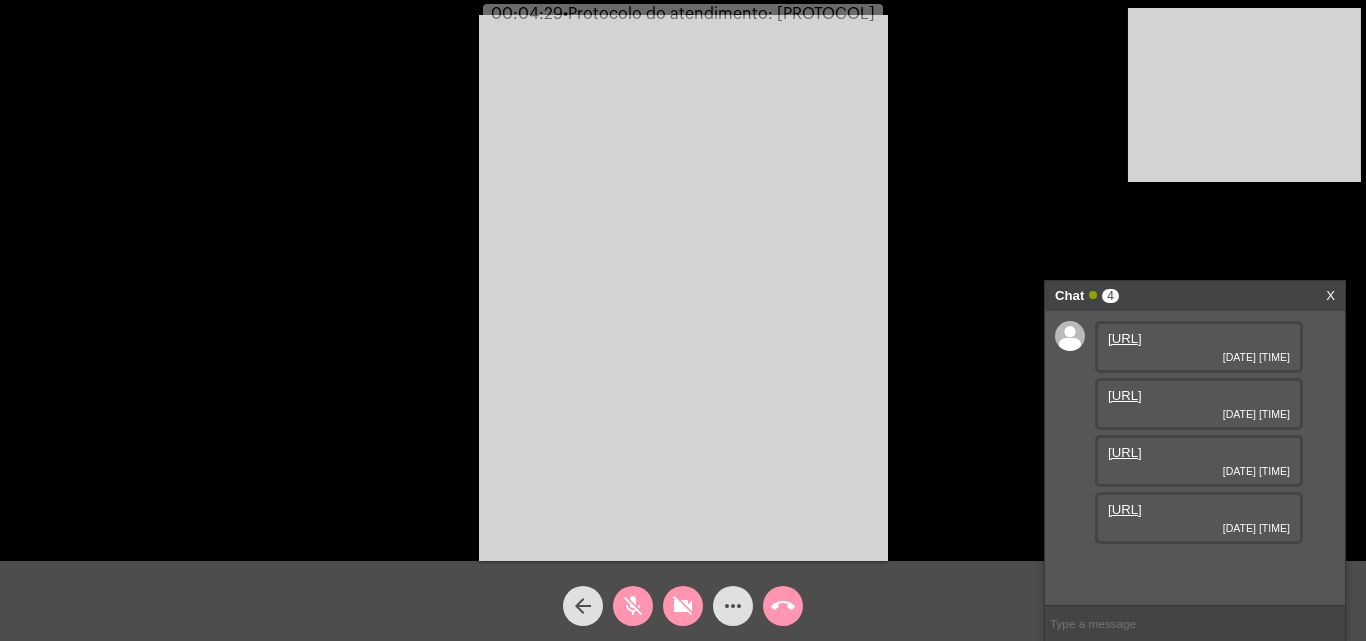 click on "Acessando Câmera e Microfone..." 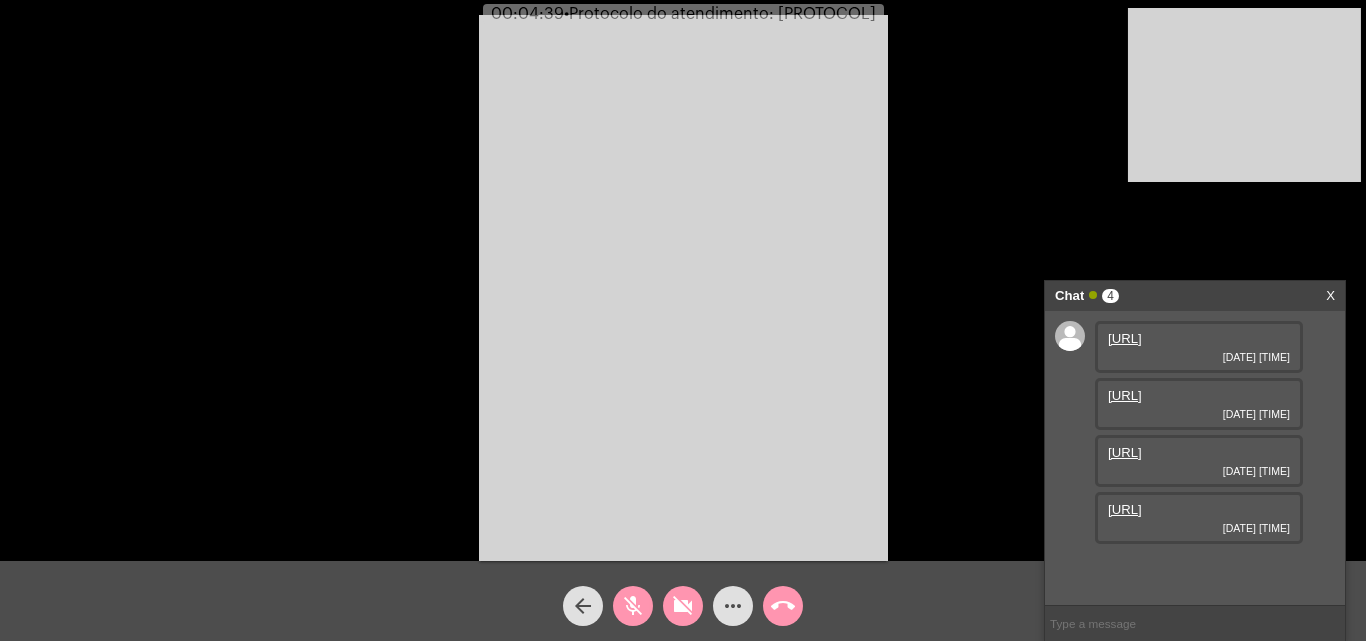 click at bounding box center (683, 288) 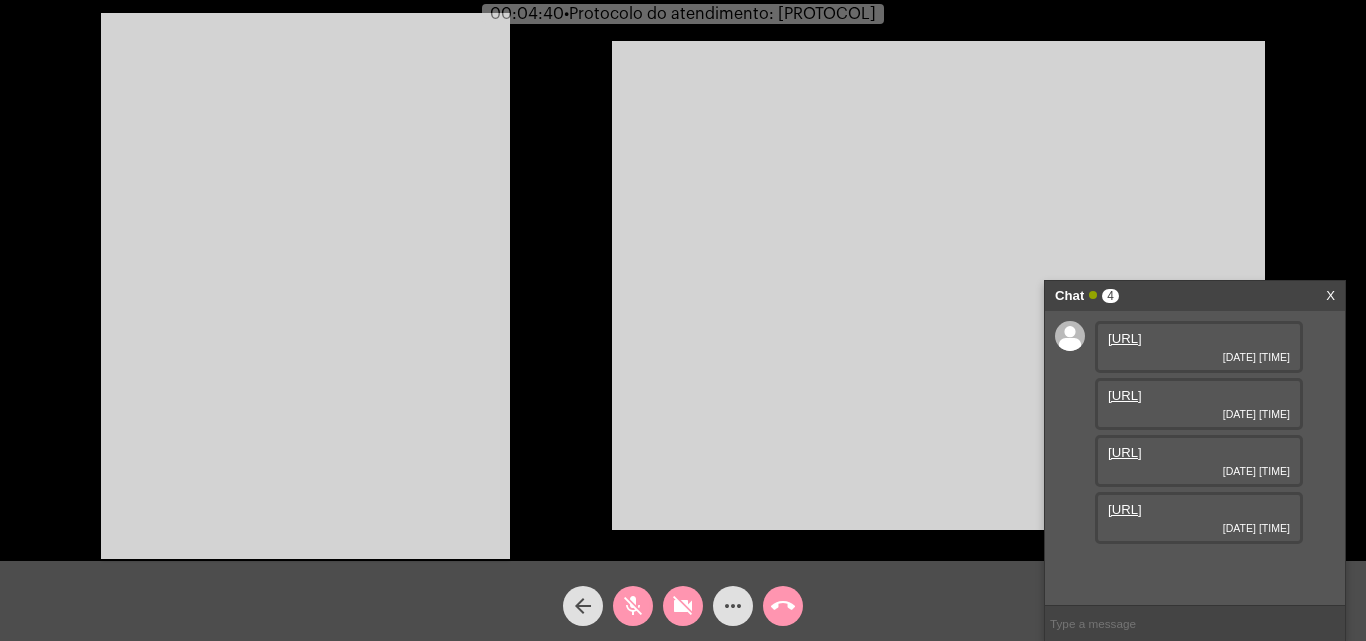 click on "mic_off" 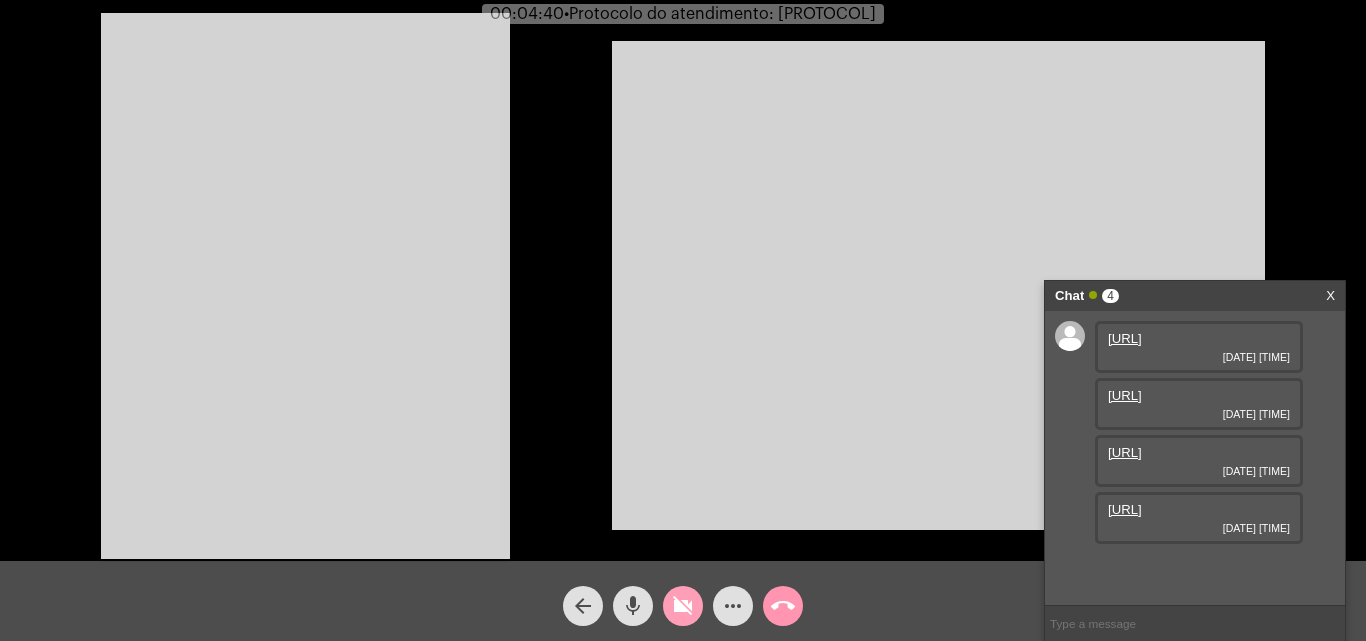 click on "videocam_off" 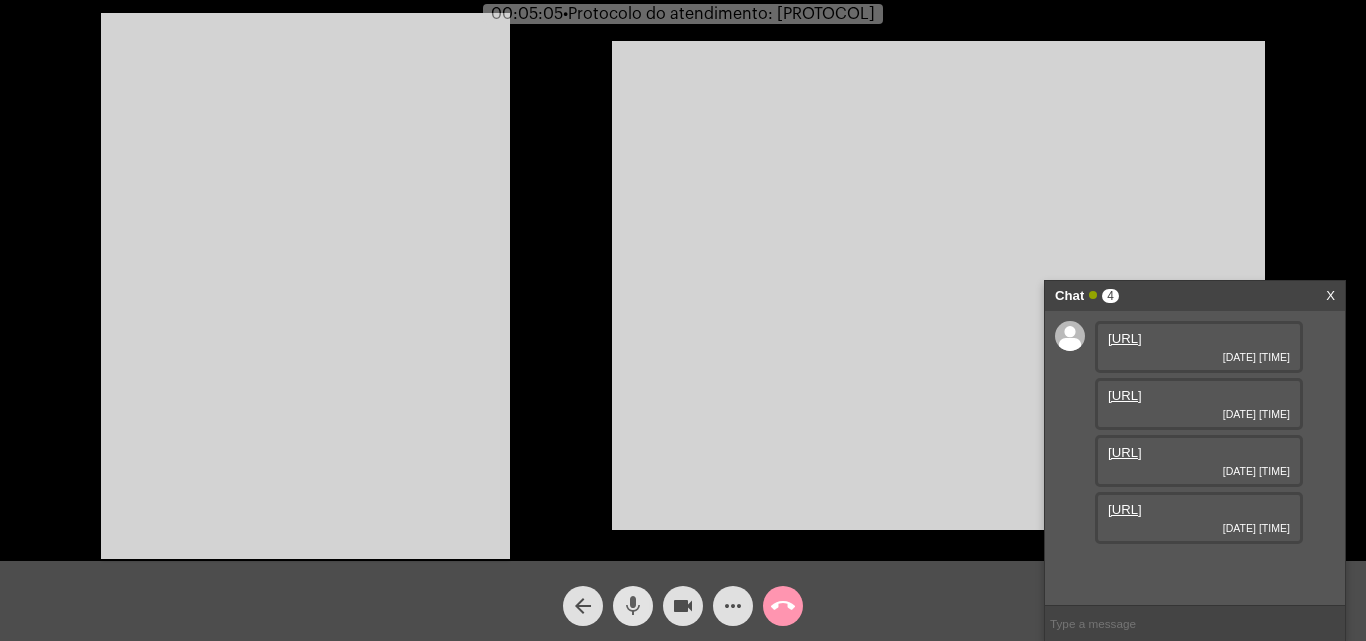 click on "mic" 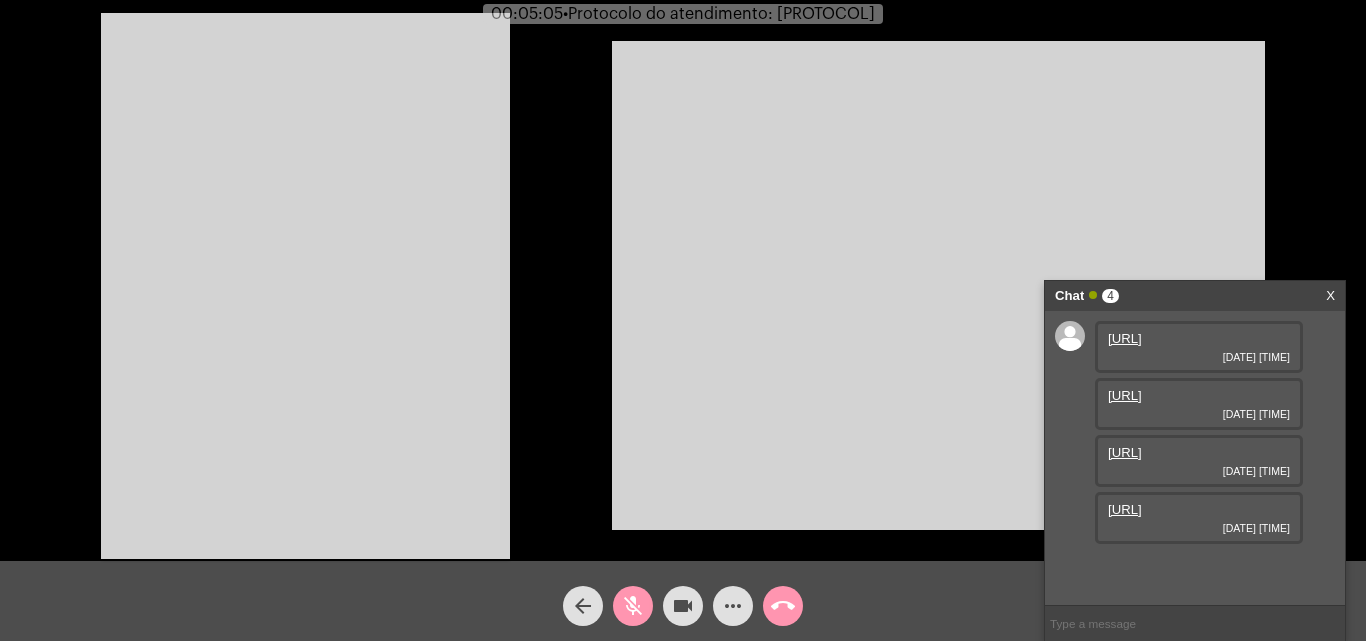 click on "videocam" 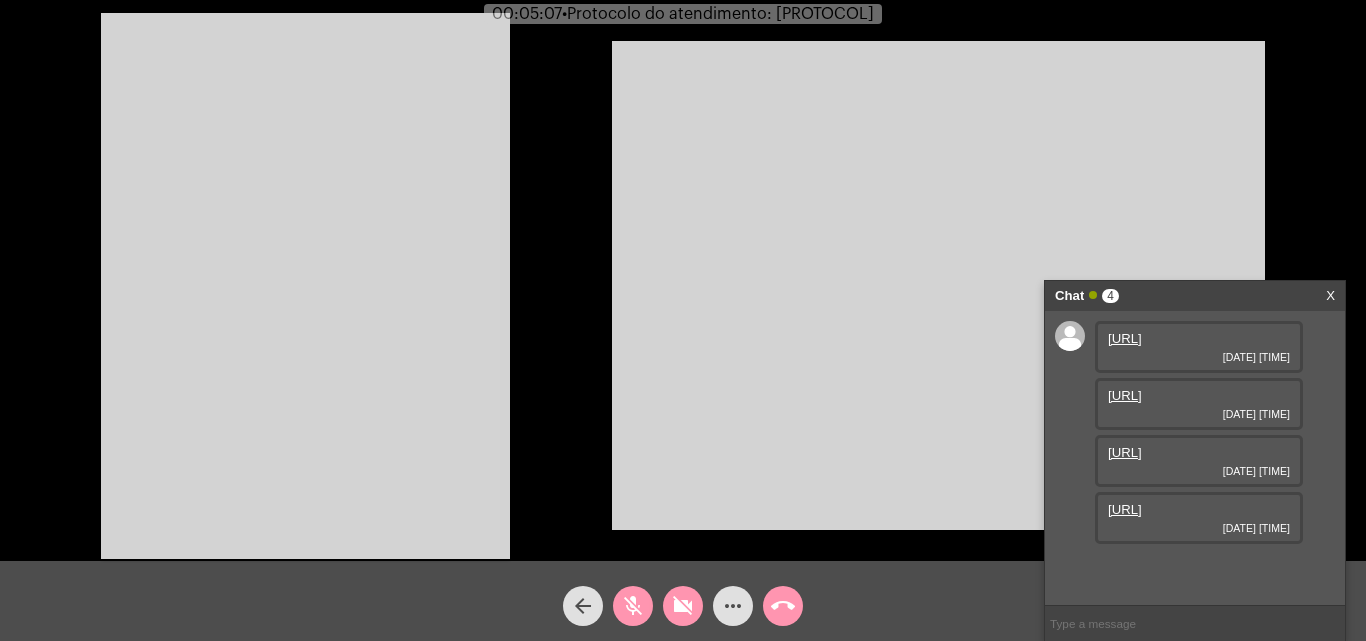 scroll, scrollTop: 119, scrollLeft: 0, axis: vertical 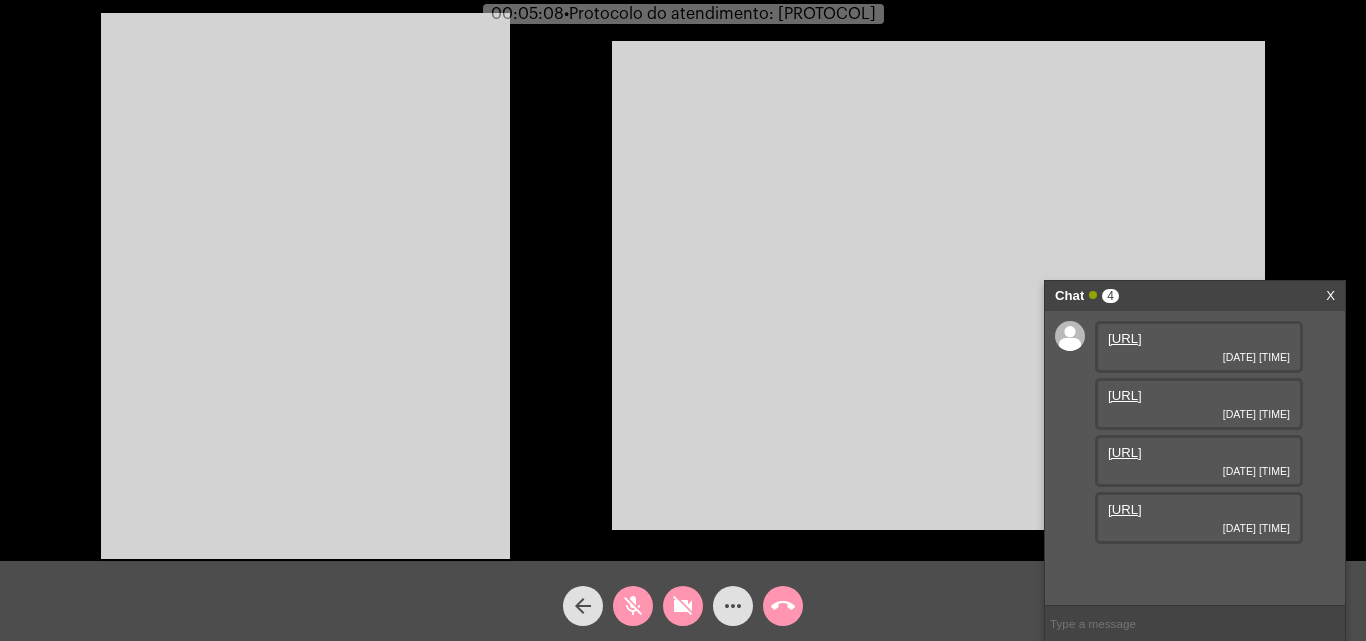 click on "https://neft-transfer-bucket.s3.amazonaws.com/temp-2faed3b3-8d32-f5e8-aab0-27e8bcf4683b.jpg" at bounding box center (1125, 452) 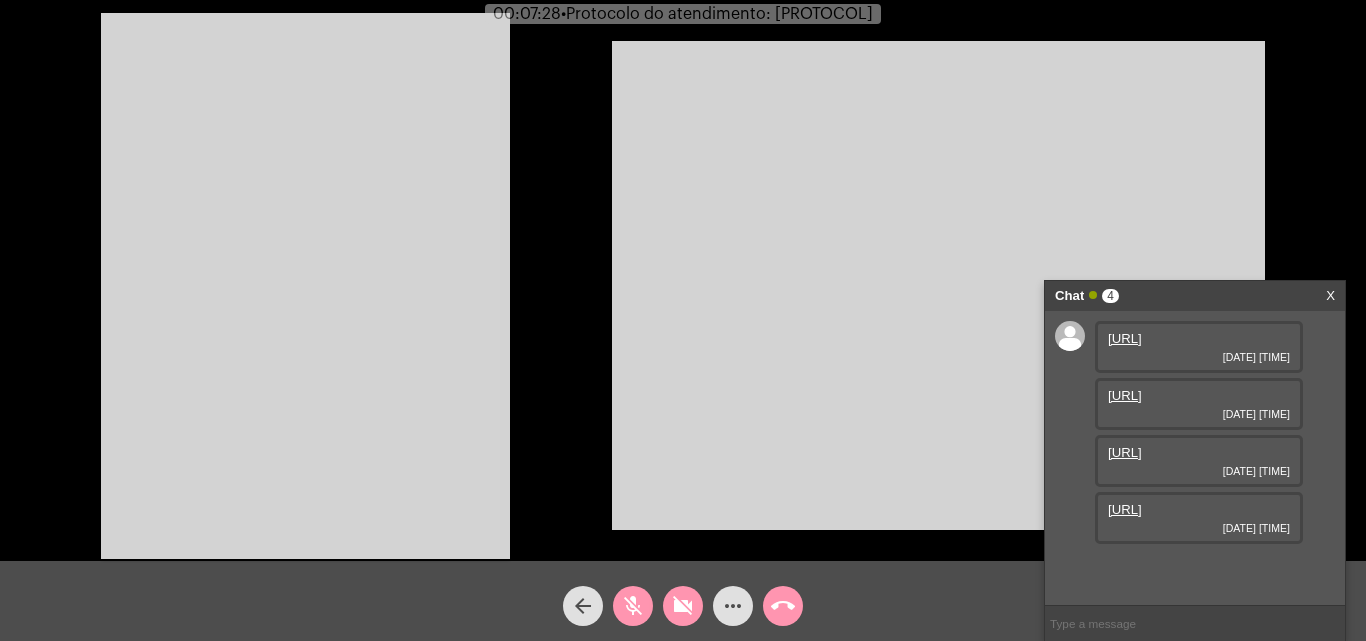 click on "mic_off" 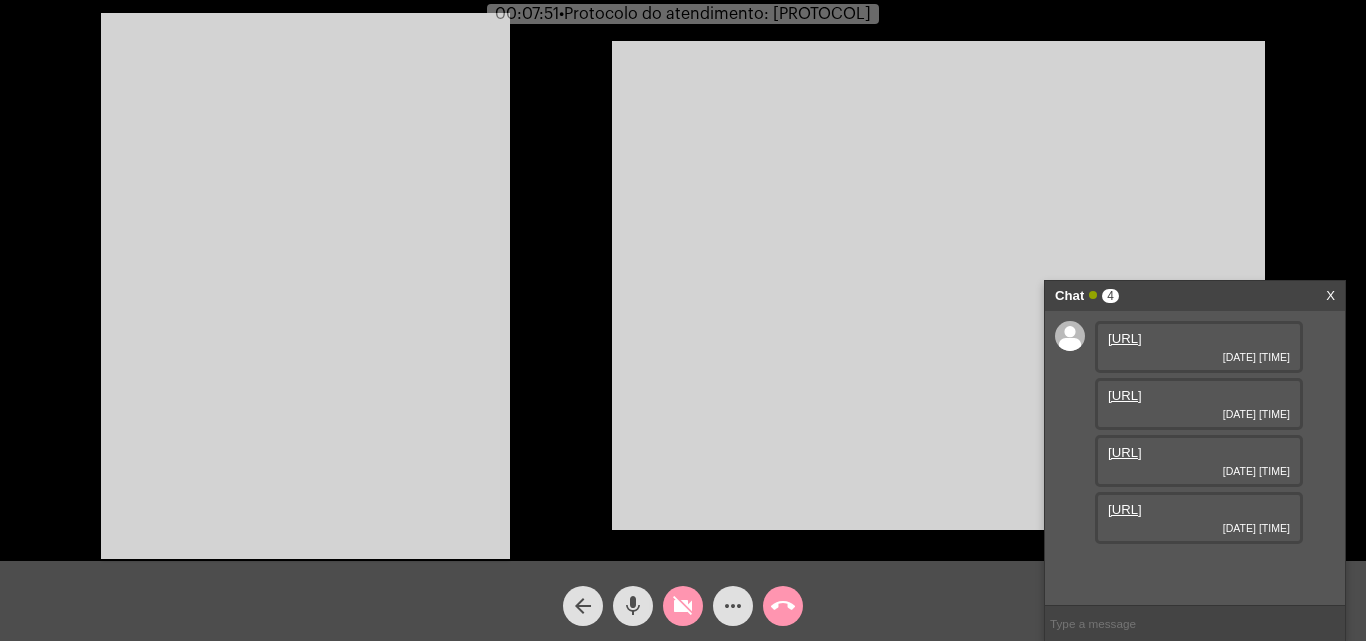 click on "mic" 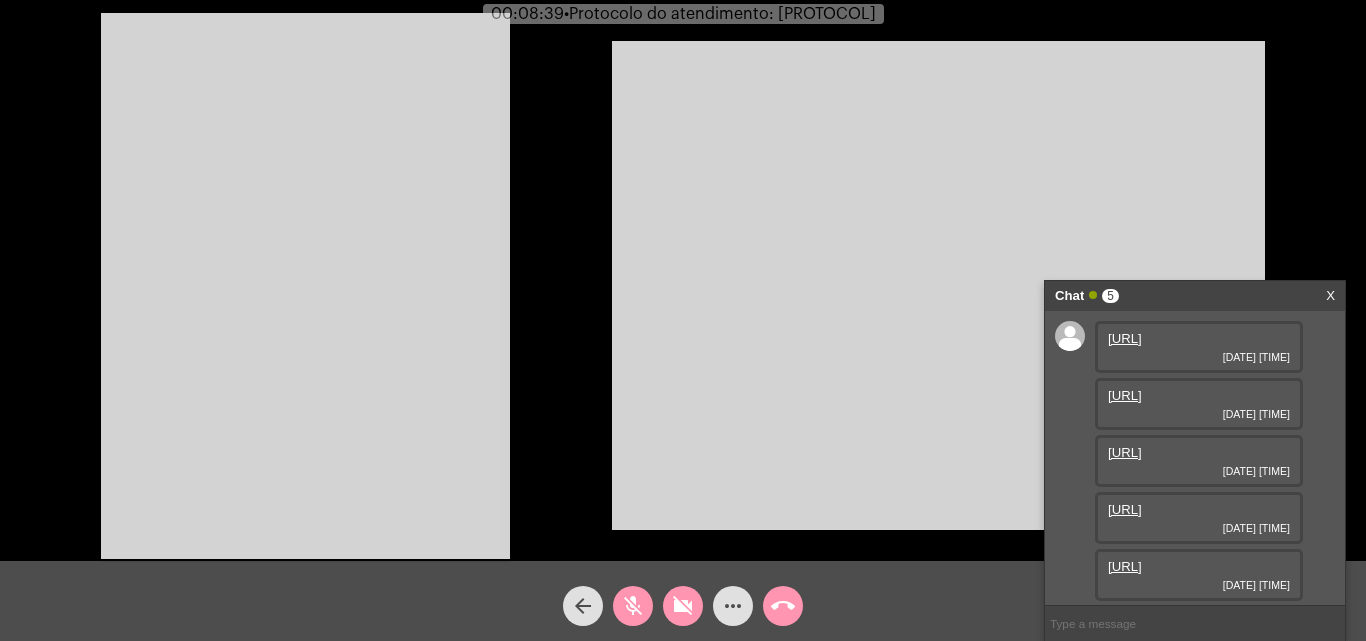 scroll, scrollTop: 221, scrollLeft: 0, axis: vertical 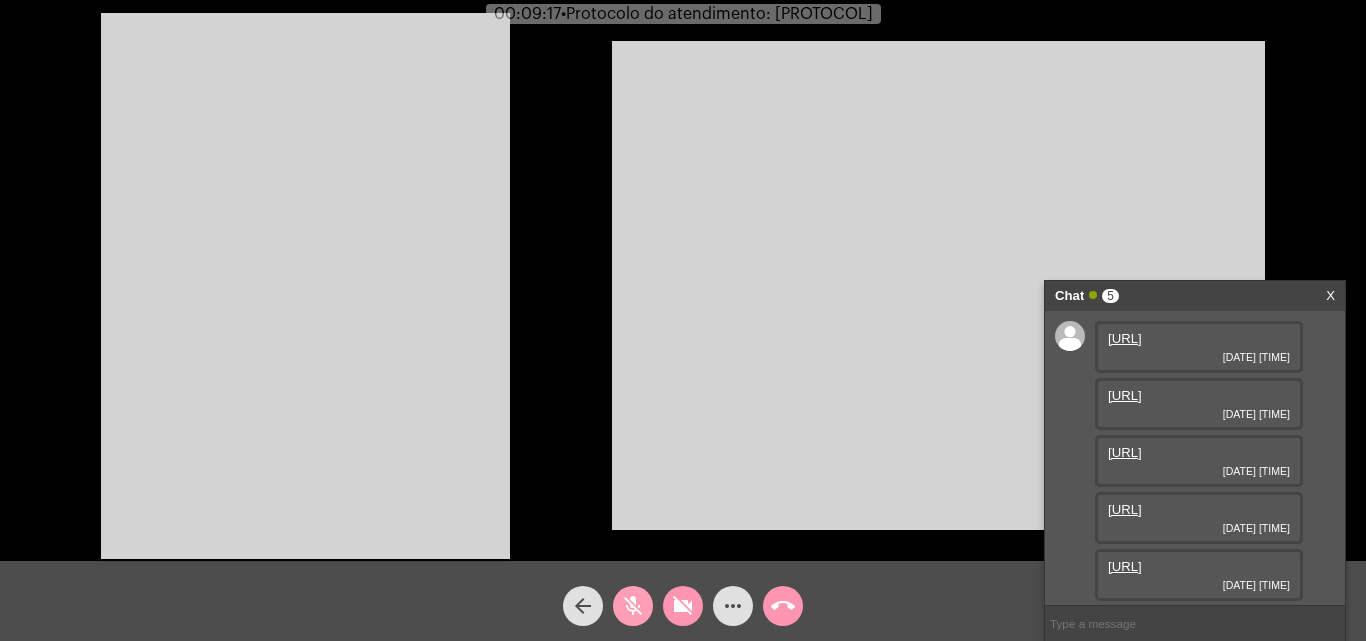 click on "mic_off" 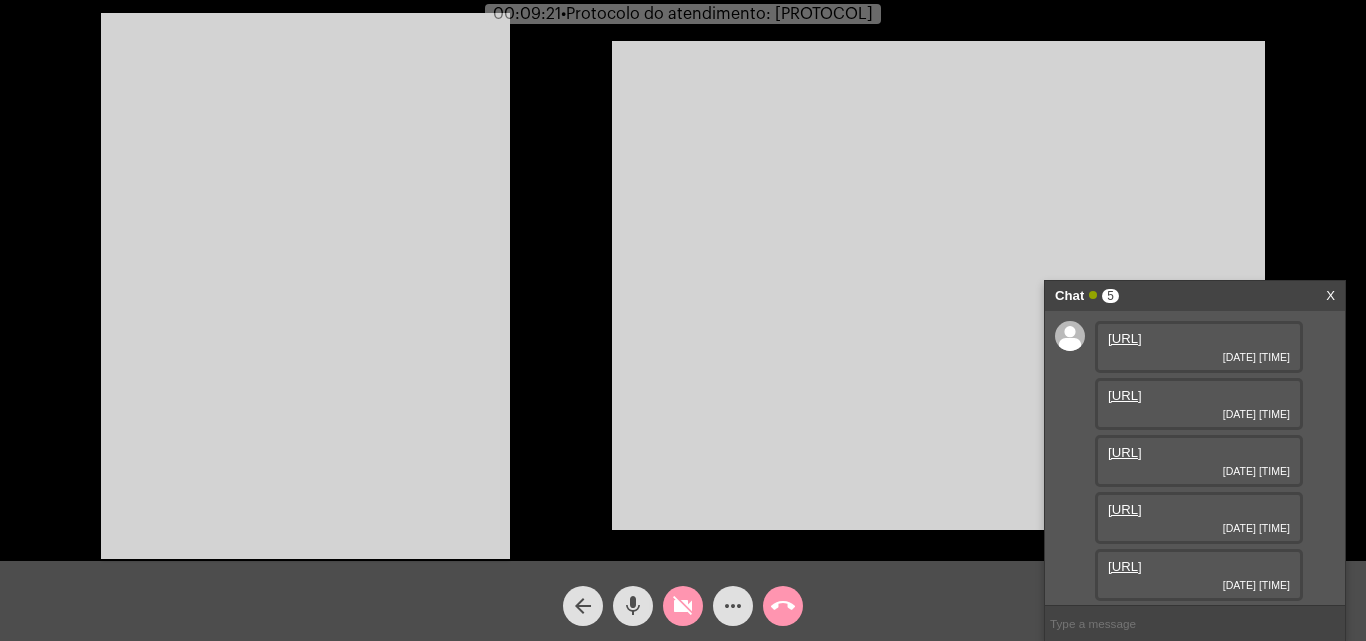 click on "mic" 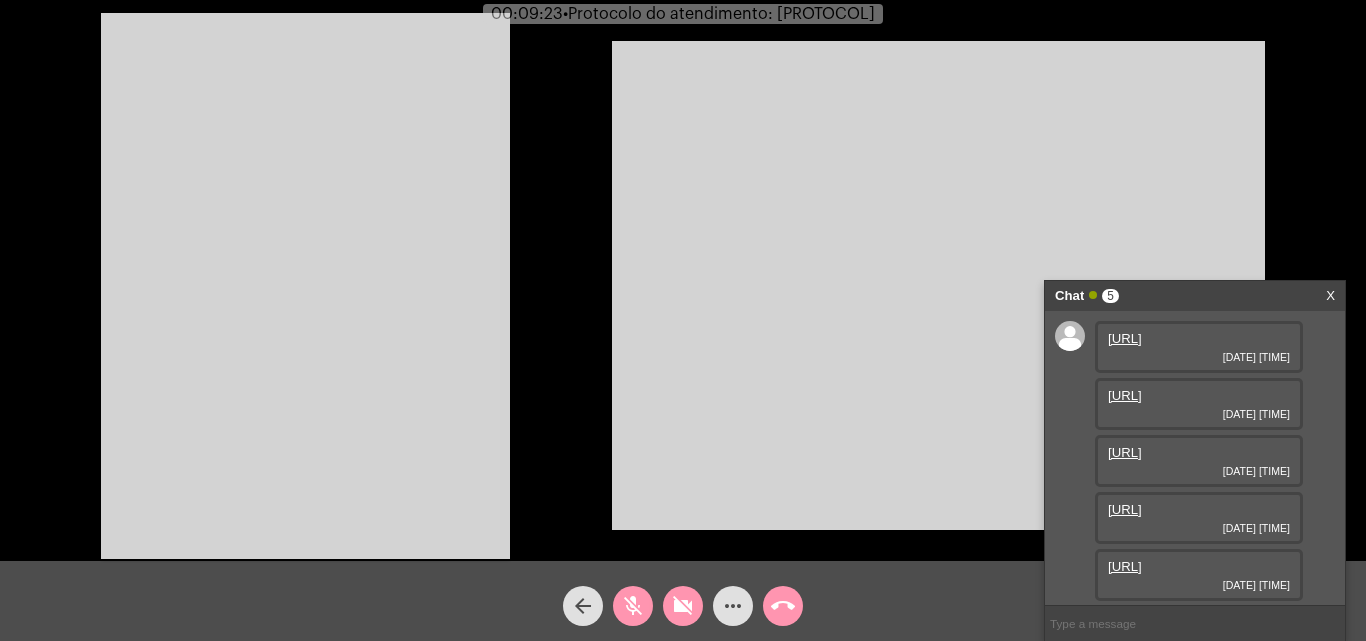 click on "https://neft-transfer-bucket.s3.amazonaws.com/temp-4d920e5f-1eed-32d3-bb72-4bb809078075.jpg" at bounding box center [1125, 566] 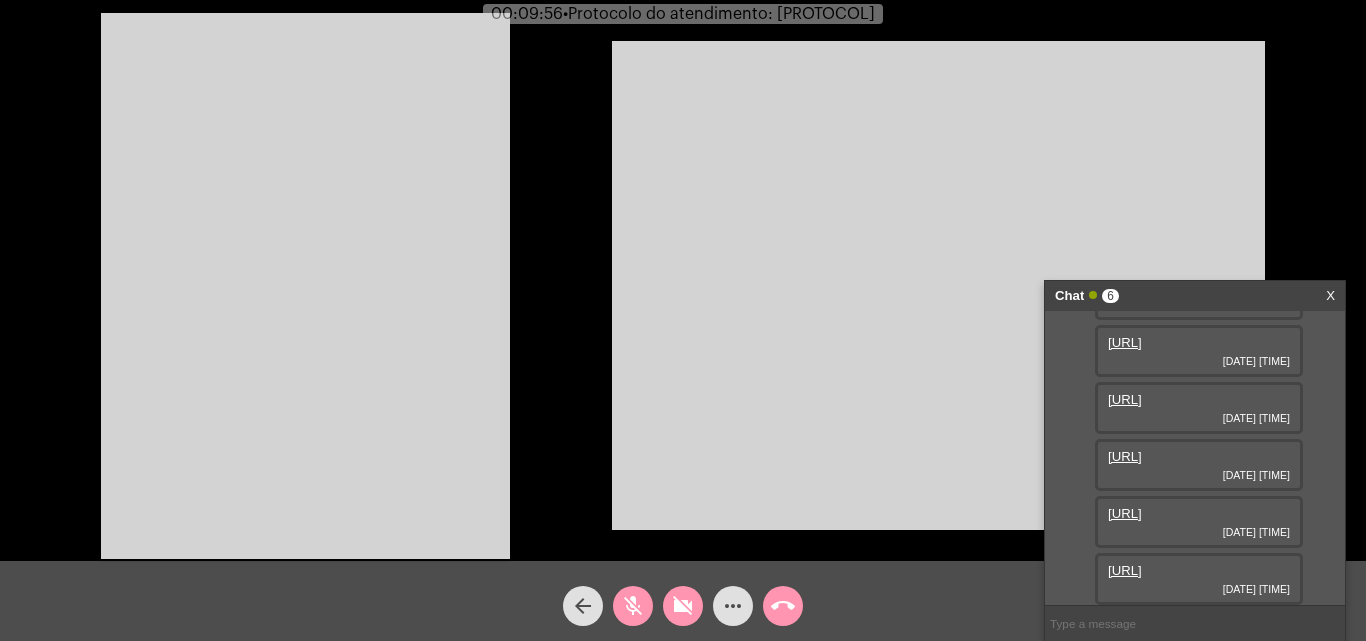 scroll, scrollTop: 323, scrollLeft: 0, axis: vertical 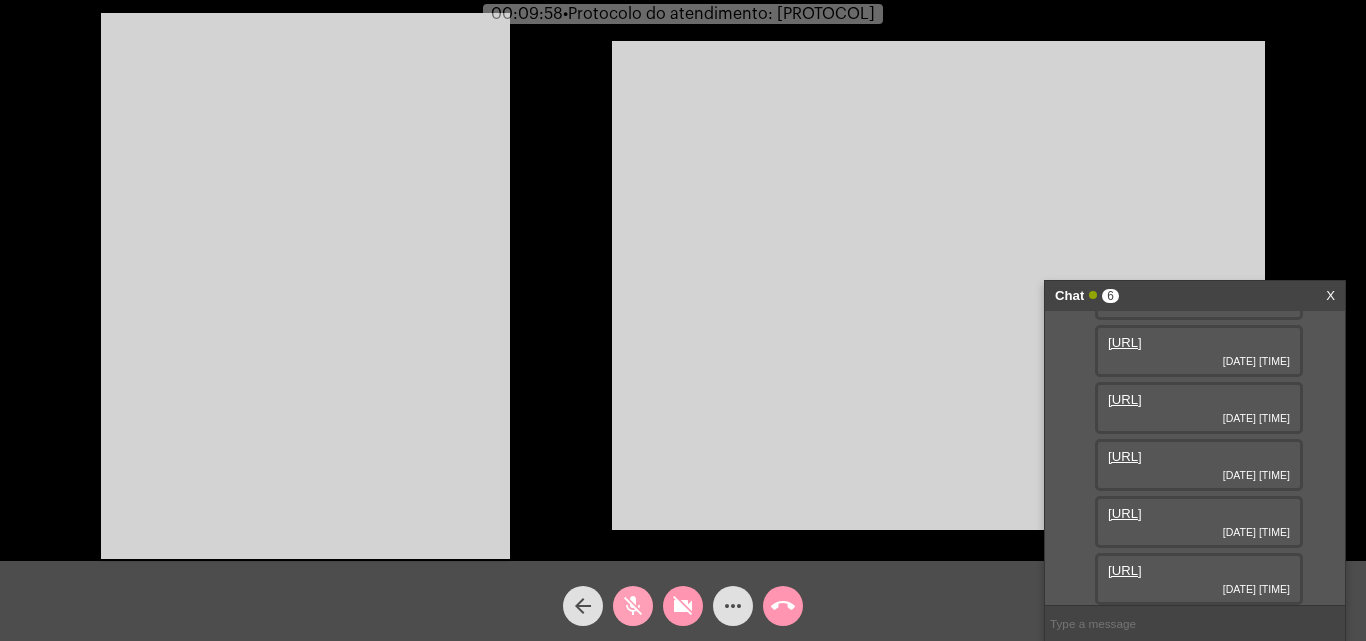 click on "mic_off" 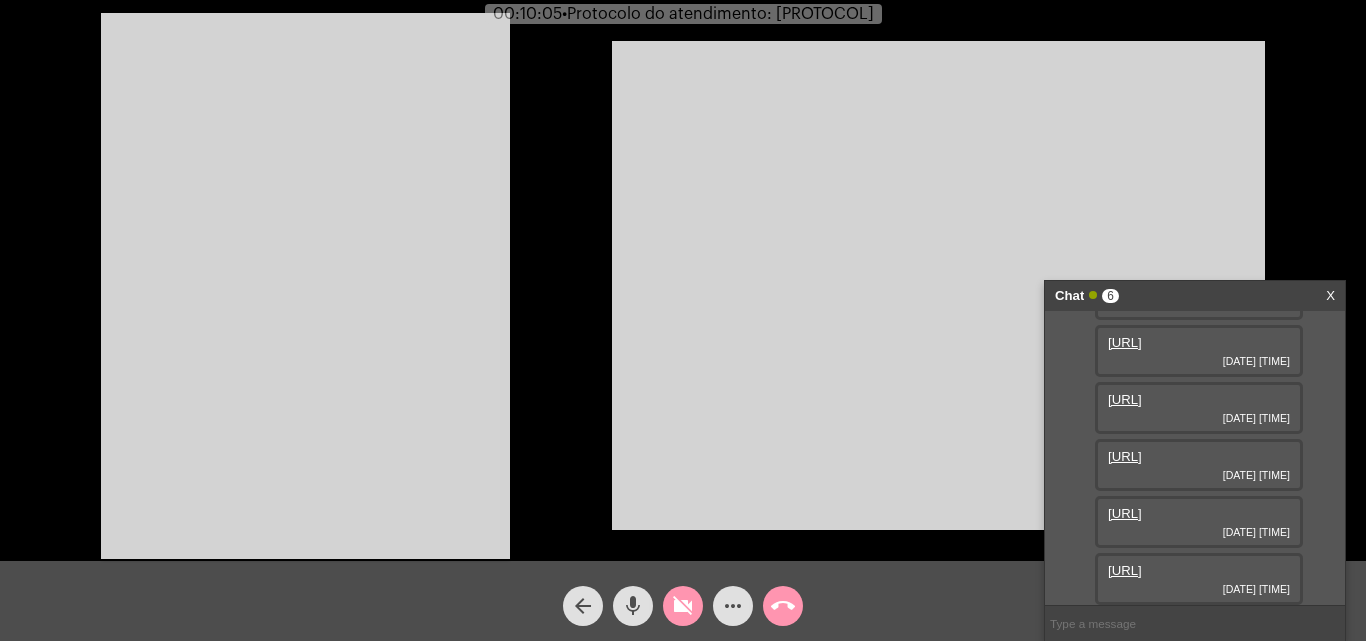 click on "videocam_off" 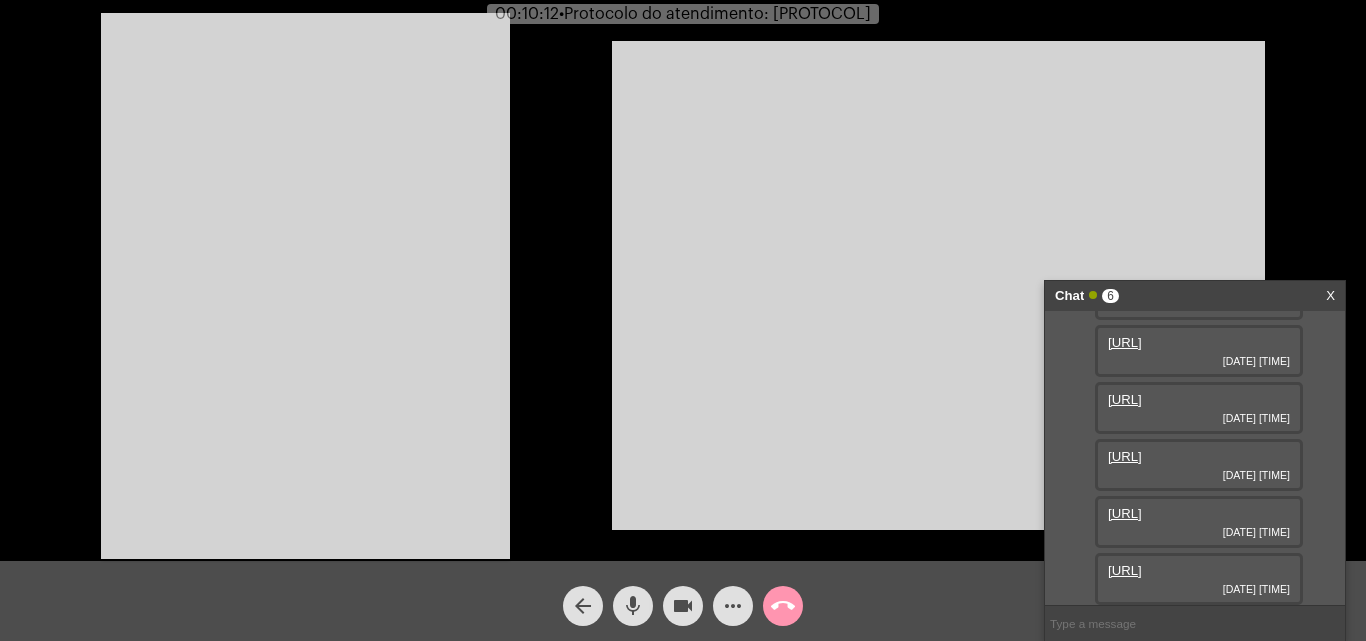 click at bounding box center [305, 286] 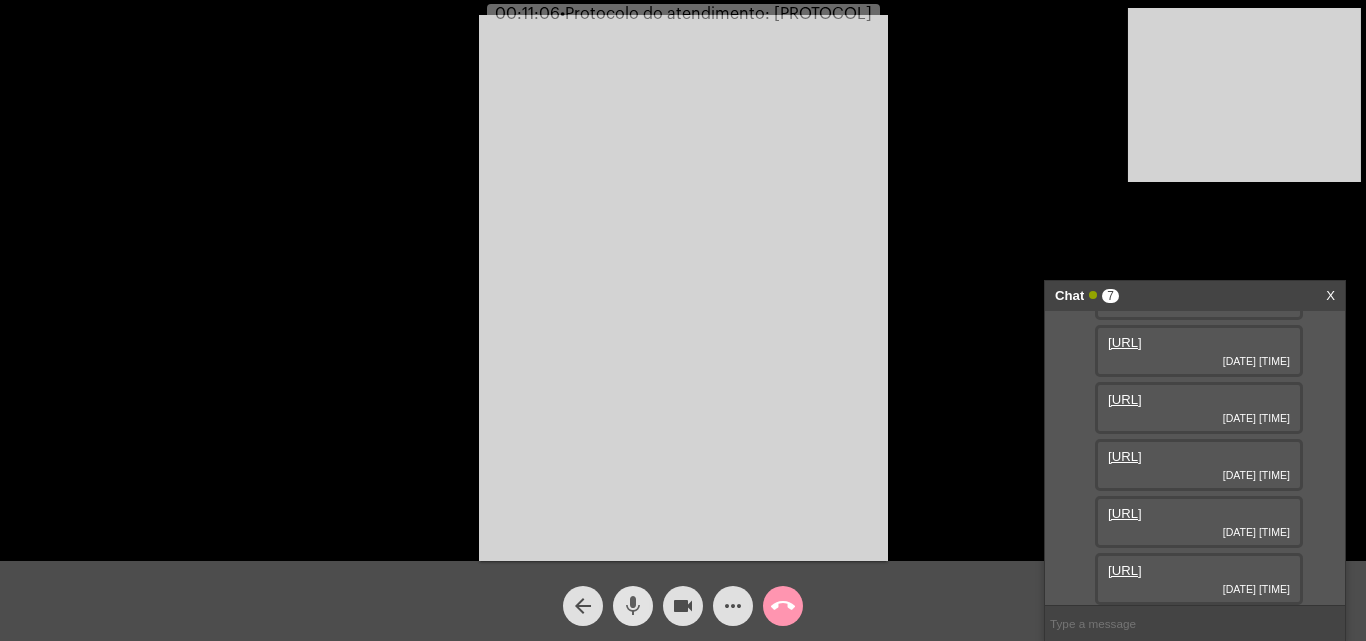 click on "mic" 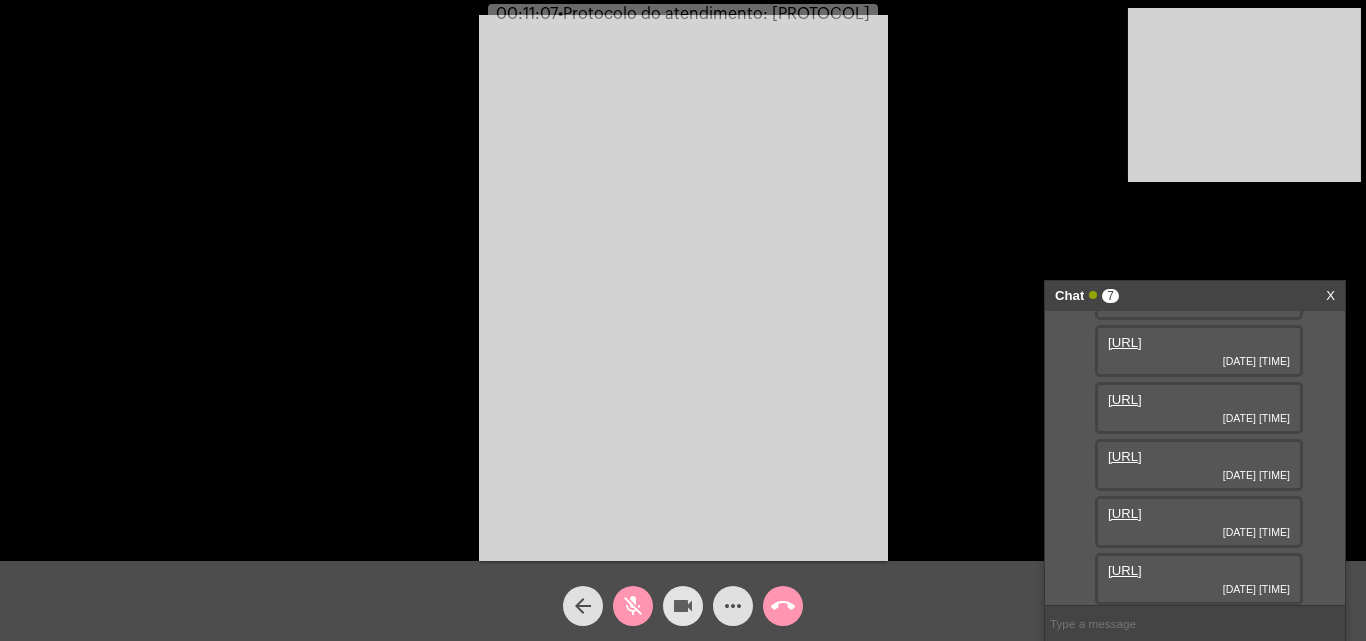 click on "videocam" 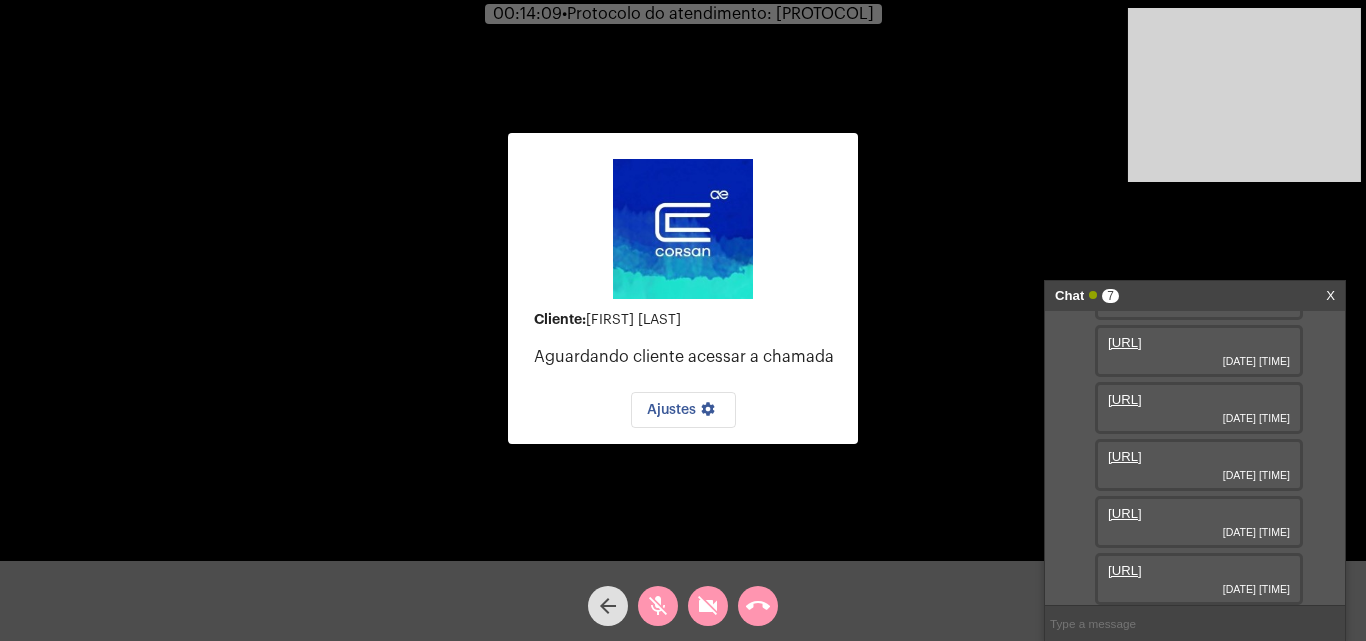 click on "arrow_back mic_off videocam_off call_end" 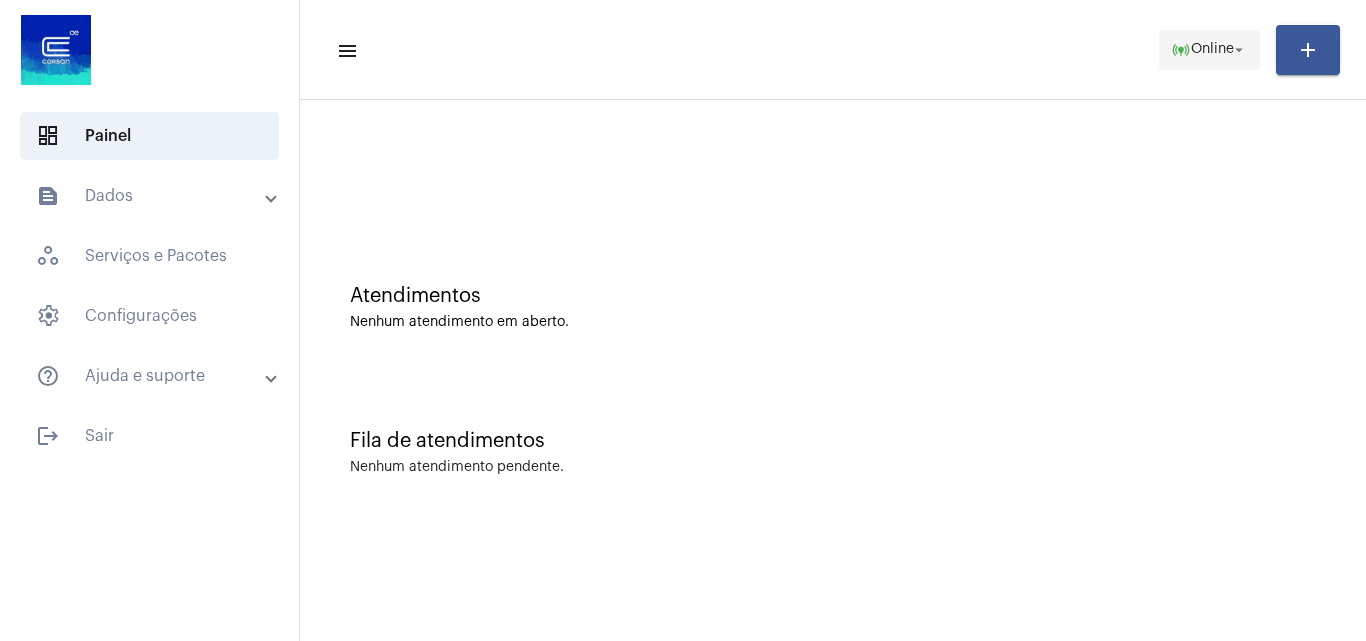 click on "arrow_drop_down" 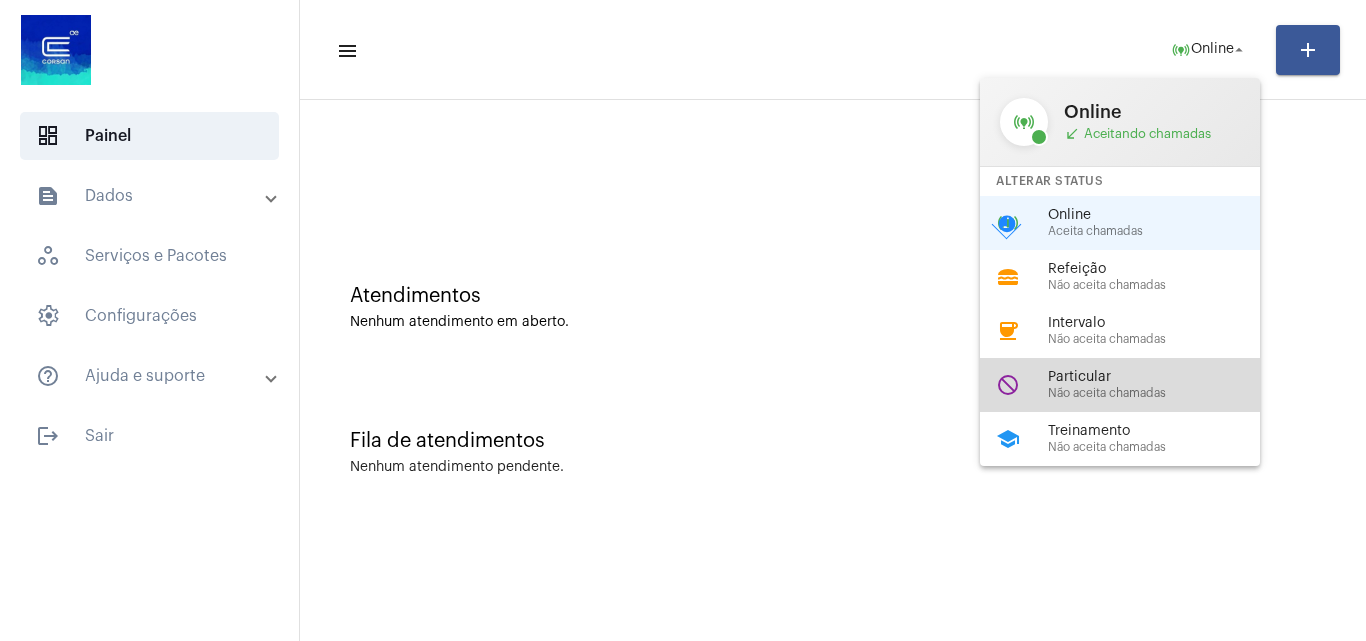 click on "Particular" at bounding box center (1162, 377) 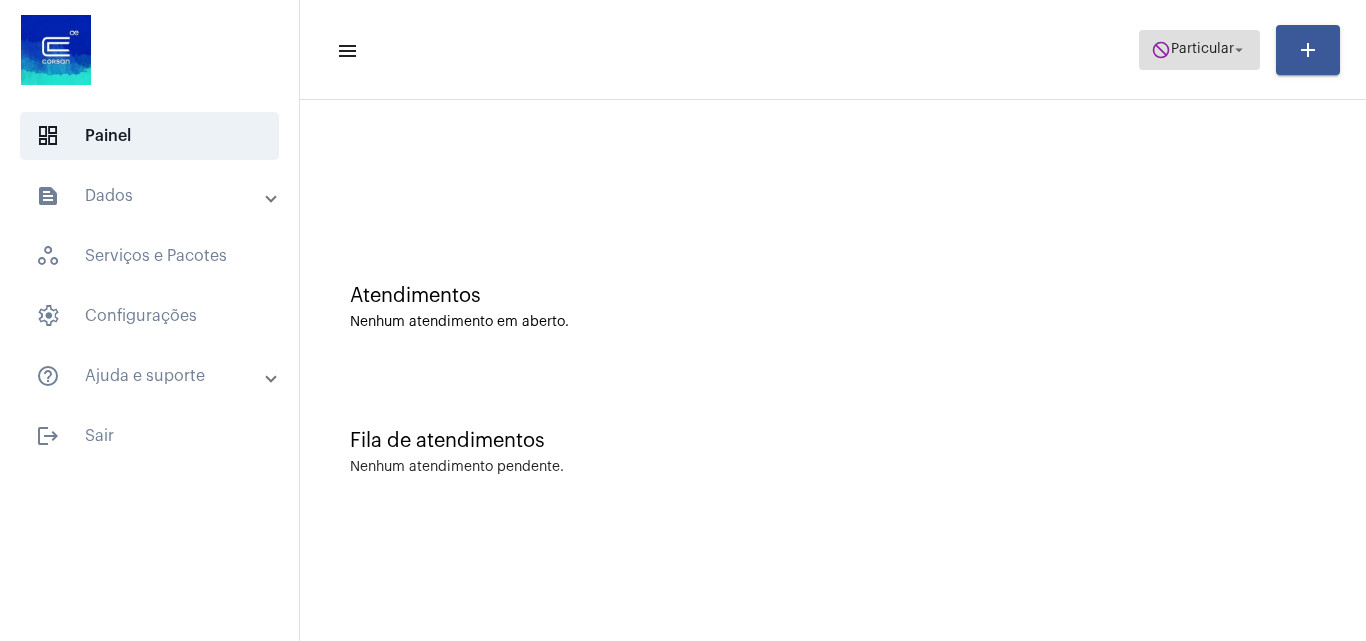 click on "do_not_disturb  Particular arrow_drop_down" 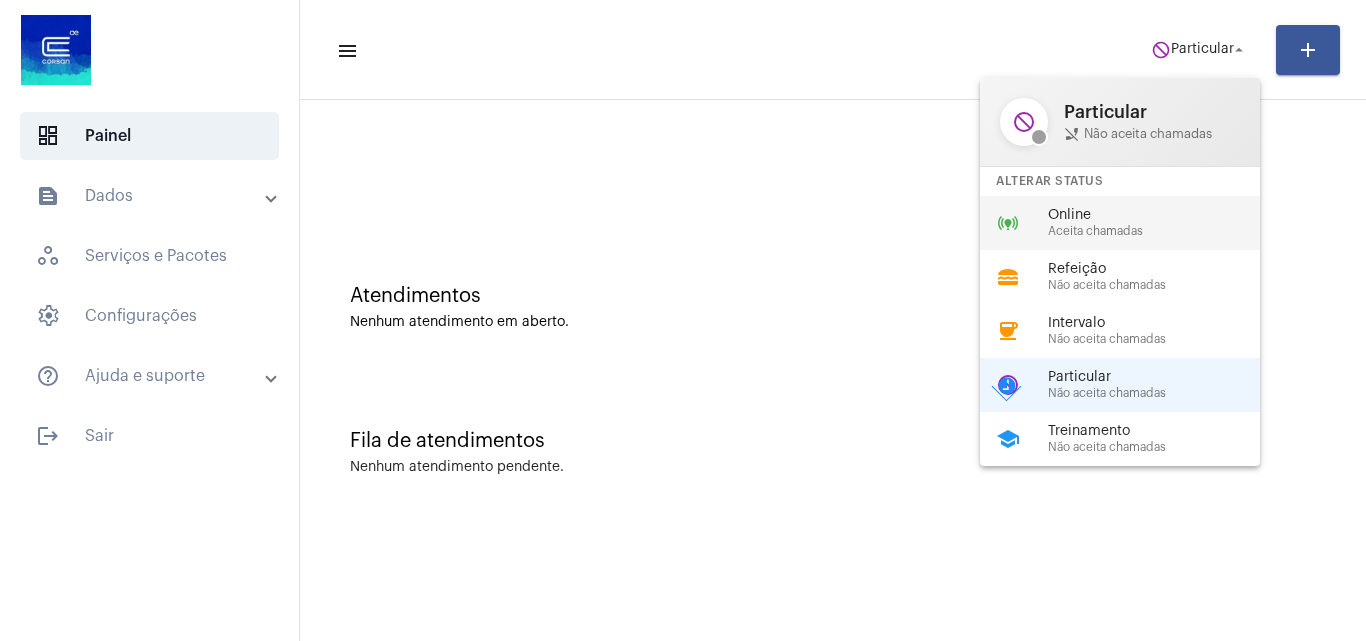 click on "Online" at bounding box center [1162, 215] 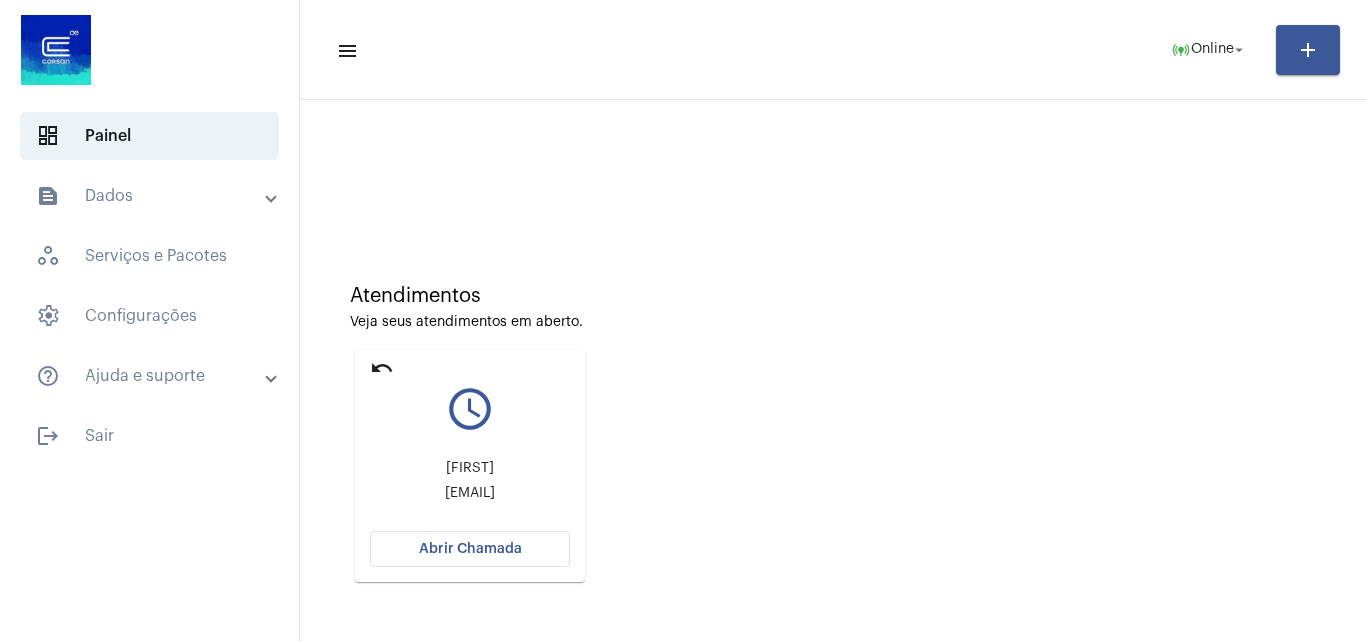 click on "Abrir Chamada" 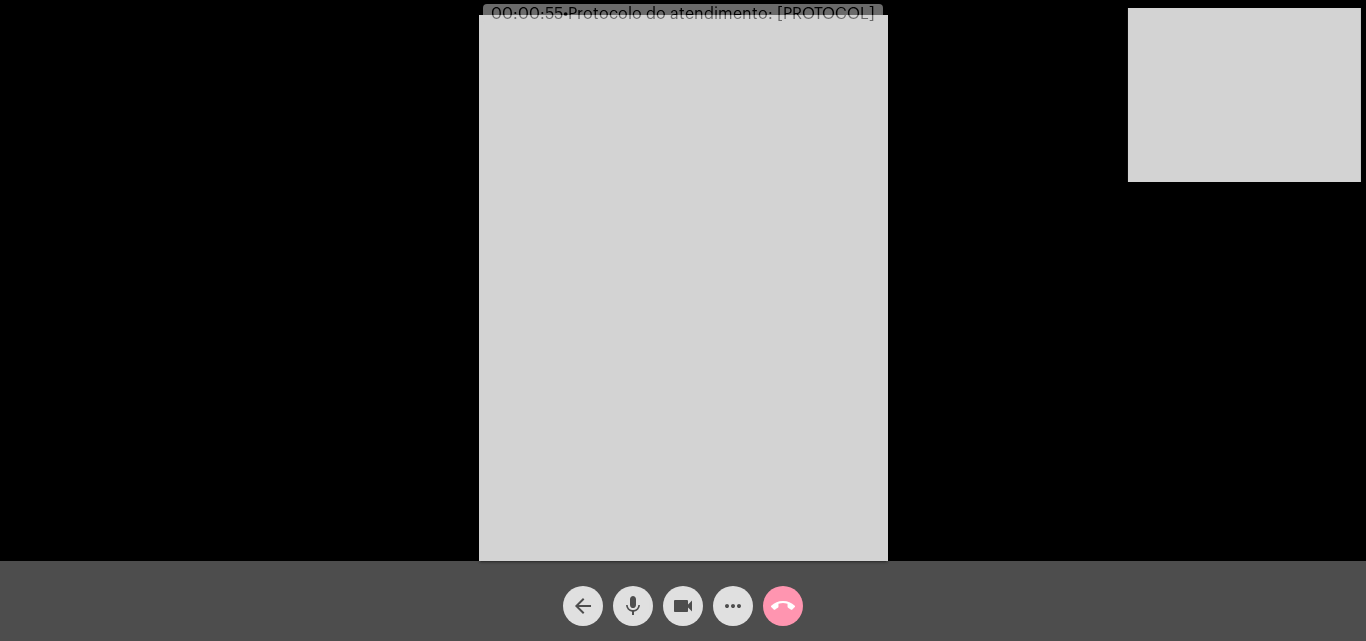 click on "Acessando Câmera e Microfone..." 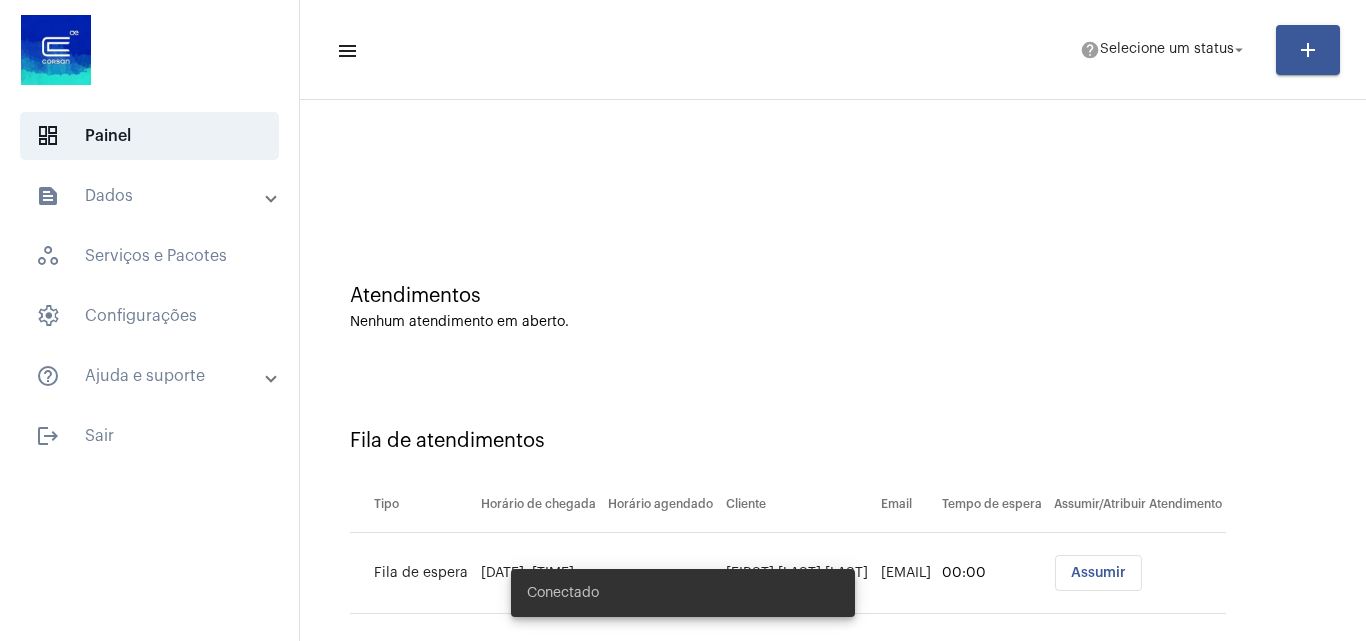 scroll, scrollTop: 0, scrollLeft: 0, axis: both 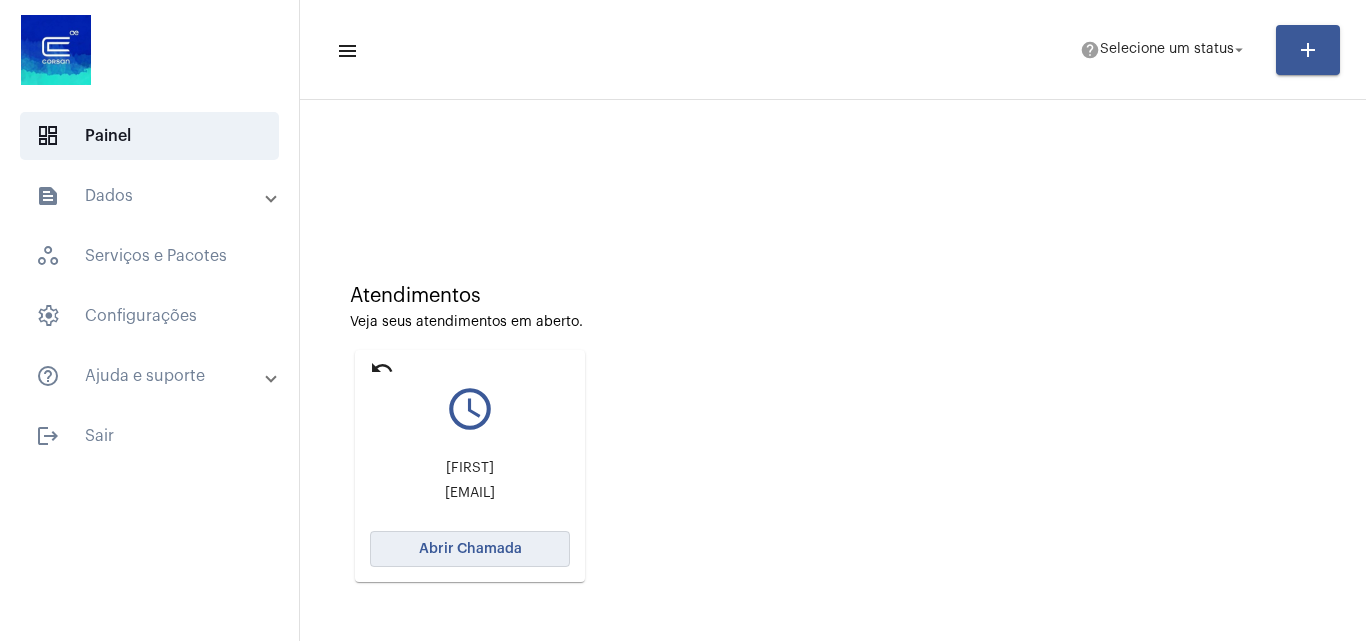 click on "Abrir Chamada" 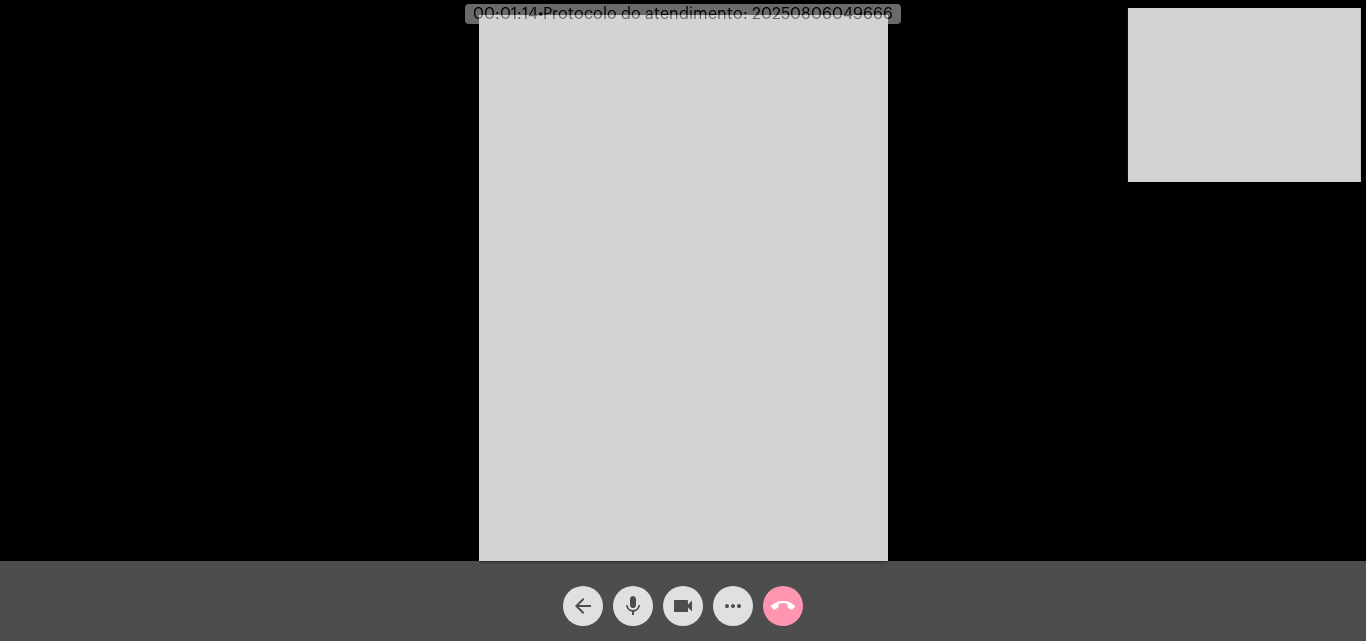 click on "mic" 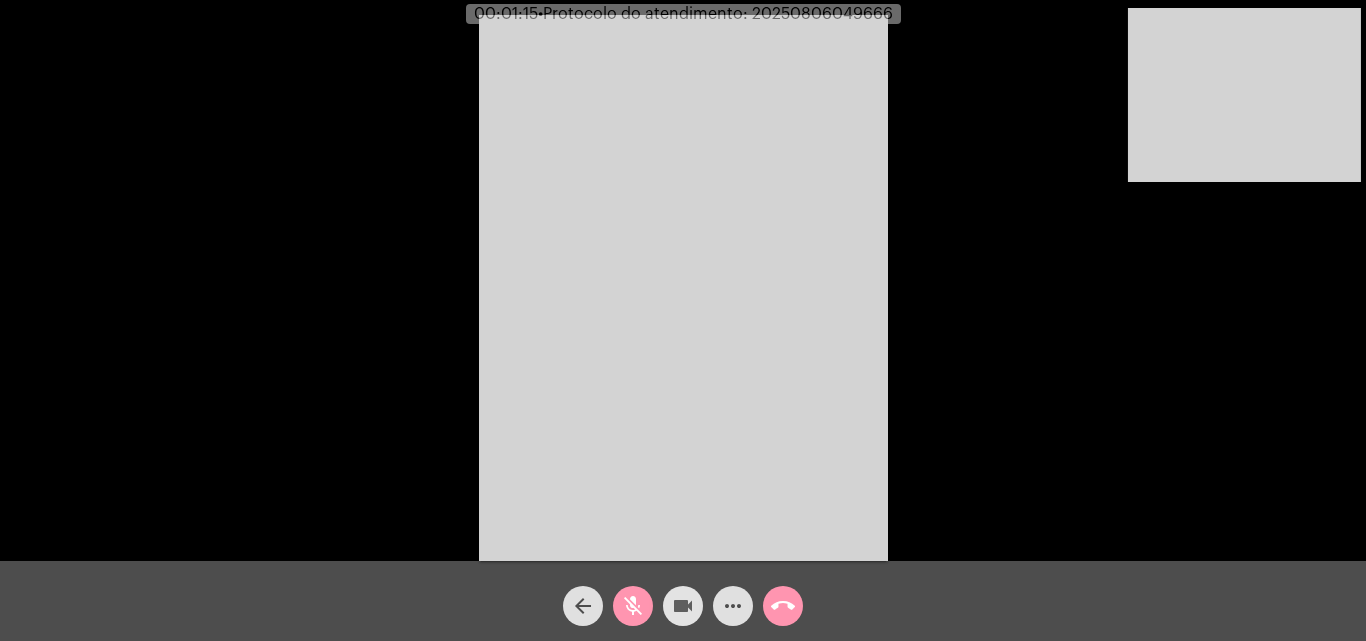 click on "videocam" 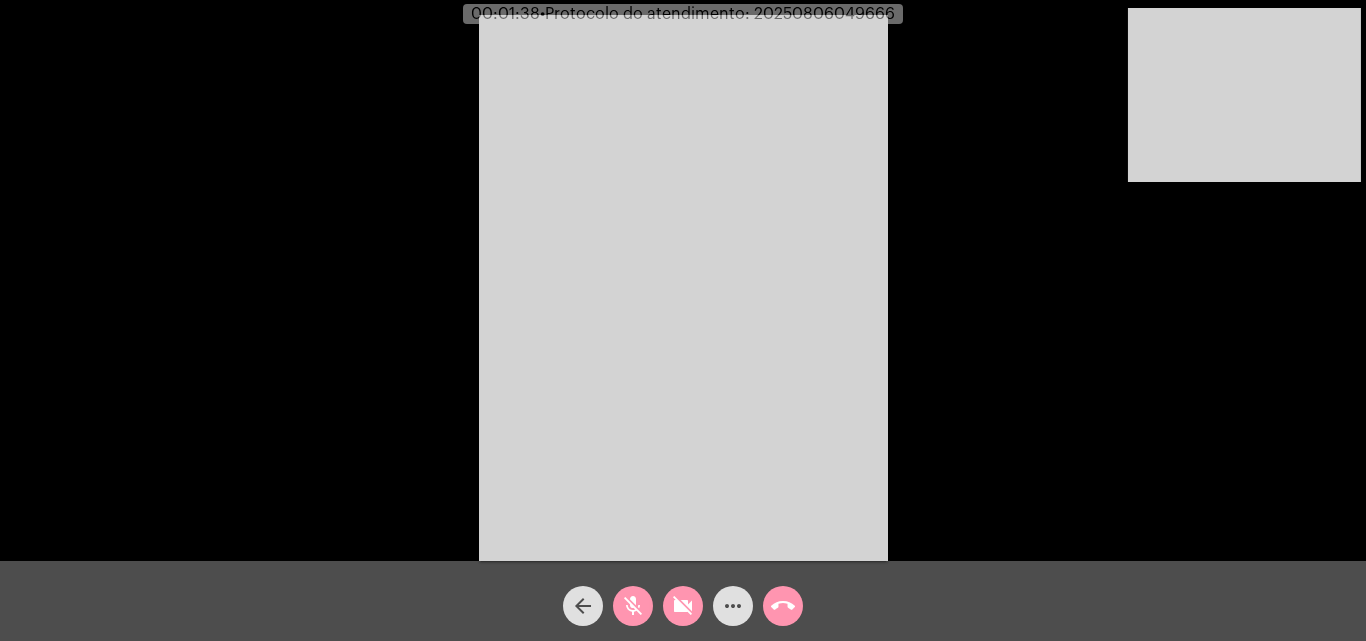 click on "videocam_off" 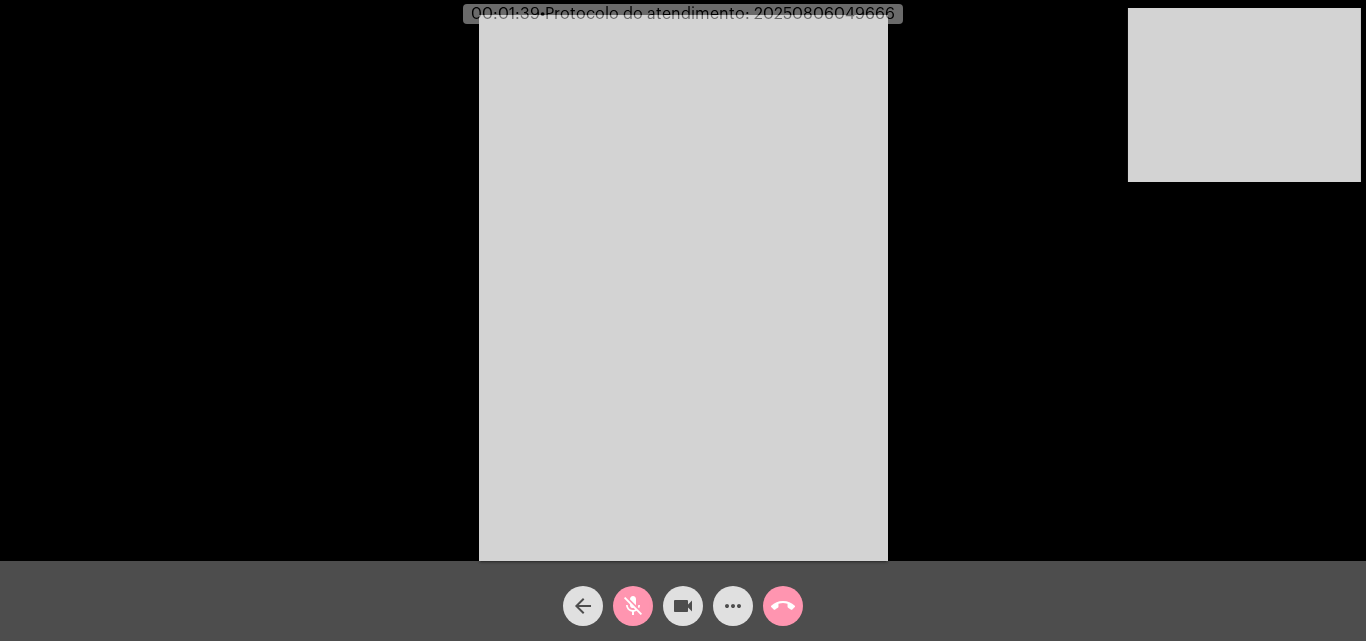 click on "mic_off" 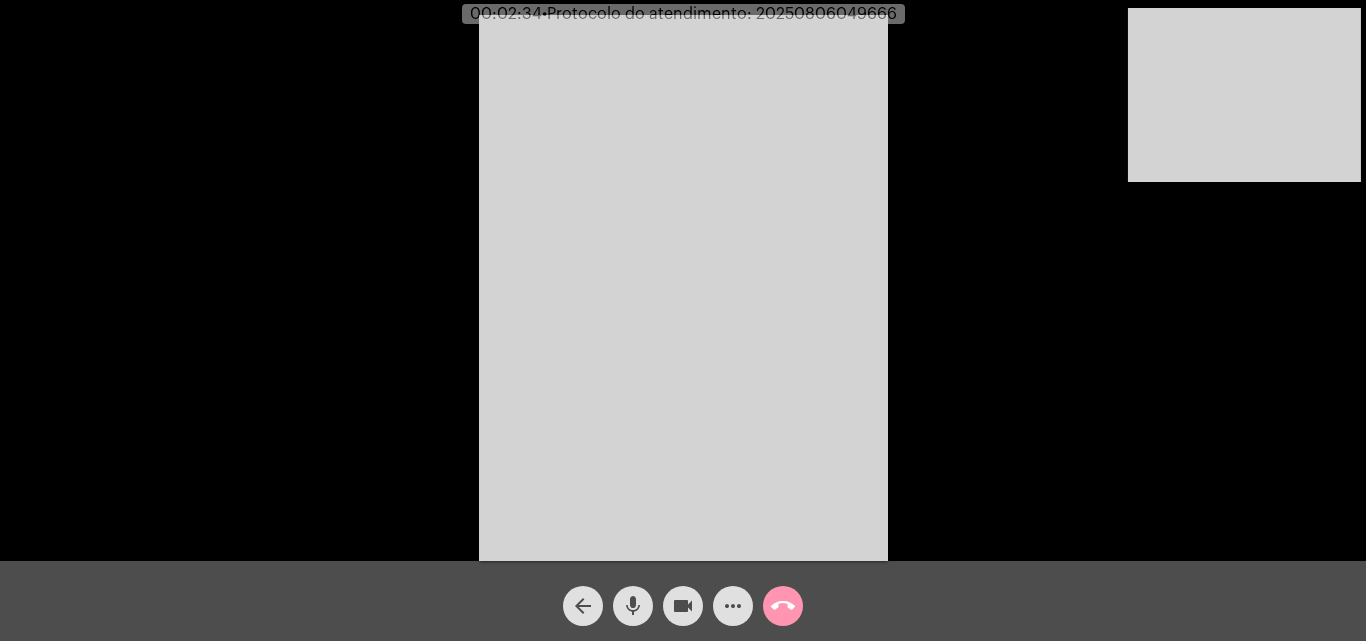 click on "•  Protocolo do atendimento: 20250806049666" 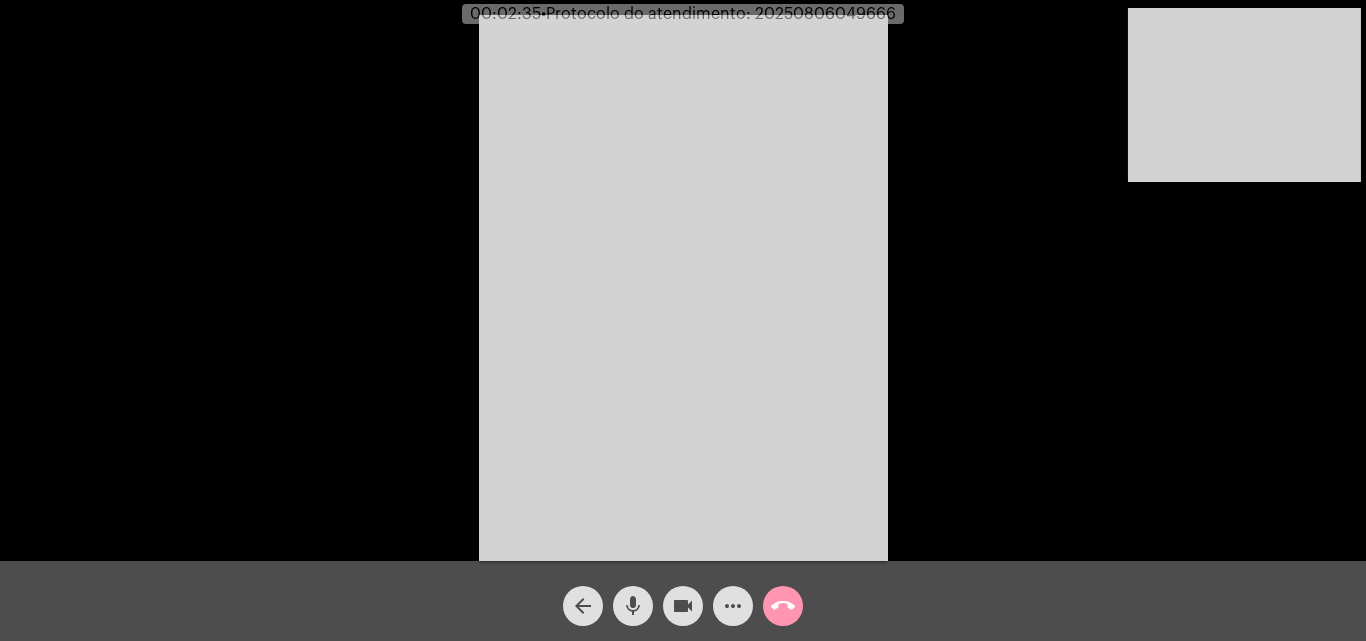 copy on "20250806049666" 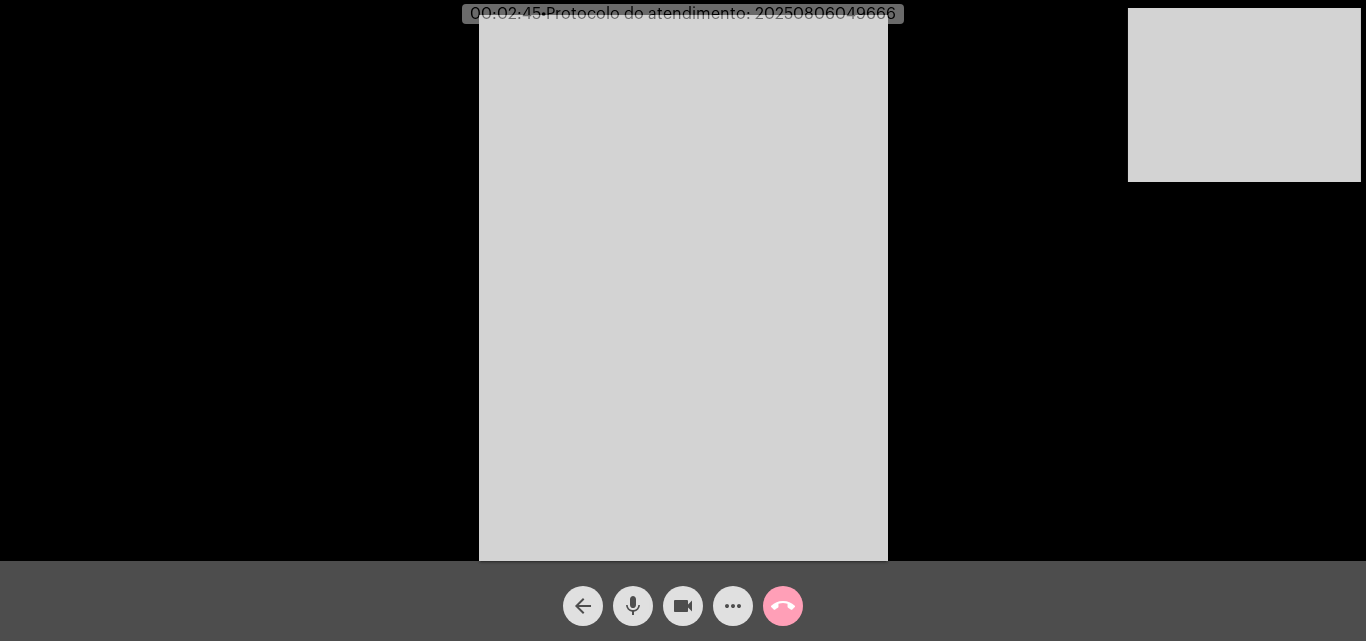 click on "call_end" 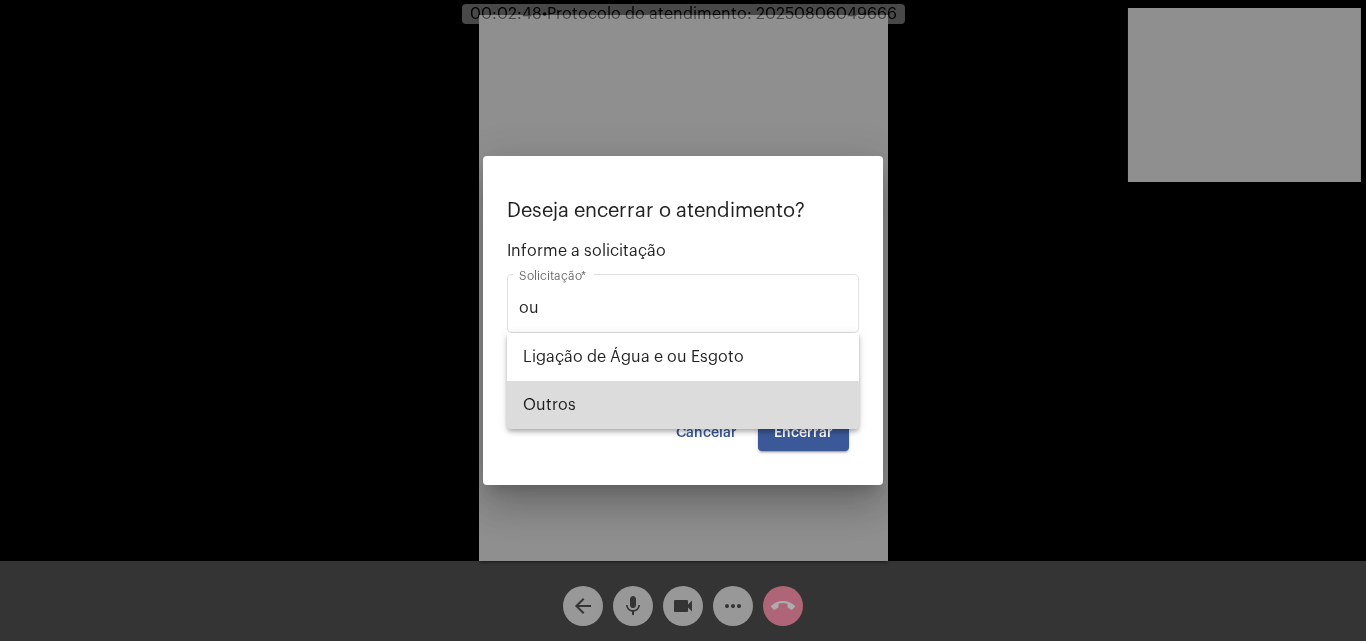 click on "Outros" at bounding box center [683, 405] 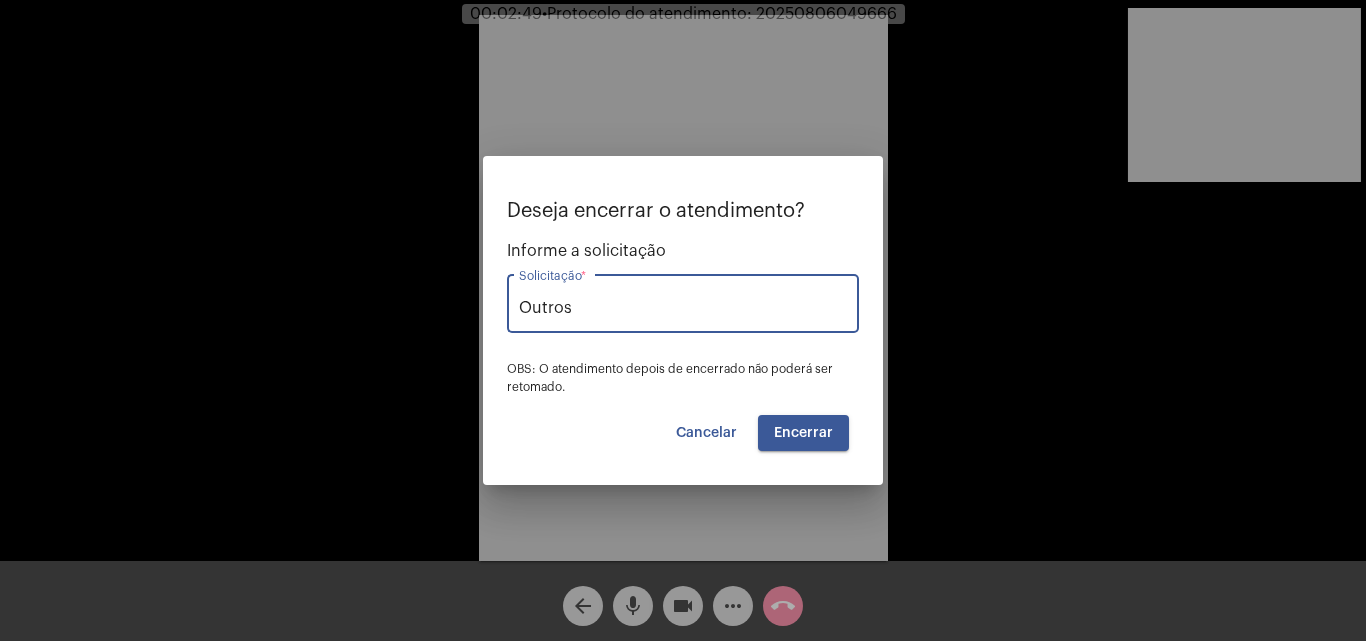 click on "Encerrar" at bounding box center [803, 433] 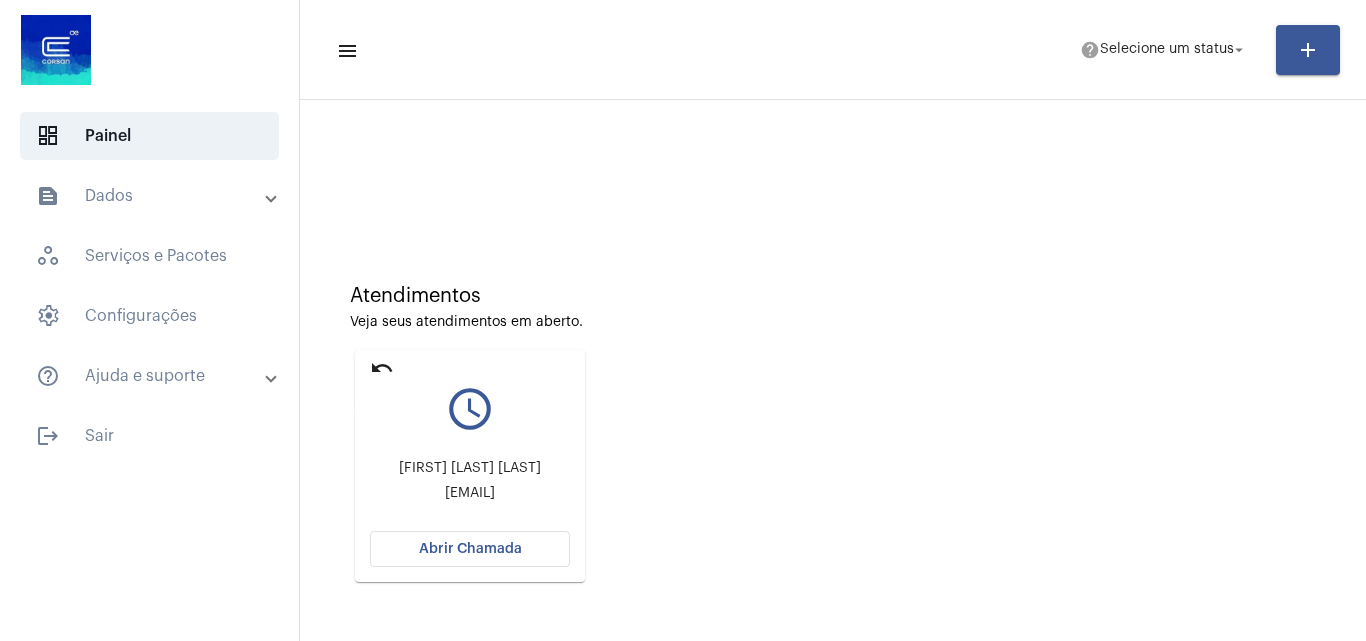 click on "undo" 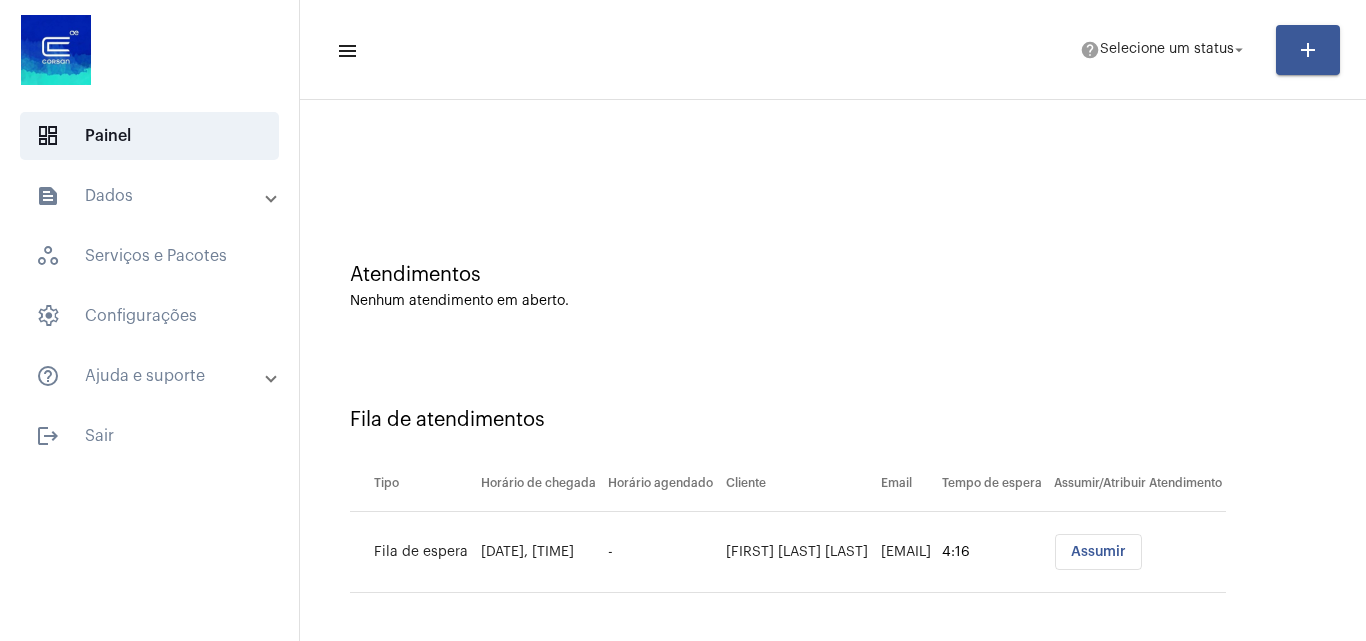 scroll, scrollTop: 27, scrollLeft: 0, axis: vertical 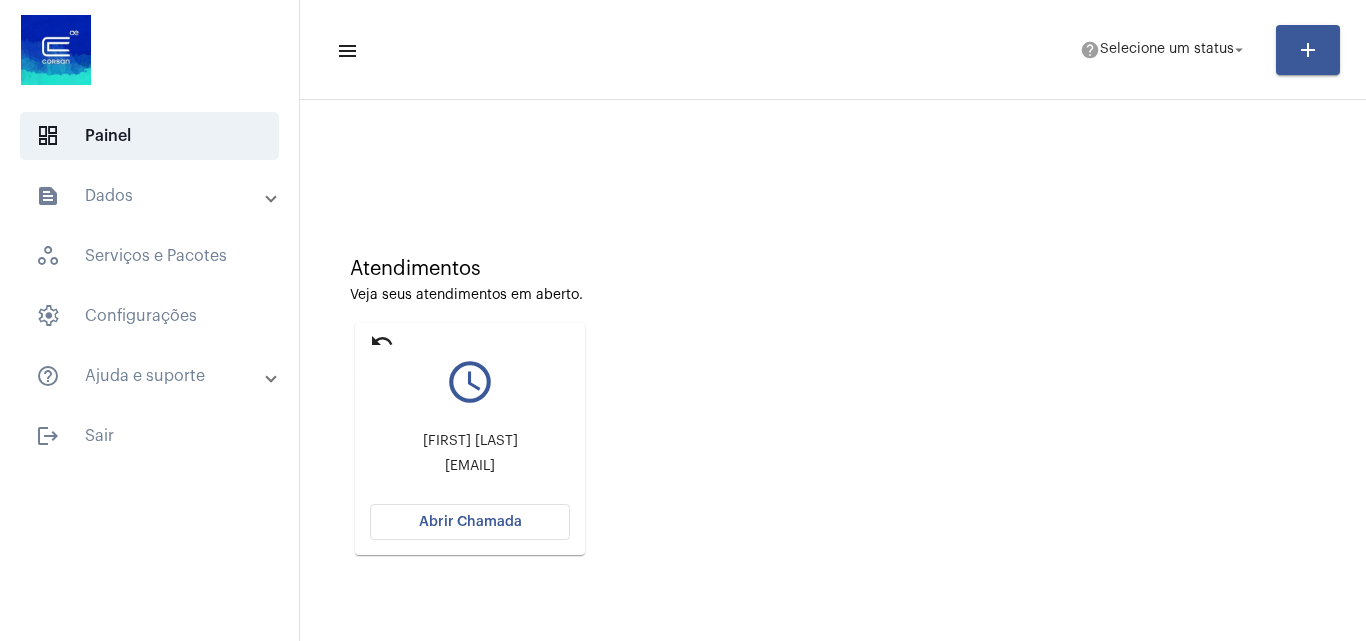 click on "undo" 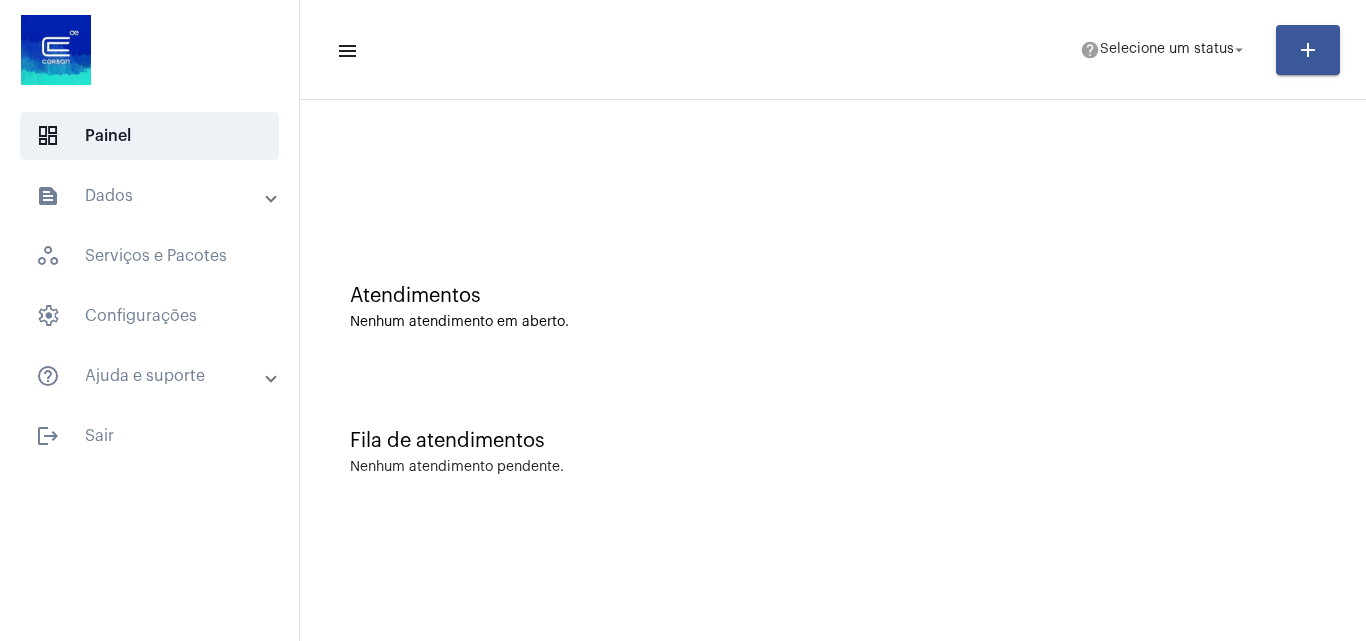 scroll, scrollTop: 0, scrollLeft: 0, axis: both 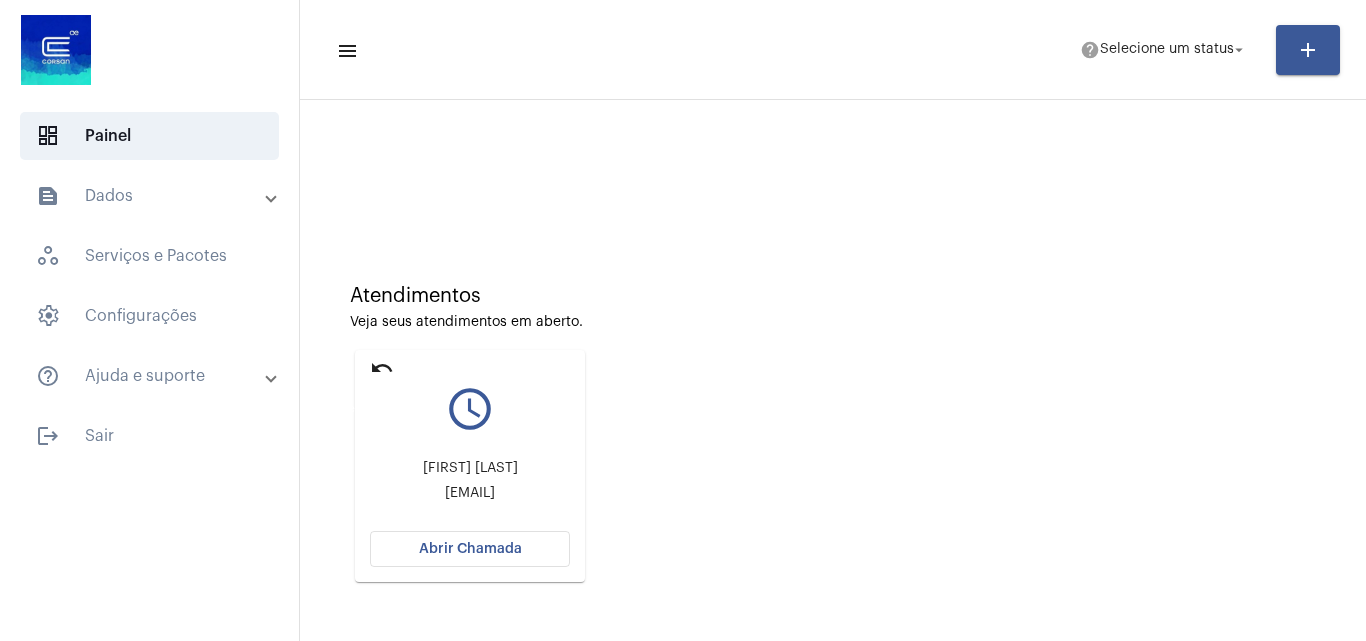 click on "undo" 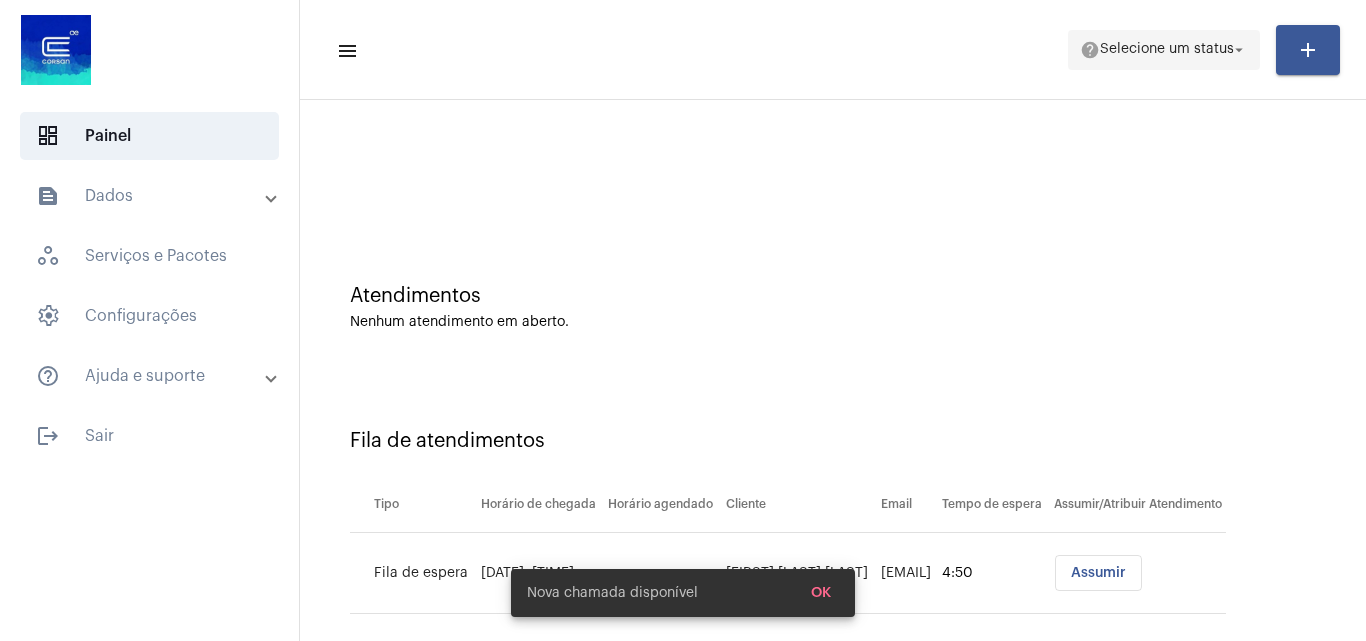click on "Selecione um status" 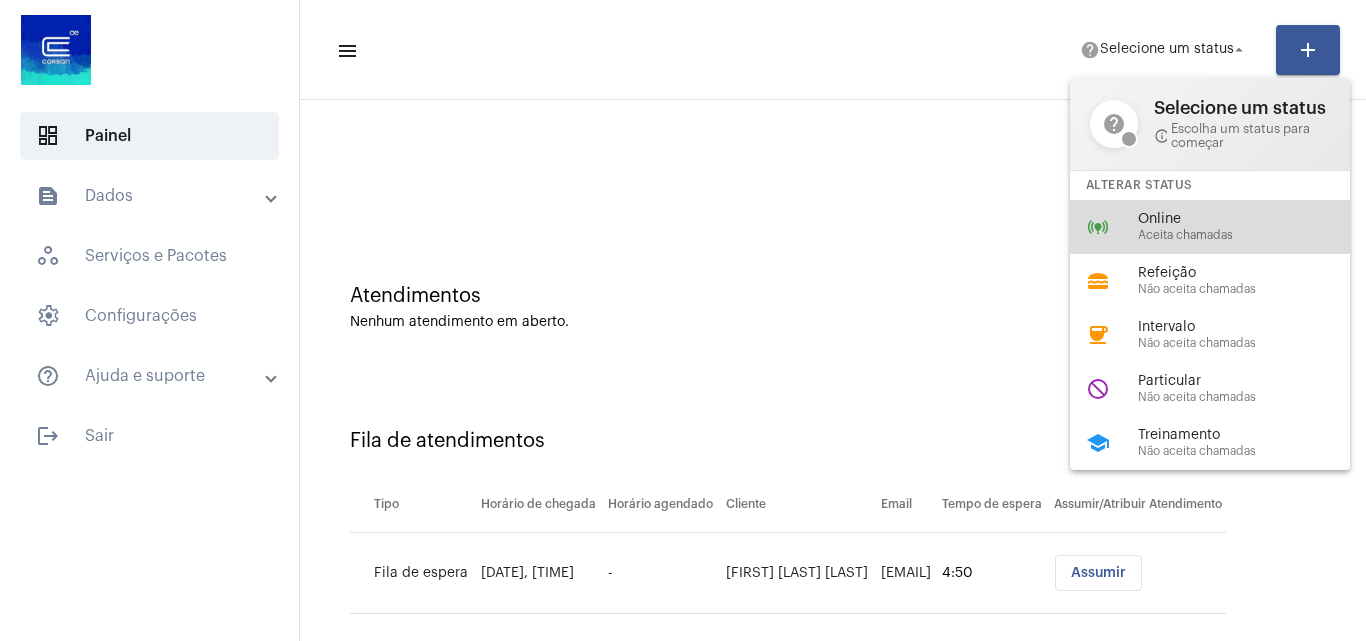 click on "Online" at bounding box center (1252, 219) 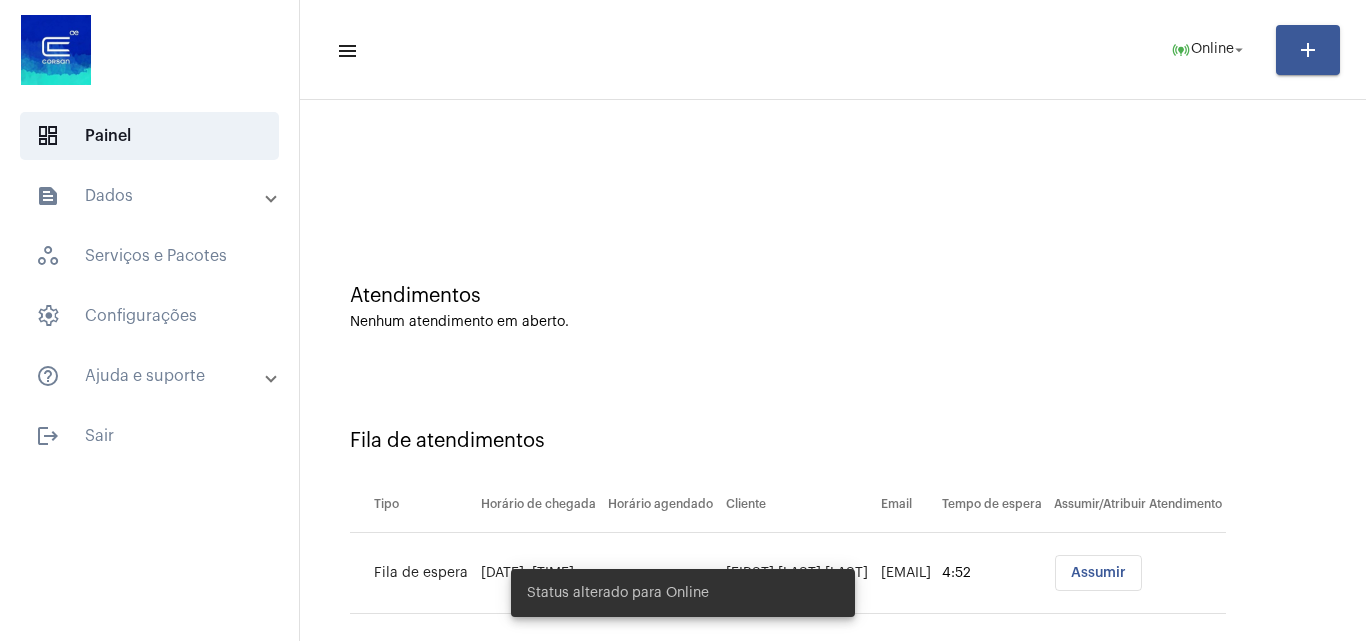 scroll, scrollTop: 27, scrollLeft: 0, axis: vertical 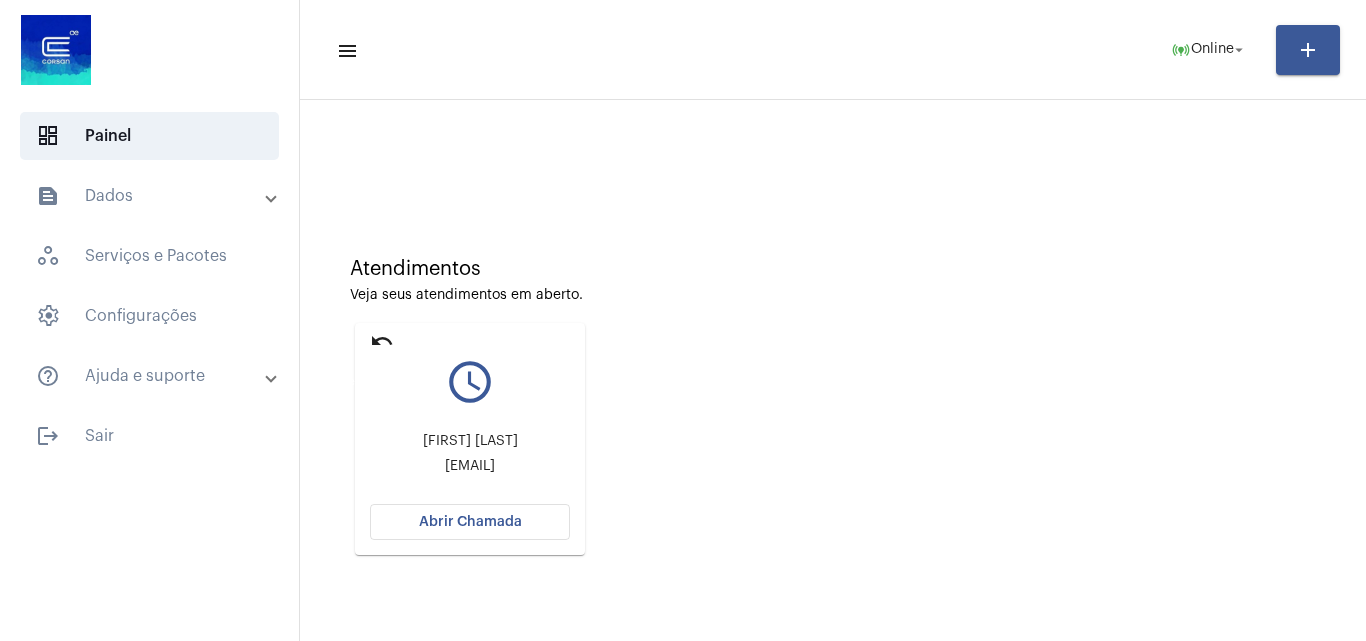 click on "undo" 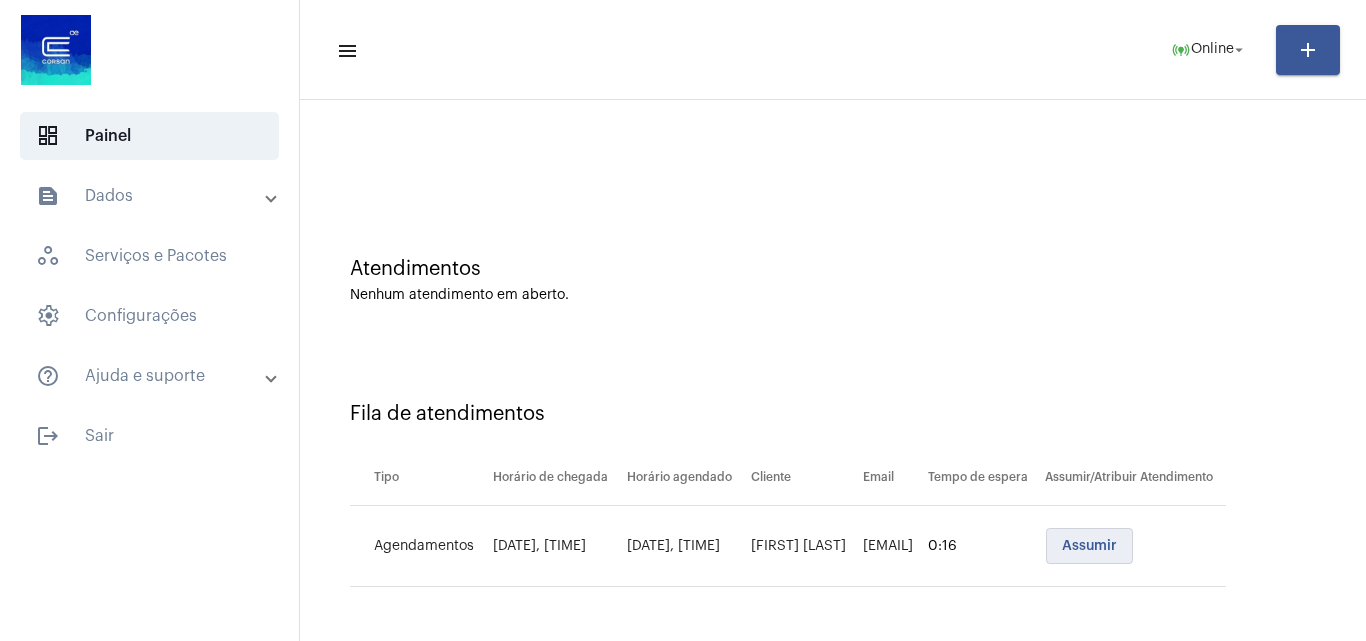 click on "Assumir" at bounding box center (1089, 546) 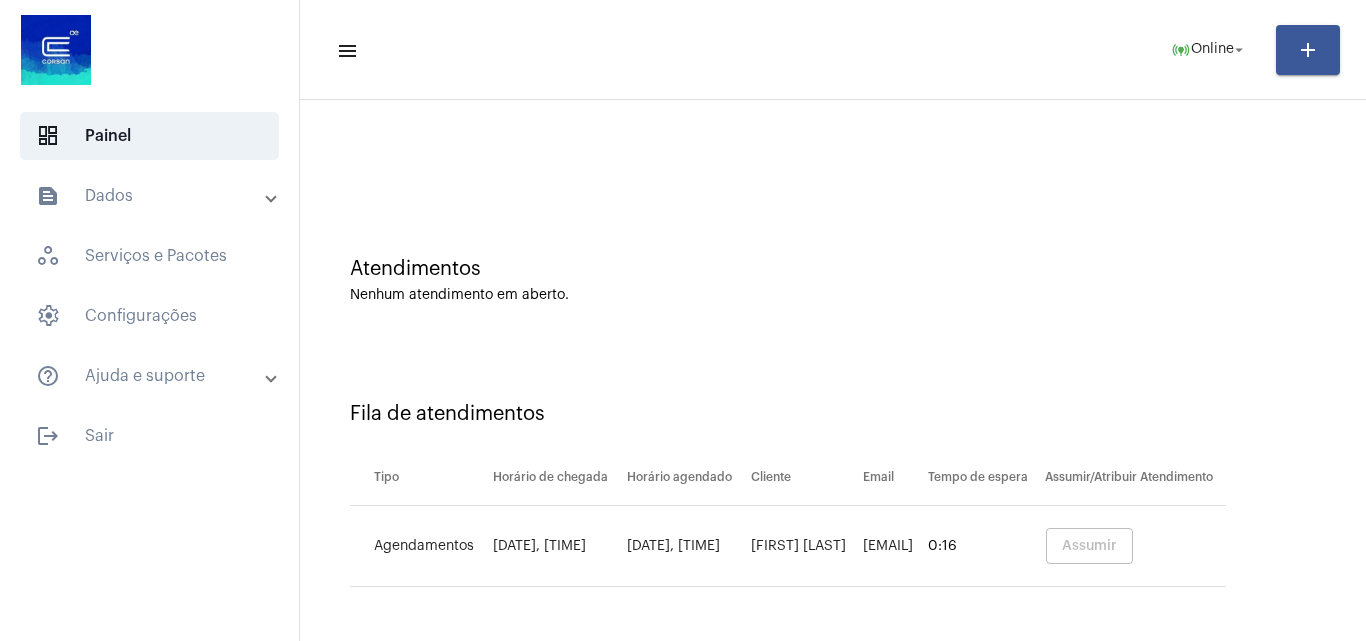scroll, scrollTop: 0, scrollLeft: 0, axis: both 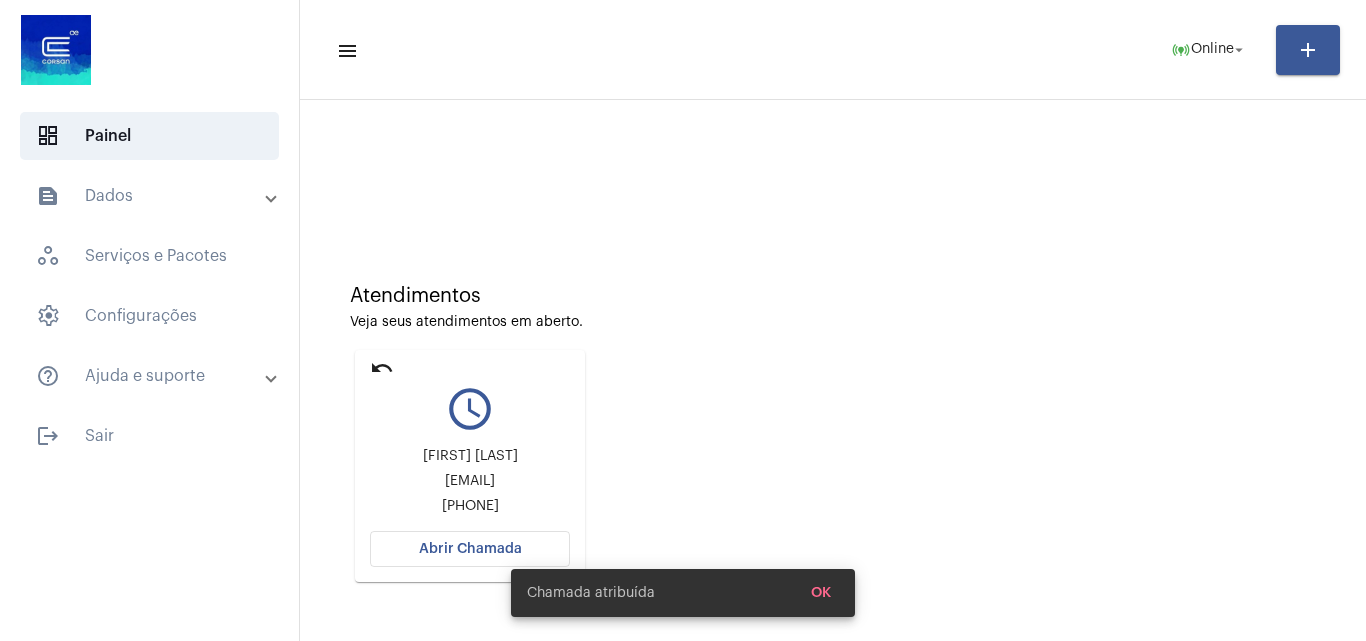 click on "Abrir Chamada" 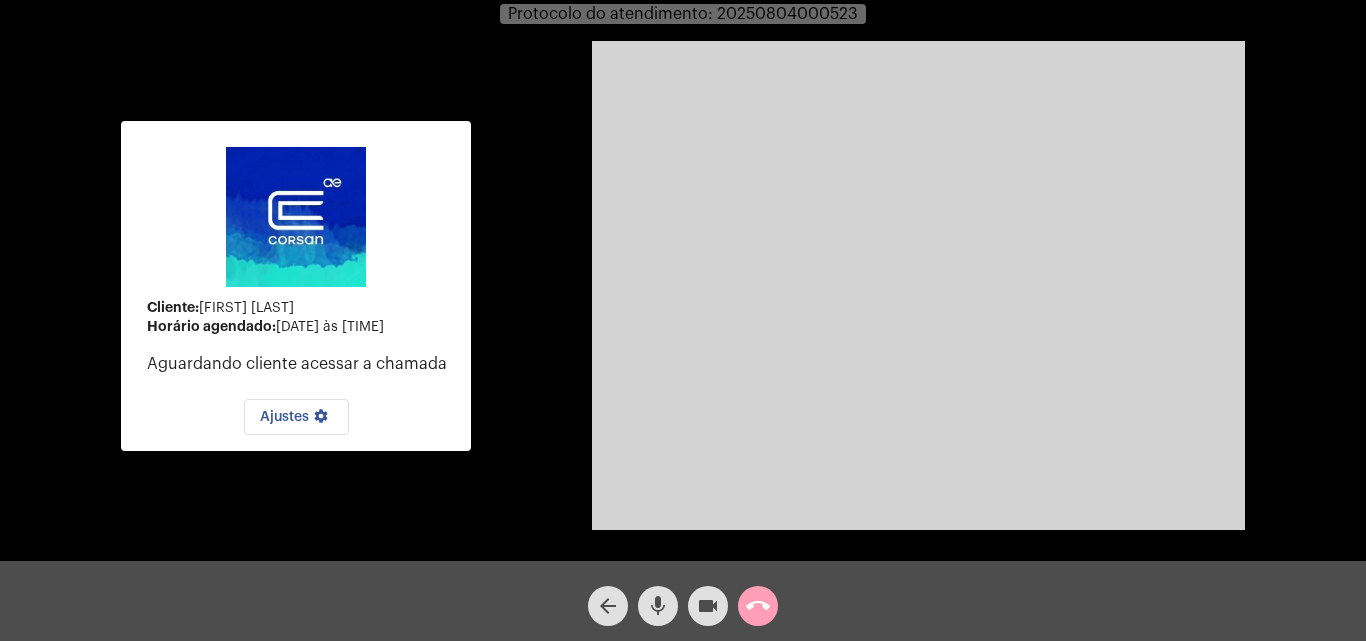 click on "call_end" 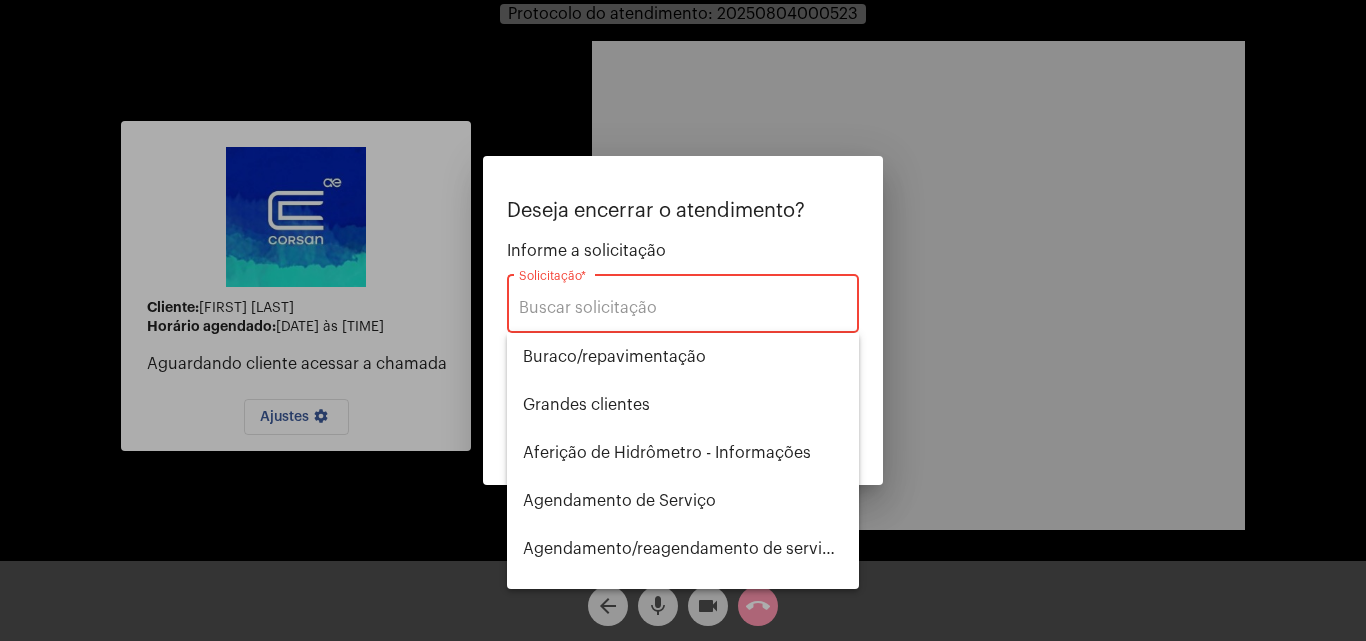 click on "Solicitação  *" at bounding box center [683, 301] 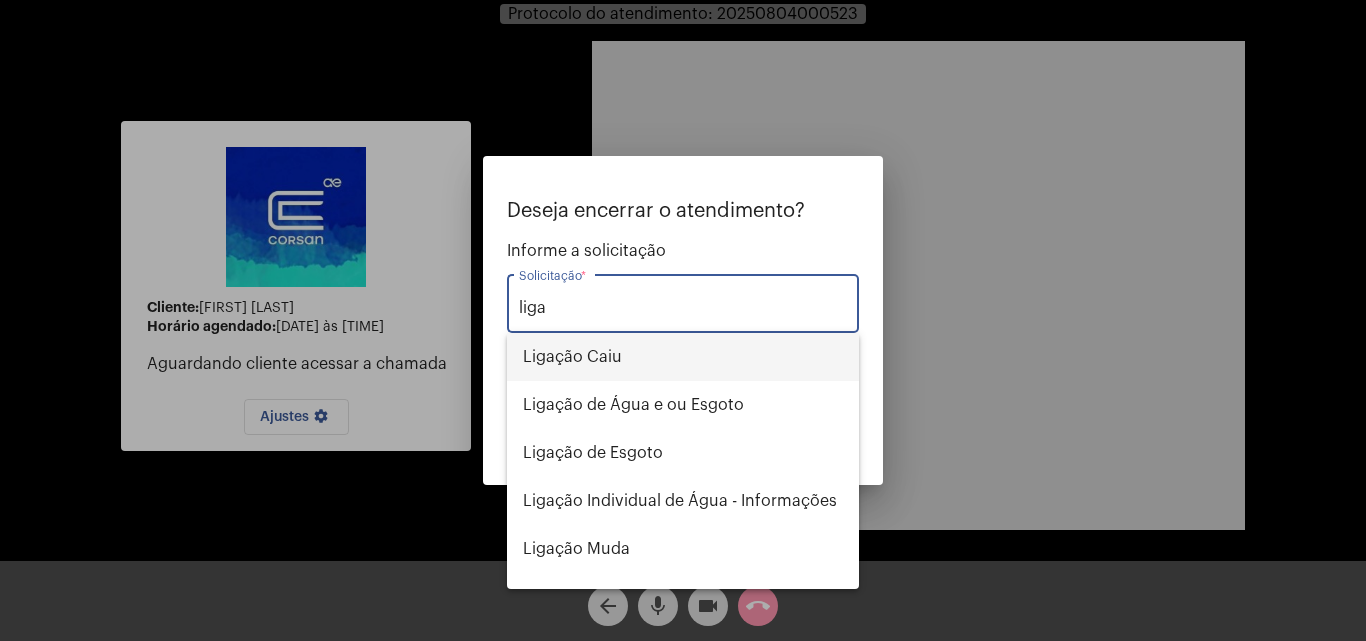 click on "Ligação Caiu" at bounding box center (683, 357) 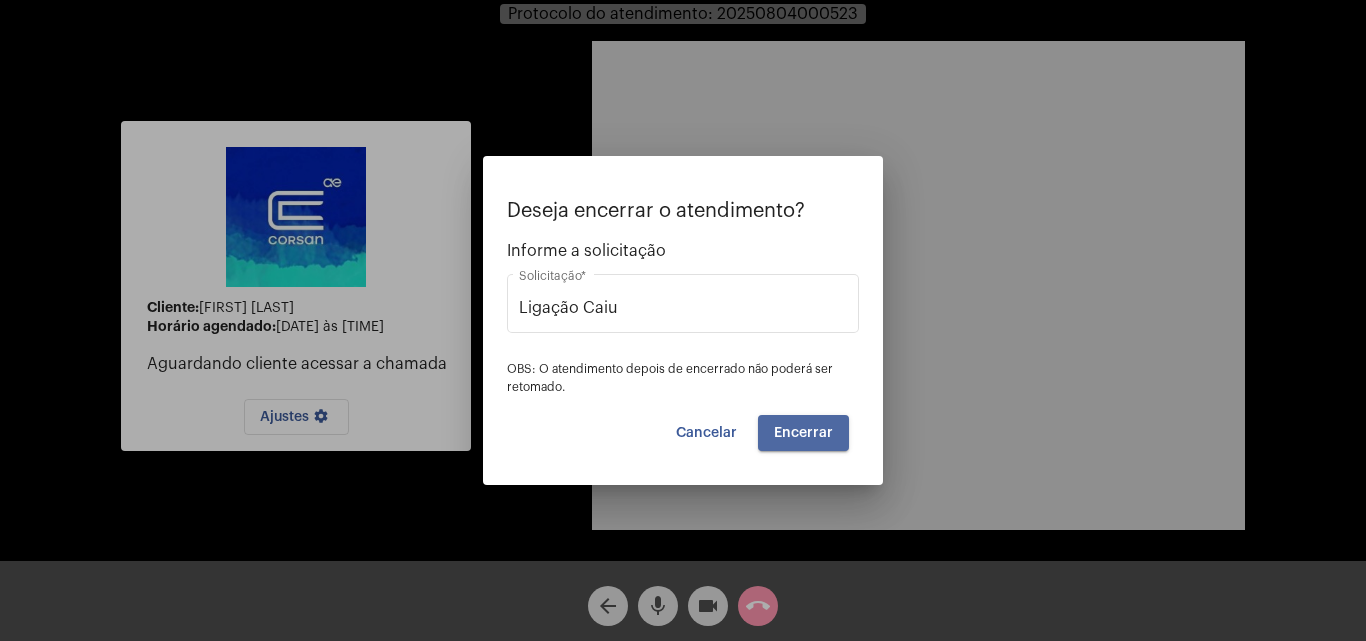 click on "Encerrar" at bounding box center (803, 433) 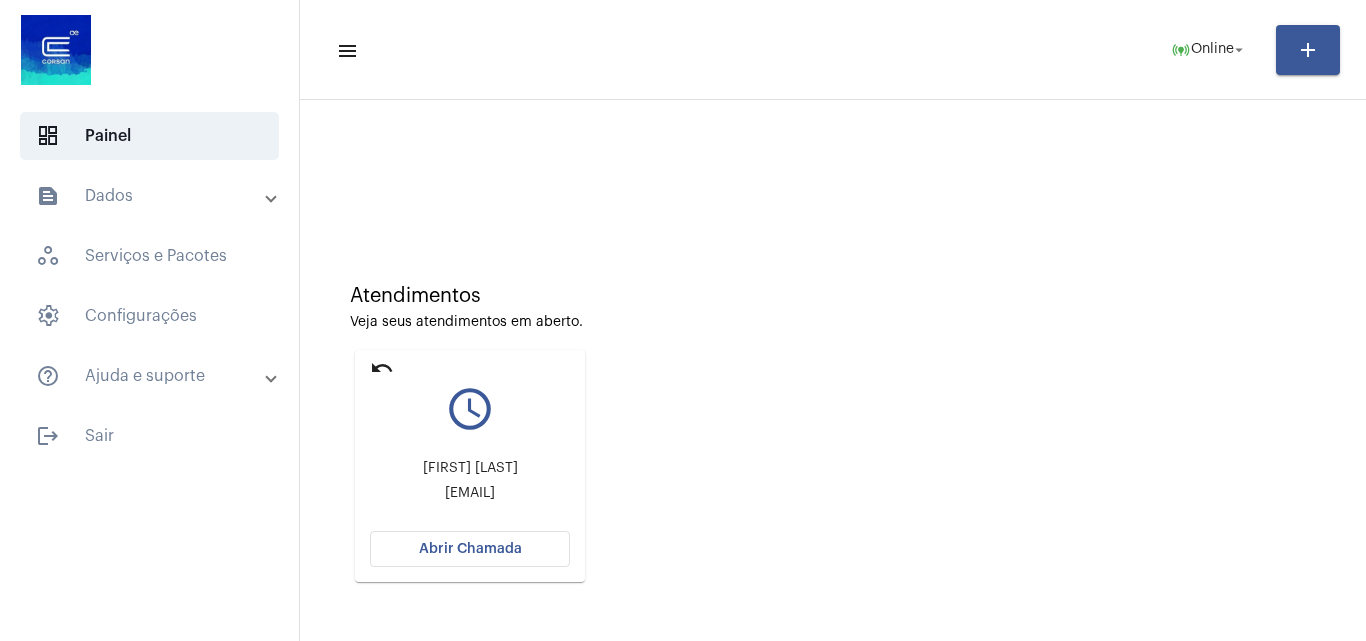click on "undo" 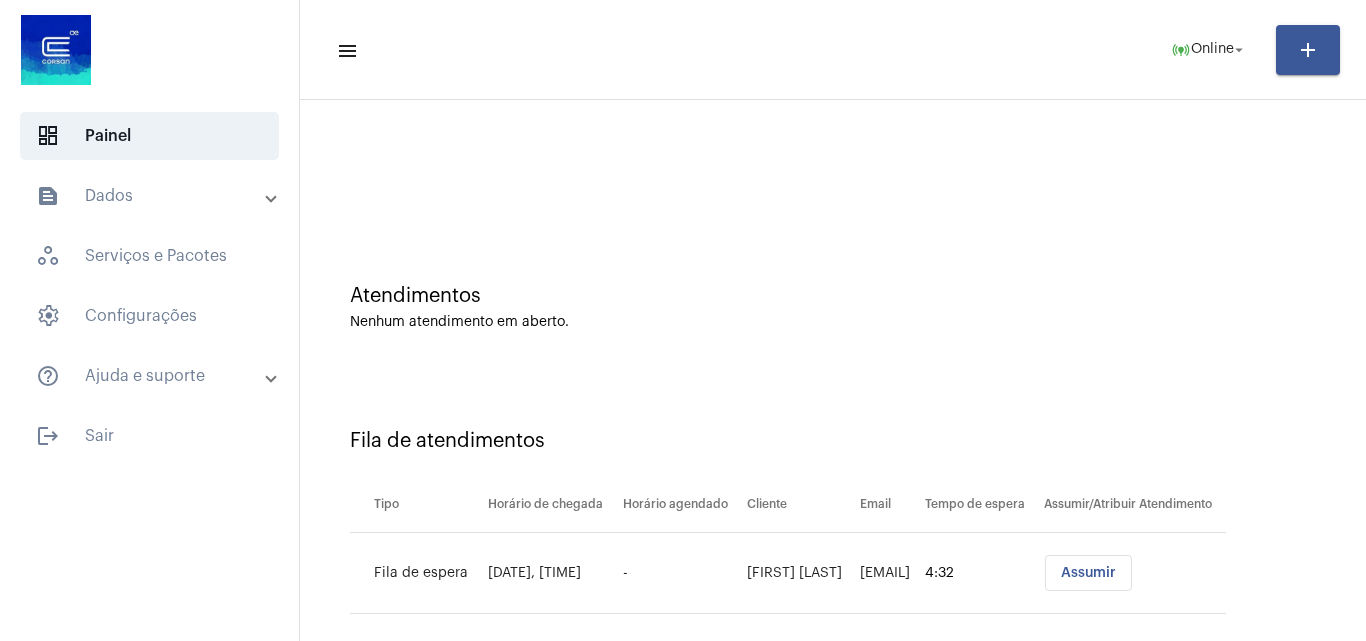 scroll, scrollTop: 27, scrollLeft: 0, axis: vertical 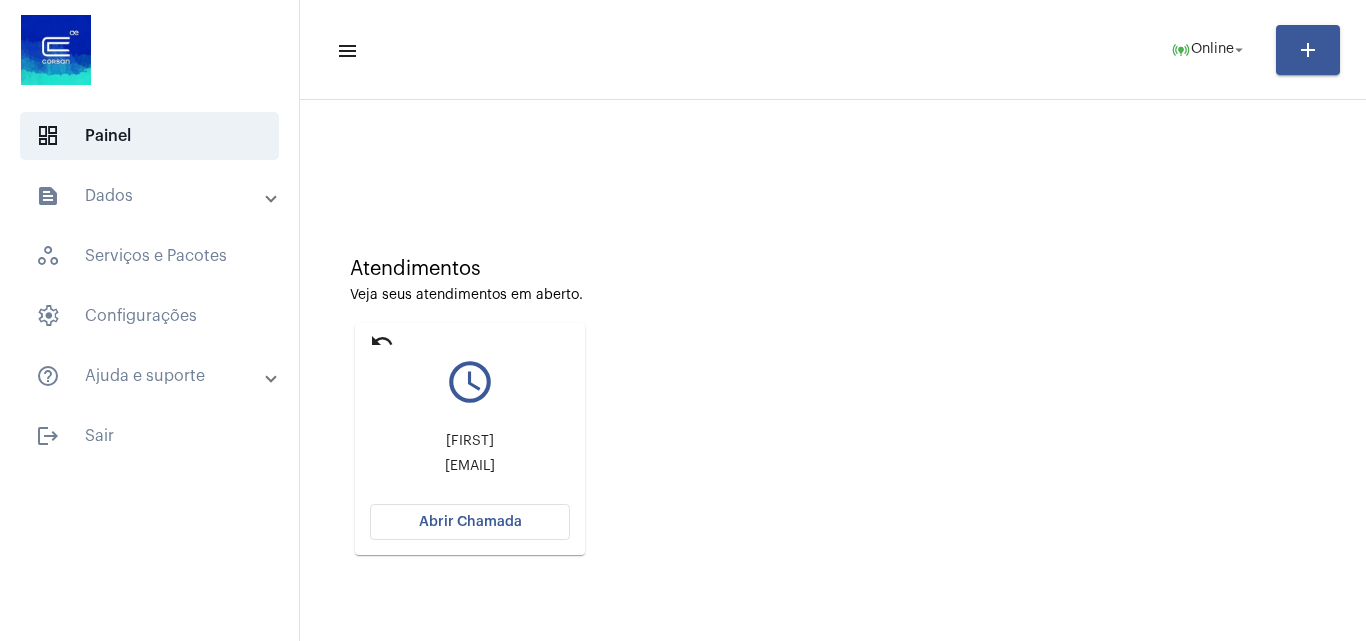 click on "Abrir Chamada" 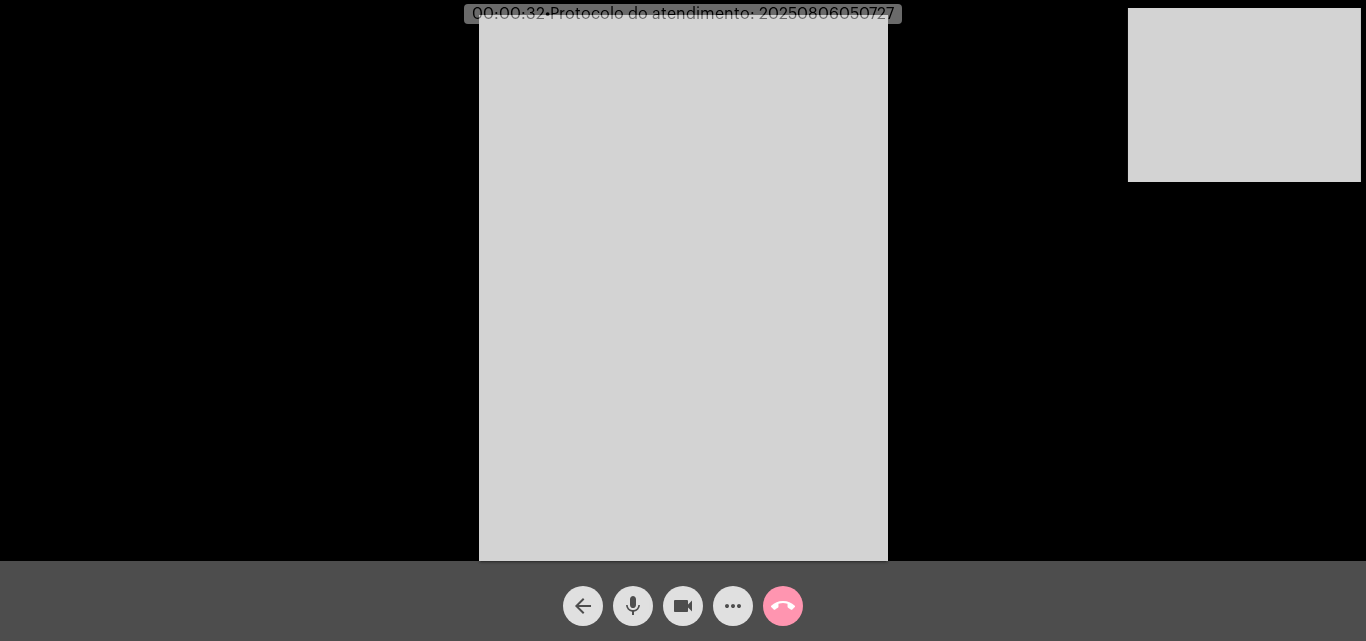 click on "mic" 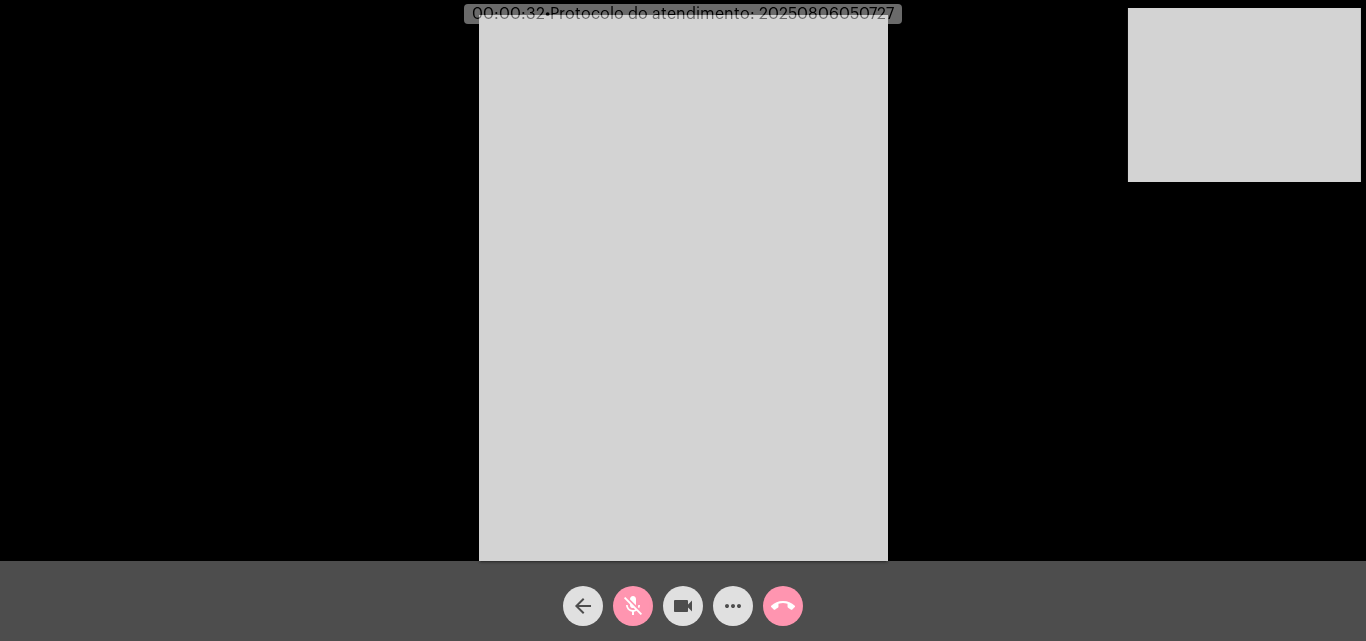 click on "videocam" 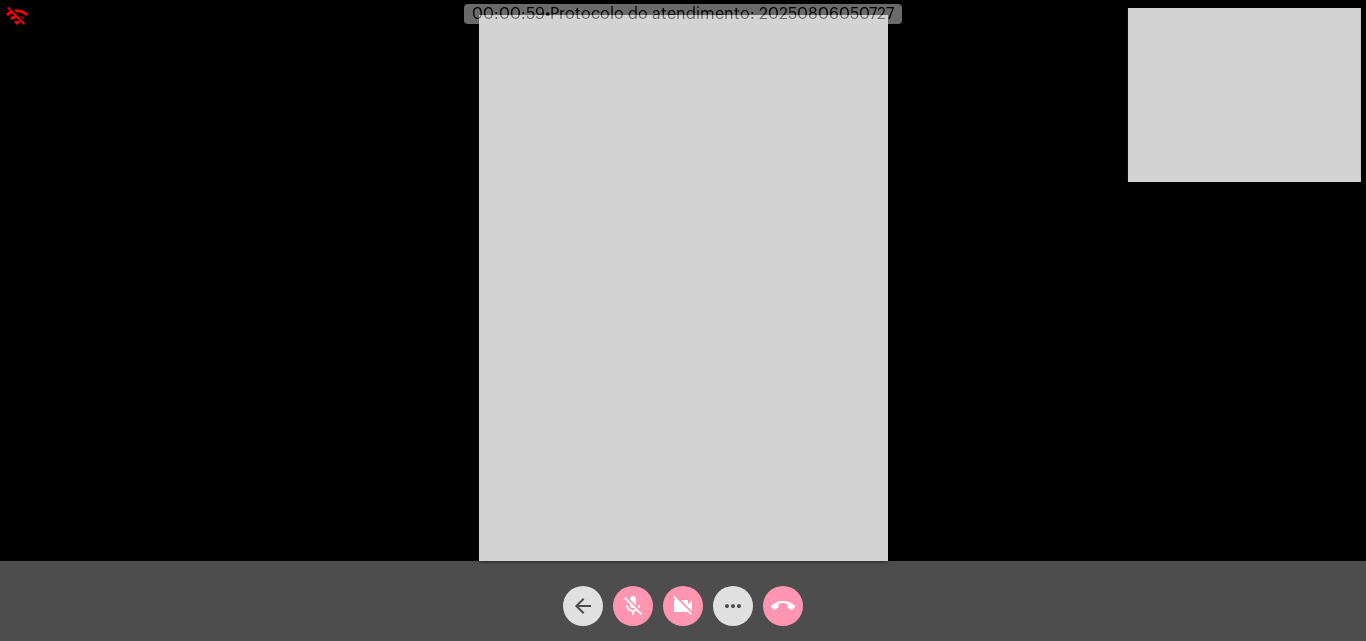 click on "videocam_off" 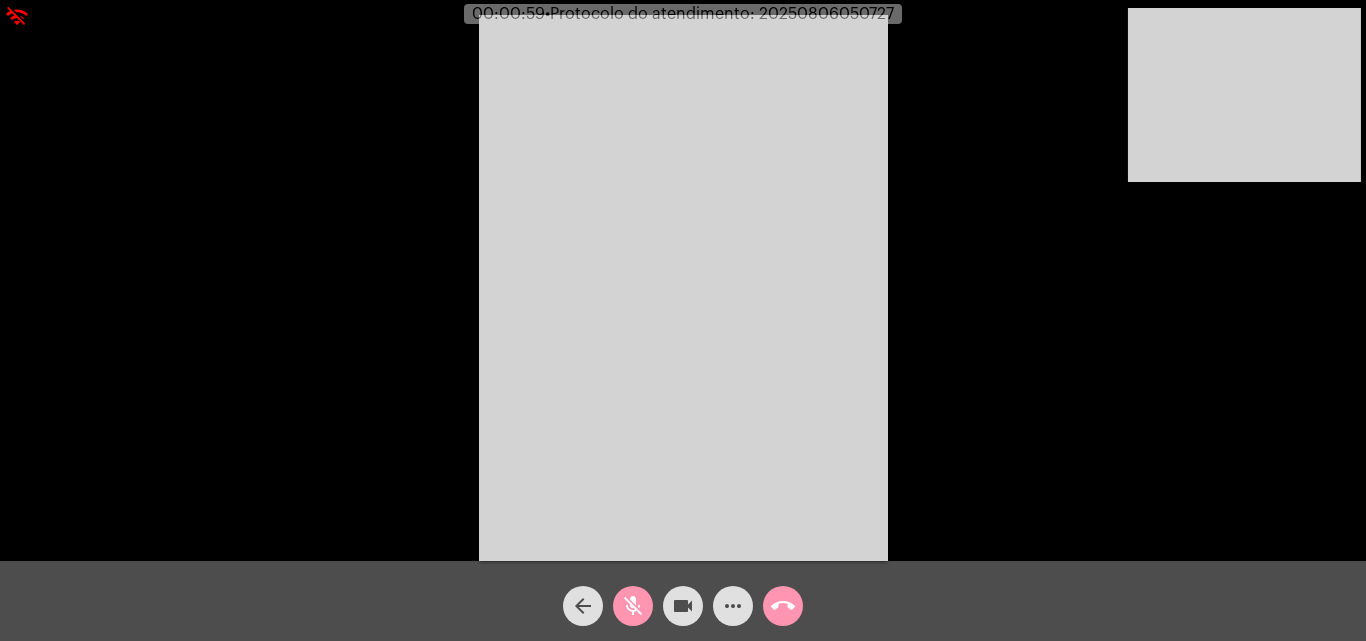 click on "mic_off" 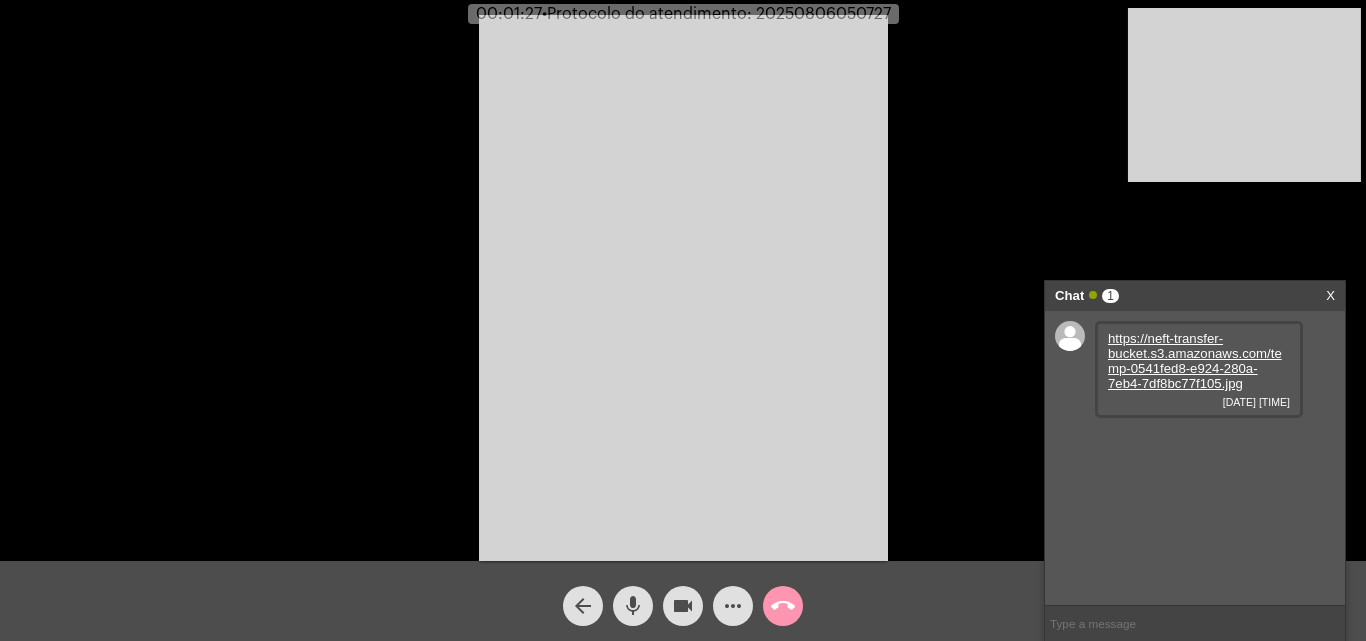click on "https://neft-transfer-bucket.s3.amazonaws.com/temp-0541fed8-e924-280a-7eb4-7df8bc77f105.jpg" at bounding box center [1195, 361] 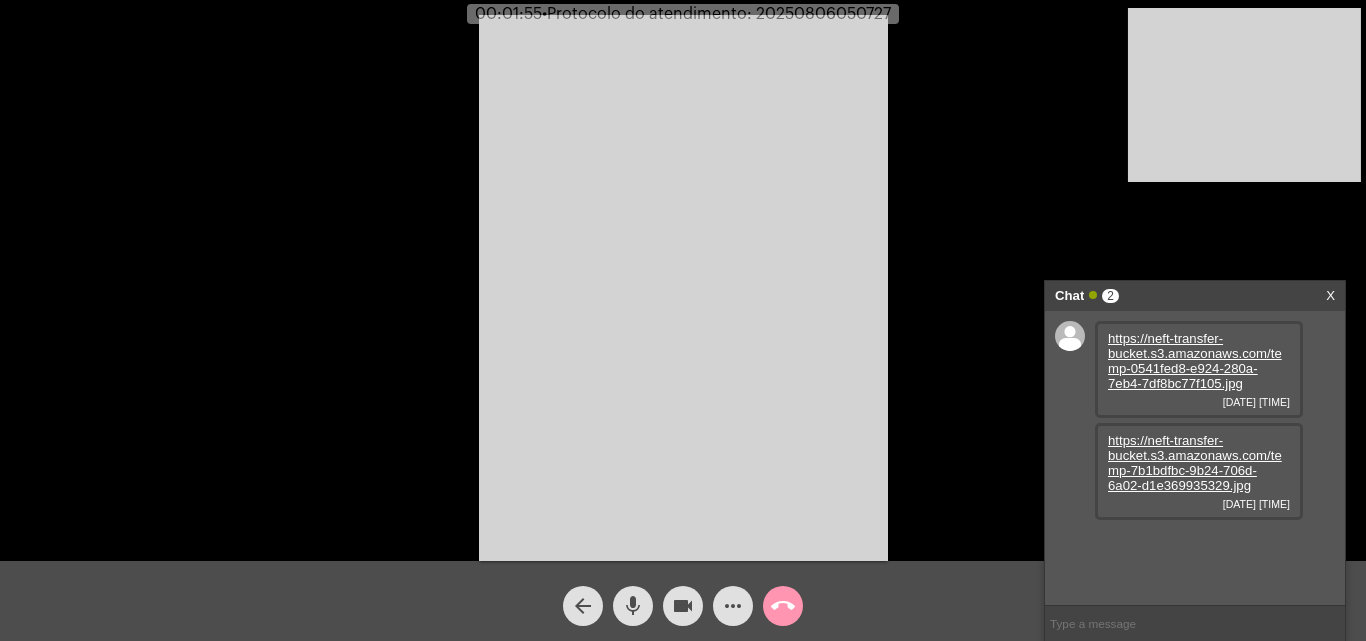 click on "https://neft-transfer-bucket.s3.amazonaws.com/temp-7b1bdfbc-9b24-706d-6a02-d1e369935329.jpg" at bounding box center [1195, 463] 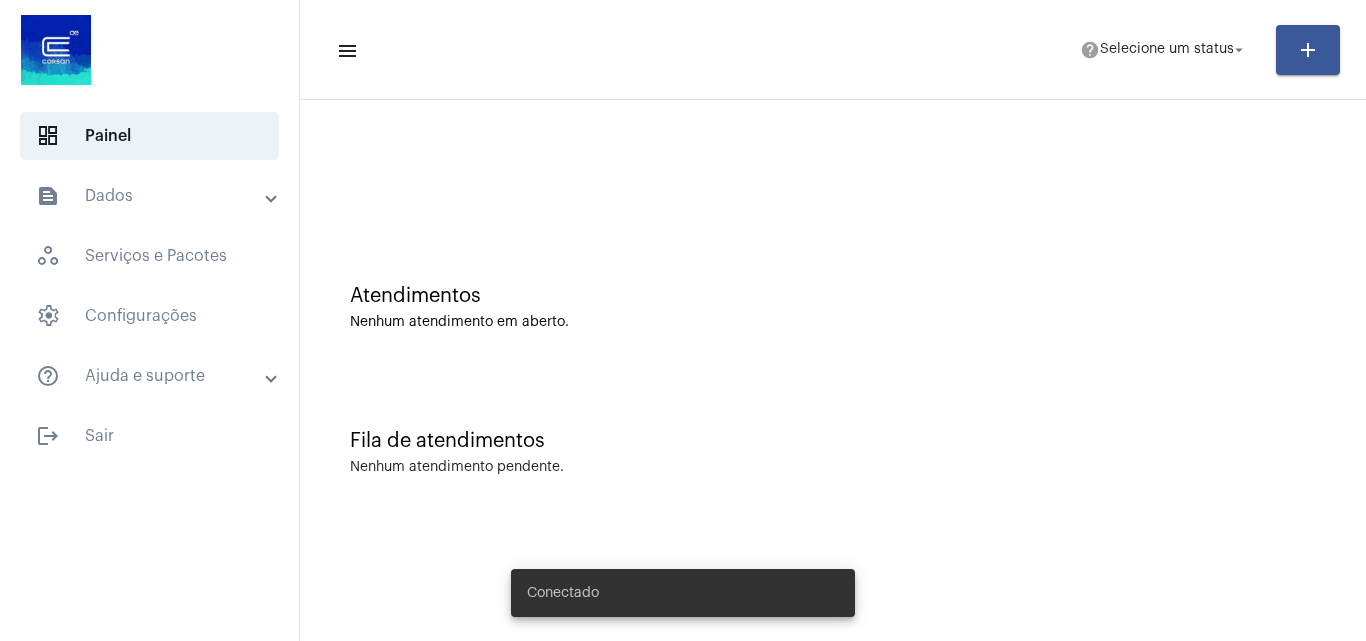 scroll, scrollTop: 0, scrollLeft: 0, axis: both 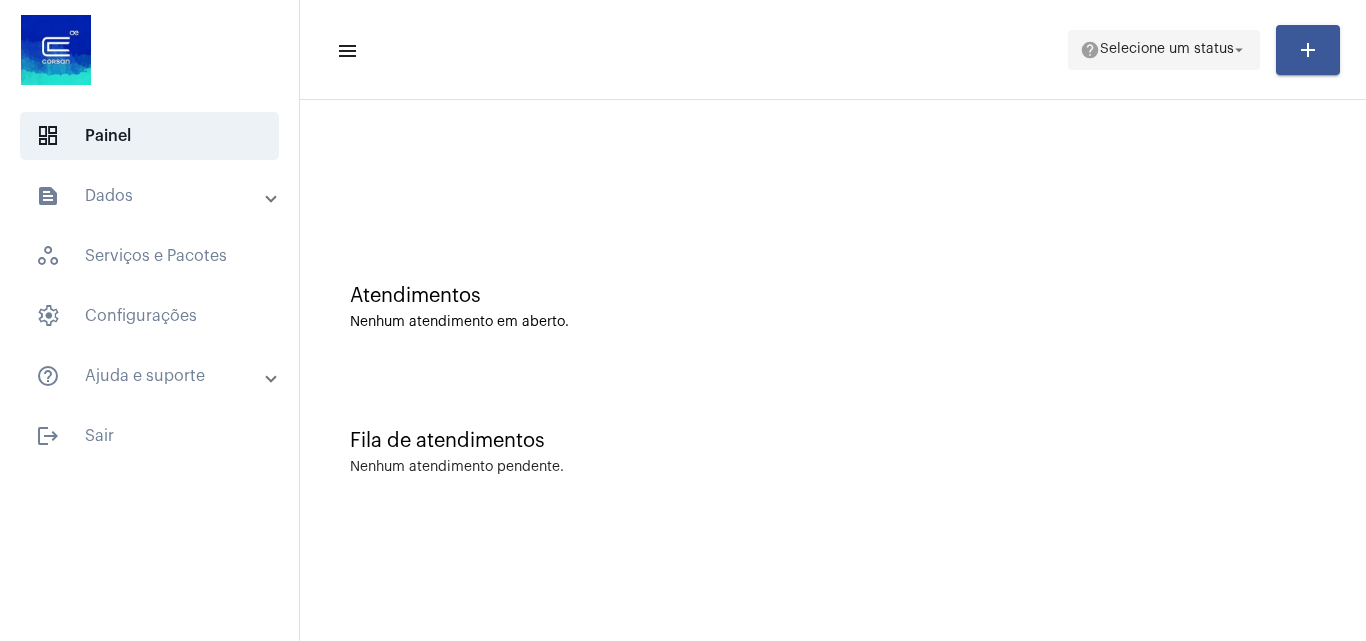 click on "Selecione um status" 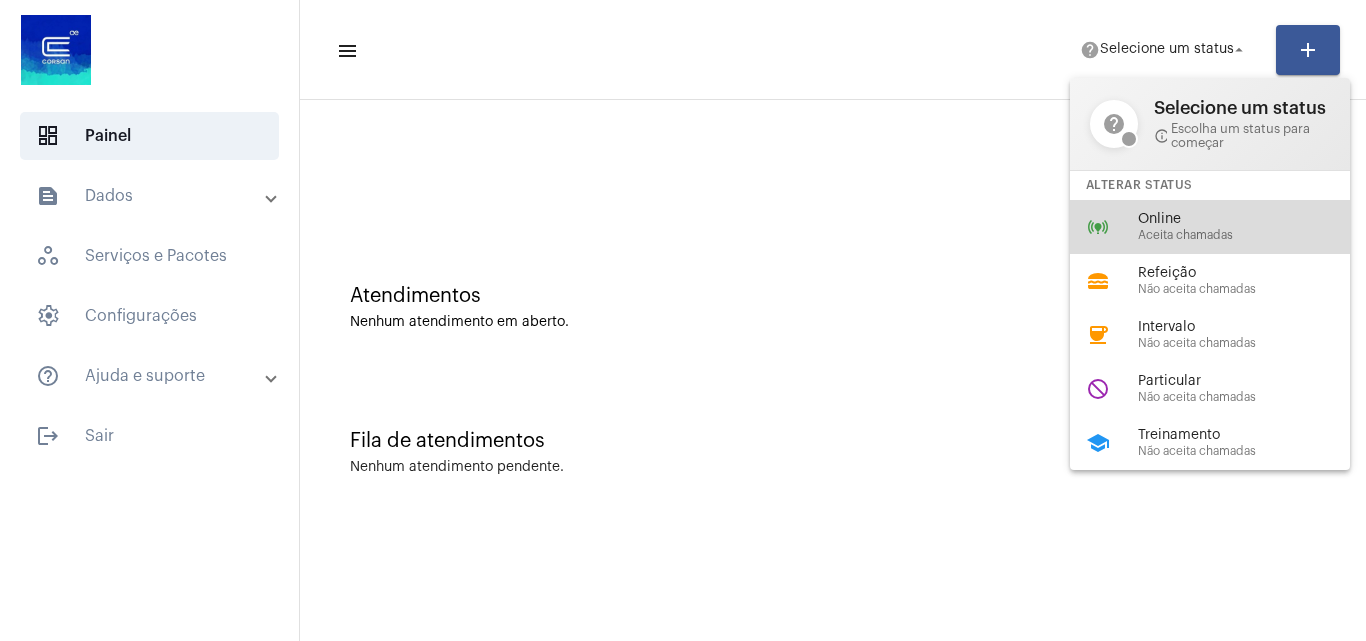 click on "Aceita chamadas" at bounding box center [1252, 235] 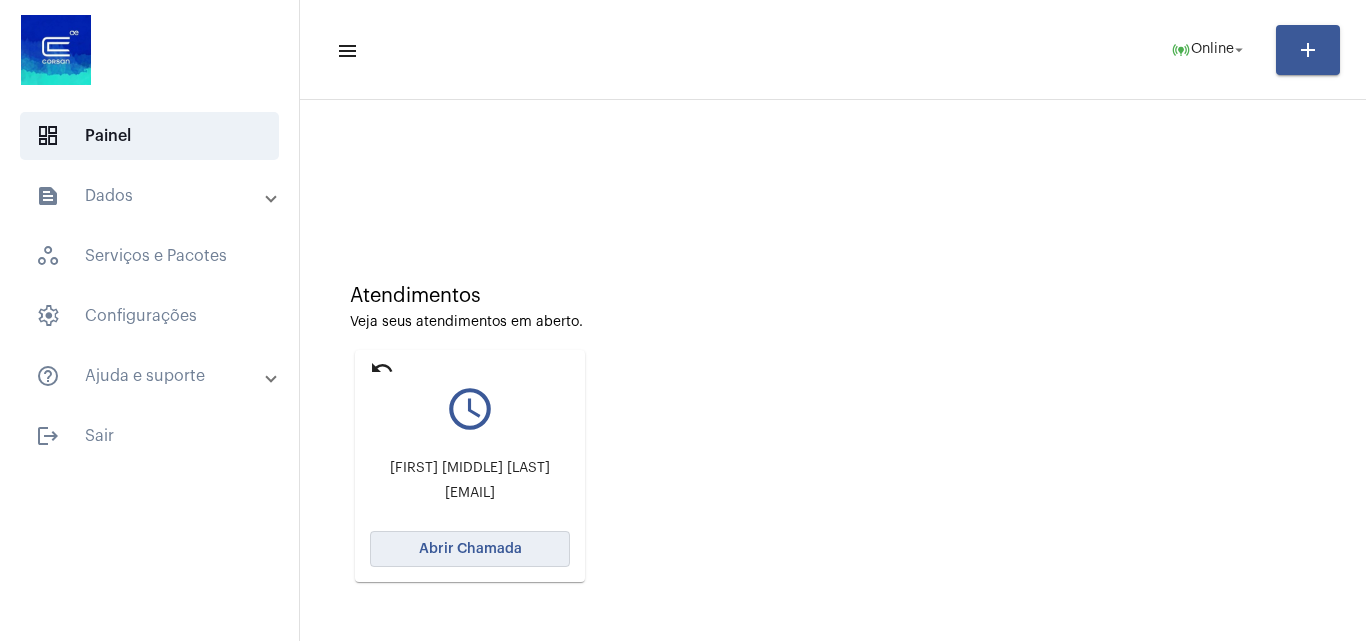 click on "Abrir Chamada" 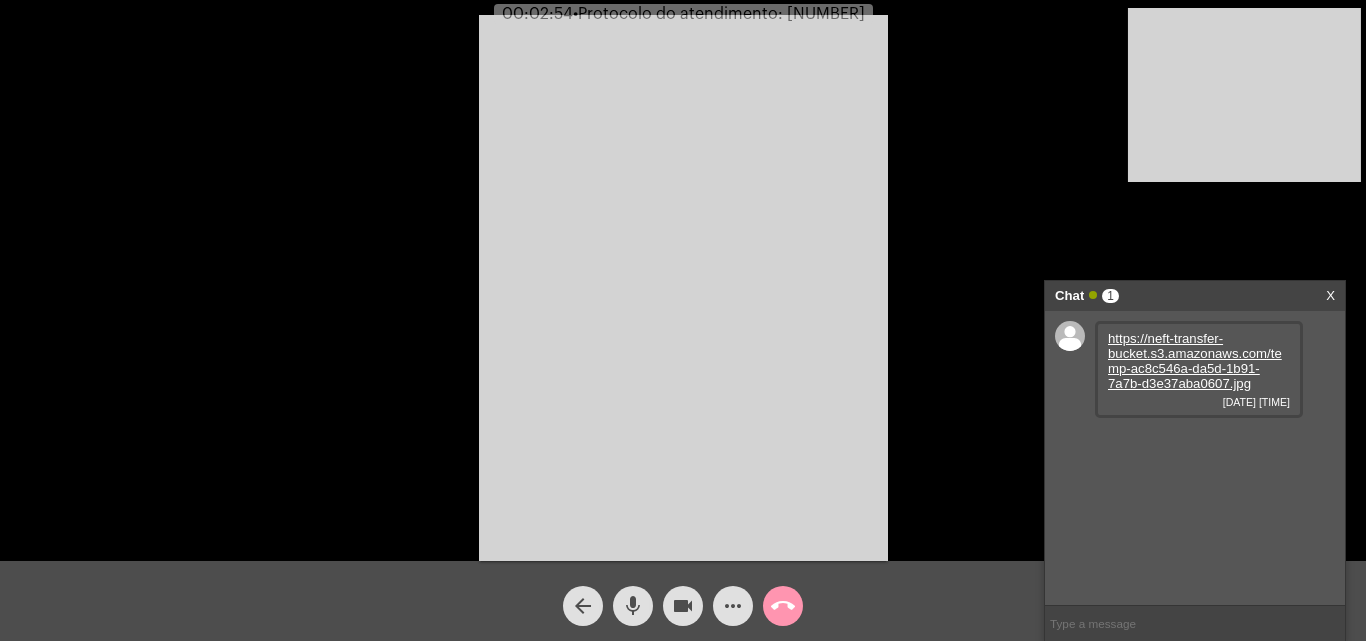 click on "https://neft-transfer-bucket.s3.amazonaws.com/temp-ac8c546a-da5d-1b91-7a7b-d3e37aba0607.jpg" at bounding box center (1195, 361) 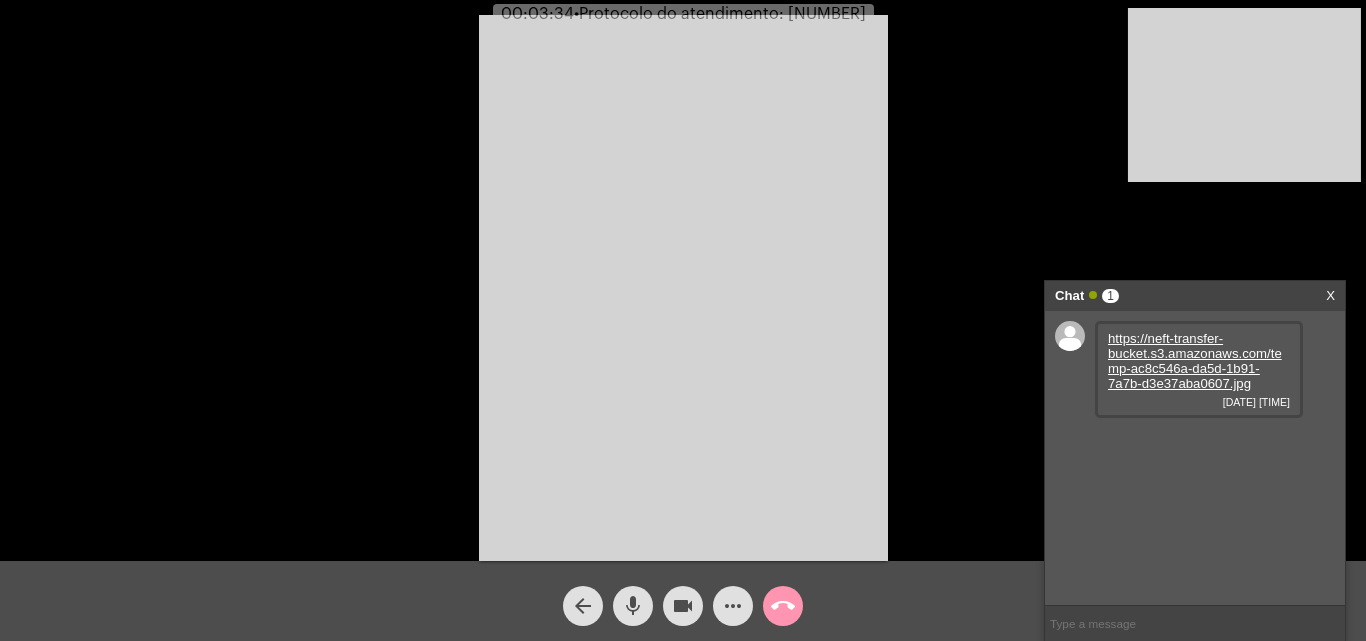 click on "mic" 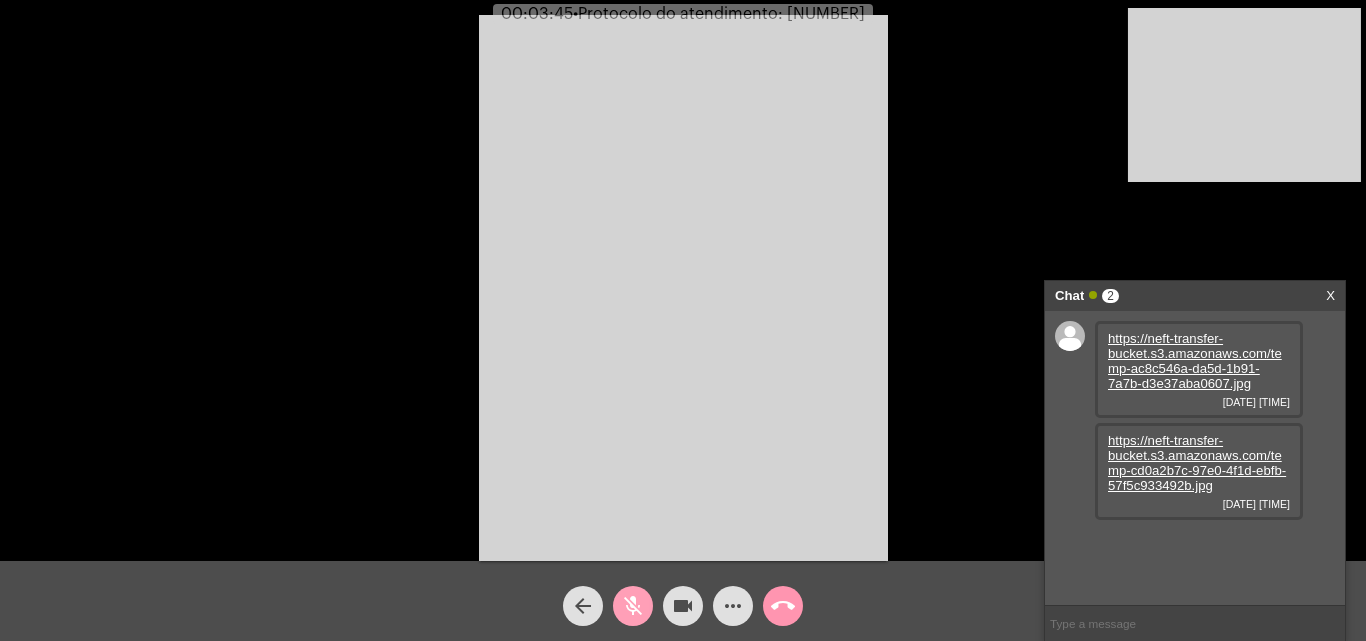 click on "mic_off" 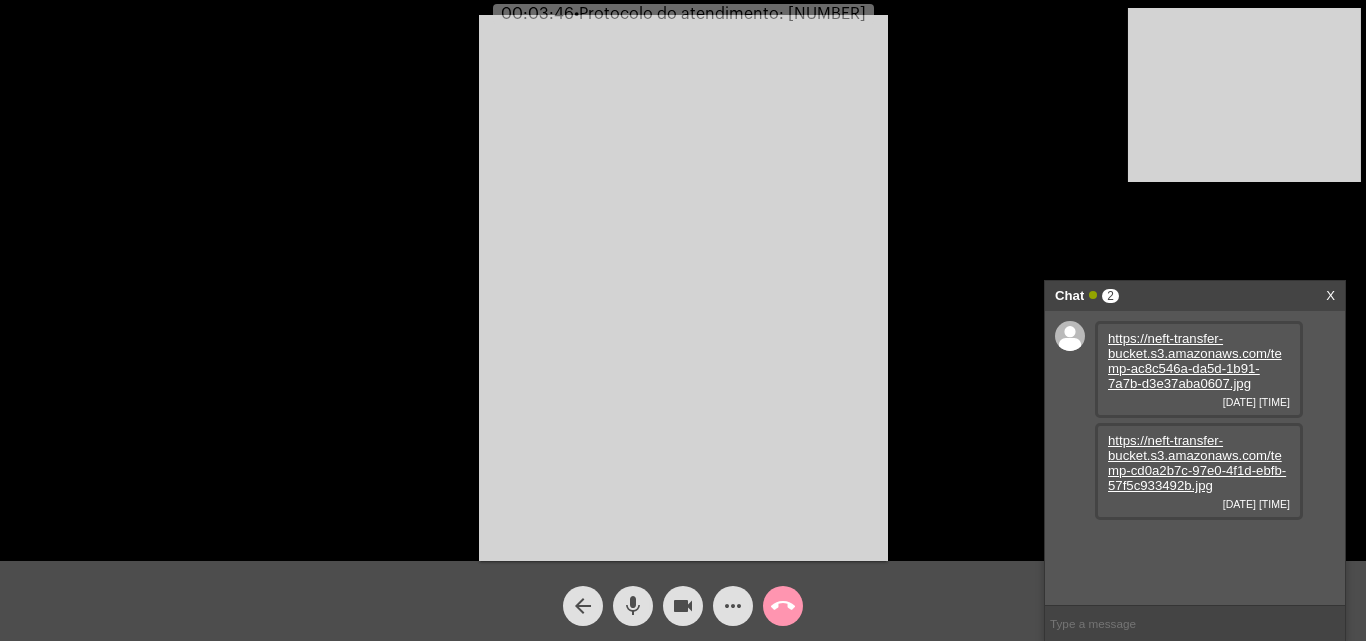 click on "https://neft-transfer-bucket.s3.amazonaws.com/temp-cd0a2b7c-97e0-4f1d-ebfb-57f5c933492b.jpg" at bounding box center [1197, 463] 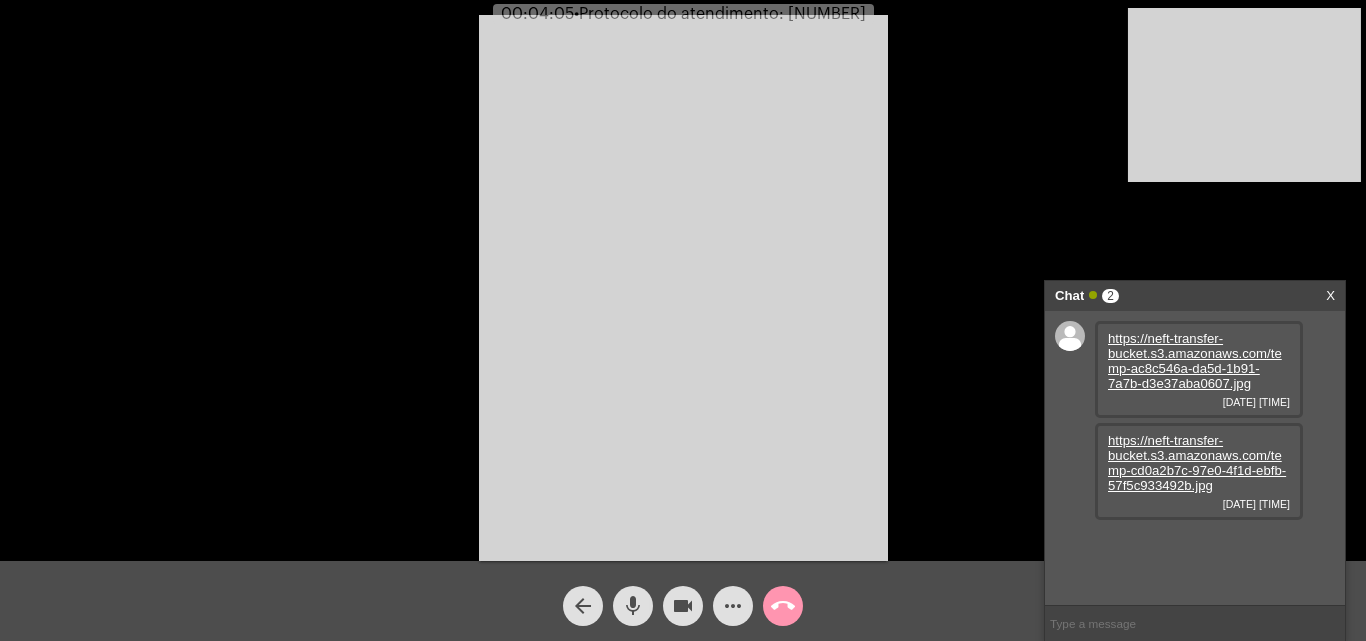 click on "mic" 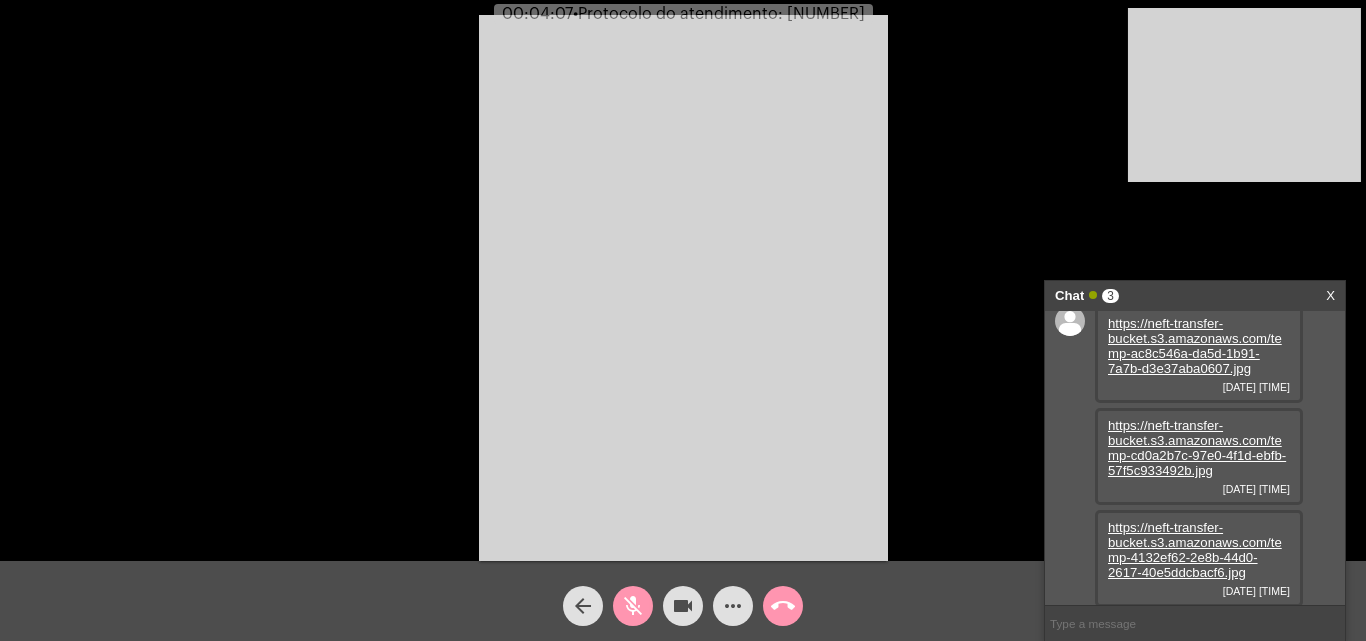 scroll, scrollTop: 17, scrollLeft: 0, axis: vertical 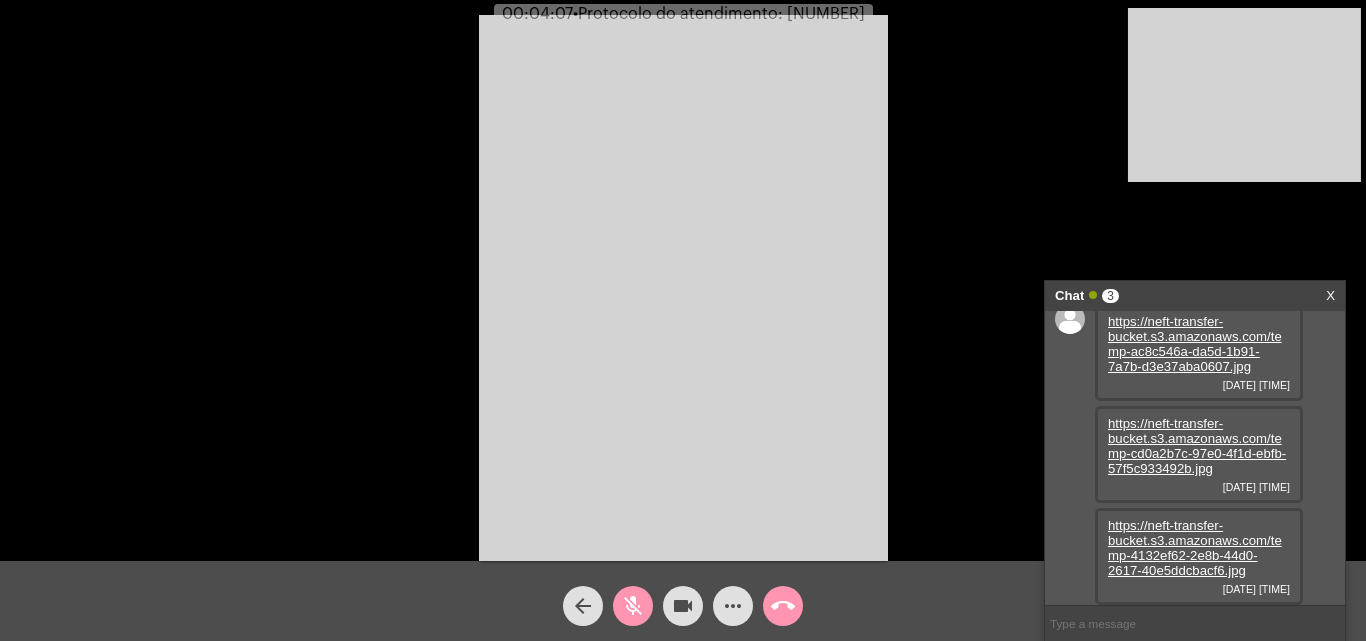 click on "https://neft-transfer-bucket.s3.amazonaws.com/temp-4132ef62-2e8b-44d0-2617-40e5ddcbacf6.jpg" at bounding box center [1195, 548] 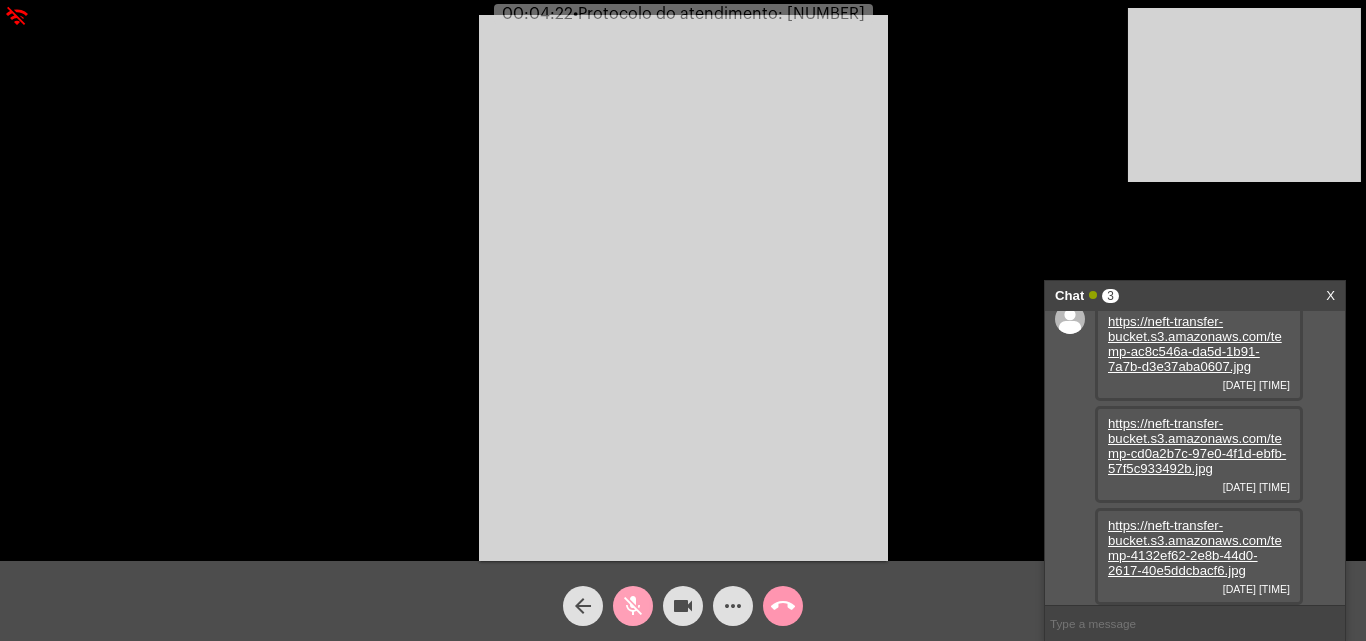 click on "mic_off" 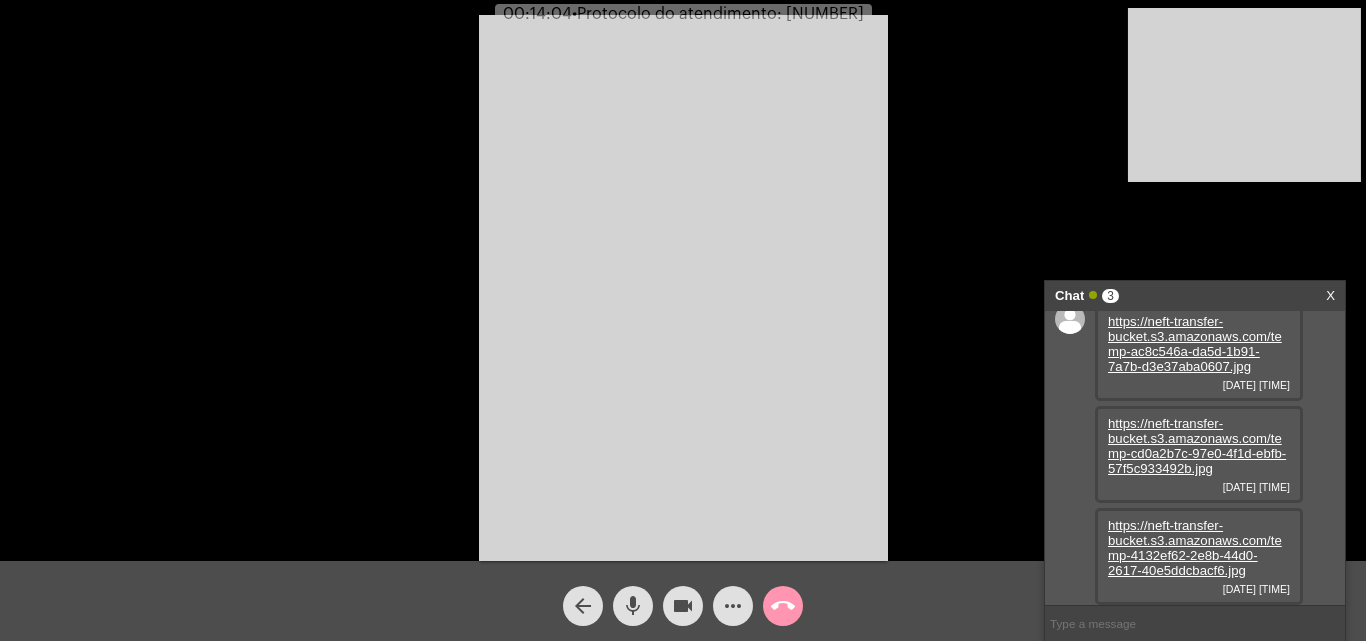 click on "more_horiz" 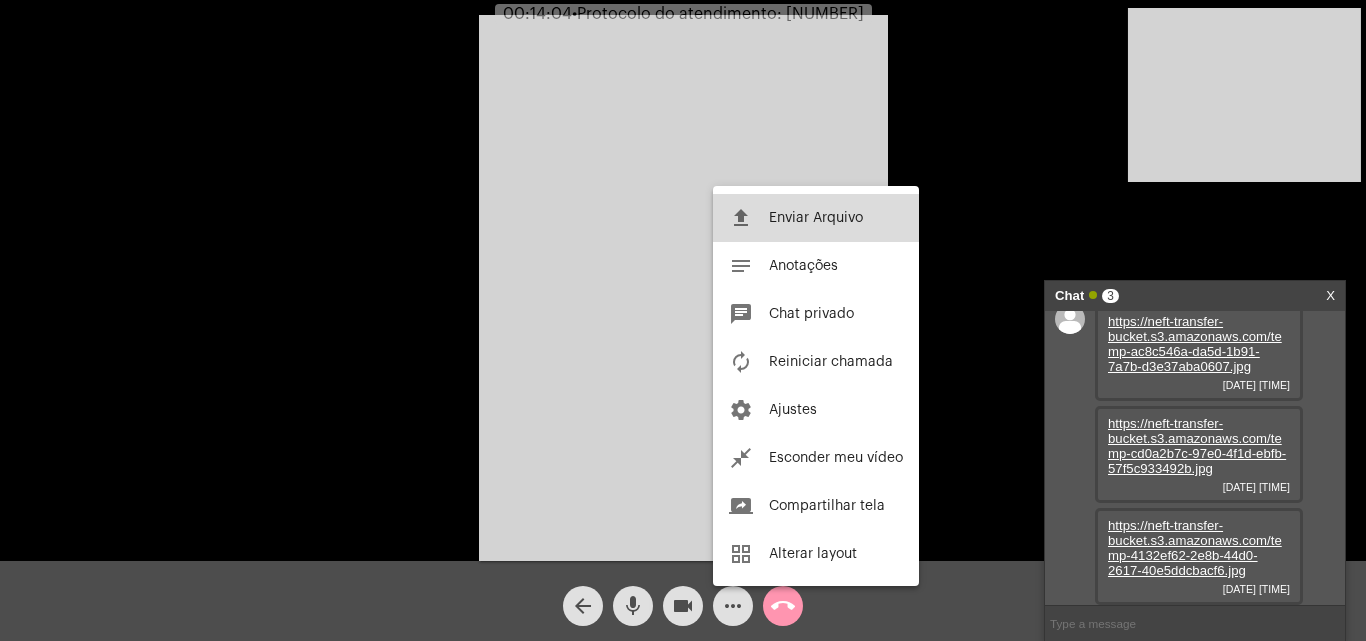 click on "Enviar Arquivo" at bounding box center [816, 218] 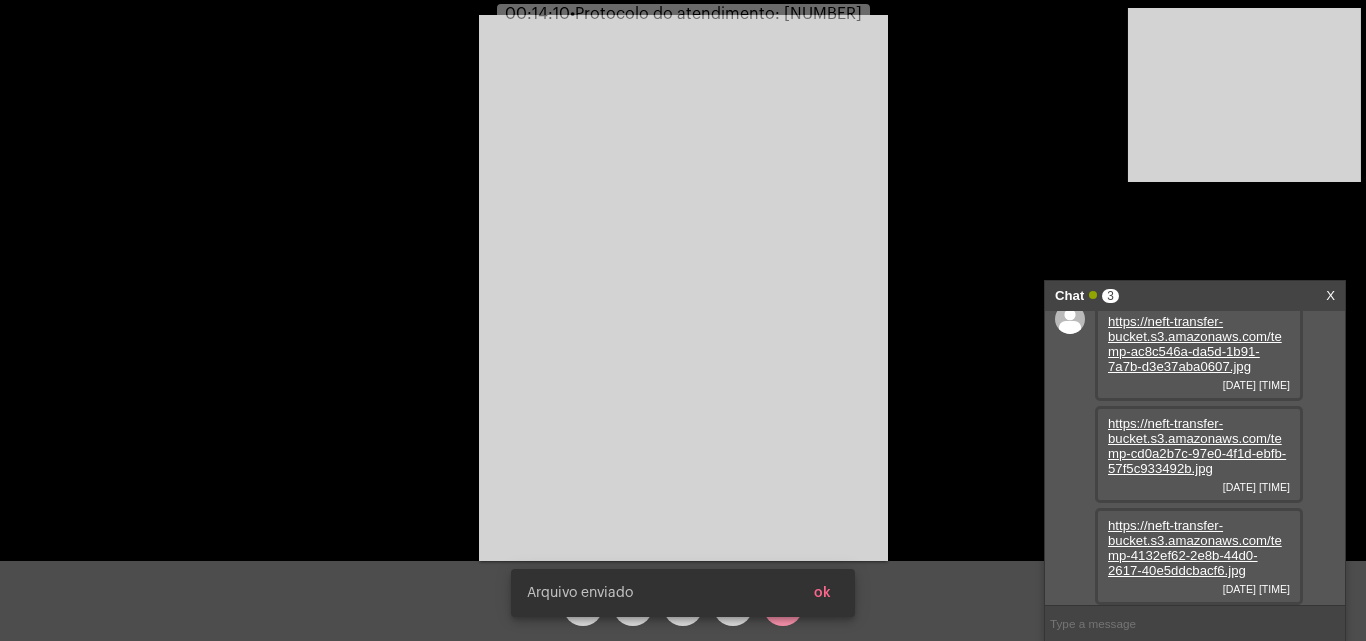 scroll, scrollTop: 119, scrollLeft: 0, axis: vertical 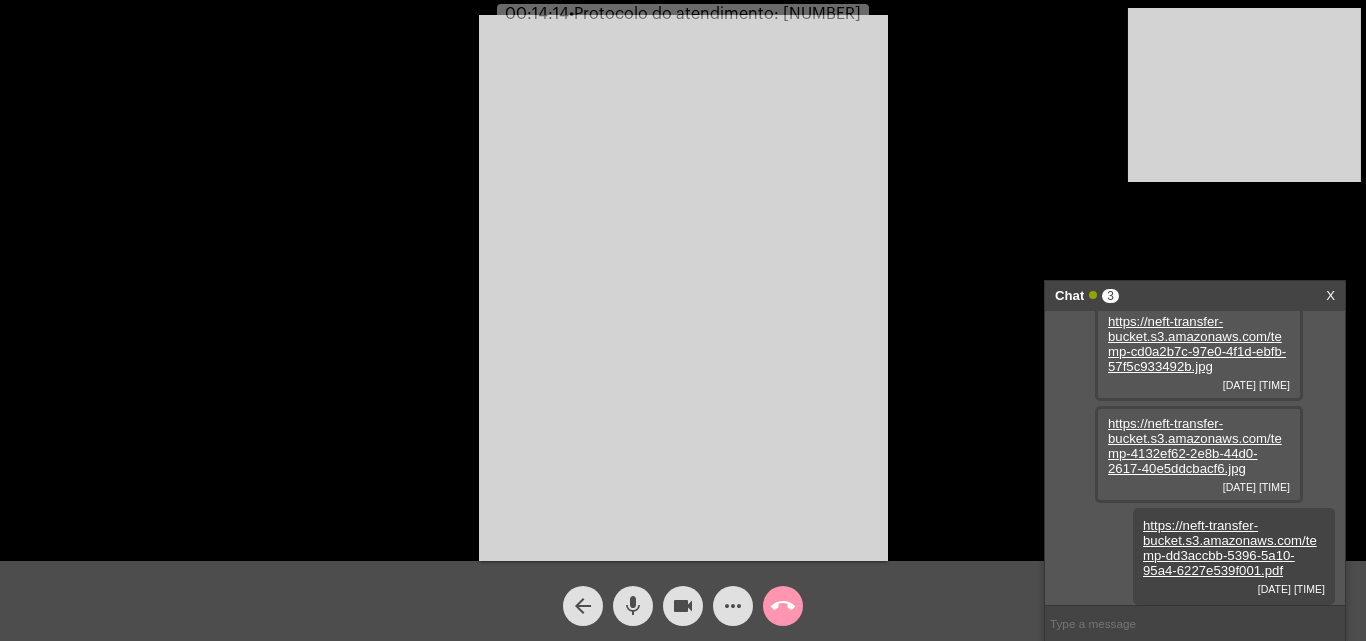click on "mic" 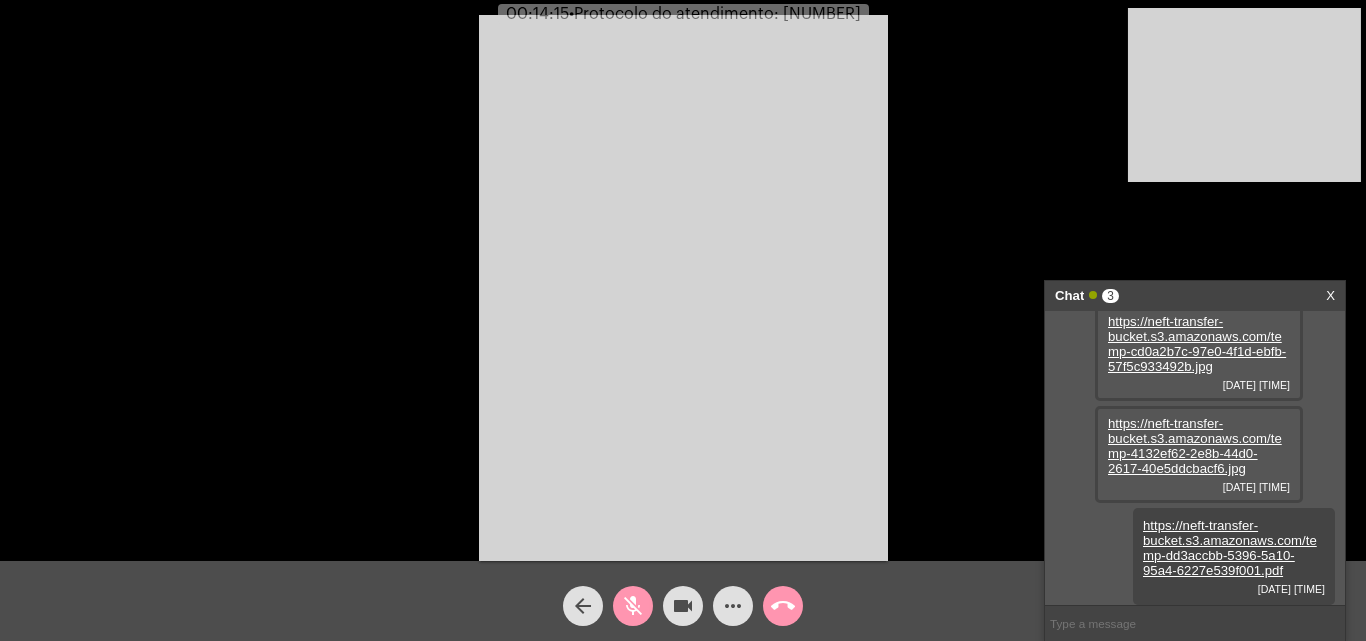 click on "videocam" 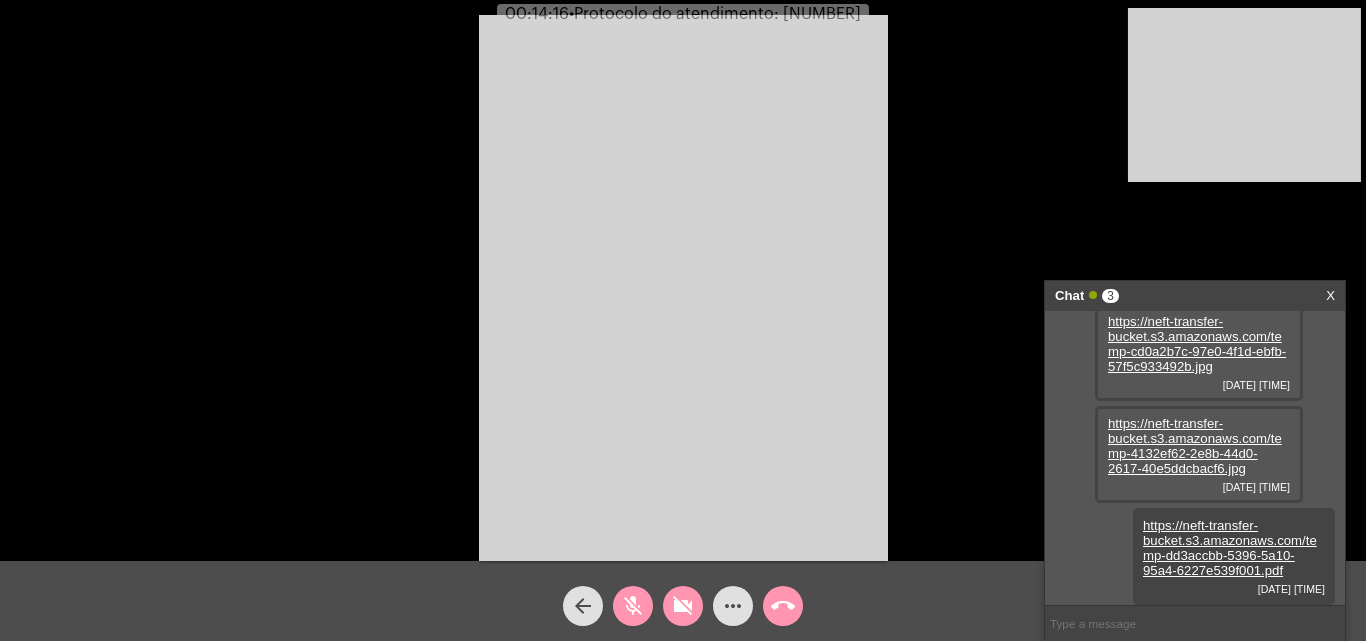 click on "videocam_off" 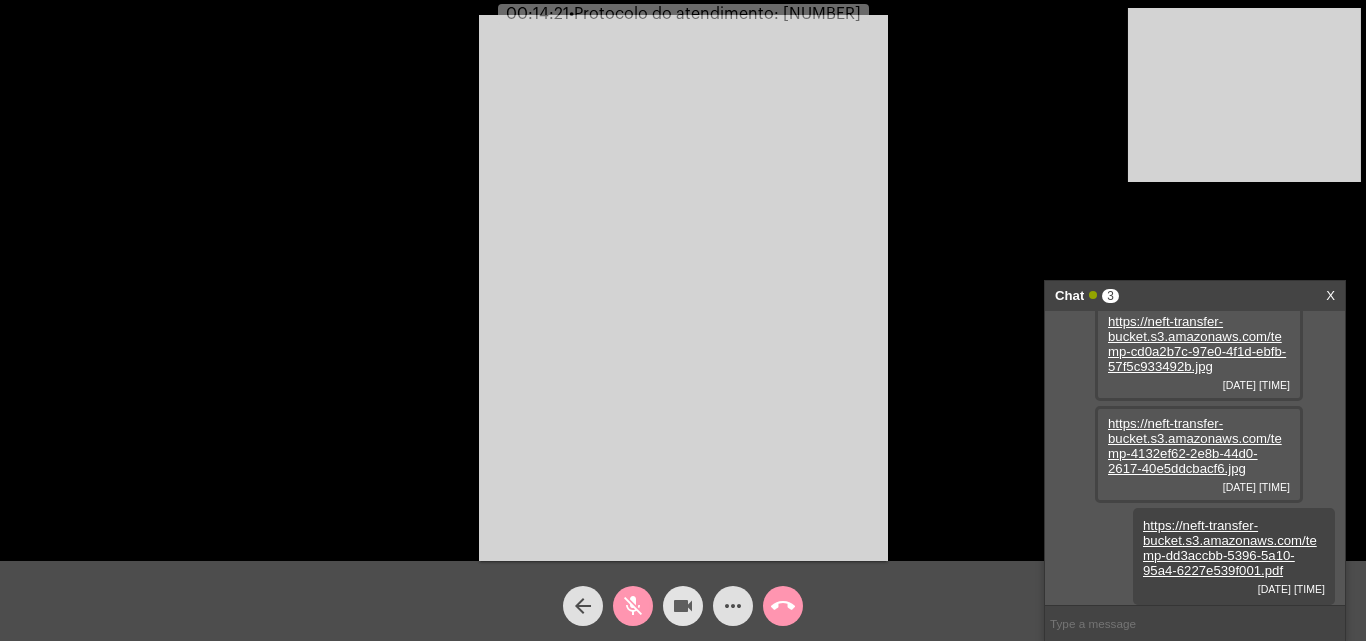 click on "videocam" 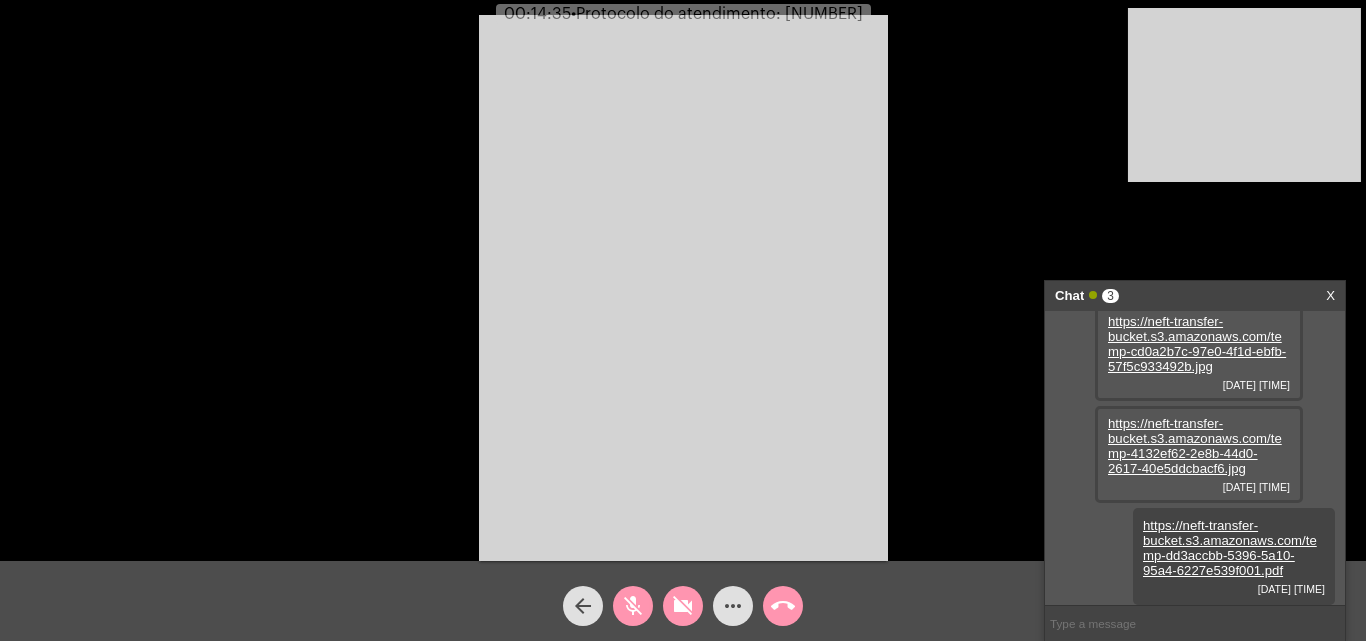 click on "videocam_off" 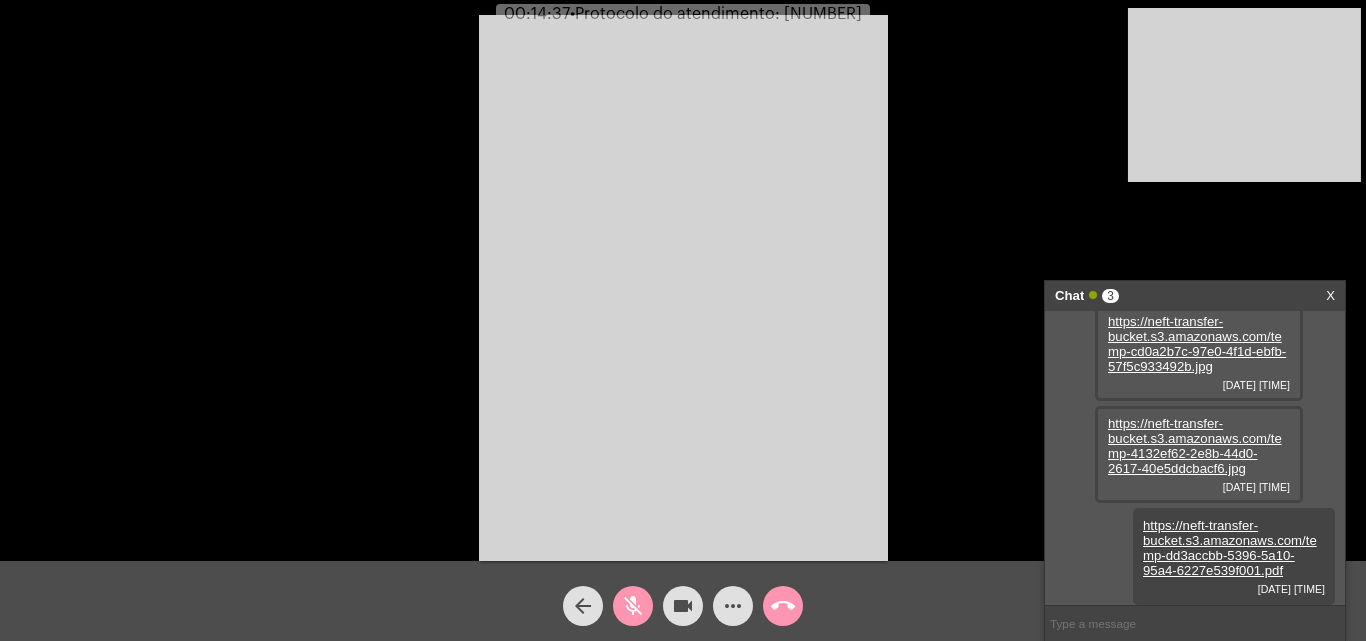 drag, startPoint x: 609, startPoint y: 596, endPoint x: 631, endPoint y: 600, distance: 22.36068 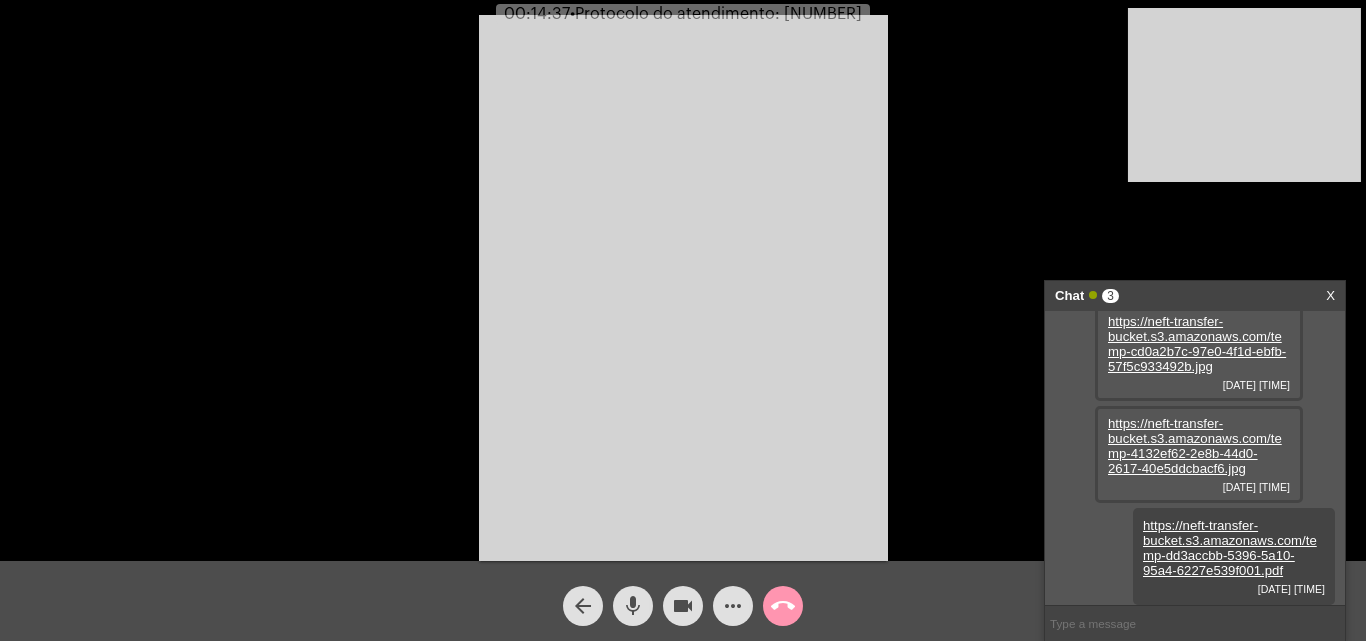 click on "mic" 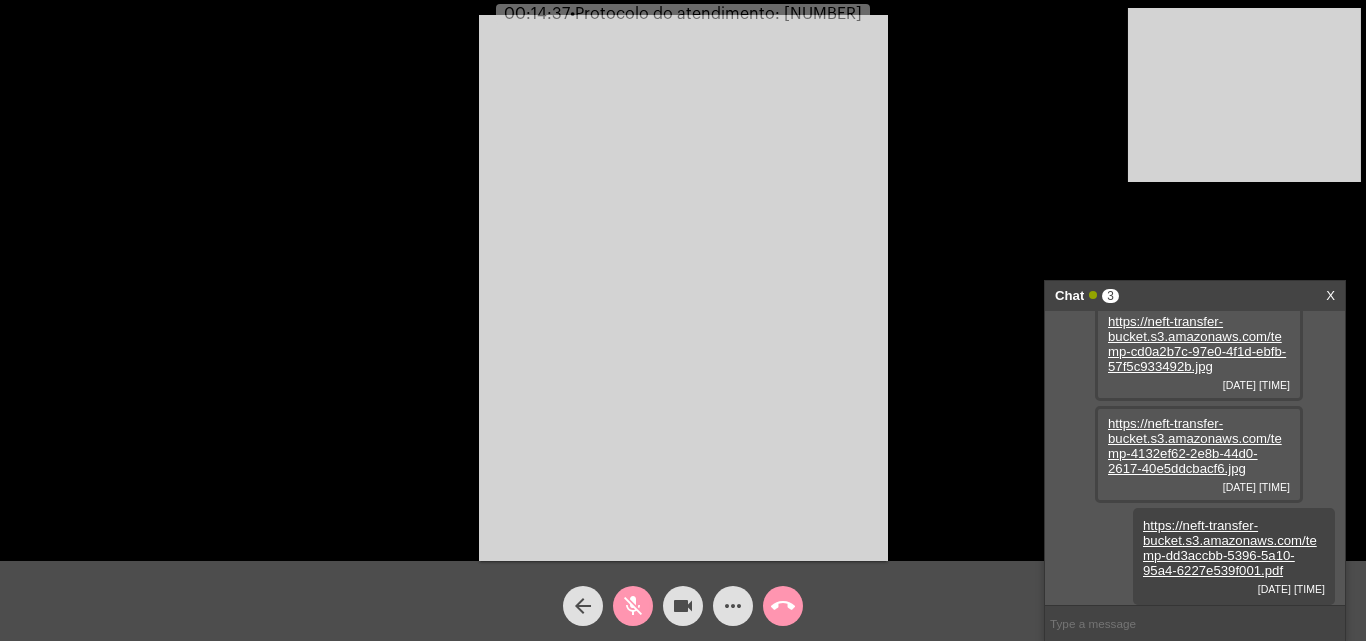 click on "mic_off" 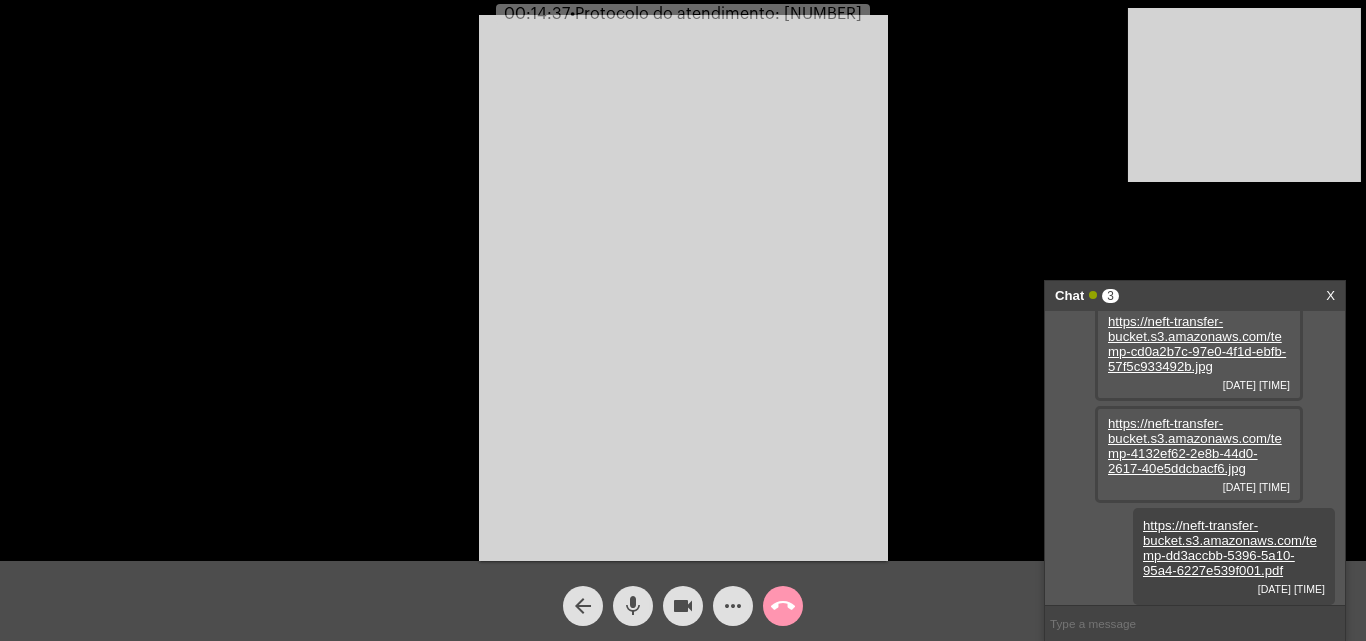 click on "more_horiz" 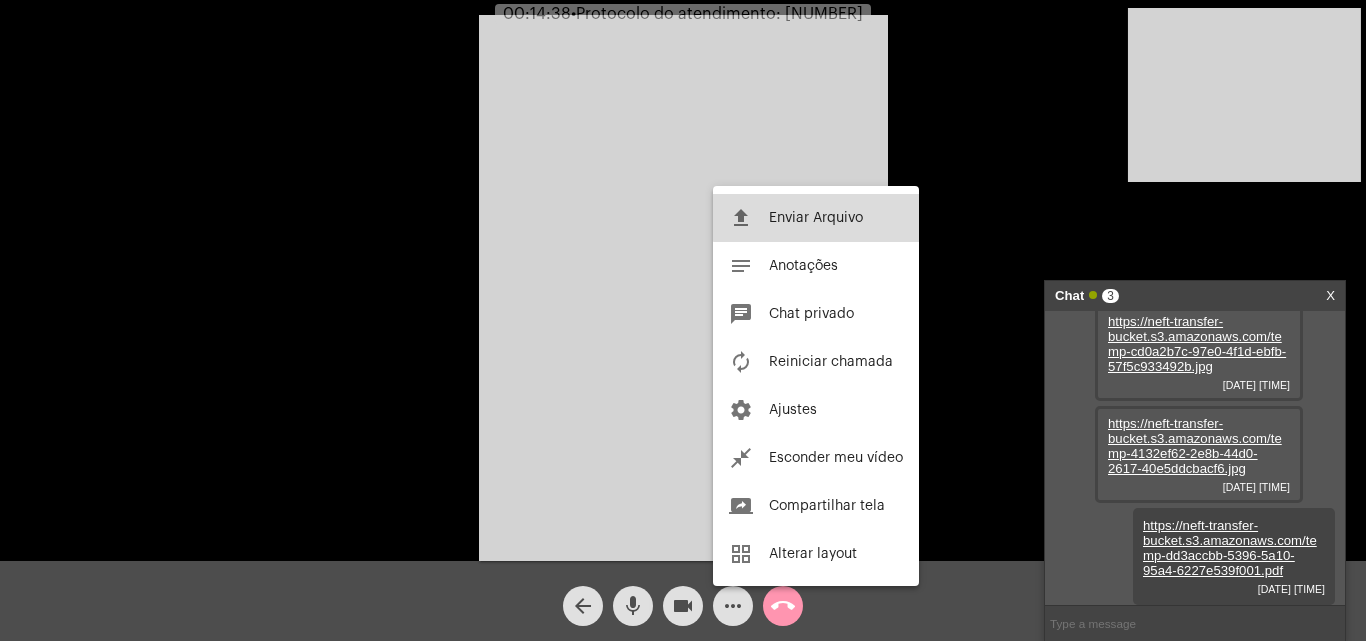 click on "Enviar Arquivo" at bounding box center (816, 218) 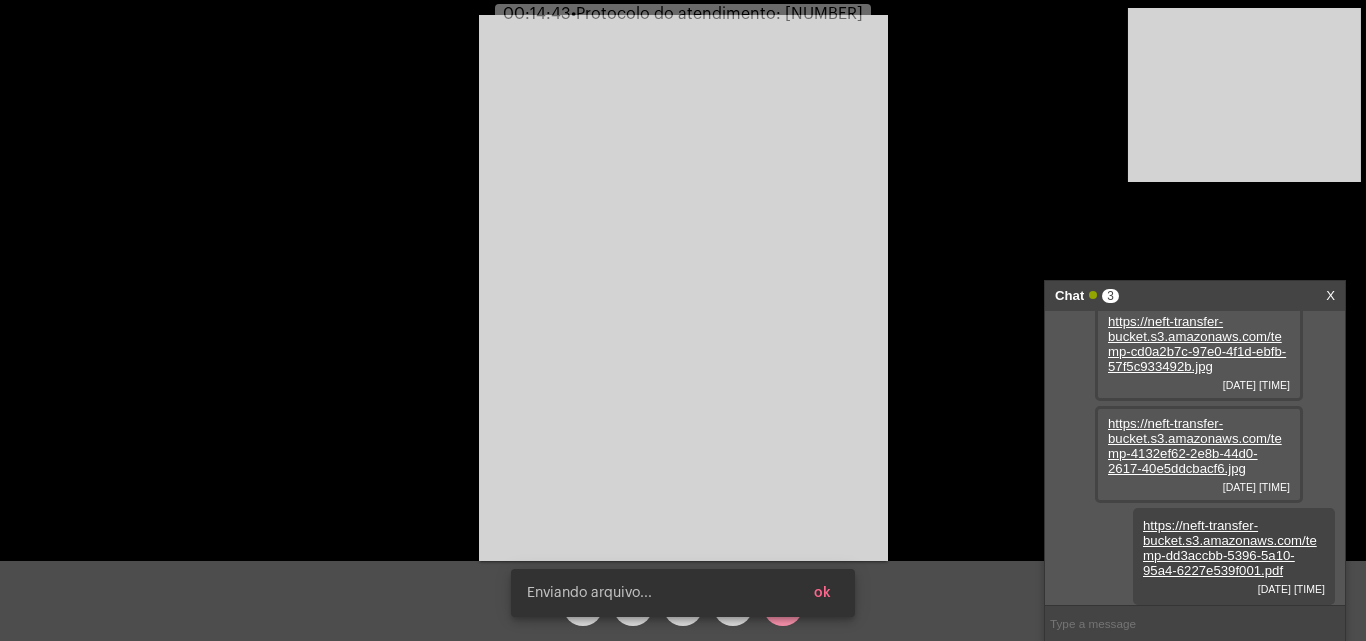 scroll, scrollTop: 221, scrollLeft: 0, axis: vertical 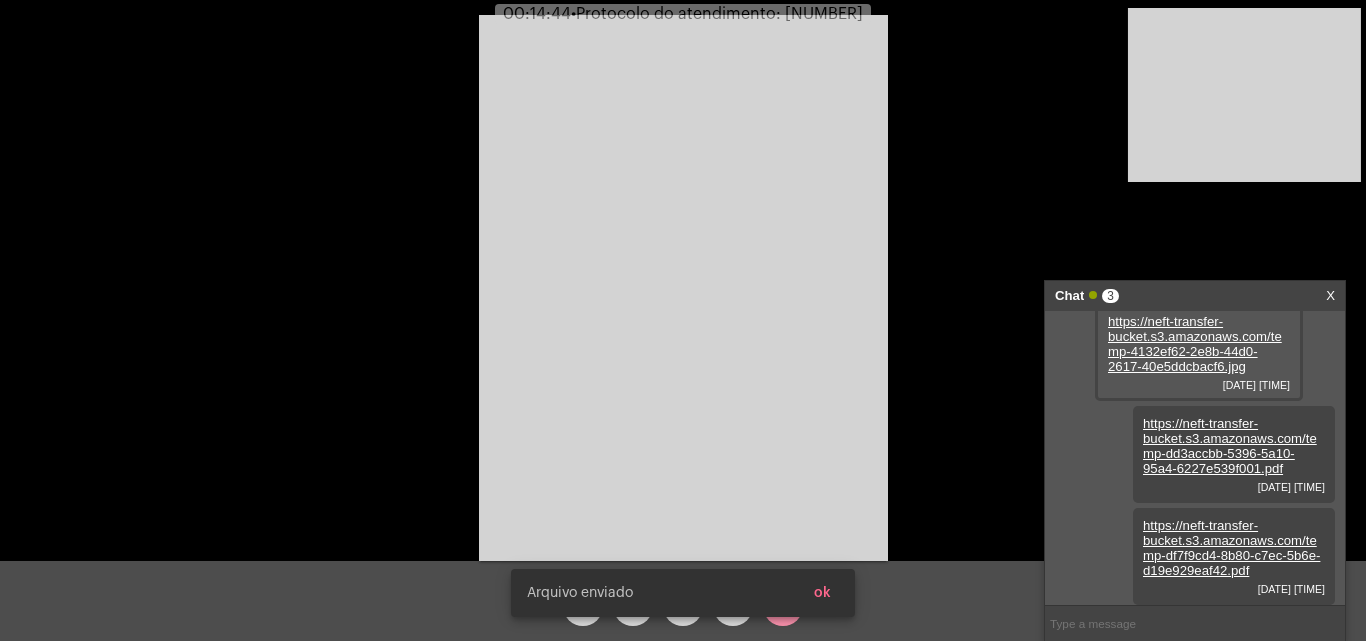 click on "Arquivo enviado ok" at bounding box center [683, 593] 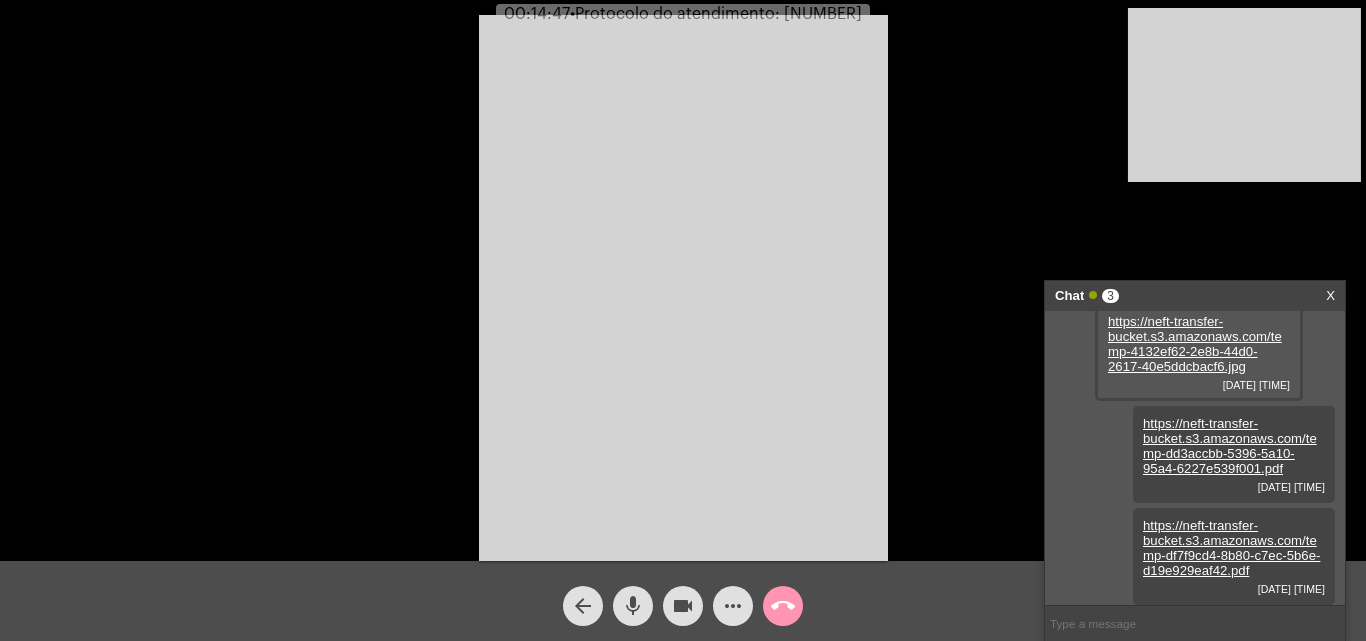 click on "mic" 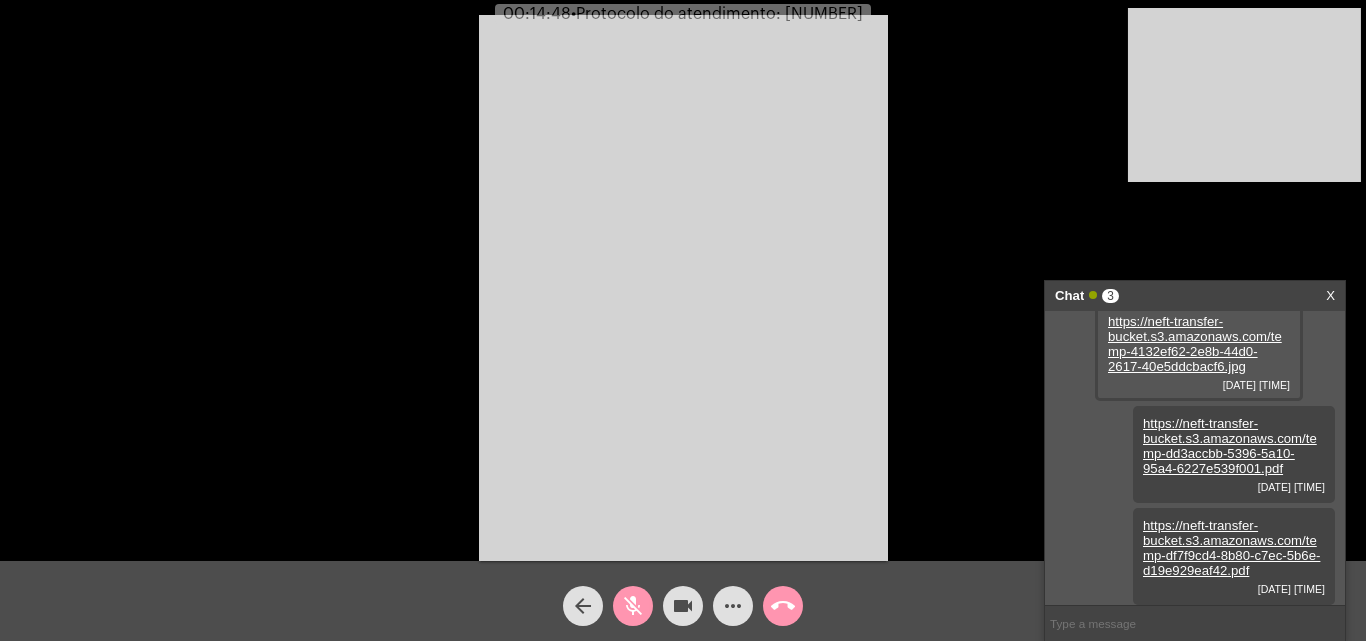 click on "videocam" 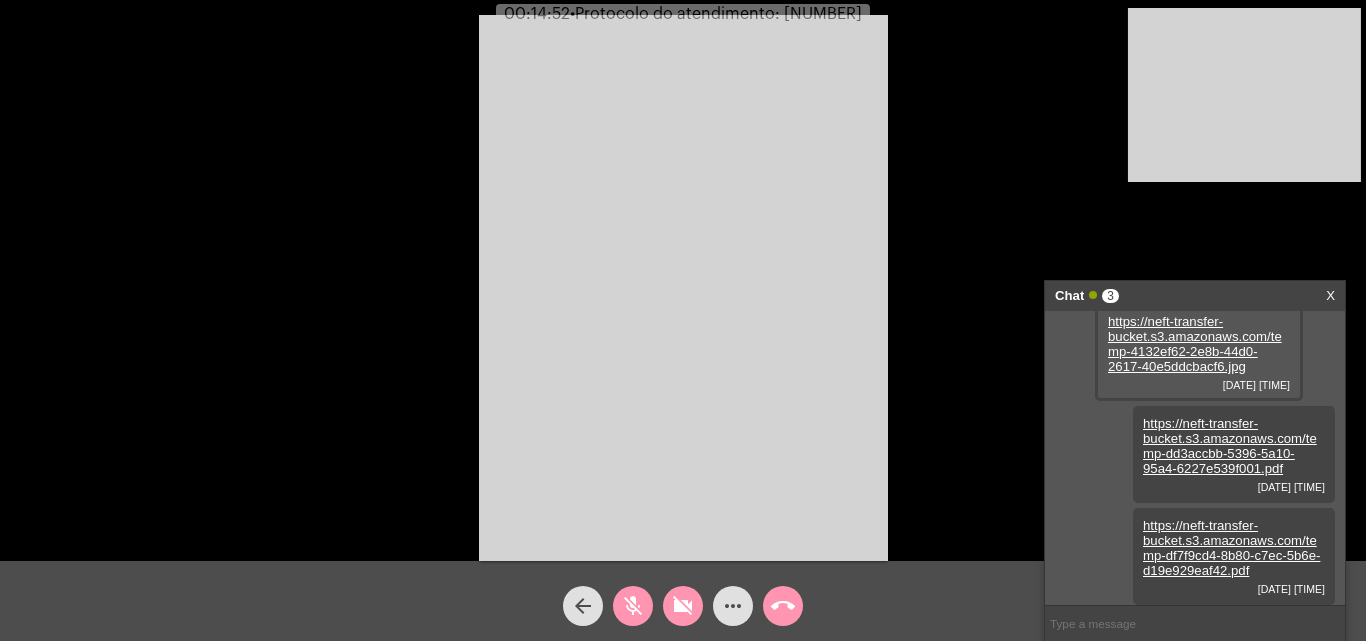 click on "videocam_off" 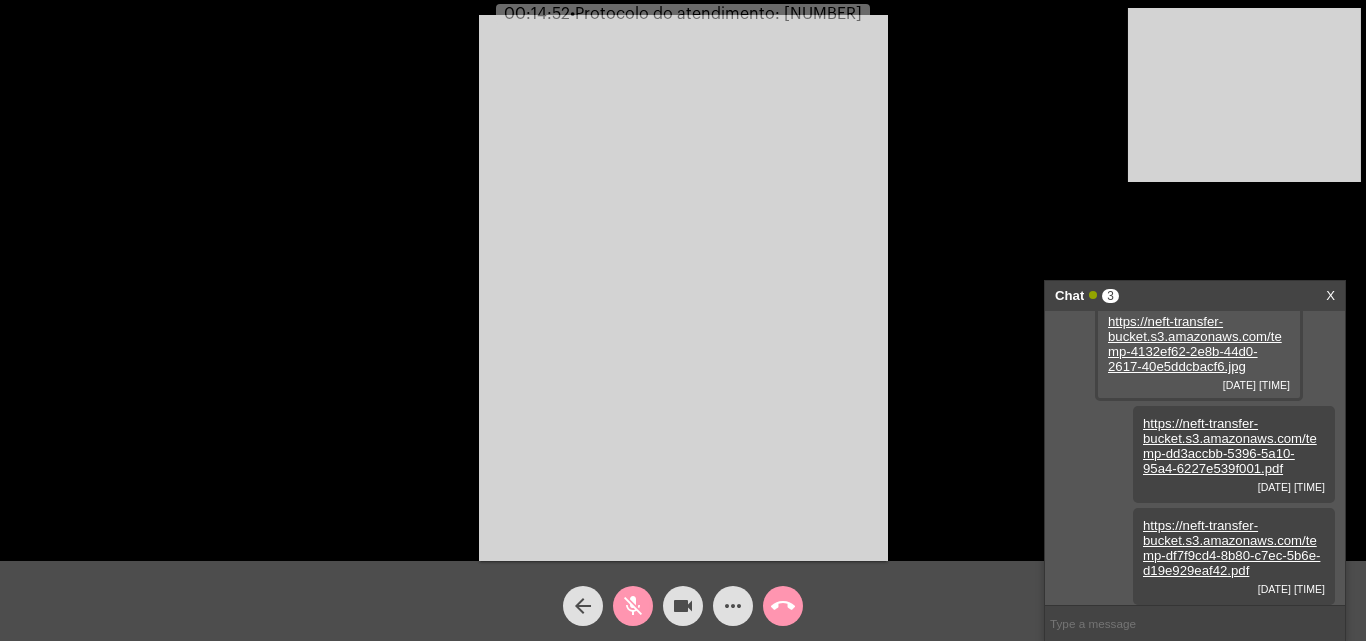 click on "mic_off" 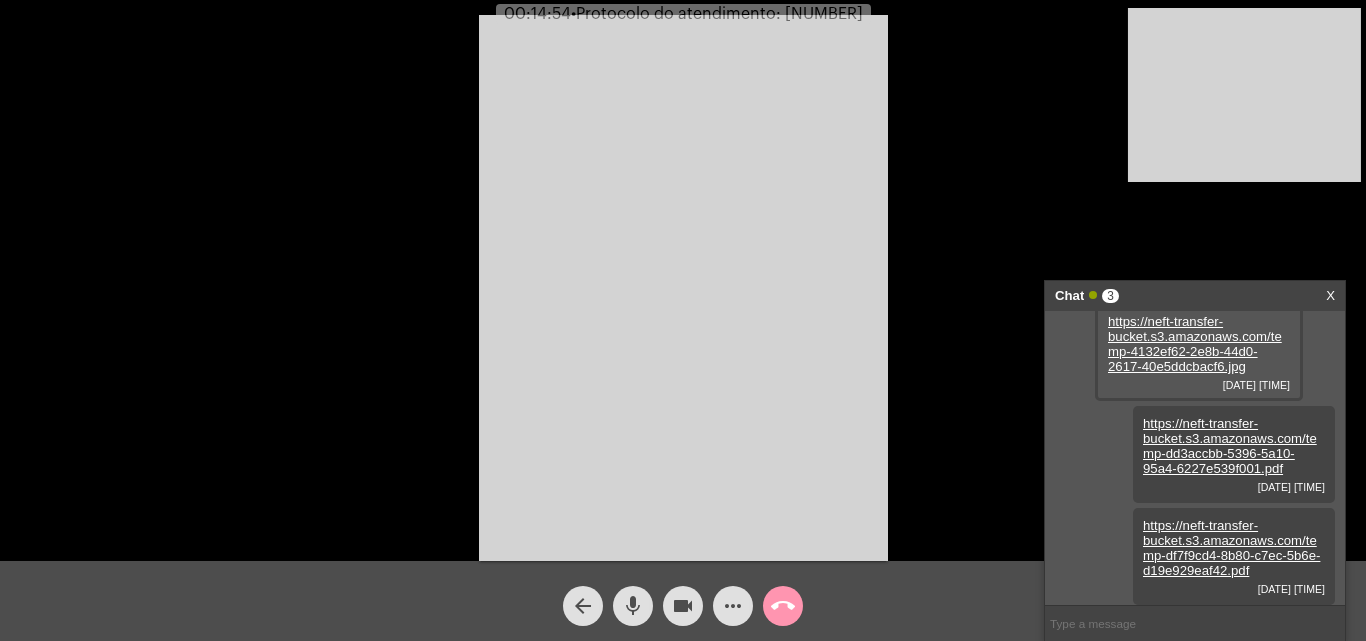 click on "mic" 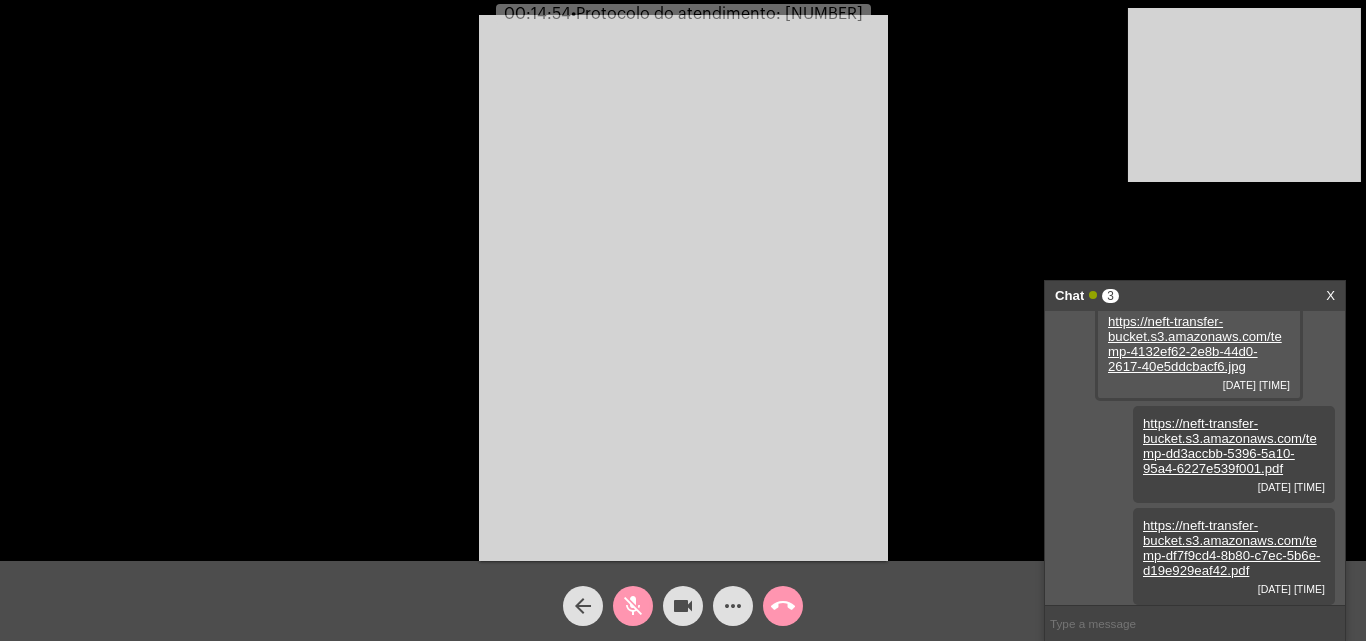 click on "videocam" 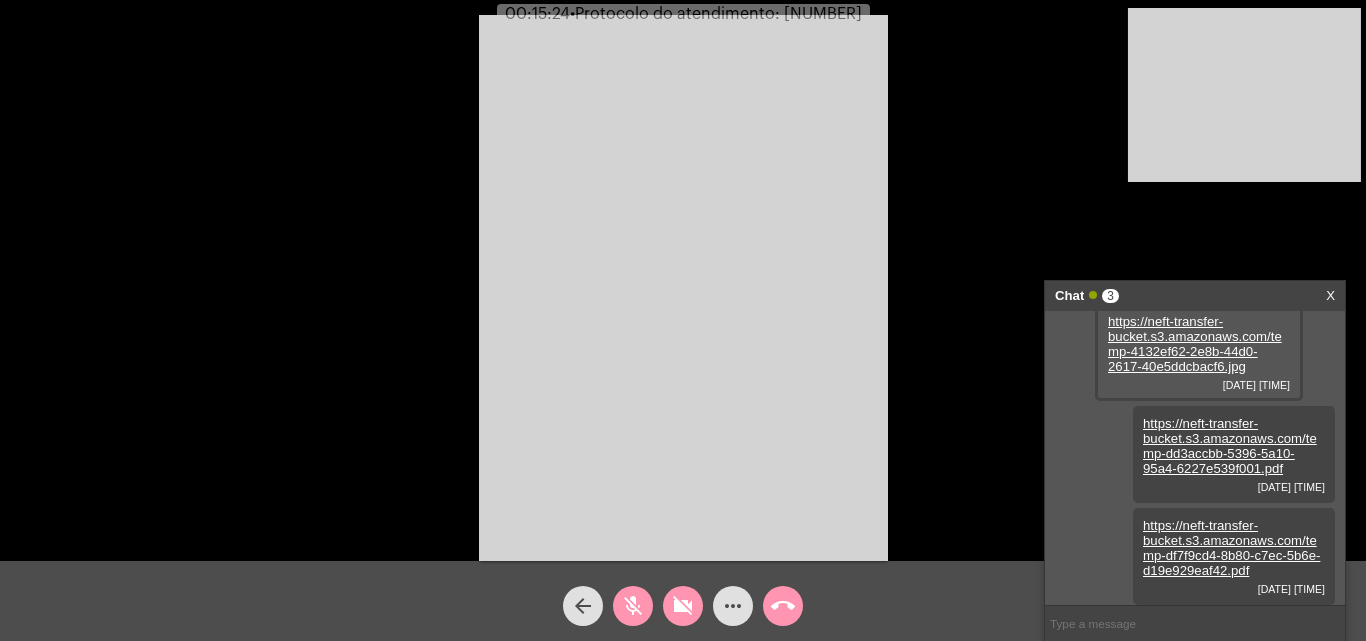 click on "videocam_off" 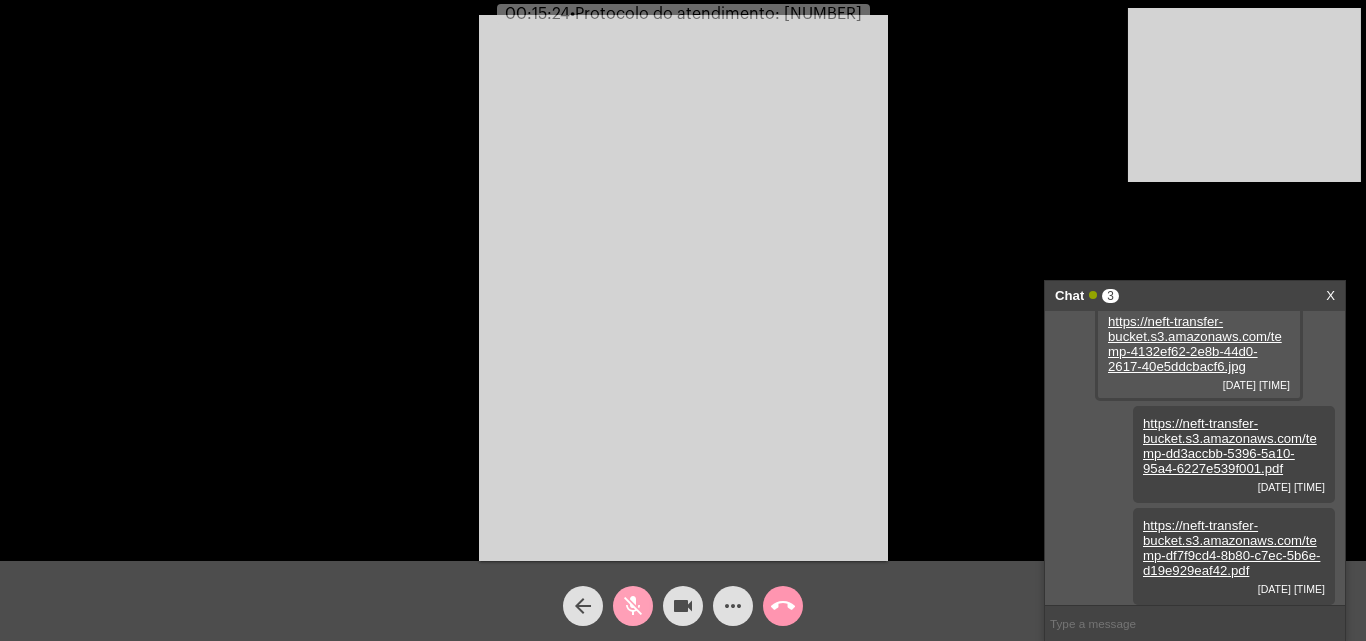 click on "mic_off" 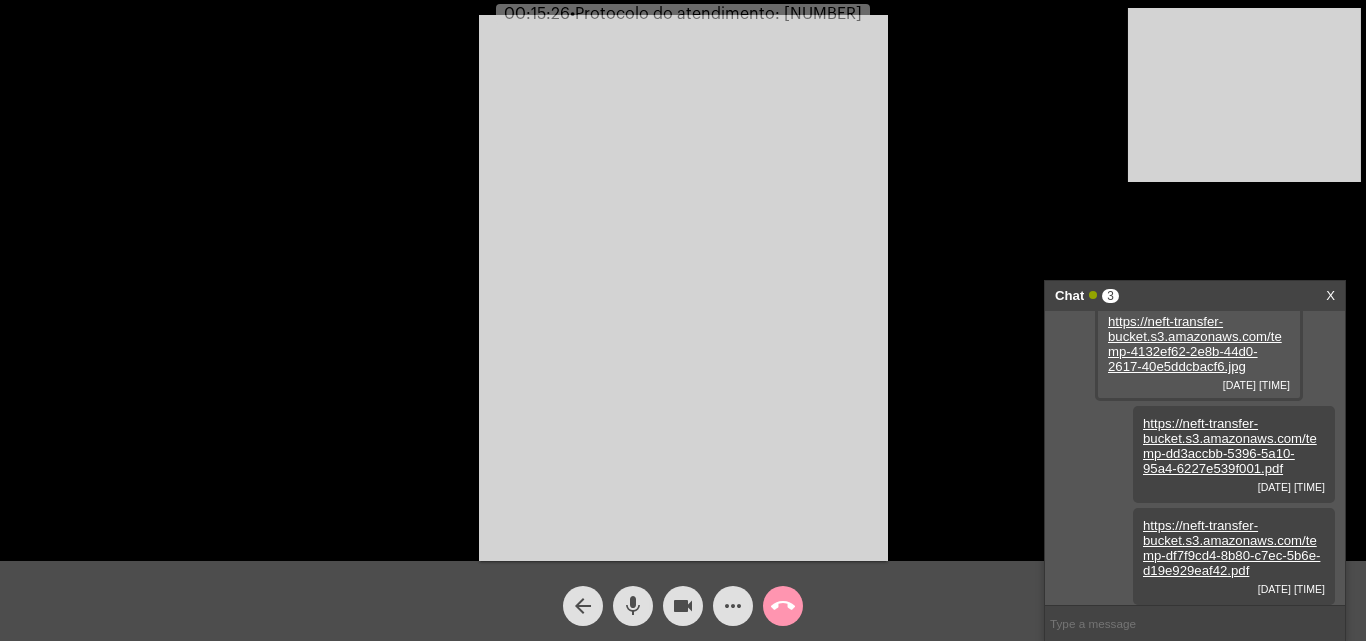 click on "•  Protocolo do atendimento: 20250806052249" 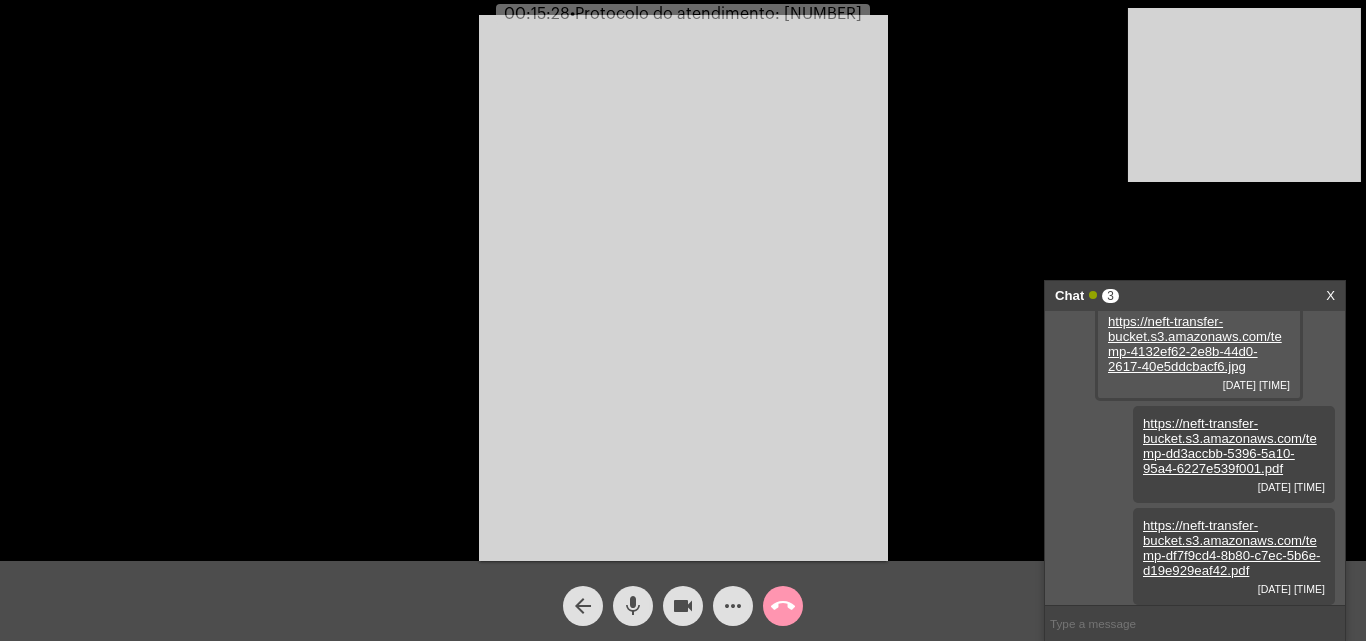 copy on "20250806052249" 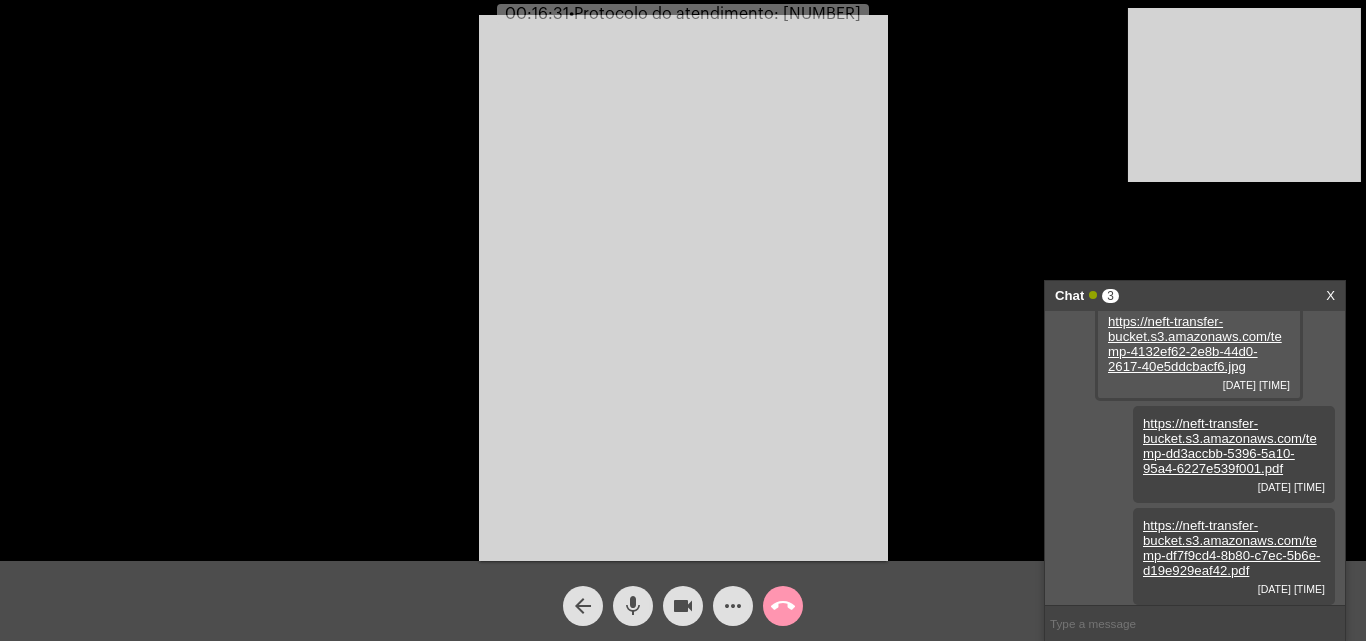 copy on "20250806052249" 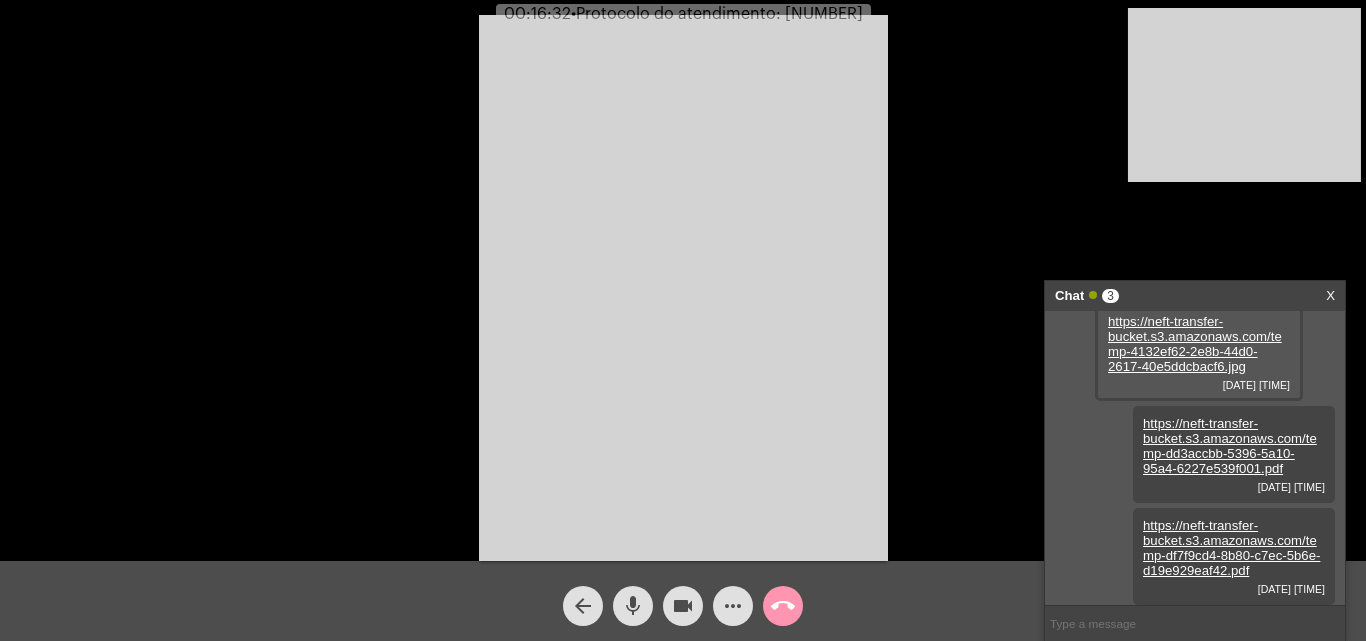 click at bounding box center [1195, 623] 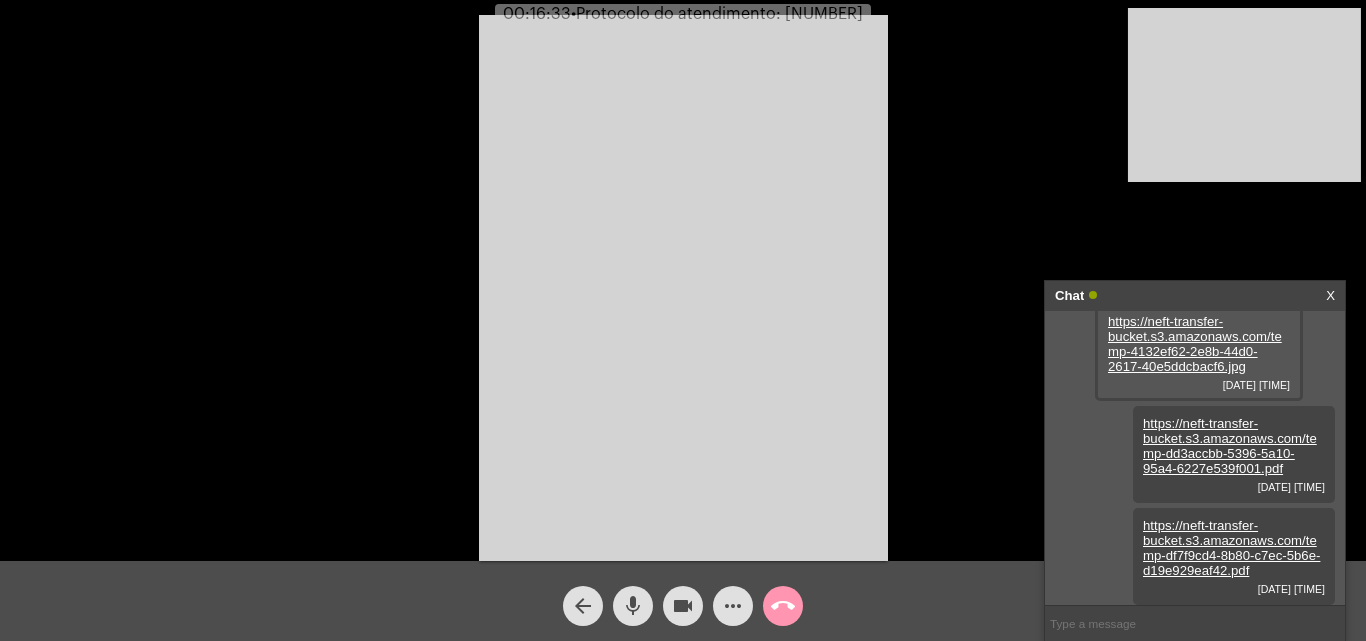 paste on "20250806052249" 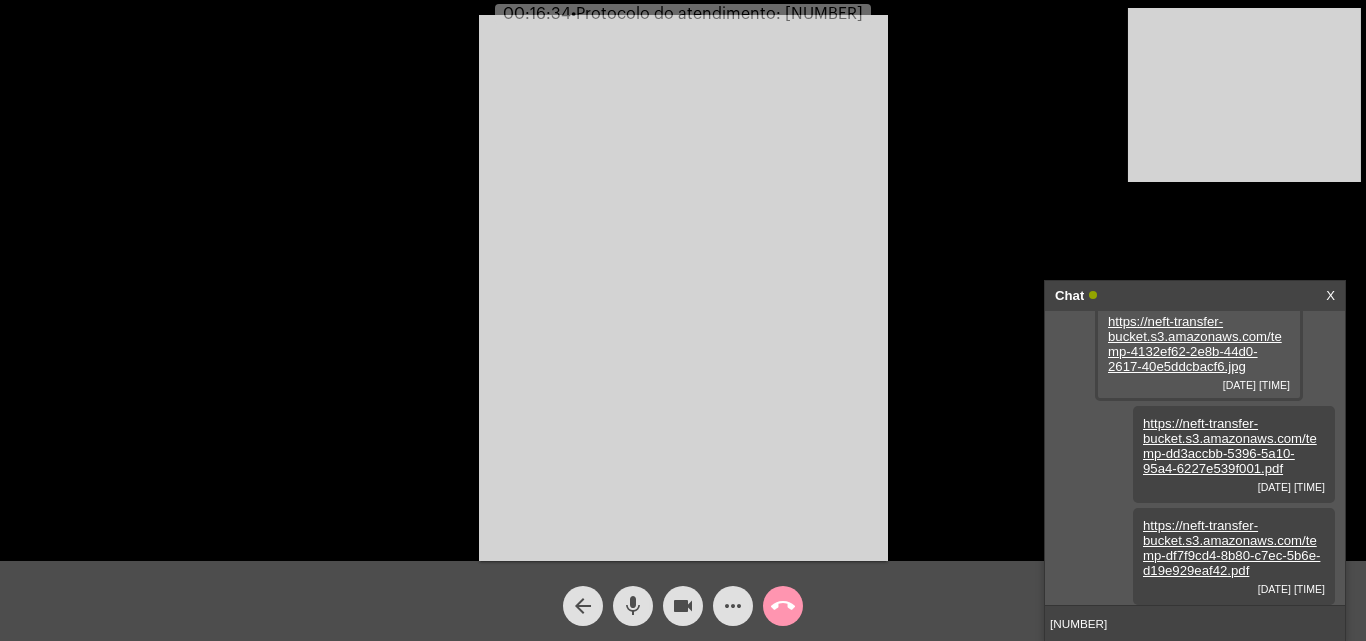 type 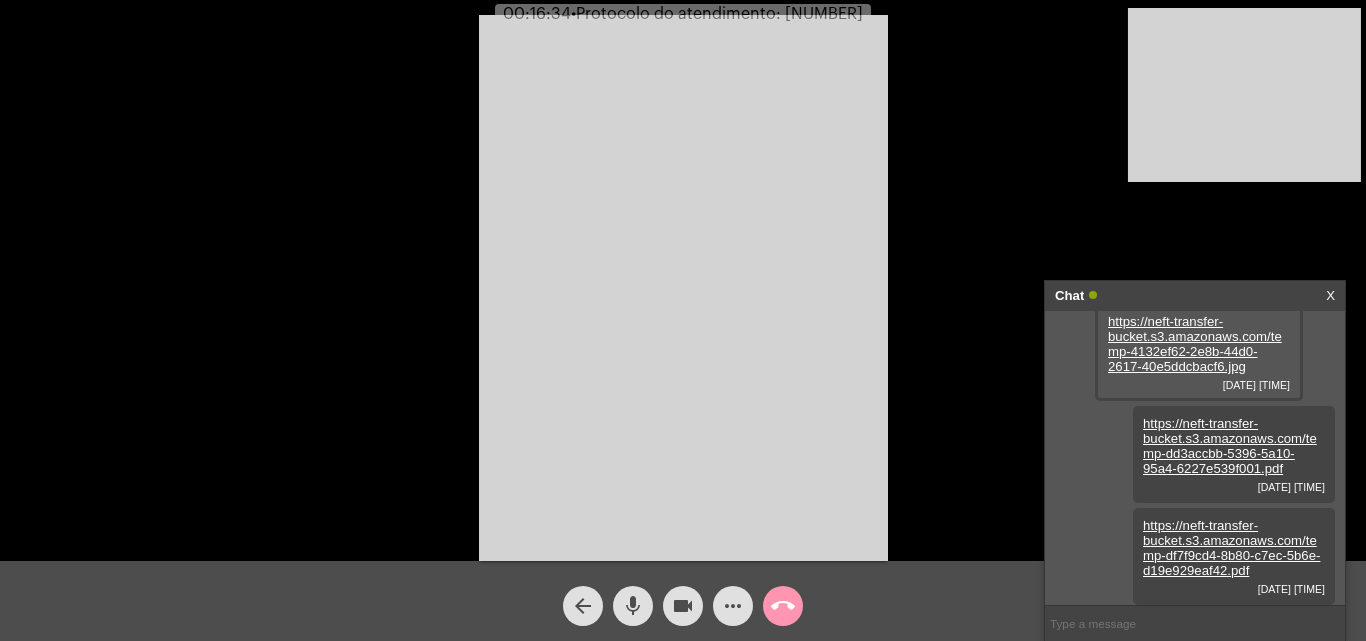 scroll, scrollTop: 278, scrollLeft: 0, axis: vertical 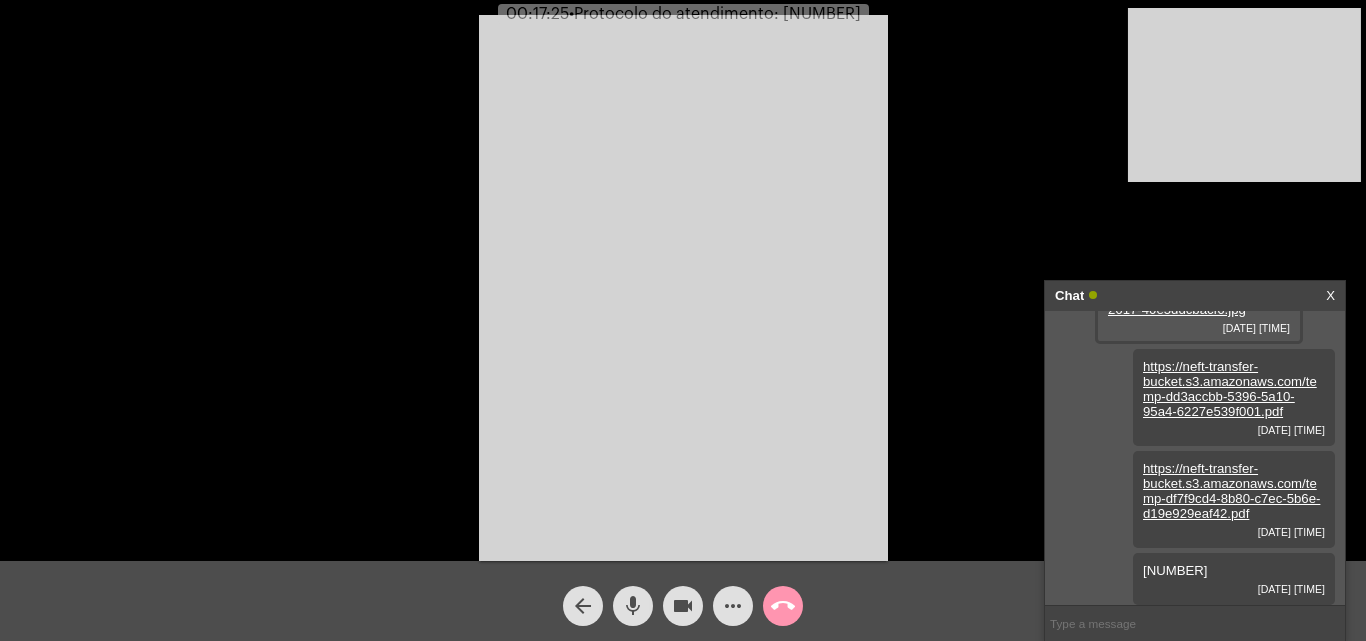 click on "call_end" 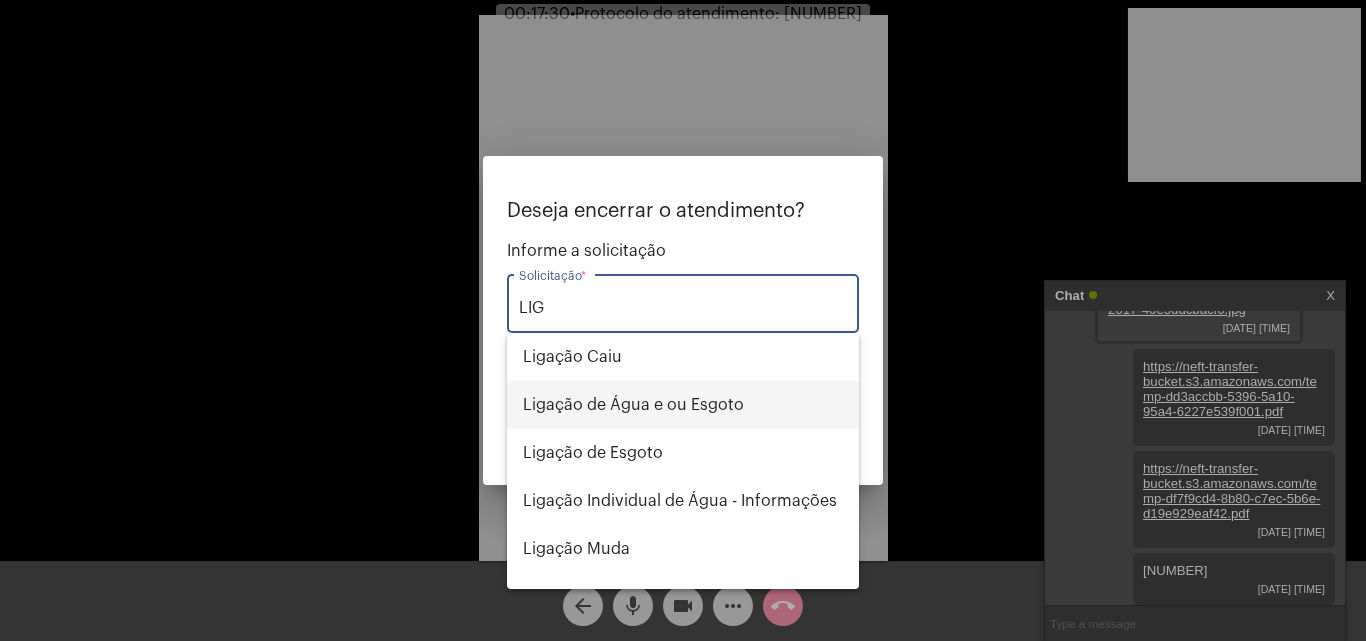 click on "Ligação de Água e ou Esgoto" at bounding box center (683, 405) 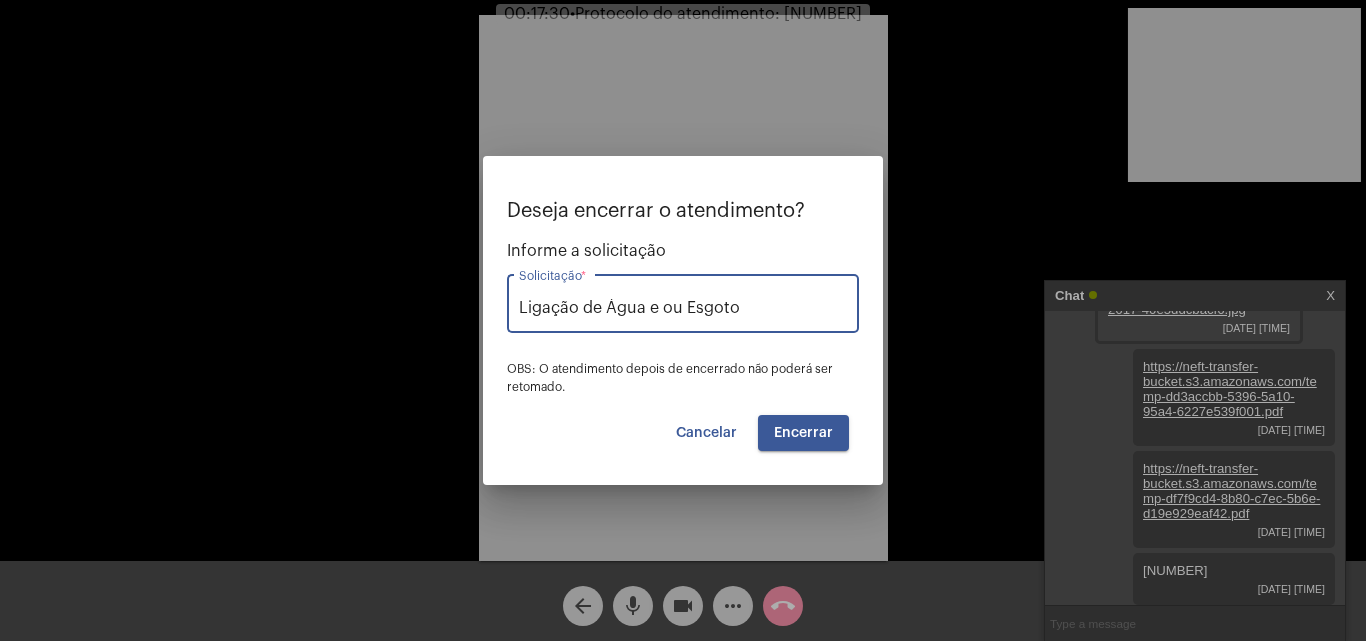 click on "Encerrar" at bounding box center (803, 433) 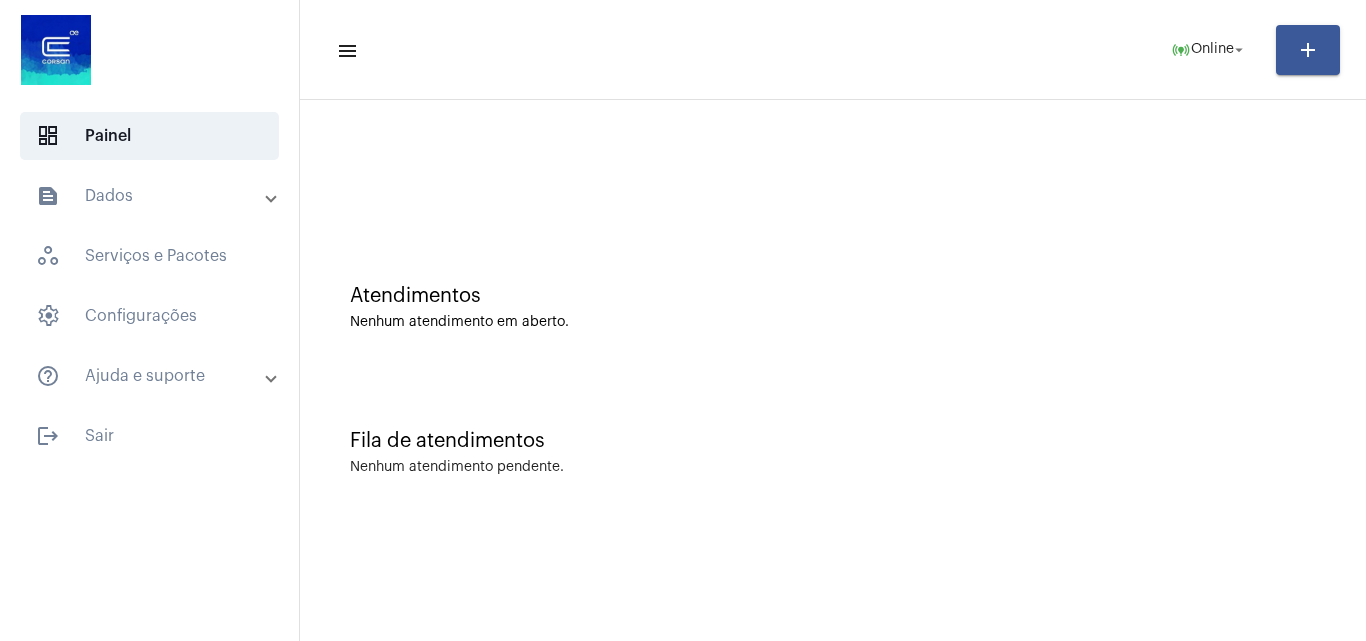 click 